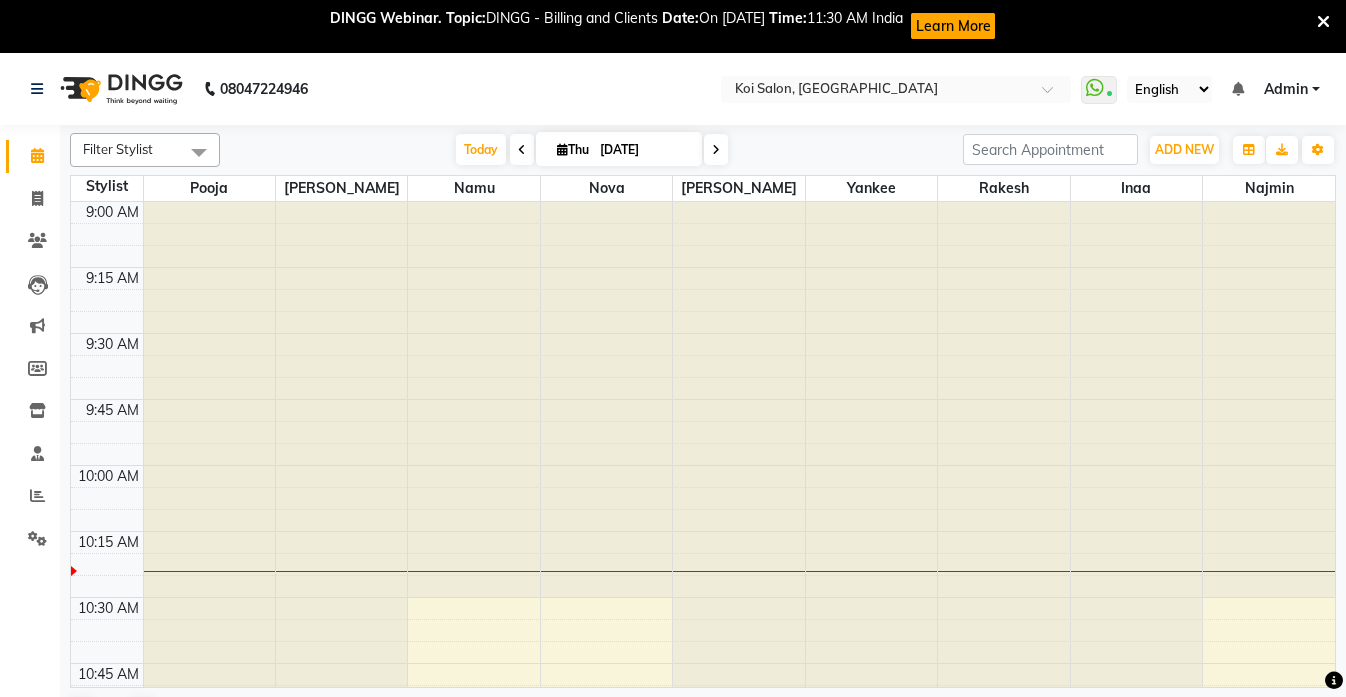 scroll, scrollTop: 0, scrollLeft: 0, axis: both 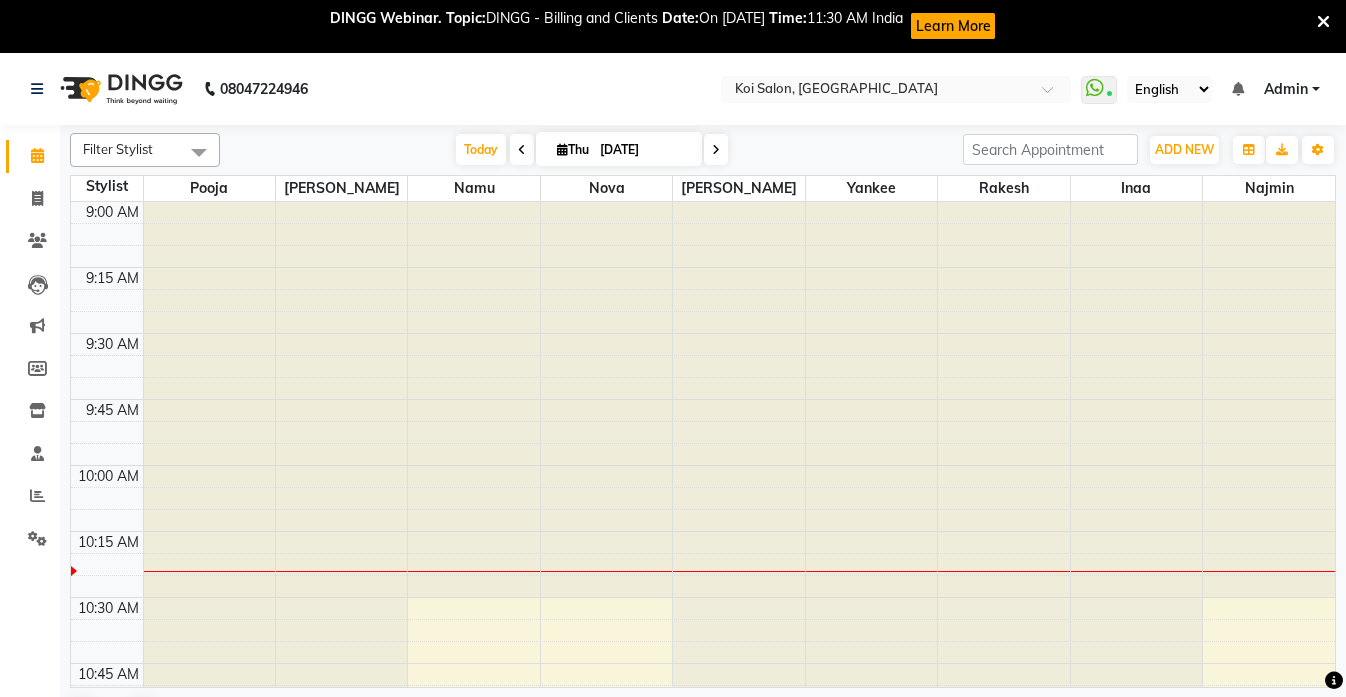 click on "Learn More" at bounding box center [952, 26] 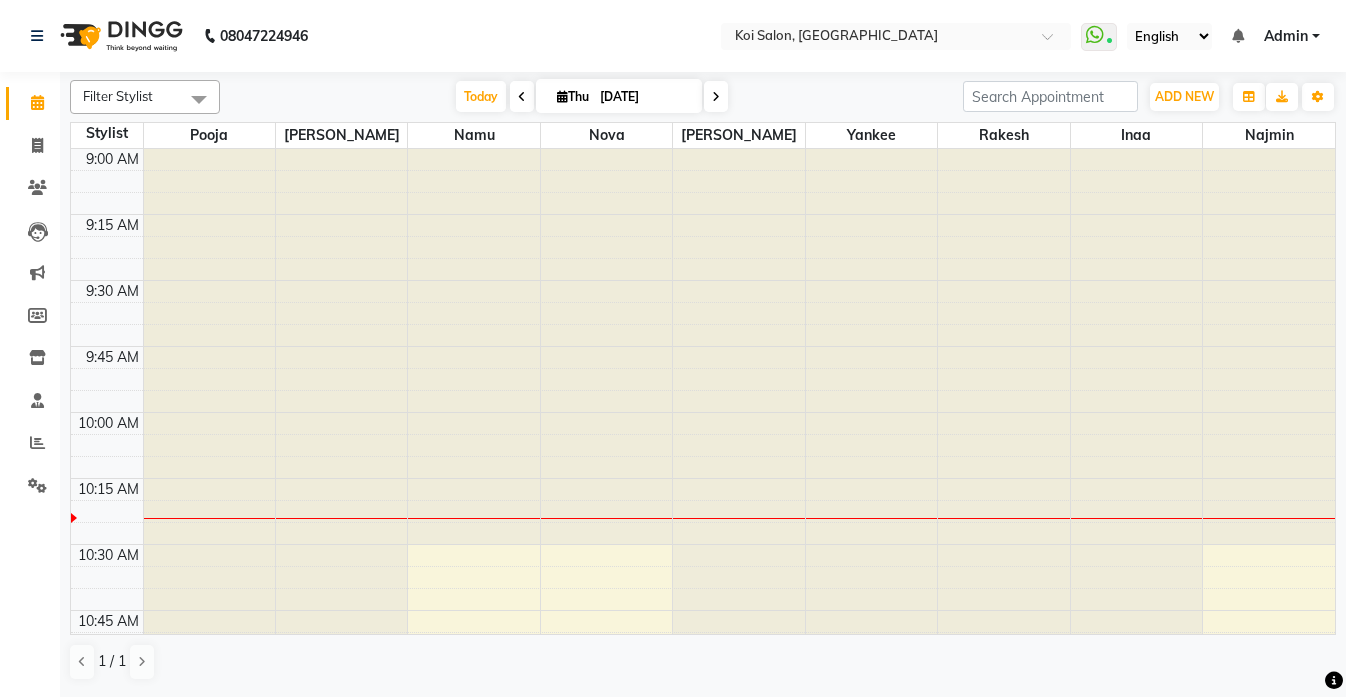 click at bounding box center [716, 97] 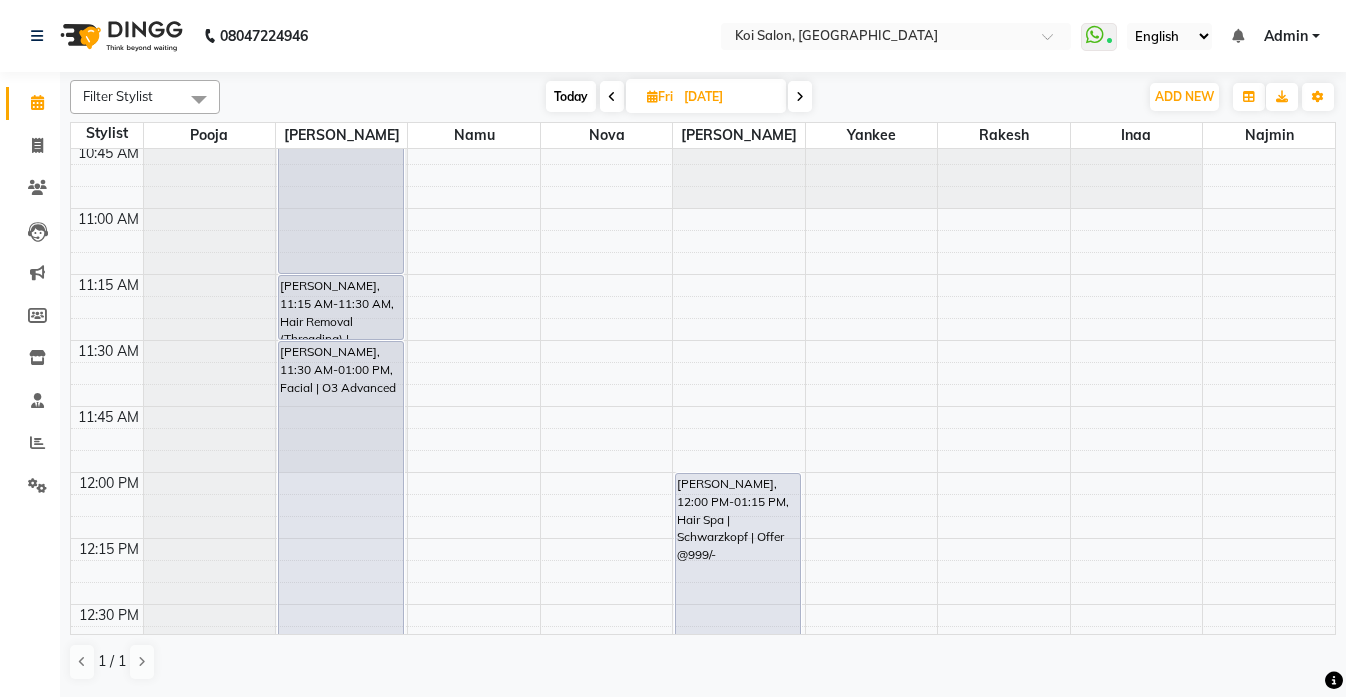 scroll, scrollTop: 730, scrollLeft: 0, axis: vertical 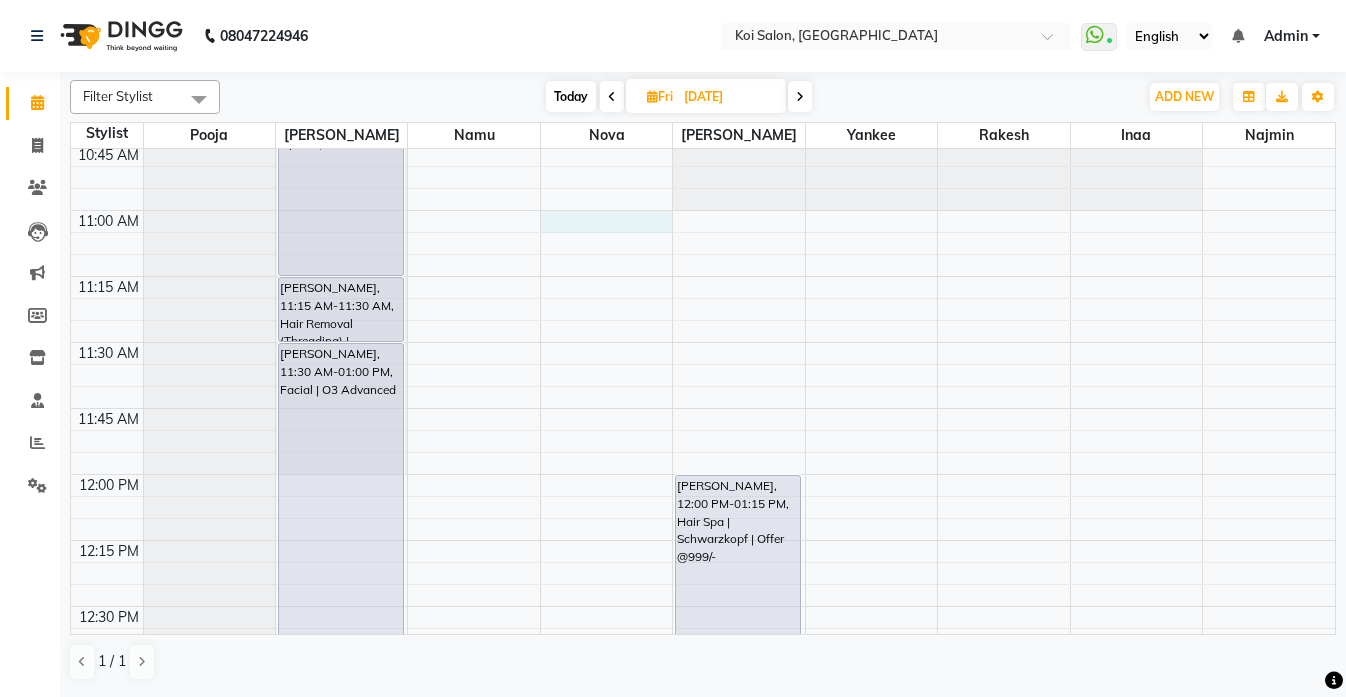 click on "8:00 AM 8:15 AM 8:30 AM 8:45 AM 9:00 AM 9:15 AM 9:30 AM 9:45 AM 10:00 AM 10:15 AM 10:30 AM 10:45 AM 11:00 AM 11:15 AM 11:30 AM 11:45 AM 12:00 PM 12:15 PM 12:30 PM 12:45 PM 1:00 PM 1:15 PM 1:30 PM 1:45 PM 2:00 PM 2:15 PM 2:30 PM 2:45 PM 3:00 PM 3:15 PM 3:30 PM 3:45 PM 4:00 PM 4:15 PM 4:30 PM 4:45 PM 5:00 PM 5:15 PM 5:30 PM 5:45 PM 6:00 PM 6:15 PM 6:30 PM 6:45 PM 7:00 PM 7:15 PM 7:30 PM 7:45 PM 8:00 PM 8:15 PM 8:30 PM 8:45 PM    Geeta Dethe, 04:00 PM-05:00 PM, Haircut | Lady's Haircut | Creative Director    Nimisha Shukla, 10:30 AM-11:15 AM, Hair Styling | Hair Updos | Buns    Lolita Gupta, 11:15 AM-11:30 AM, Hair Removal (Threading) | Eyebrows + Upper Lip    Lolita Gupta, 11:30 AM-01:00 PM, Facial | O3 Advanced     Bina Samant, 12:00 PM-01:15 PM, Hair Spa | Schwarzkopf | Offer @999/-    Geeta Dethe, 03:00 PM-04:00 PM, Massage | Head Massage| With Wash | 30 Min" at bounding box center [703, 1134] 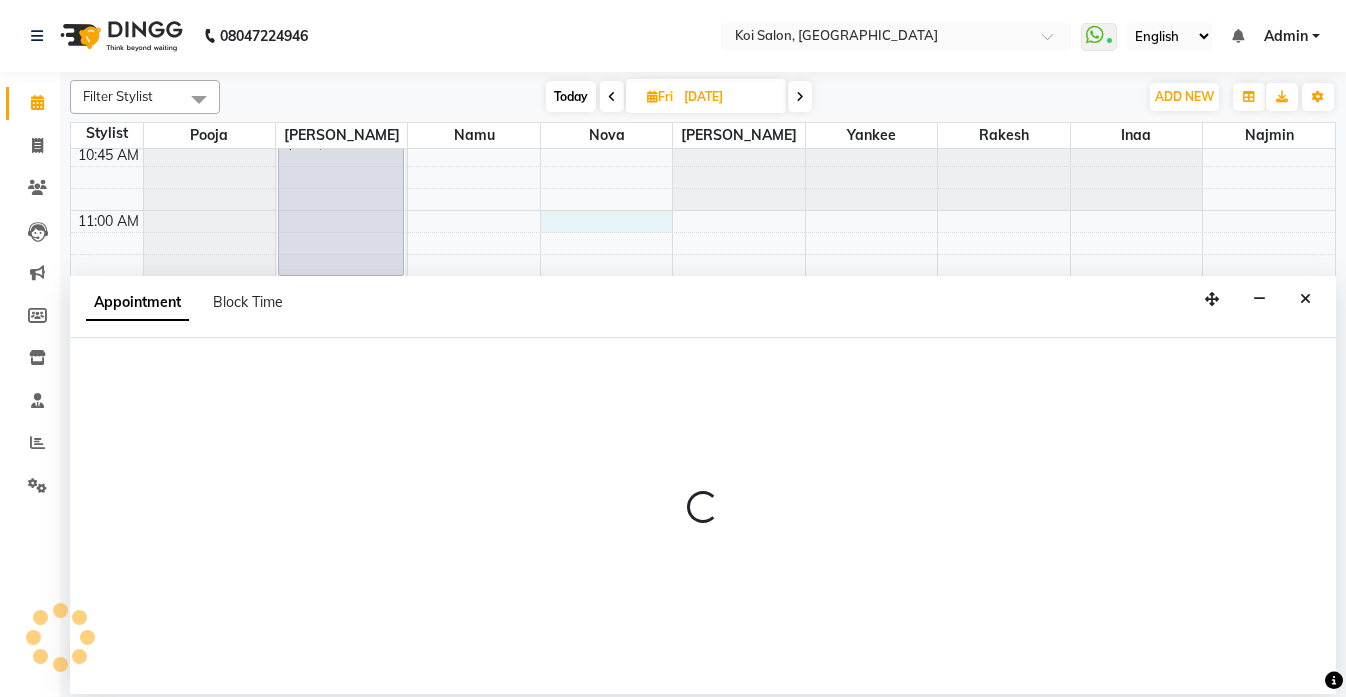 select on "16518" 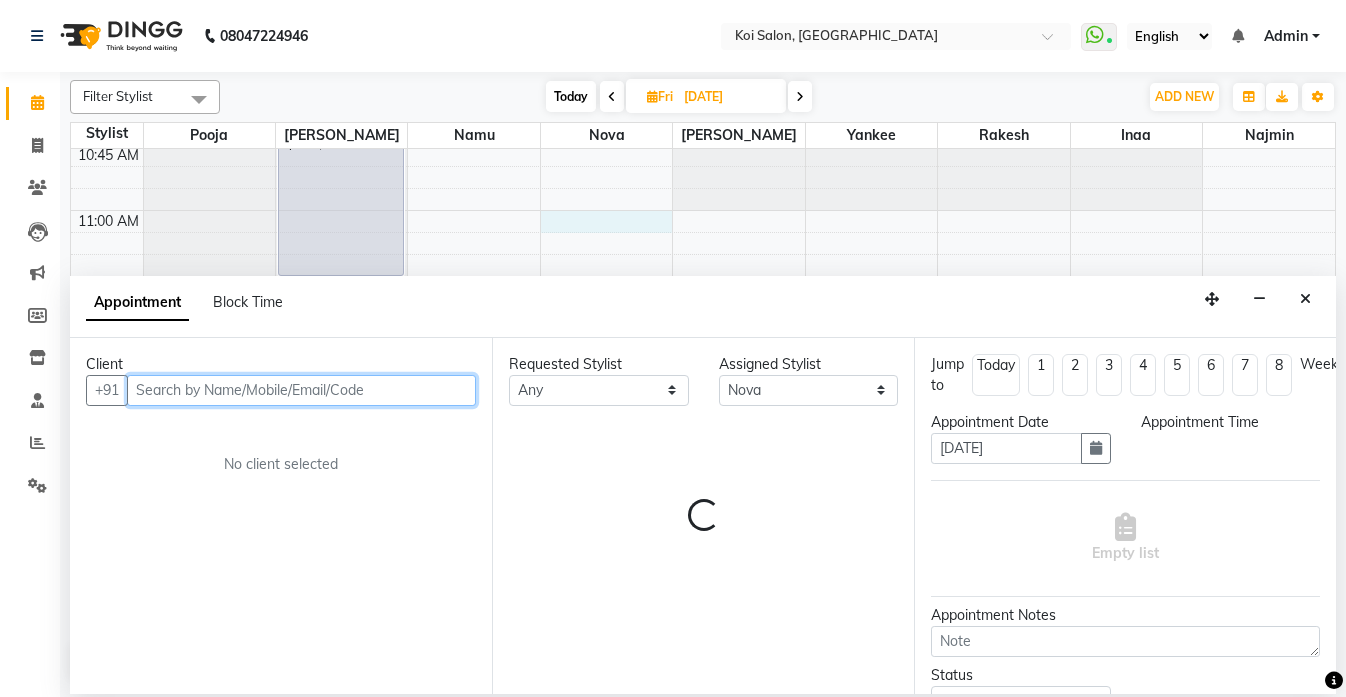 select on "660" 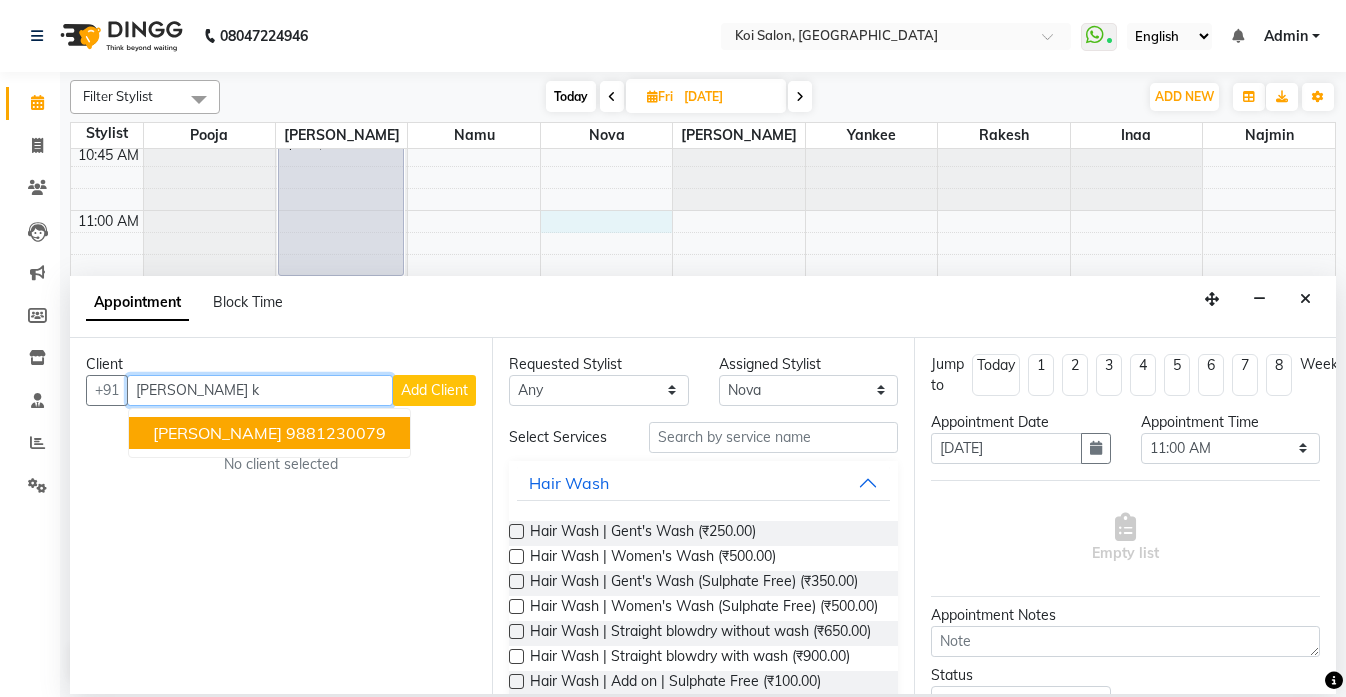 click on "9881230079" at bounding box center (336, 433) 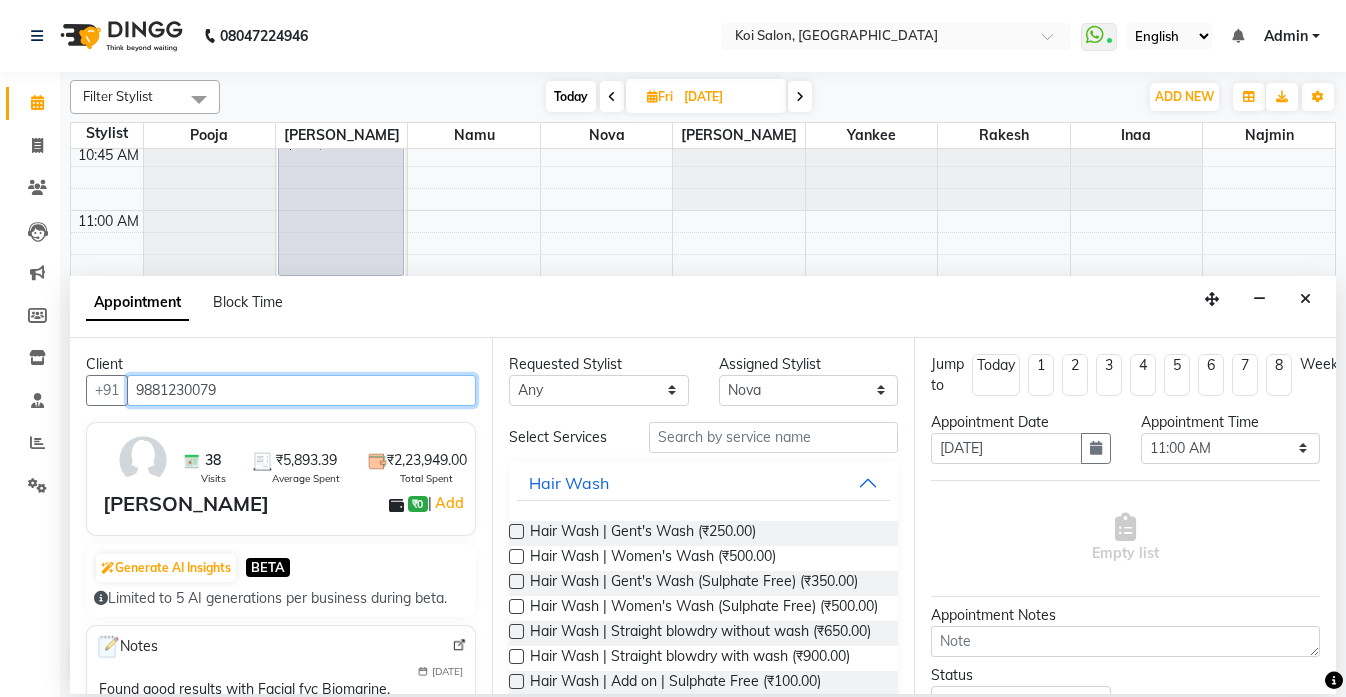 type on "9881230079" 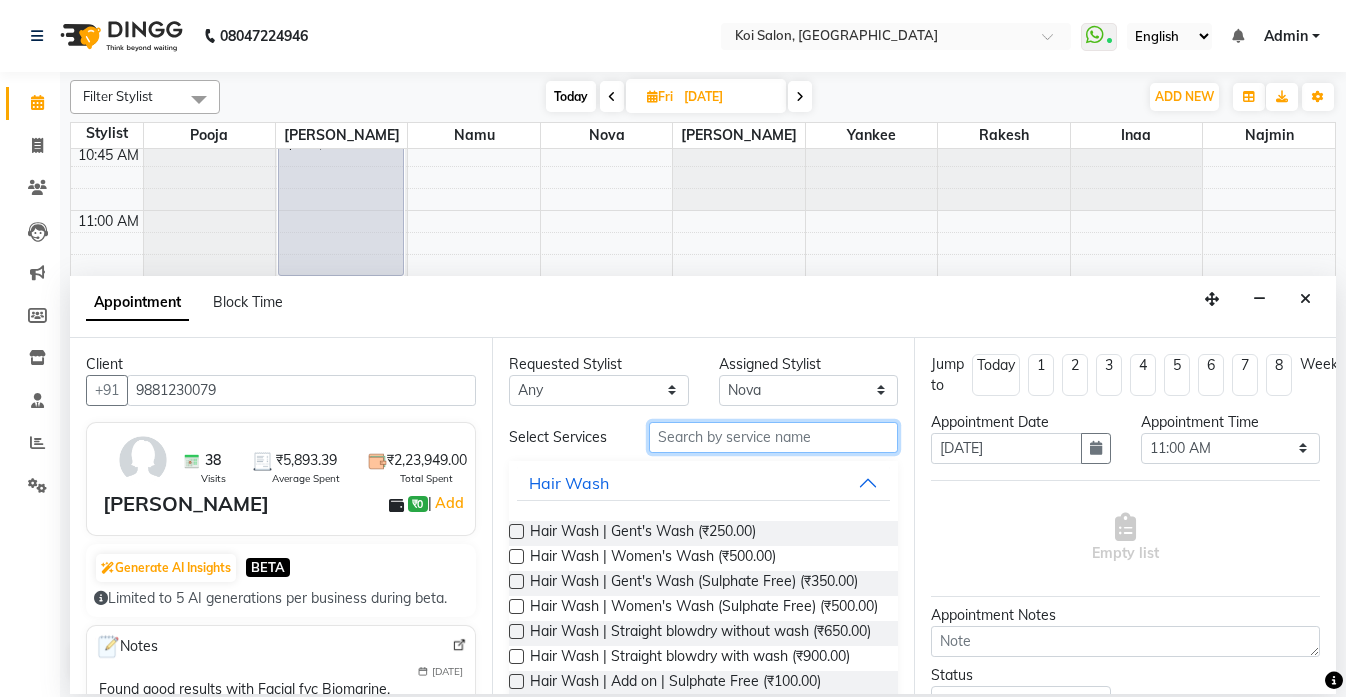 click at bounding box center [773, 437] 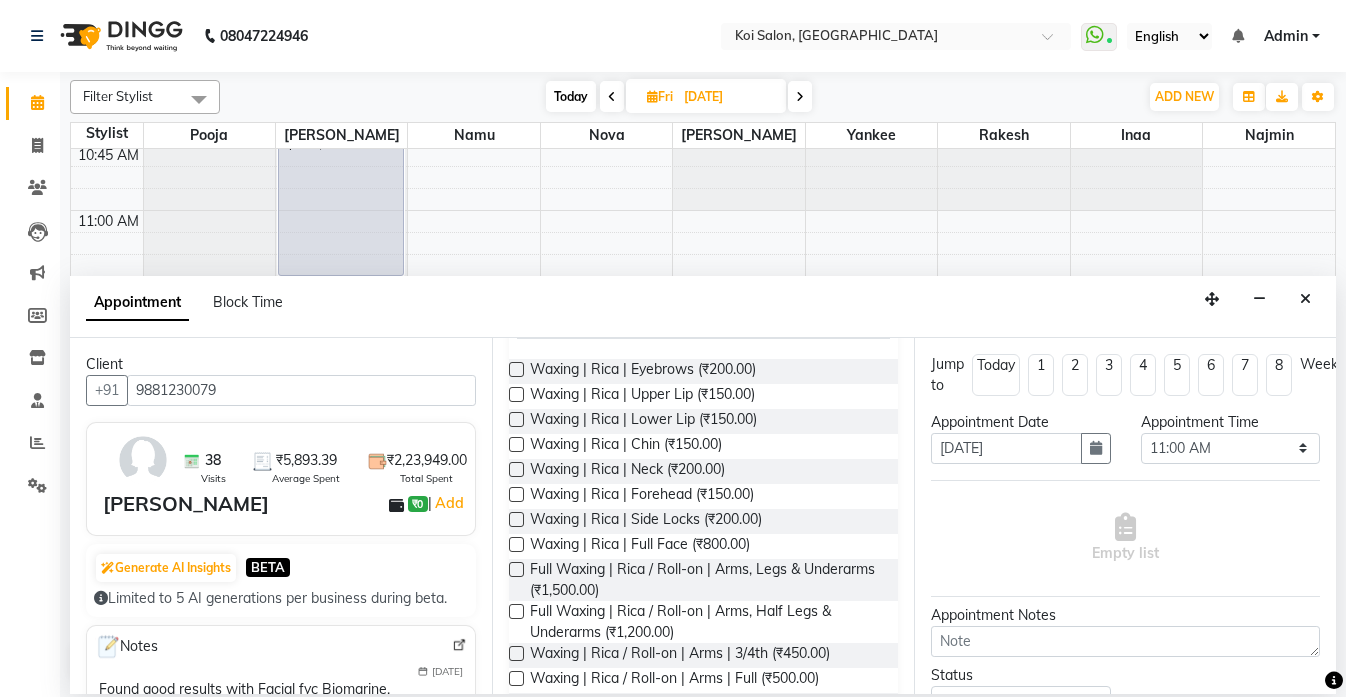 scroll, scrollTop: 240, scrollLeft: 0, axis: vertical 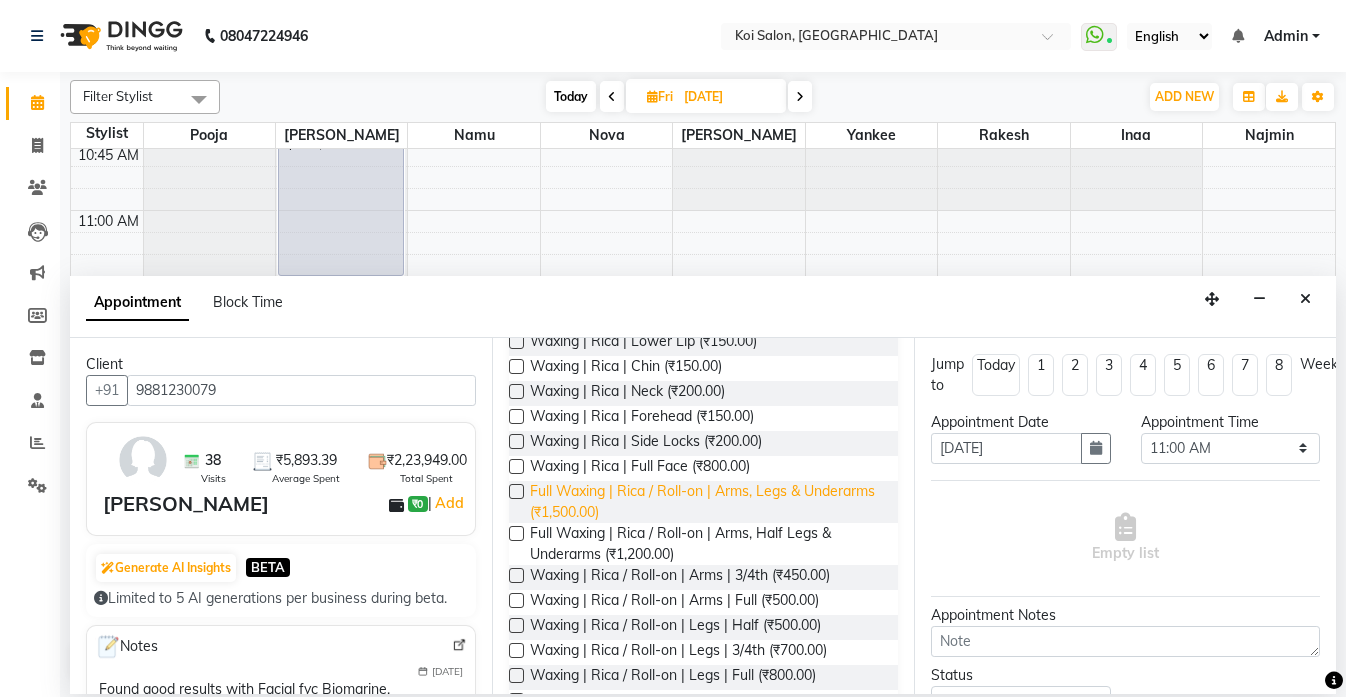 type on "rica" 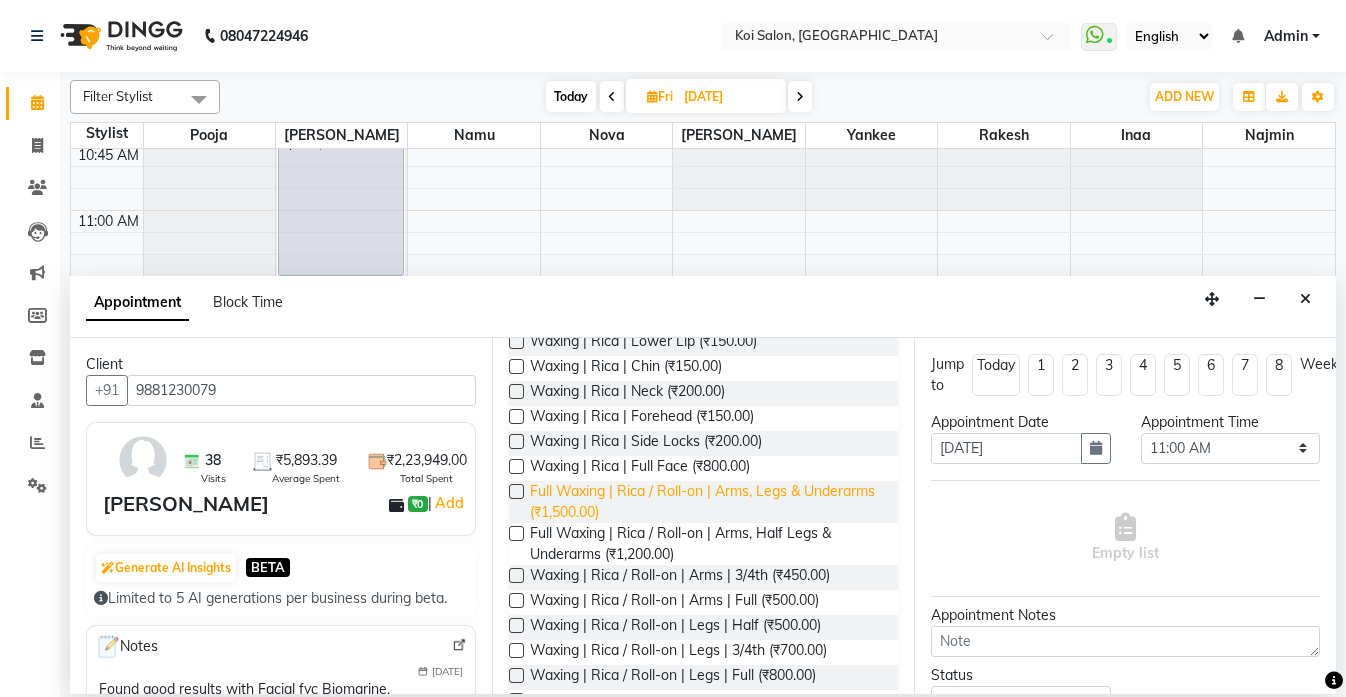 click on "Full Waxing | Rica / Roll-on | Arms, Legs & Underarms (₹1,500.00)" at bounding box center [706, 502] 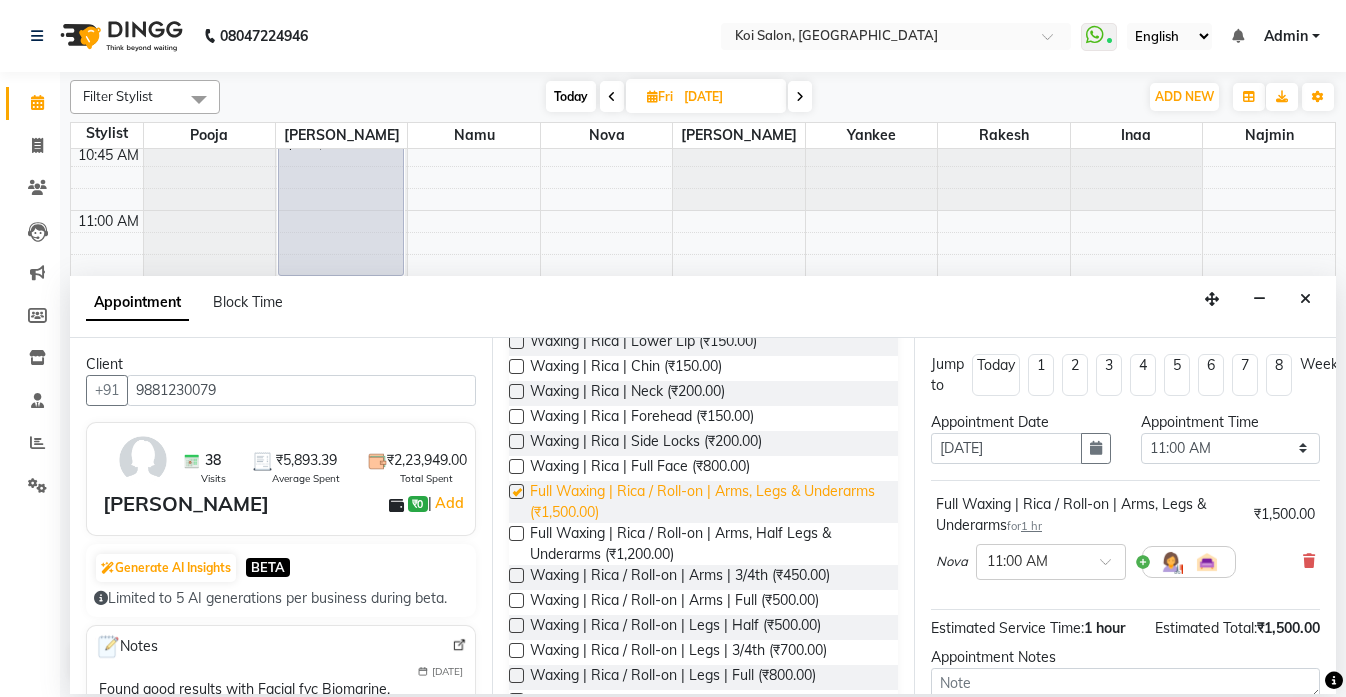 checkbox on "false" 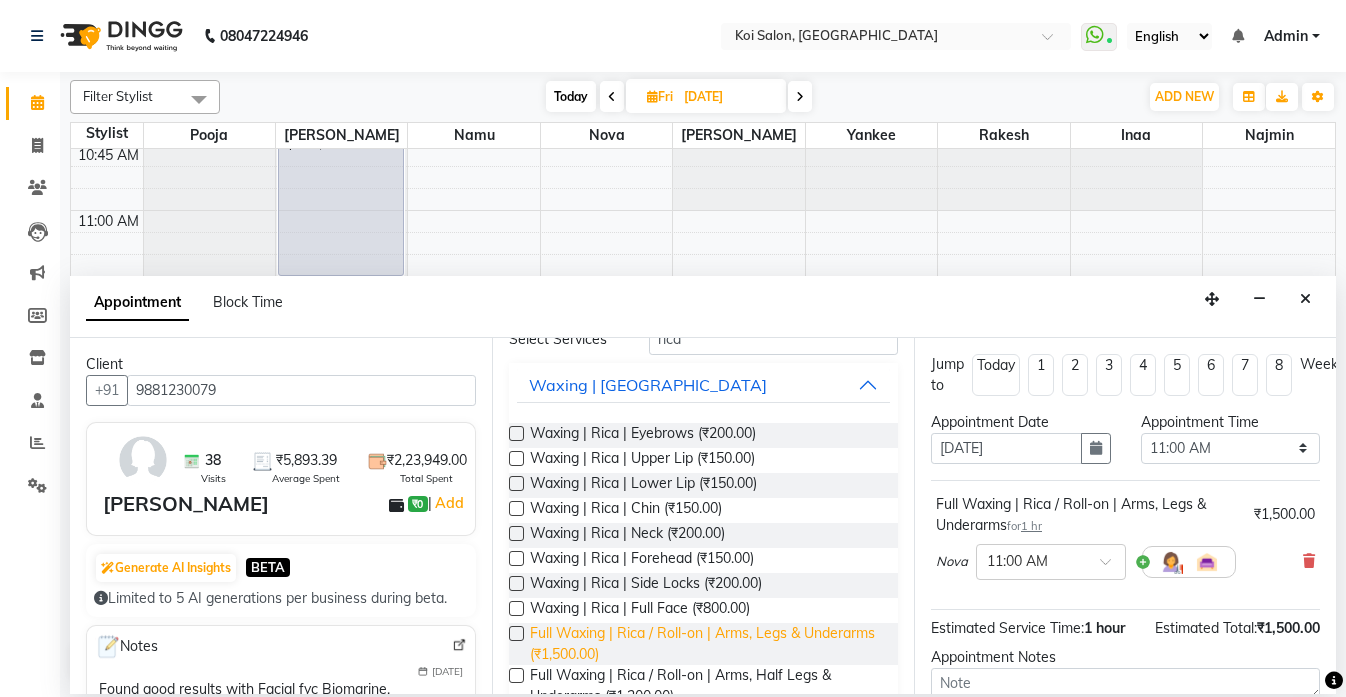 scroll, scrollTop: 0, scrollLeft: 0, axis: both 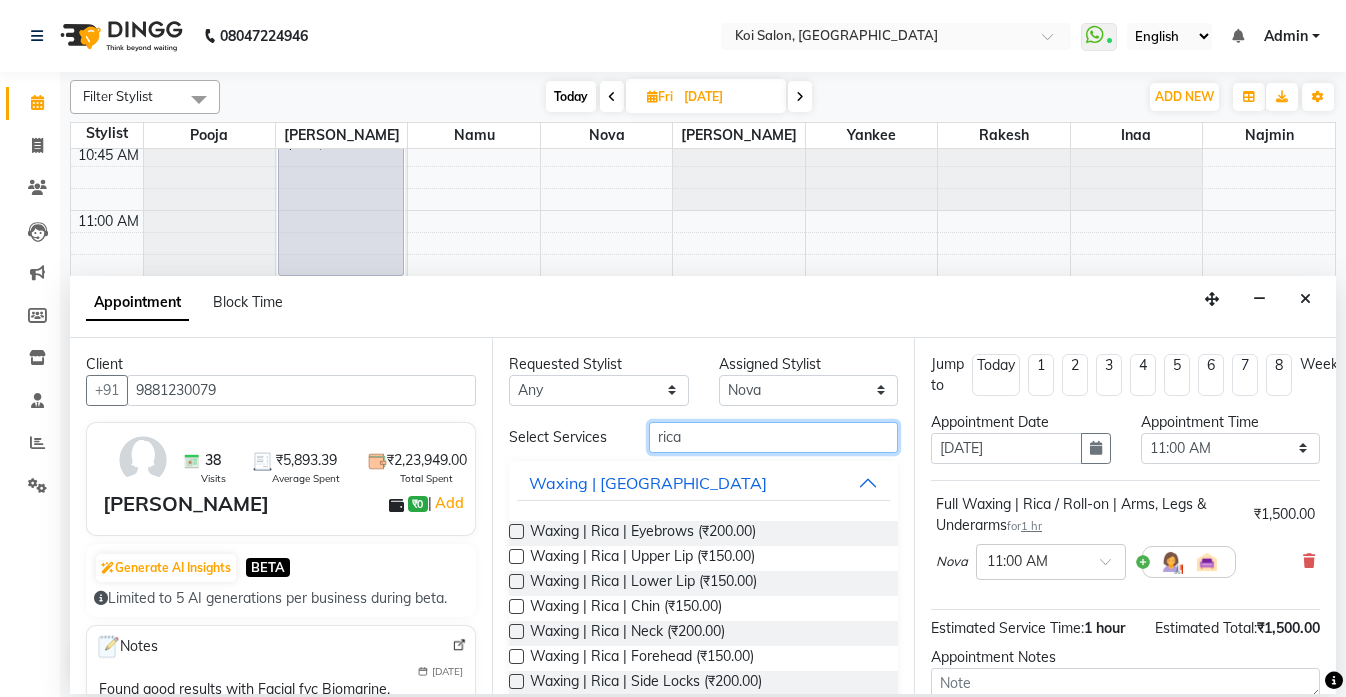 drag, startPoint x: 726, startPoint y: 438, endPoint x: 559, endPoint y: 415, distance: 168.57639 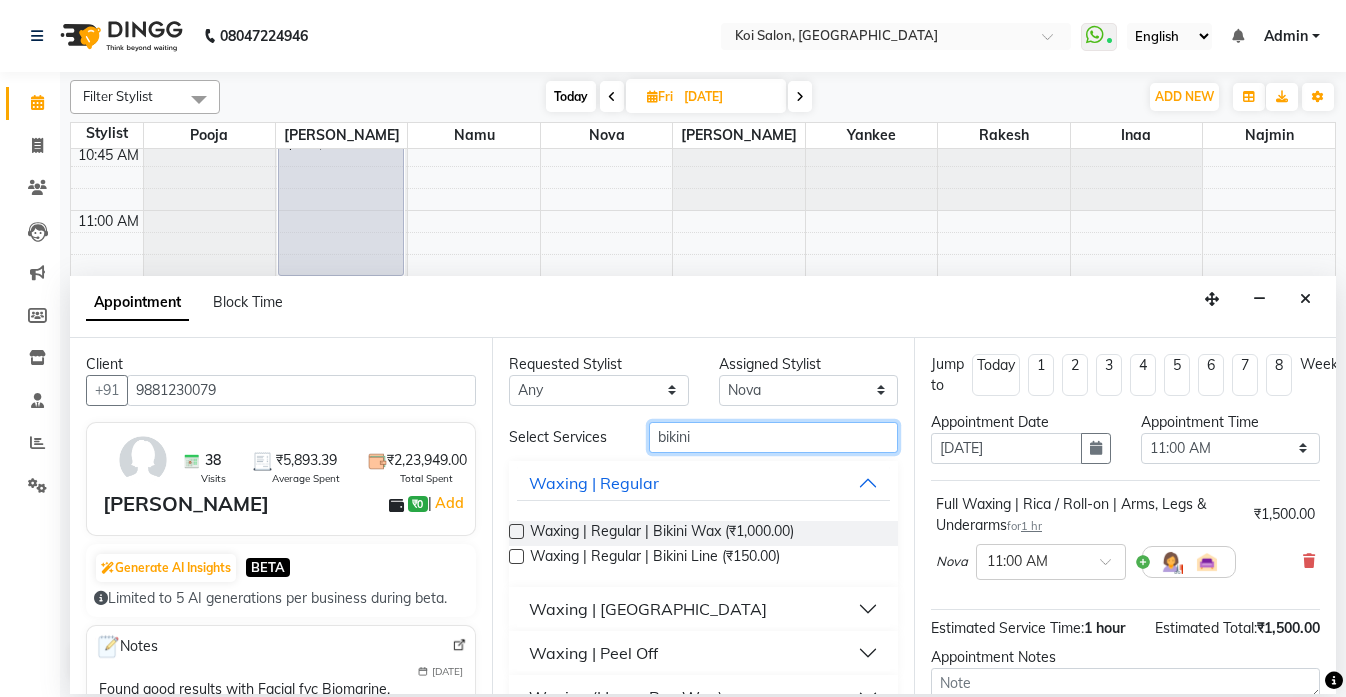 type on "bikini" 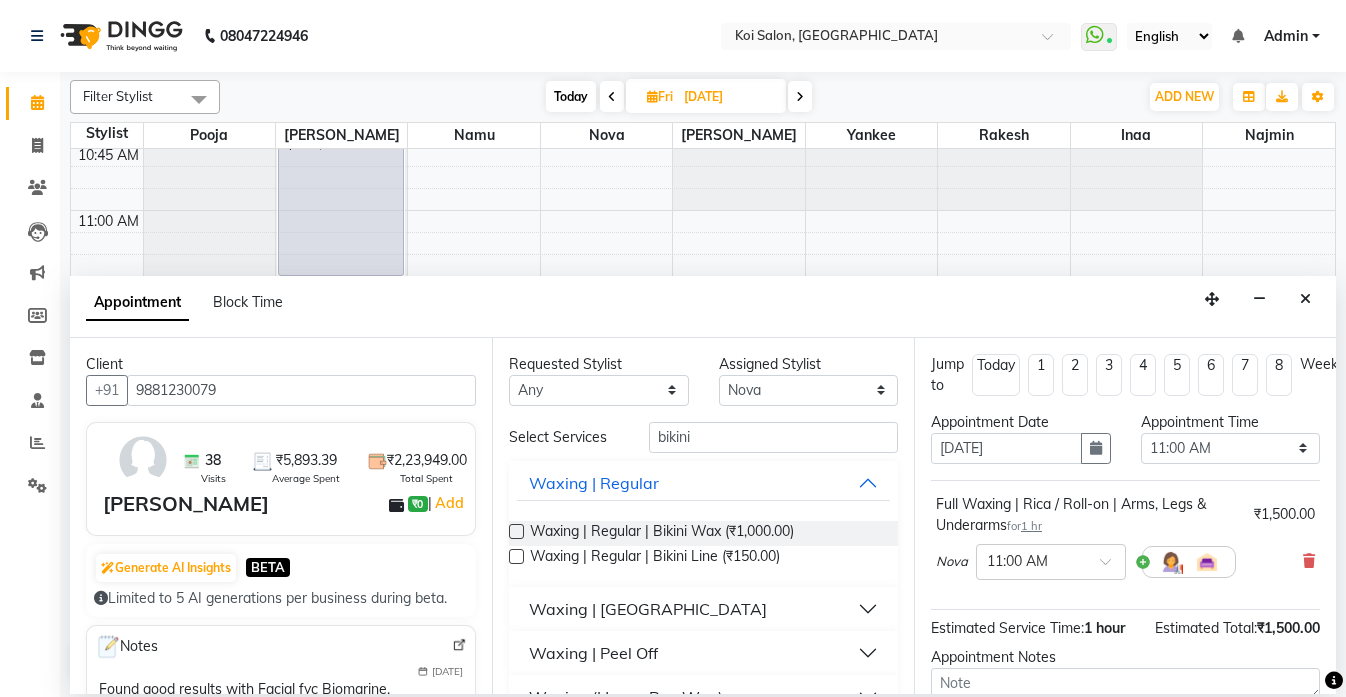 click on "Waxing | Peel Off" at bounding box center [593, 653] 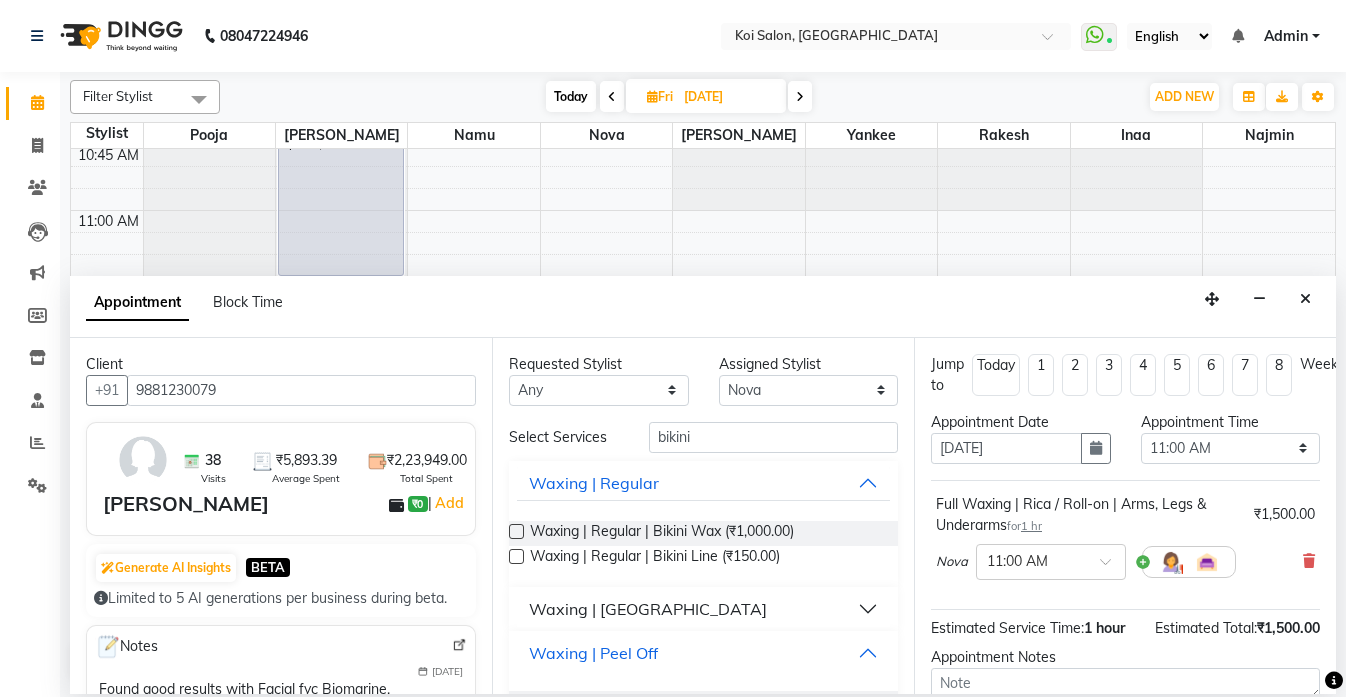 scroll, scrollTop: 123, scrollLeft: 0, axis: vertical 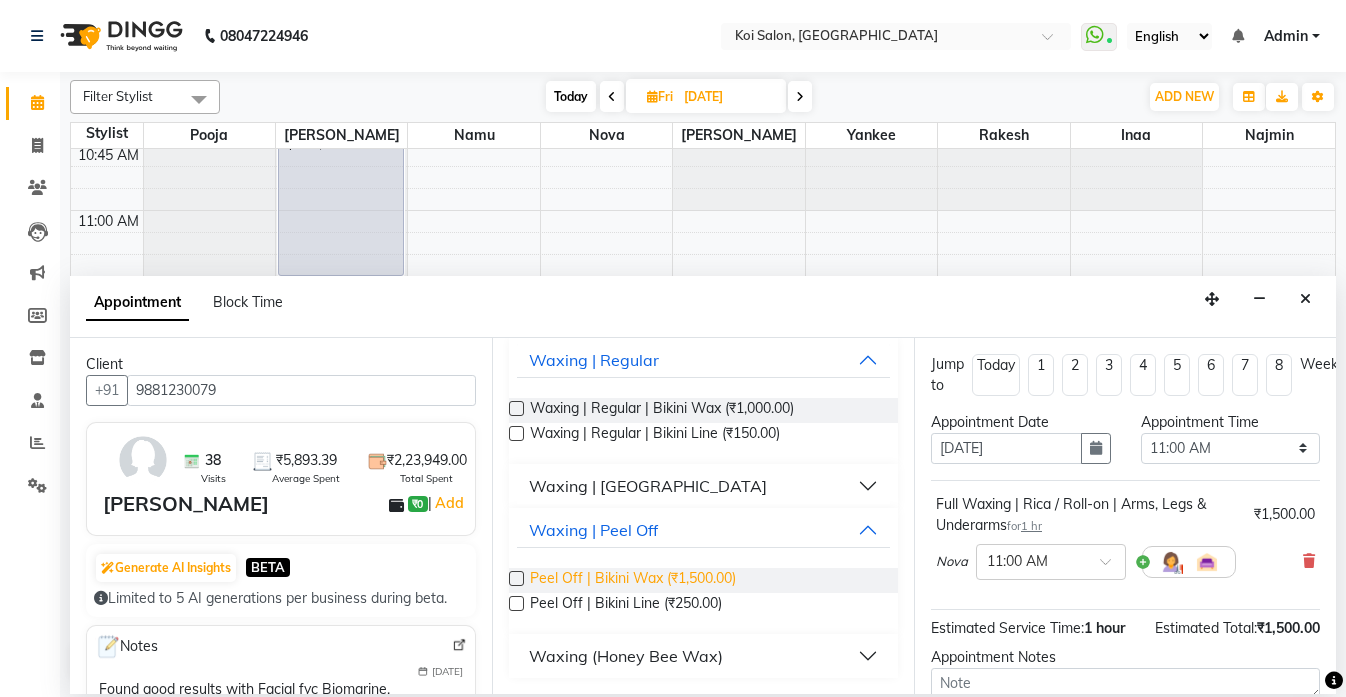 click on "Peel Off | Bikini Wax (₹1,500.00)" at bounding box center [633, 580] 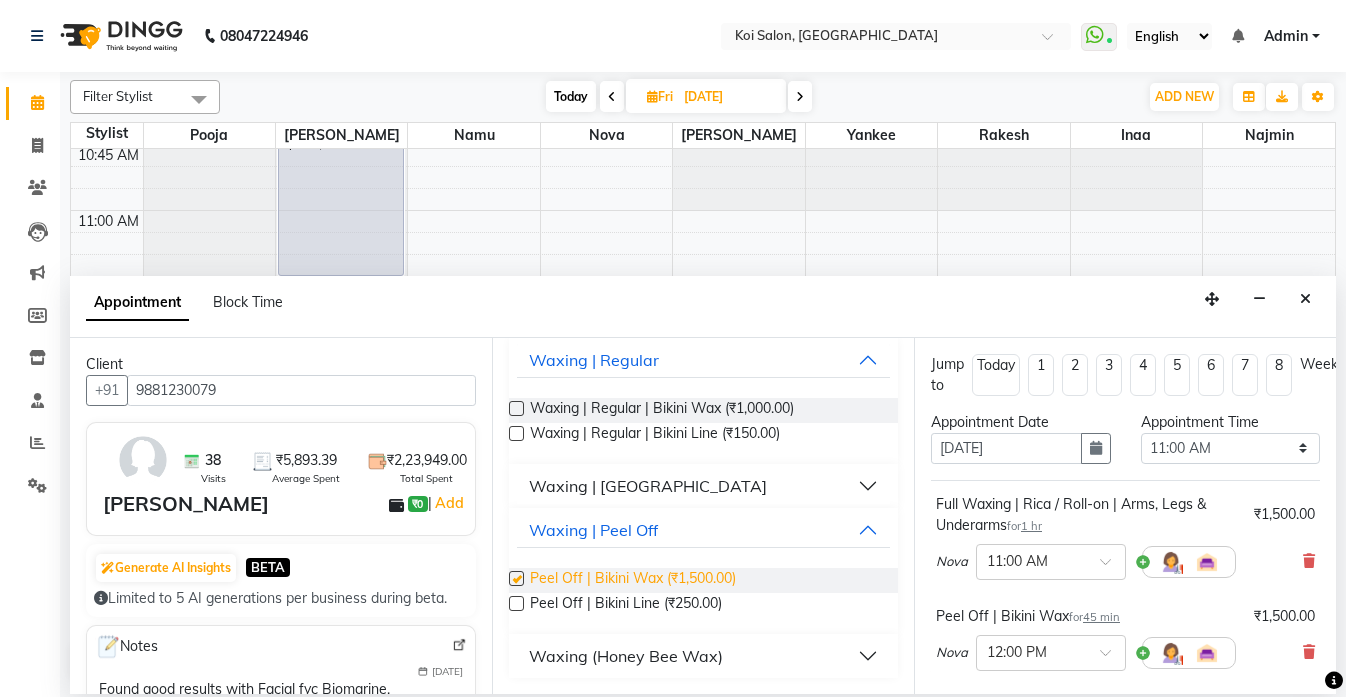 checkbox on "false" 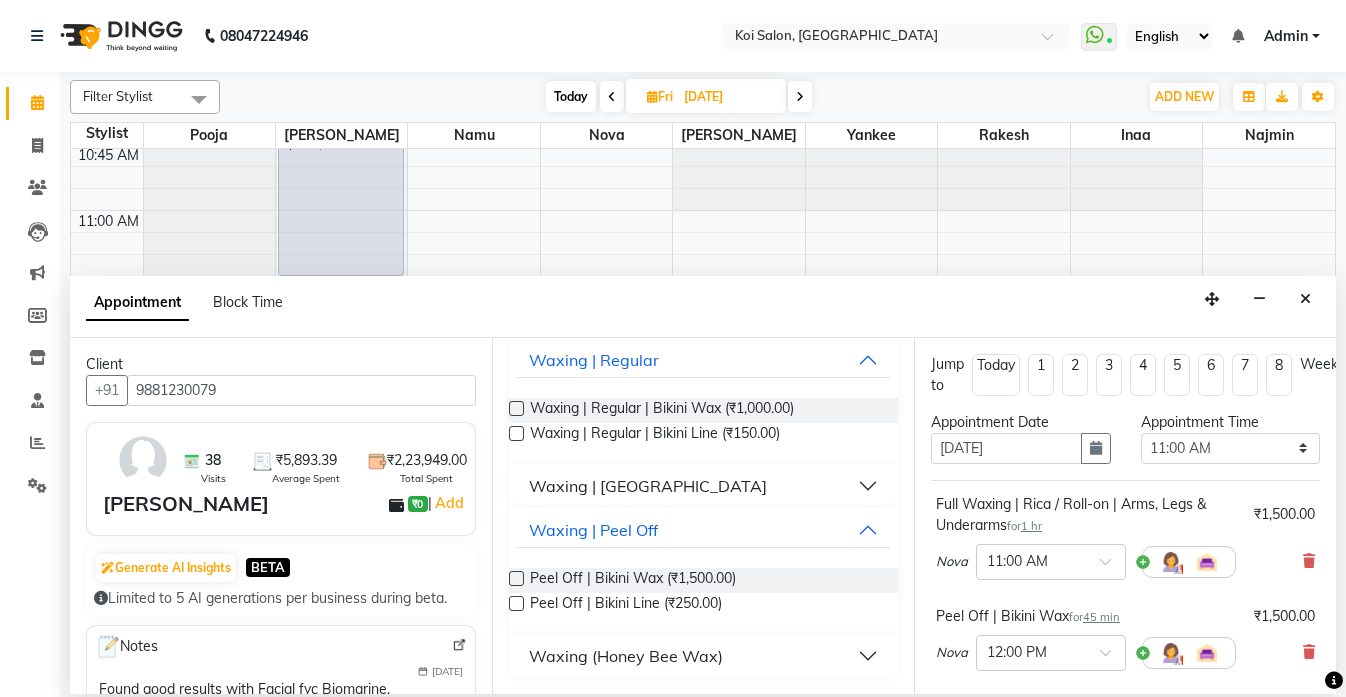 scroll, scrollTop: 0, scrollLeft: 0, axis: both 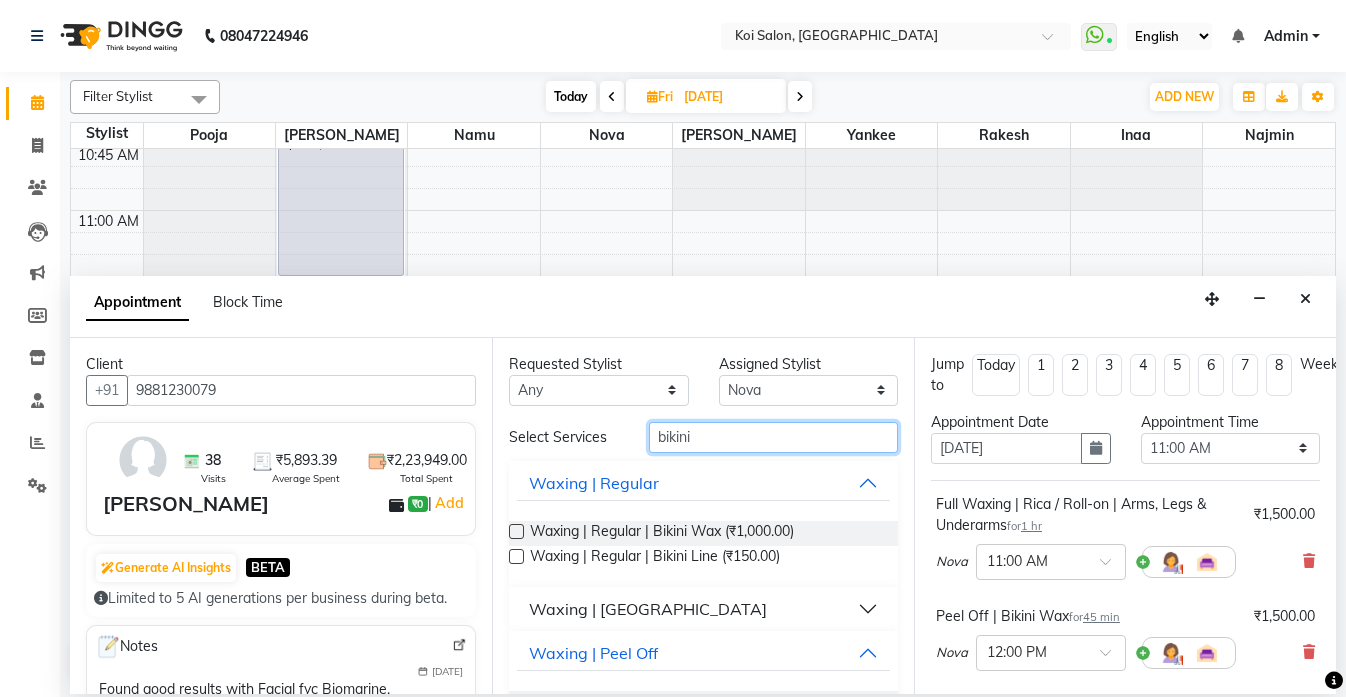 drag, startPoint x: 721, startPoint y: 445, endPoint x: 583, endPoint y: 421, distance: 140.07141 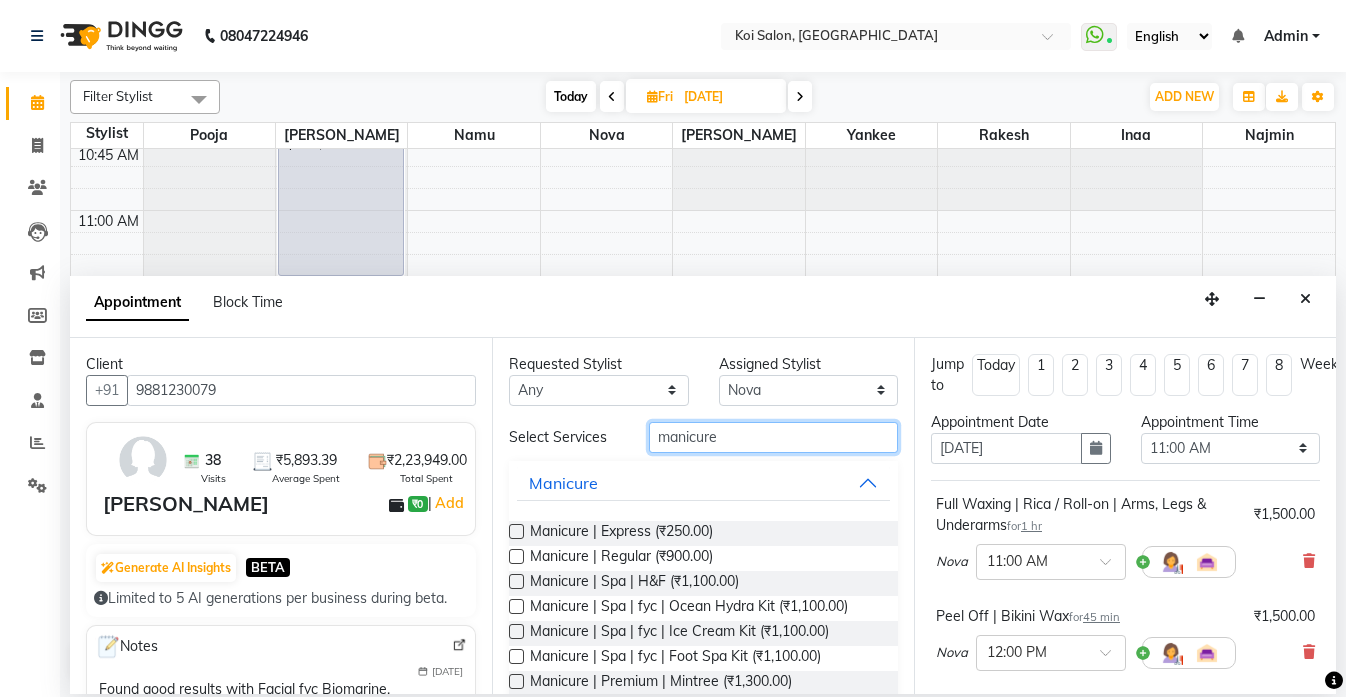 type on "manicure" 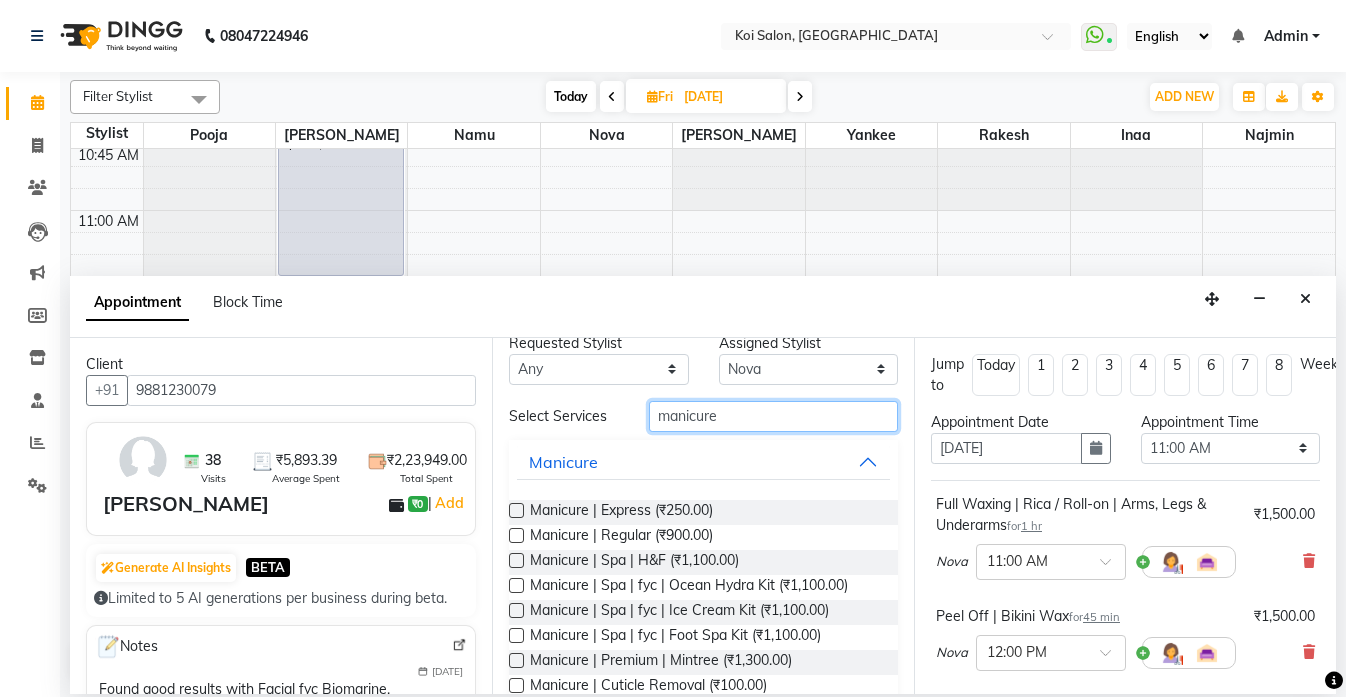 scroll, scrollTop: 38, scrollLeft: 0, axis: vertical 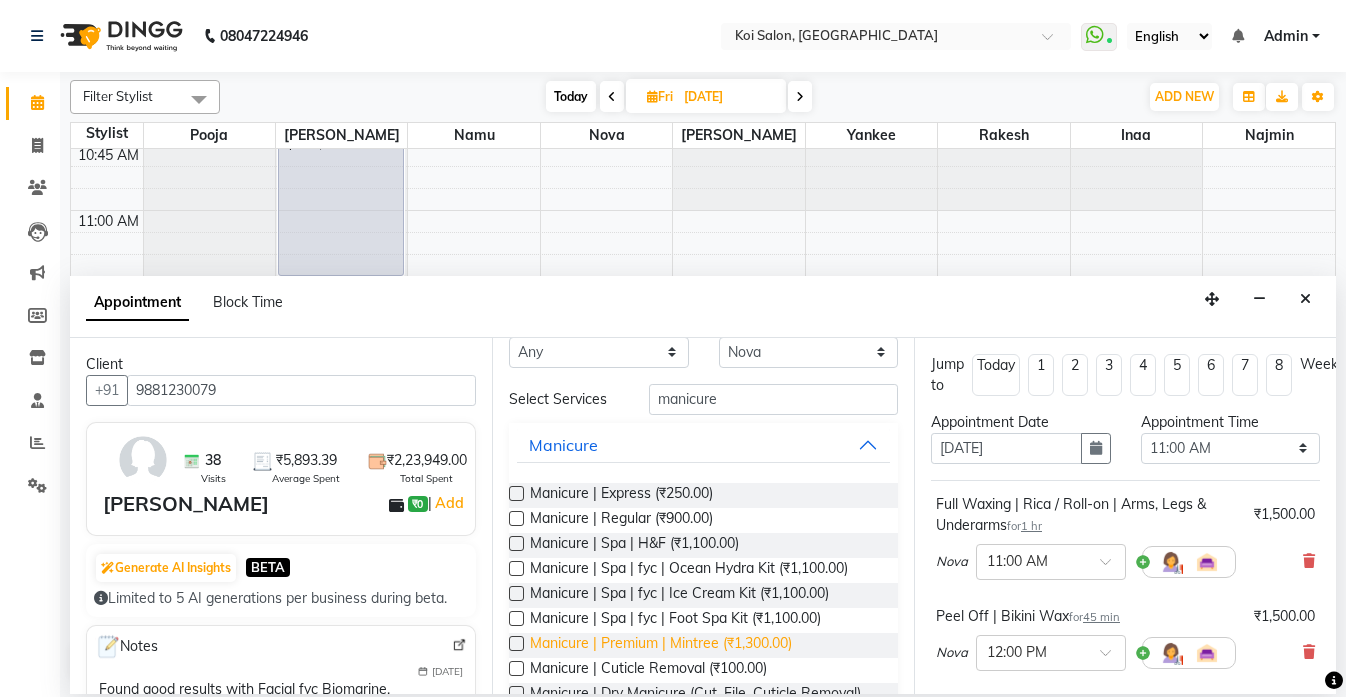 click on "Manicure | Premium | Mintree (₹1,300.00)" at bounding box center (661, 645) 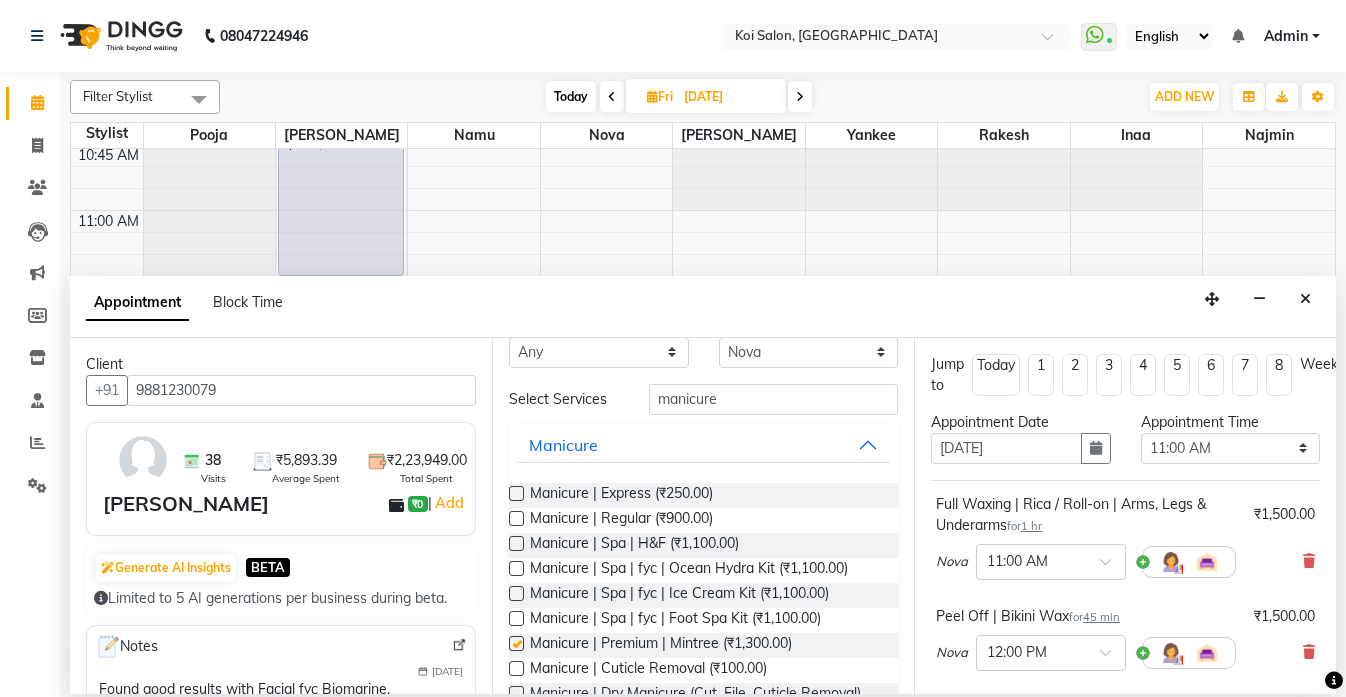 checkbox on "false" 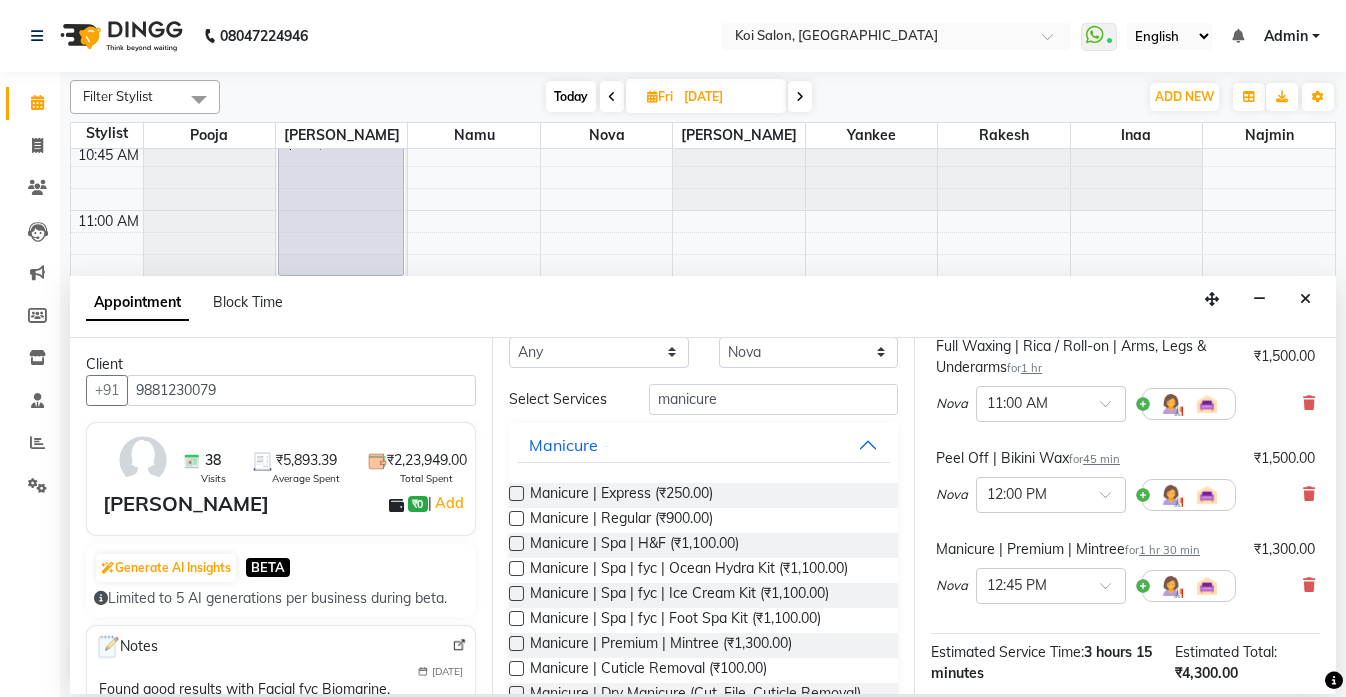 scroll, scrollTop: 190, scrollLeft: 0, axis: vertical 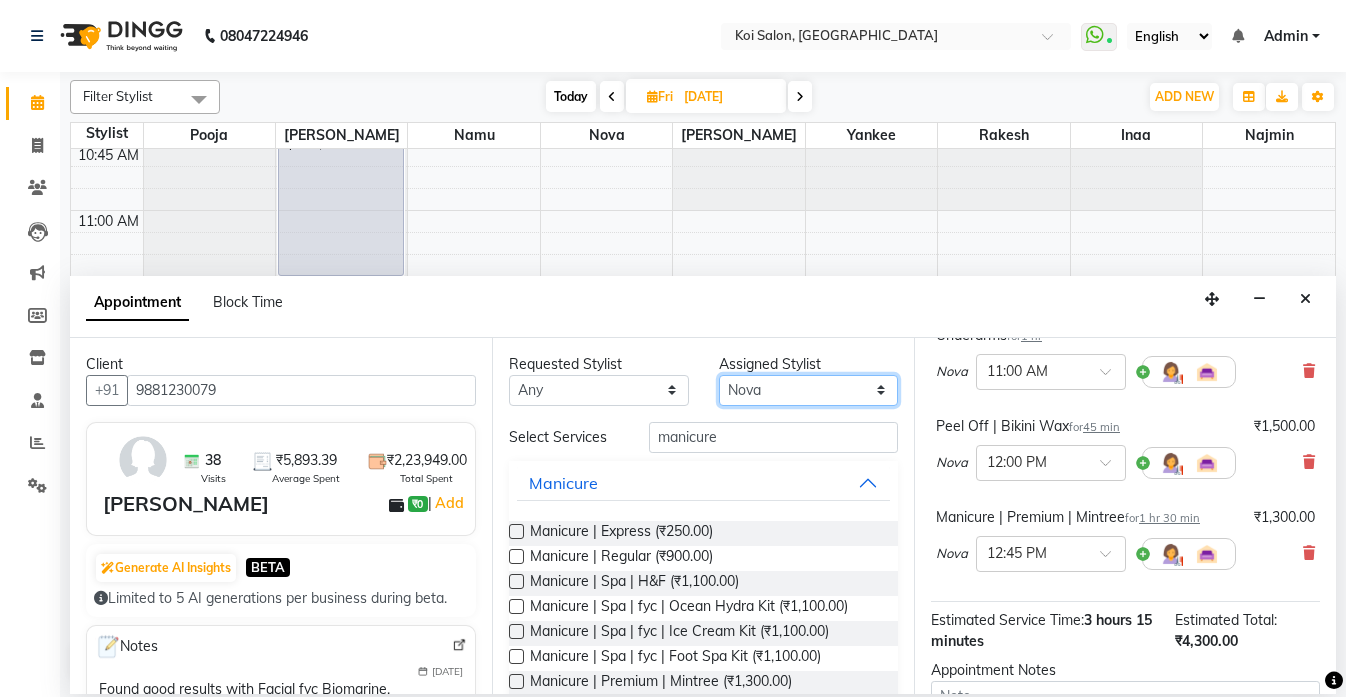 click on "Select Harsha Inaa Najmin Namu Nova Pooja Rakesh Shanky Yankee" at bounding box center (809, 390) 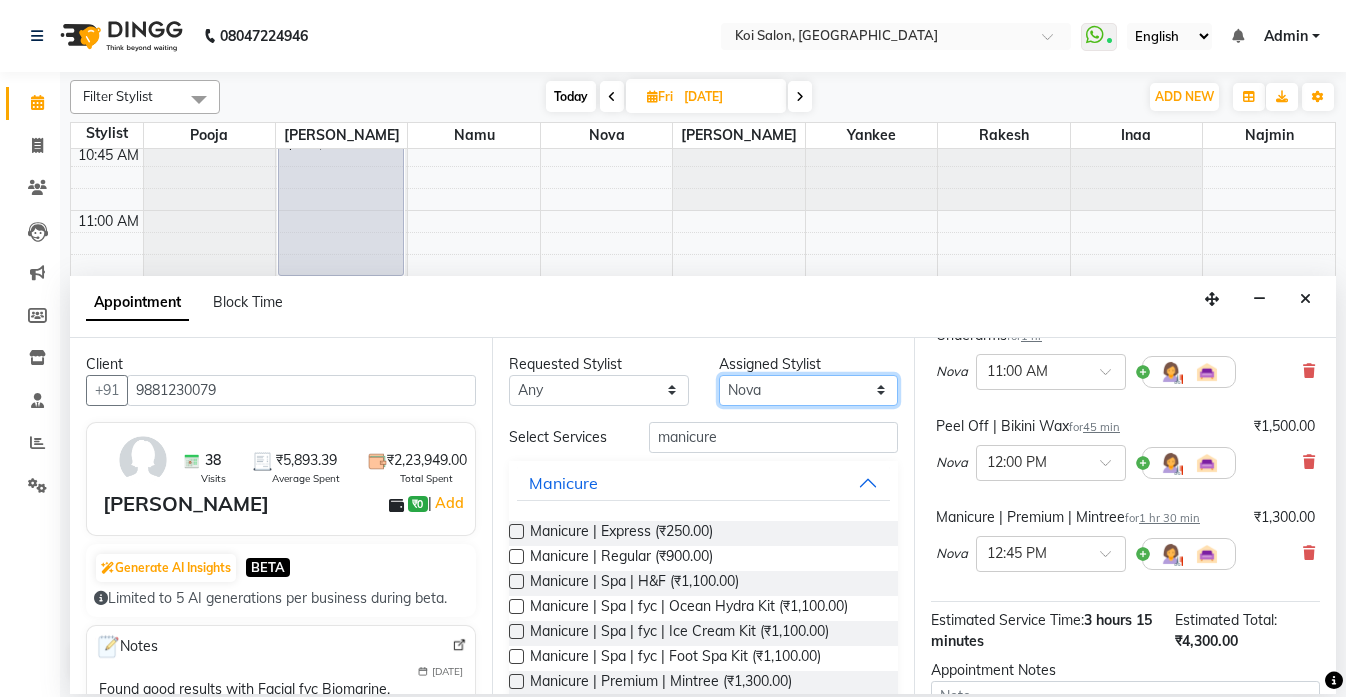 select on "37562" 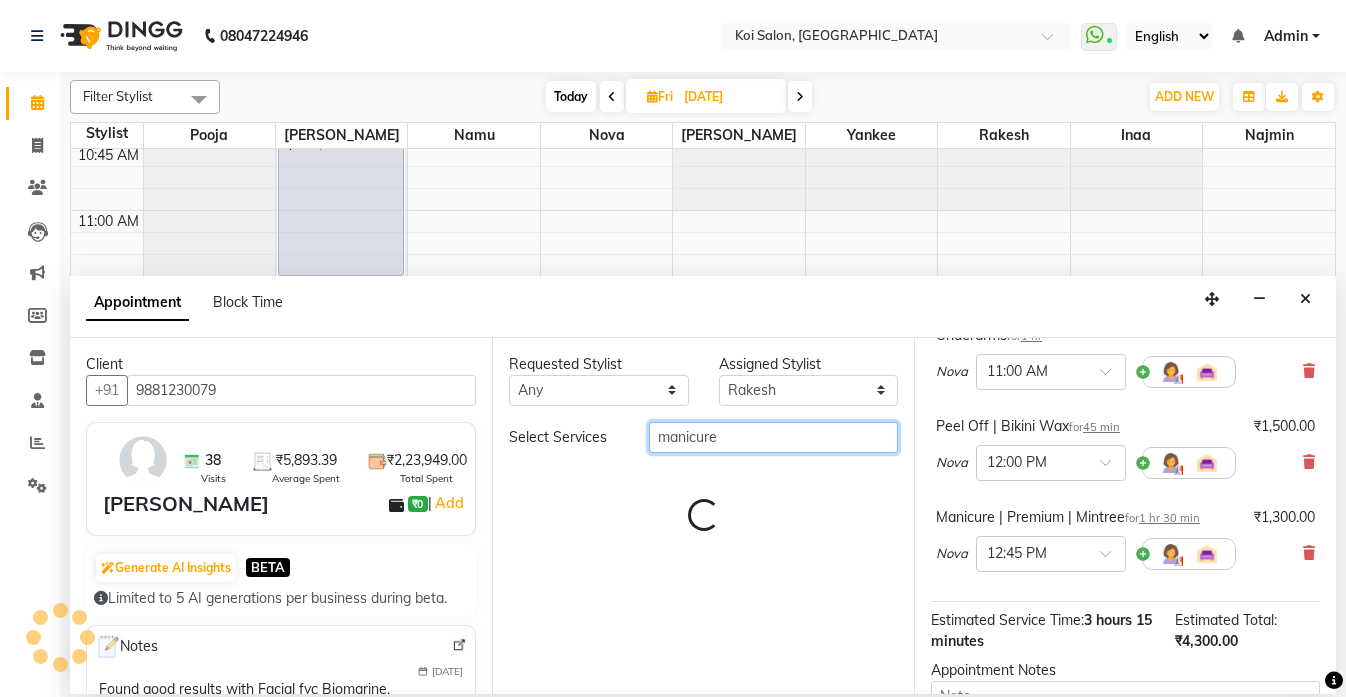 drag, startPoint x: 737, startPoint y: 434, endPoint x: 548, endPoint y: 430, distance: 189.04233 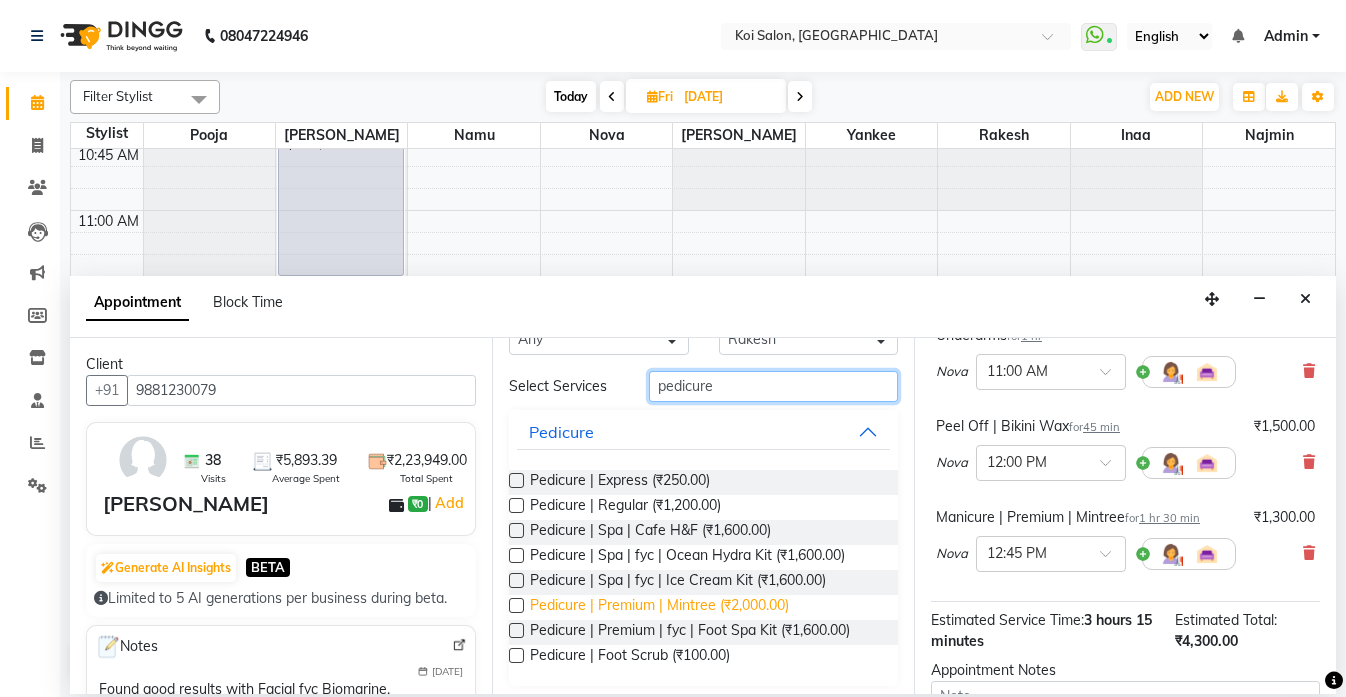 scroll, scrollTop: 55, scrollLeft: 0, axis: vertical 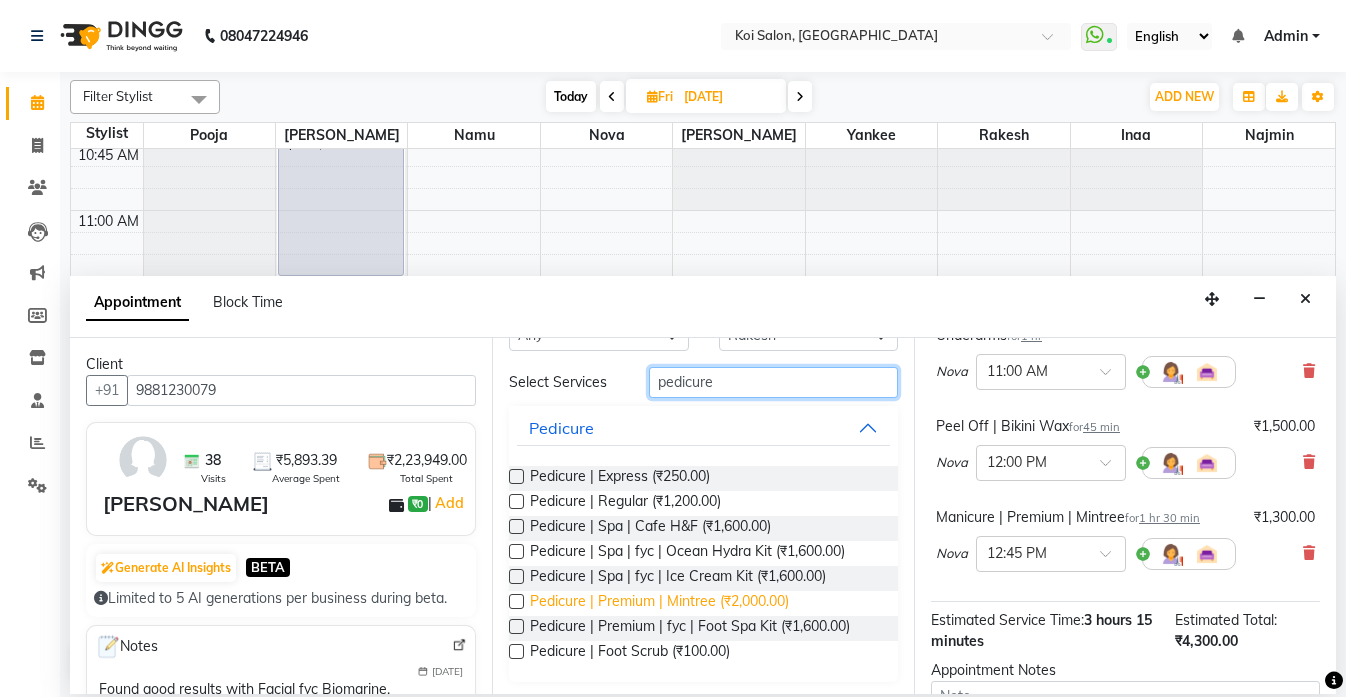 type on "pedicure" 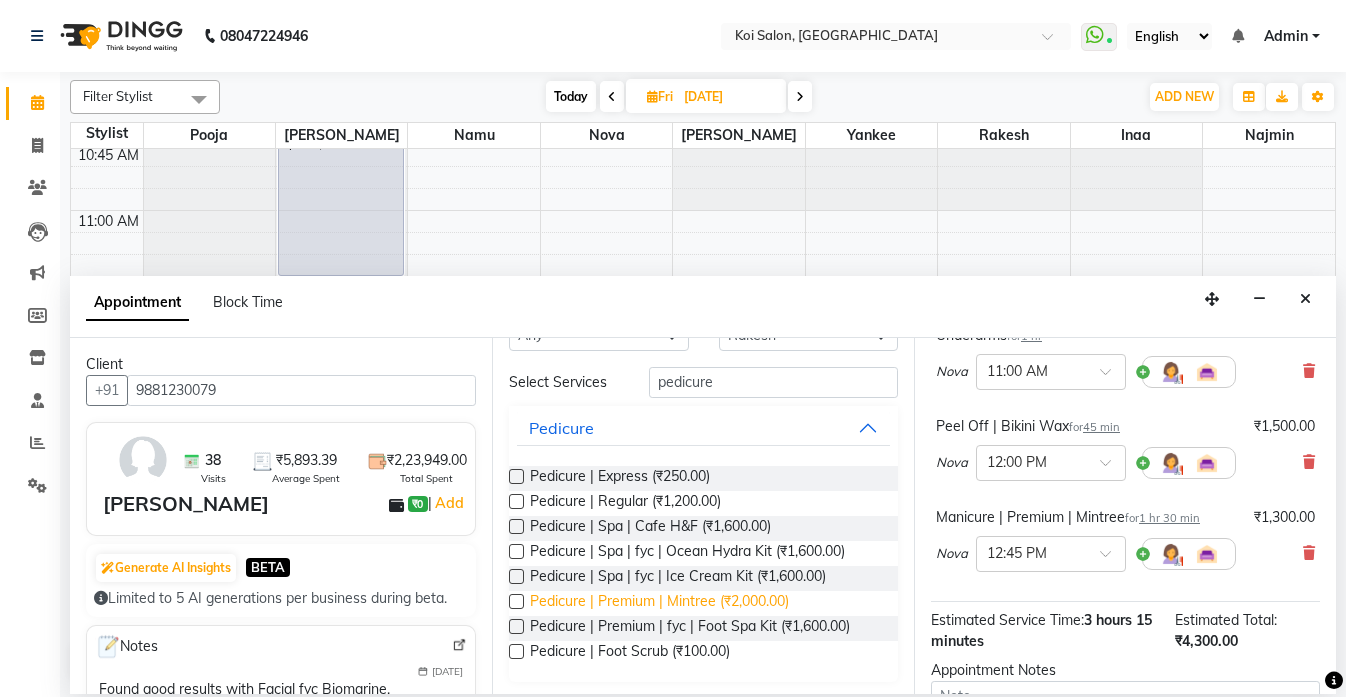 click on "Pedicure | Premium | Mintree (₹2,000.00)" at bounding box center (659, 603) 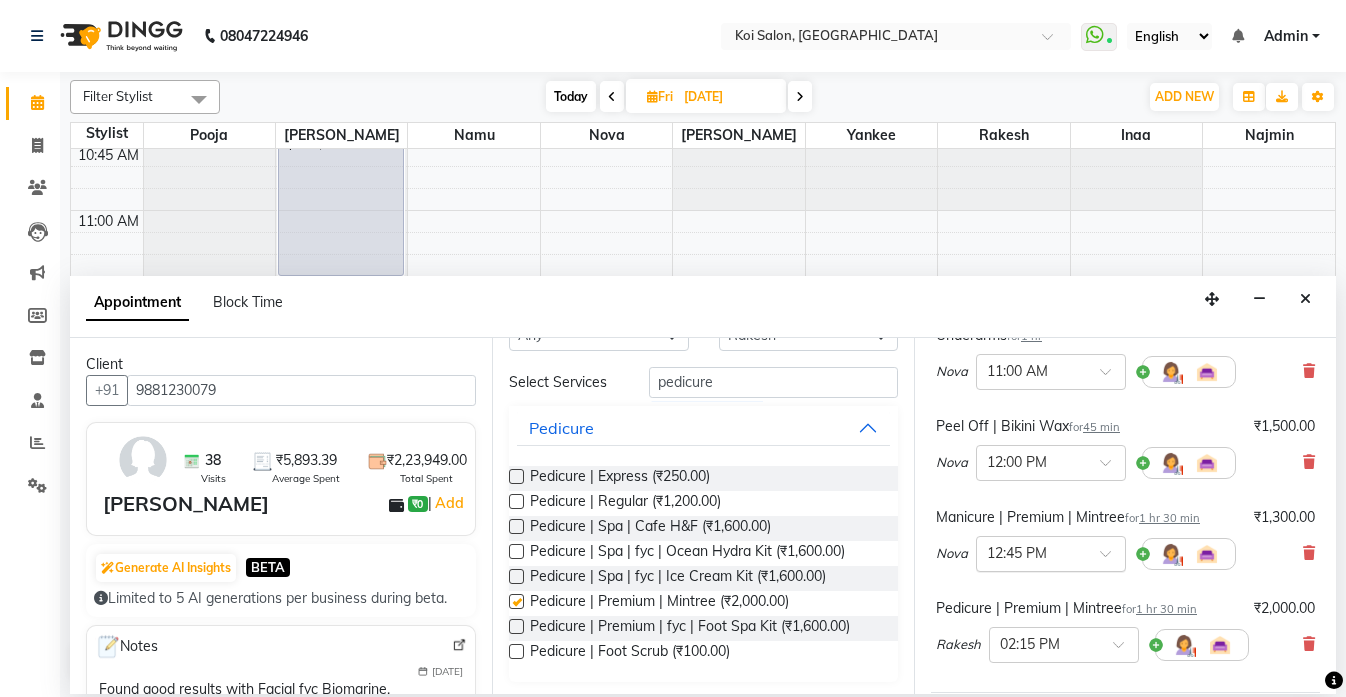 checkbox on "false" 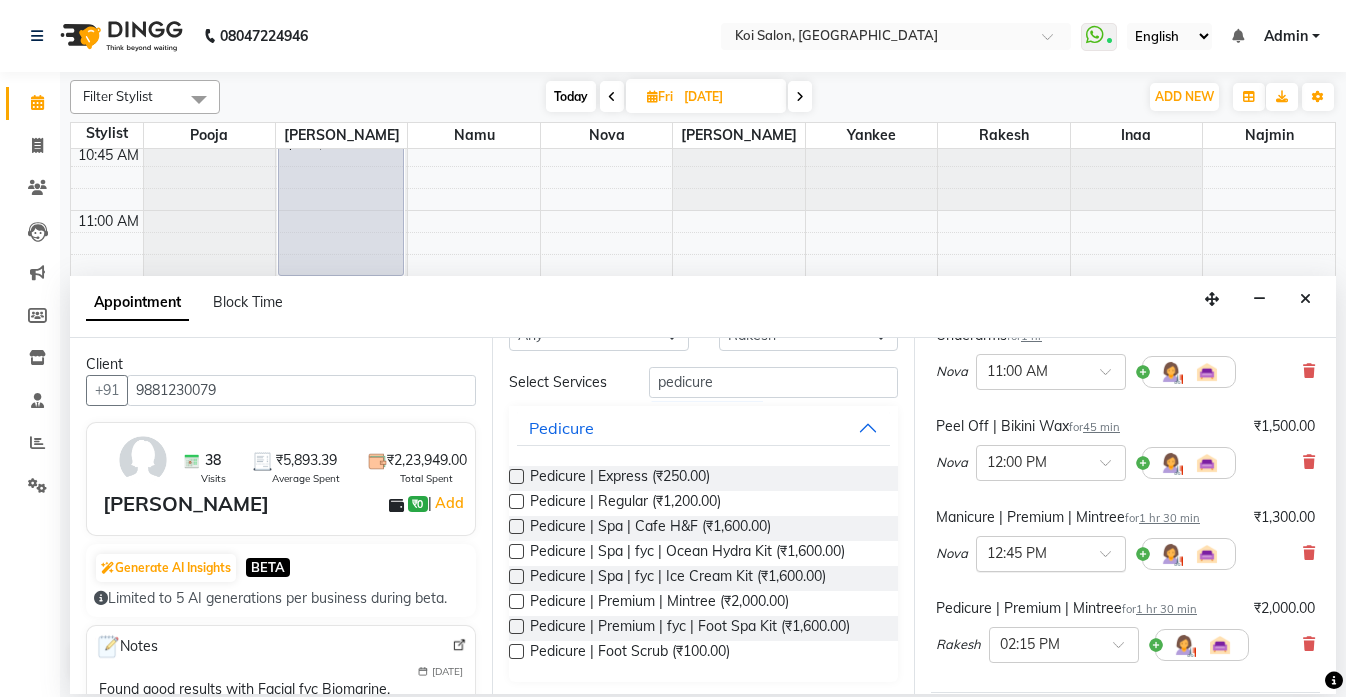scroll, scrollTop: 402, scrollLeft: 0, axis: vertical 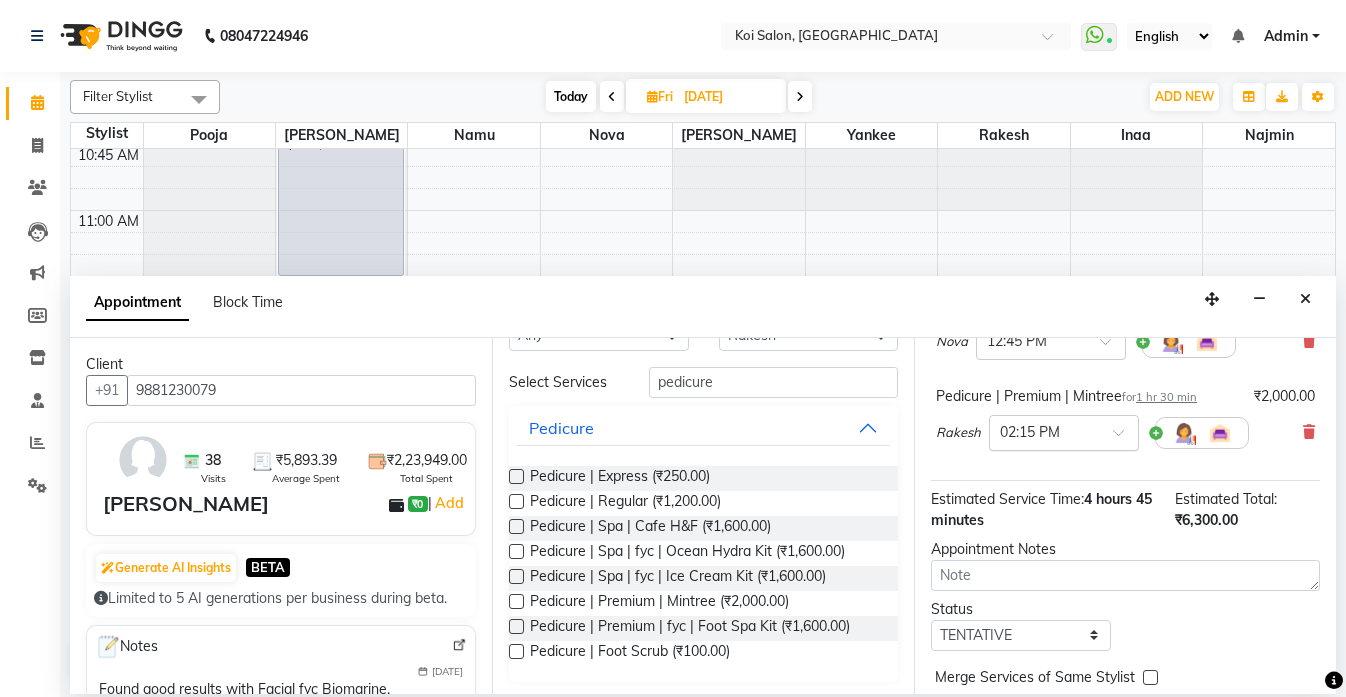 click at bounding box center [1044, 431] 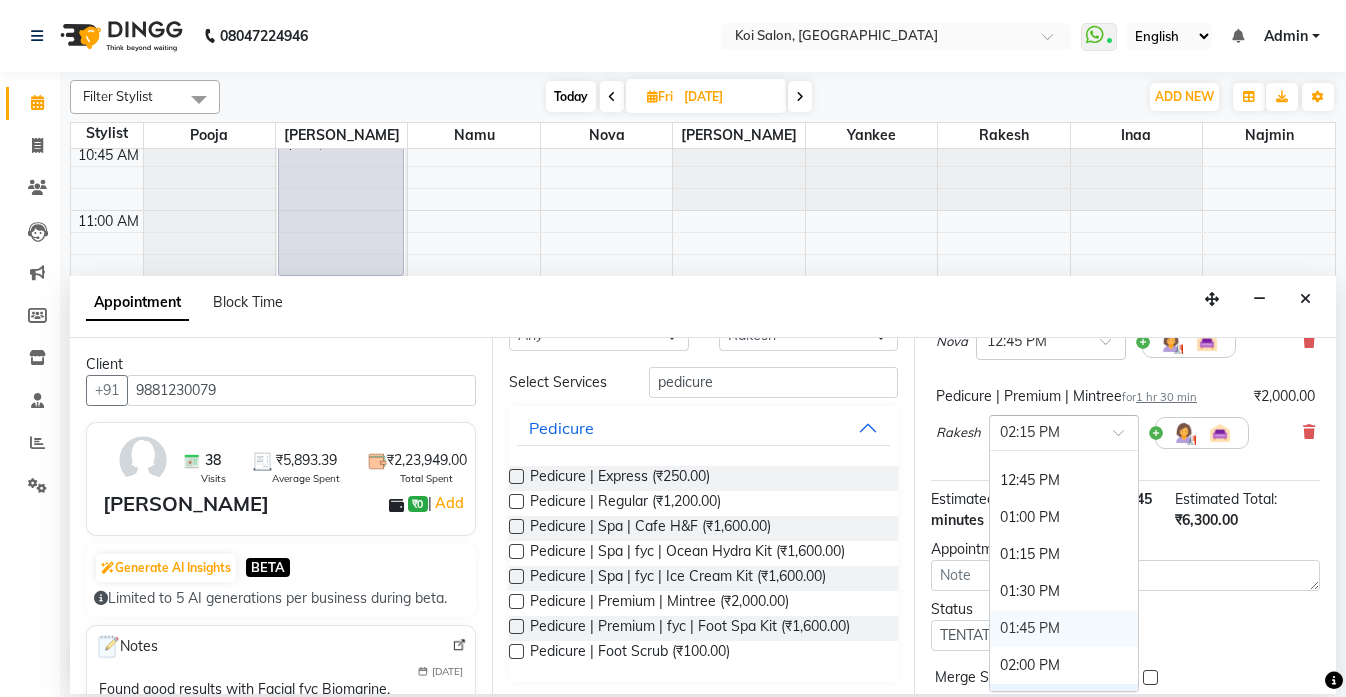 scroll, scrollTop: 559, scrollLeft: 0, axis: vertical 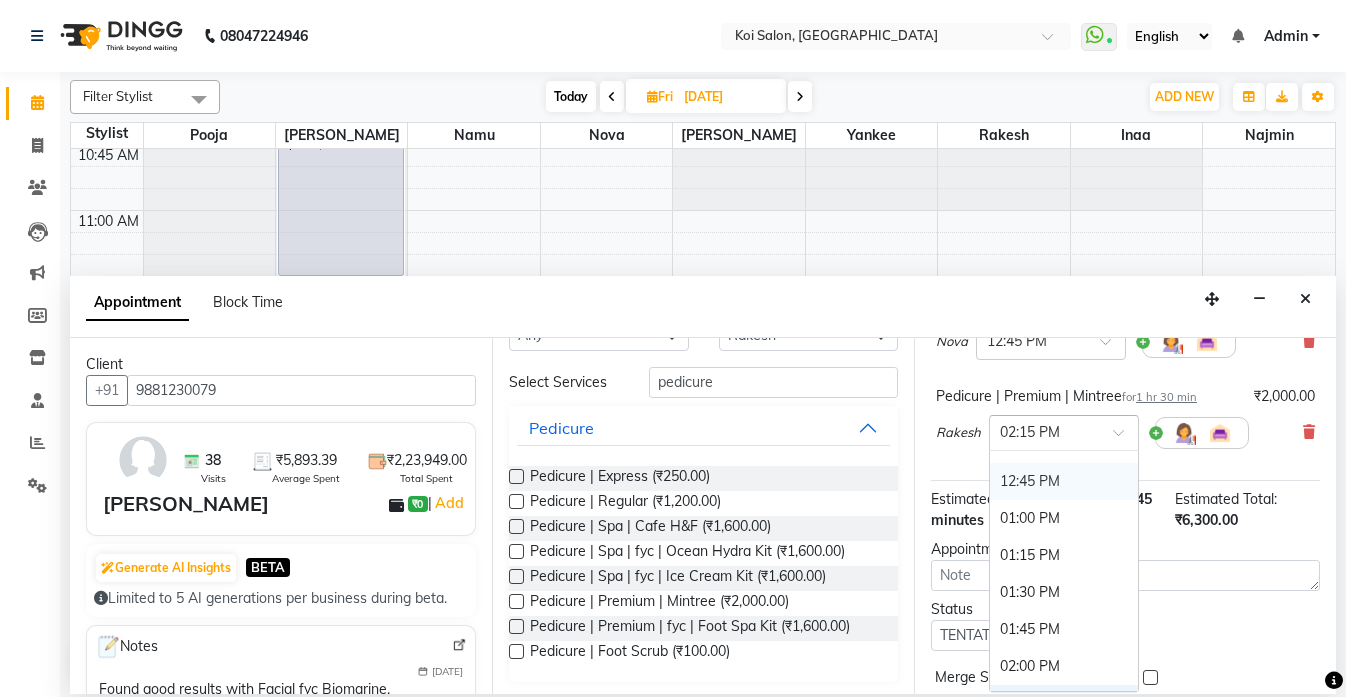 click on "12:45 PM" at bounding box center [1064, 481] 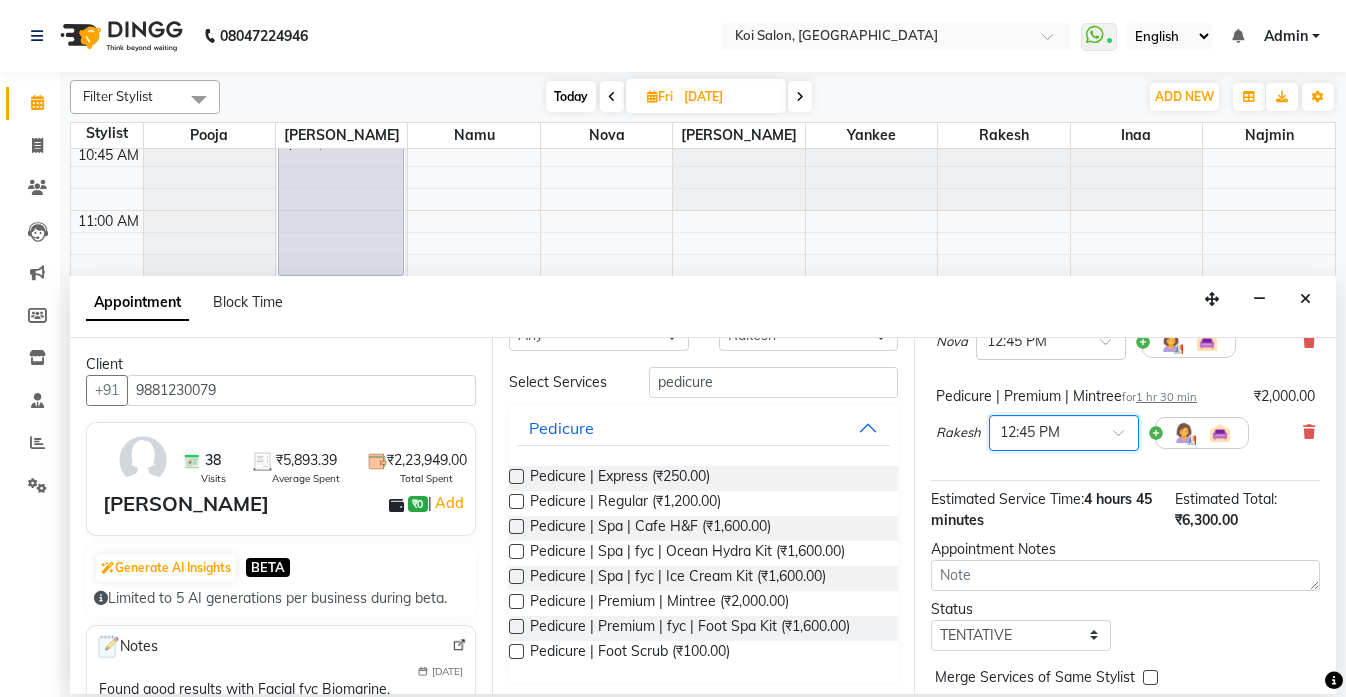 scroll, scrollTop: 0, scrollLeft: 0, axis: both 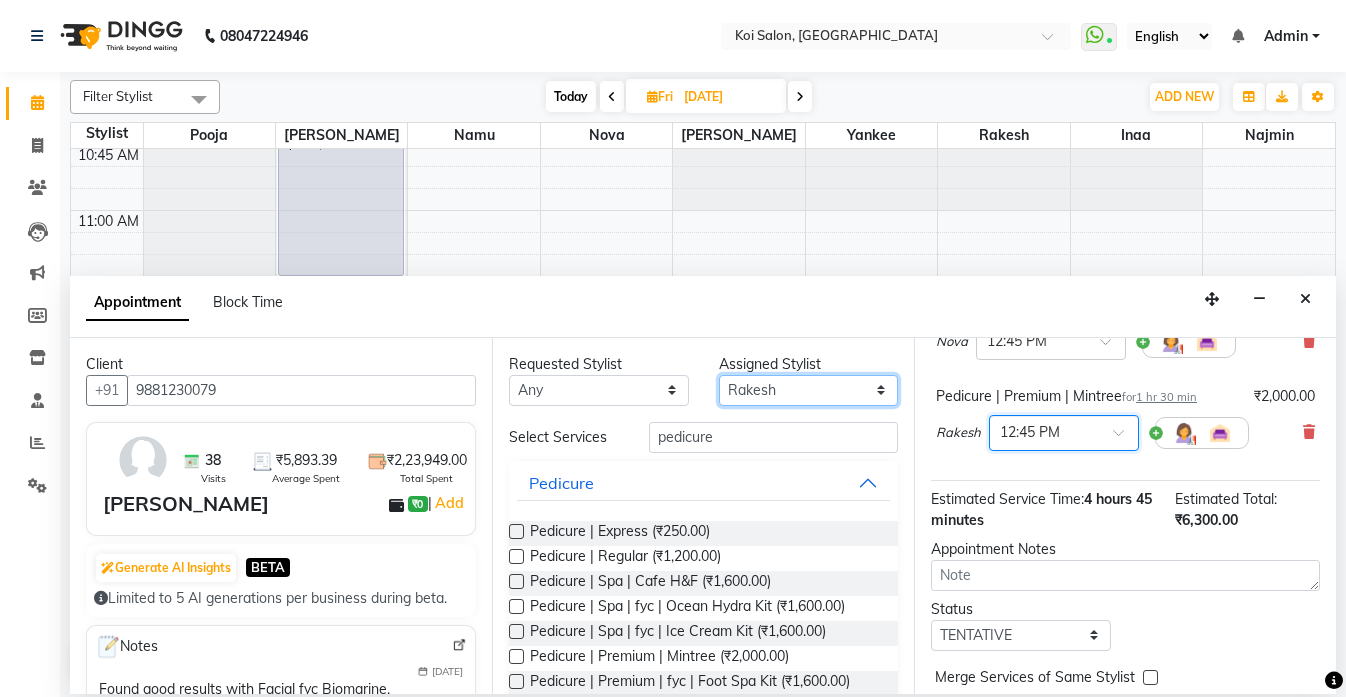 click on "Select Harsha Inaa Najmin Namu Nova Pooja Rakesh Shanky Yankee" at bounding box center [809, 390] 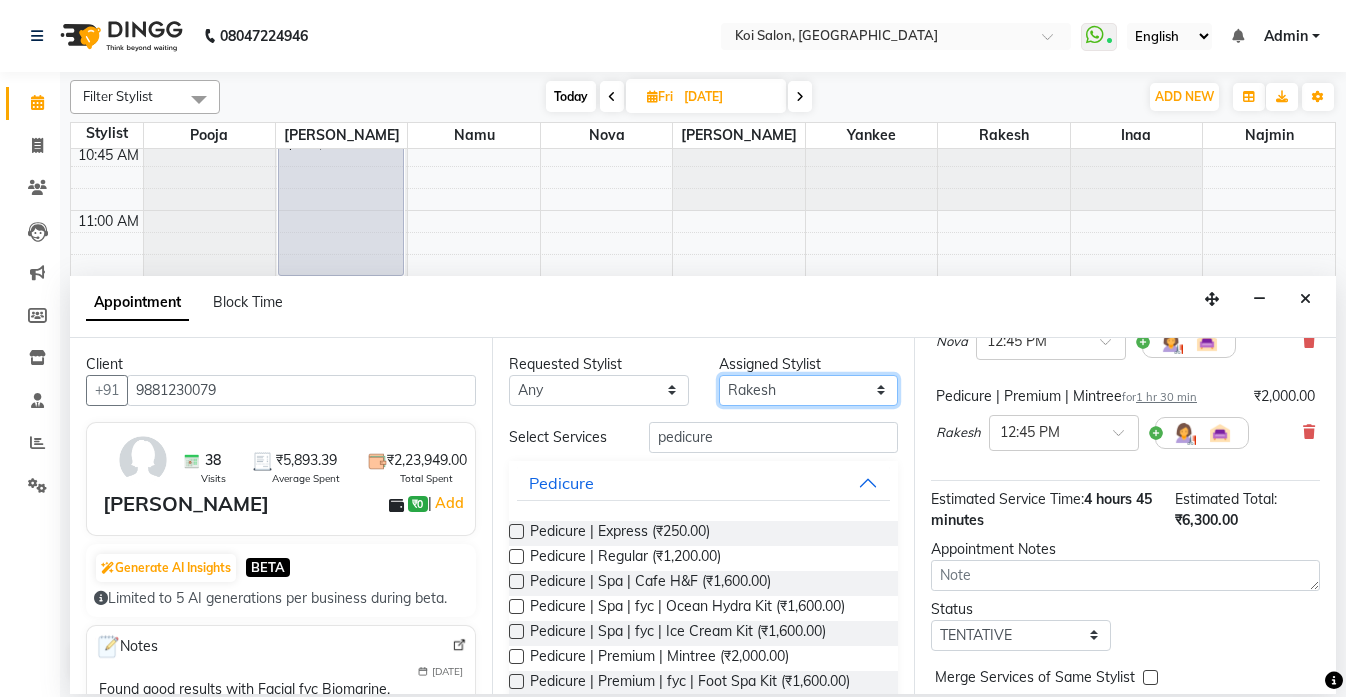 click on "Select Harsha Inaa Najmin Namu Nova Pooja Rakesh Shanky Yankee" at bounding box center (809, 390) 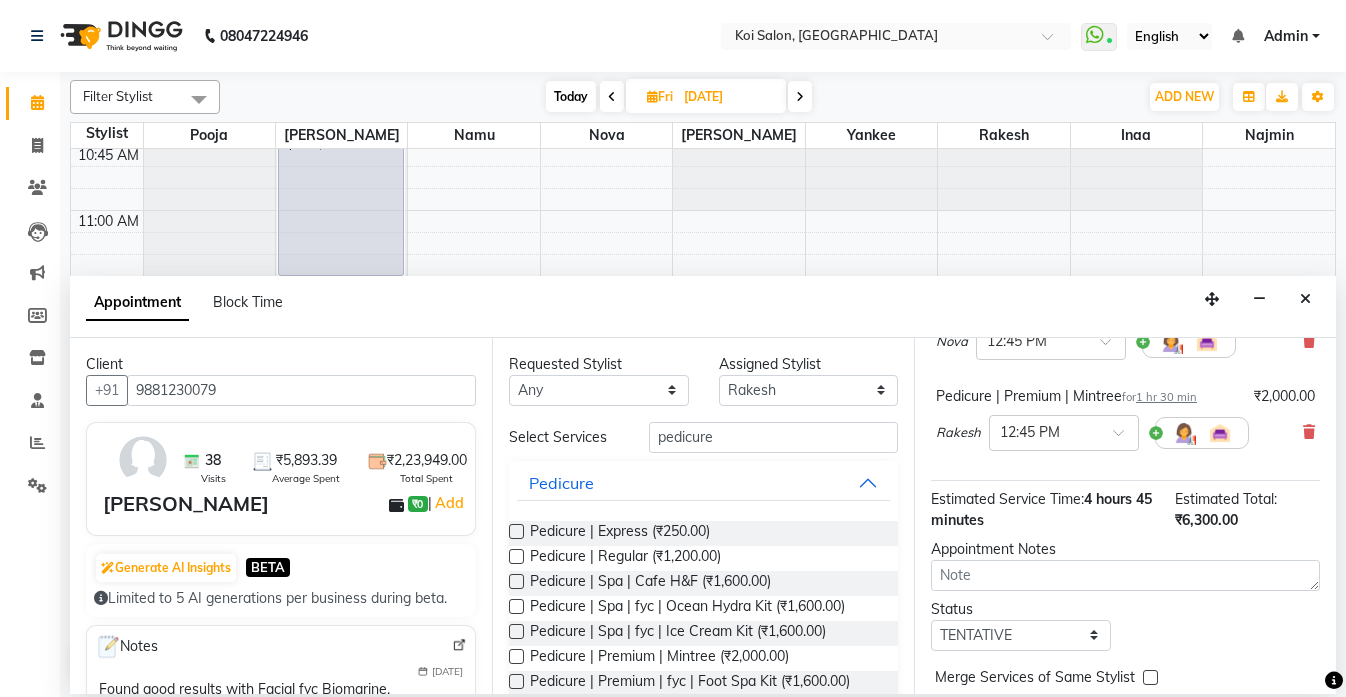 click on "08047224946 Select Location × Koi Salon, Kalyani Nagar   WhatsApp Status  ✕ Status:  Connected Most Recent Message: 10-07-2025     10:15 AM Recent Service Activity: 10-07-2025     10:24 AM English ENGLISH Español العربية मराठी हिंदी ગુજરાતી தமிழ் 中文 Notifications nothing to show Admin Manage Profile Change Password Sign out  Version:3.15.3  ☀ Koi Salon, Kalyani Nagar   Calendar  Invoice  Clients  Leads   Marketing  Members  Inventory  Staff  Reports  Settings Upcoming Tentative Confirm Bookings Generate Report Segments Page Builder Filter Stylist Select All Harsha Inaa Najmin Namu Nova Pooja Rakesh Shanky Yankee Today  Fri 11-07-2025 Toggle Dropdown Add Appointment Add Invoice Add Expense Add Attendance Add Client Add Transaction Toggle Dropdown Add Appointment Add Invoice Add Expense Add Attendance Add Client ADD NEW Toggle Dropdown Add Appointment Add Invoice Add Expense Add Attendance Add Client Add Transaction Filter Stylist Harsha" at bounding box center [673, 348] 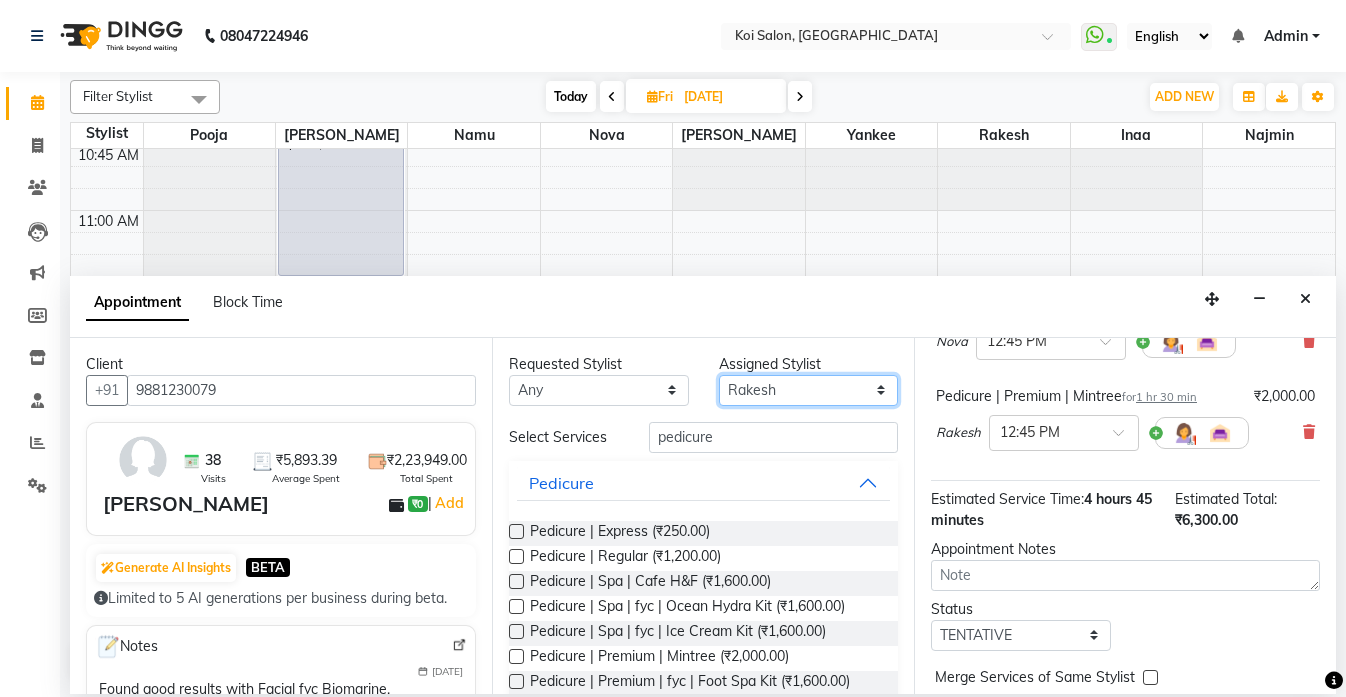 click on "Select Harsha Inaa Najmin Namu Nova Pooja Rakesh Shanky Yankee" at bounding box center (809, 390) 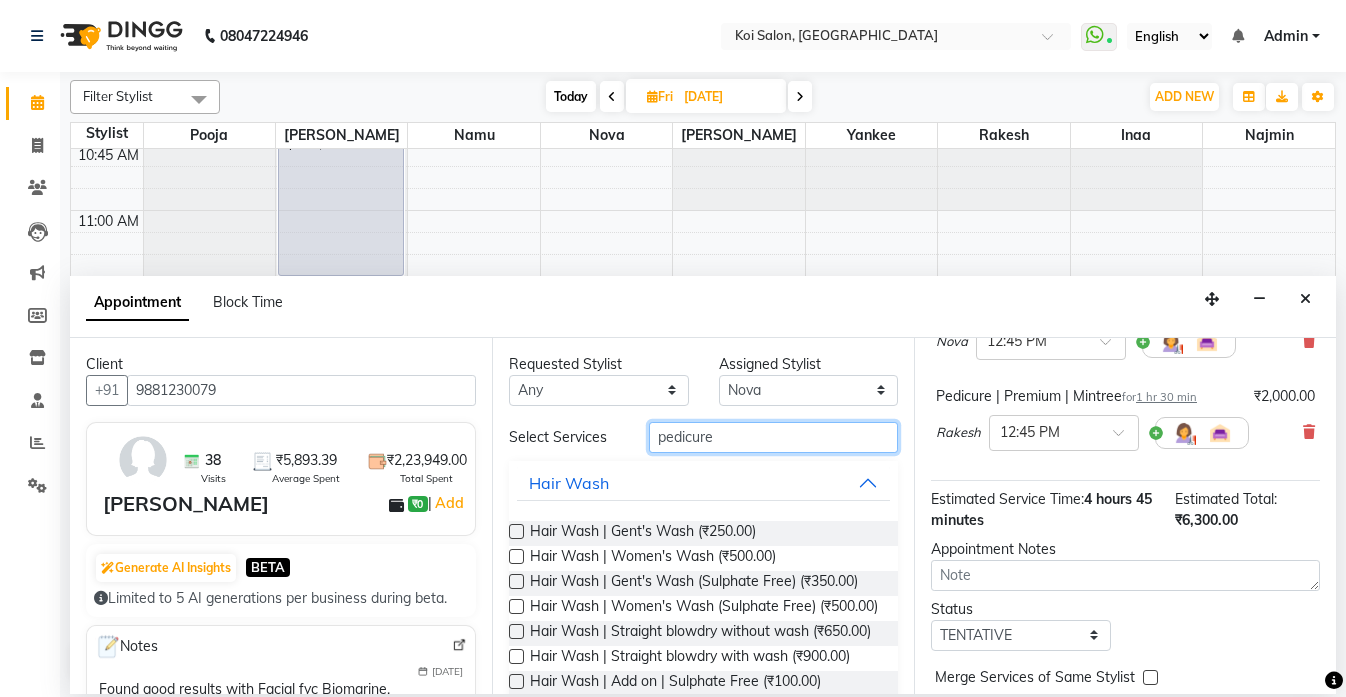 drag, startPoint x: 742, startPoint y: 431, endPoint x: 499, endPoint y: 424, distance: 243.1008 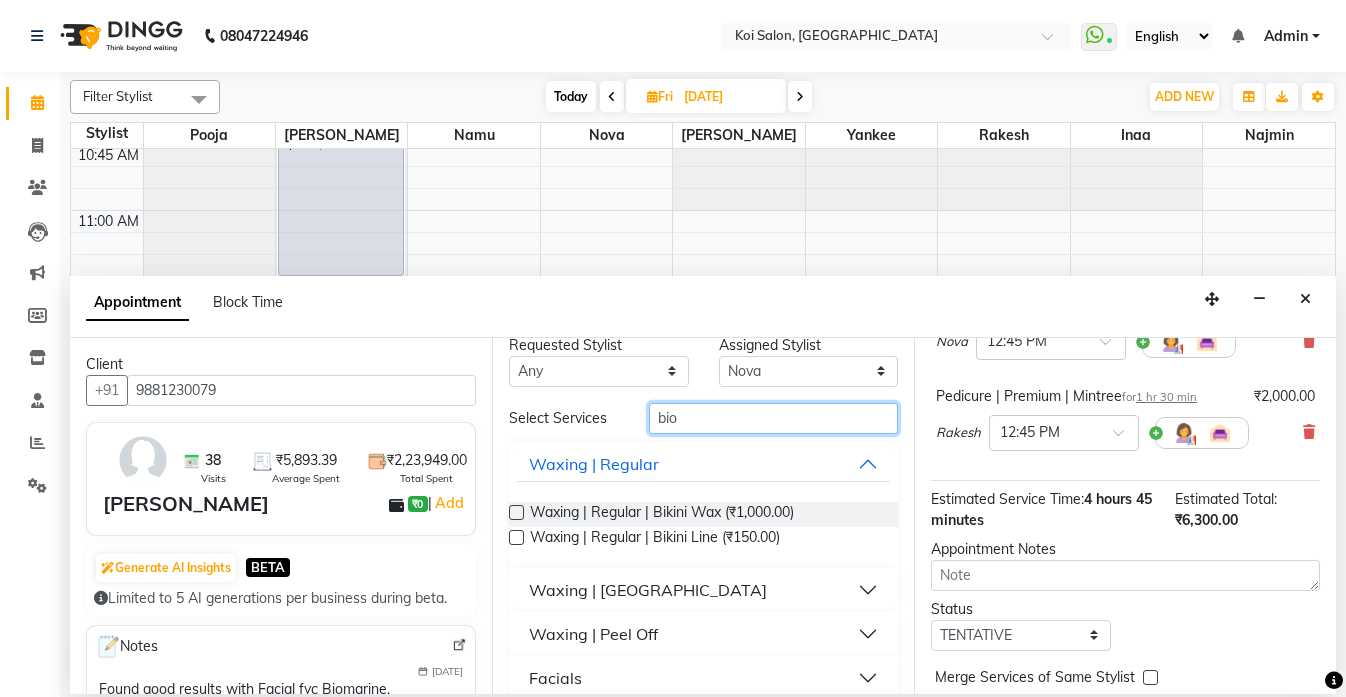 scroll, scrollTop: 0, scrollLeft: 0, axis: both 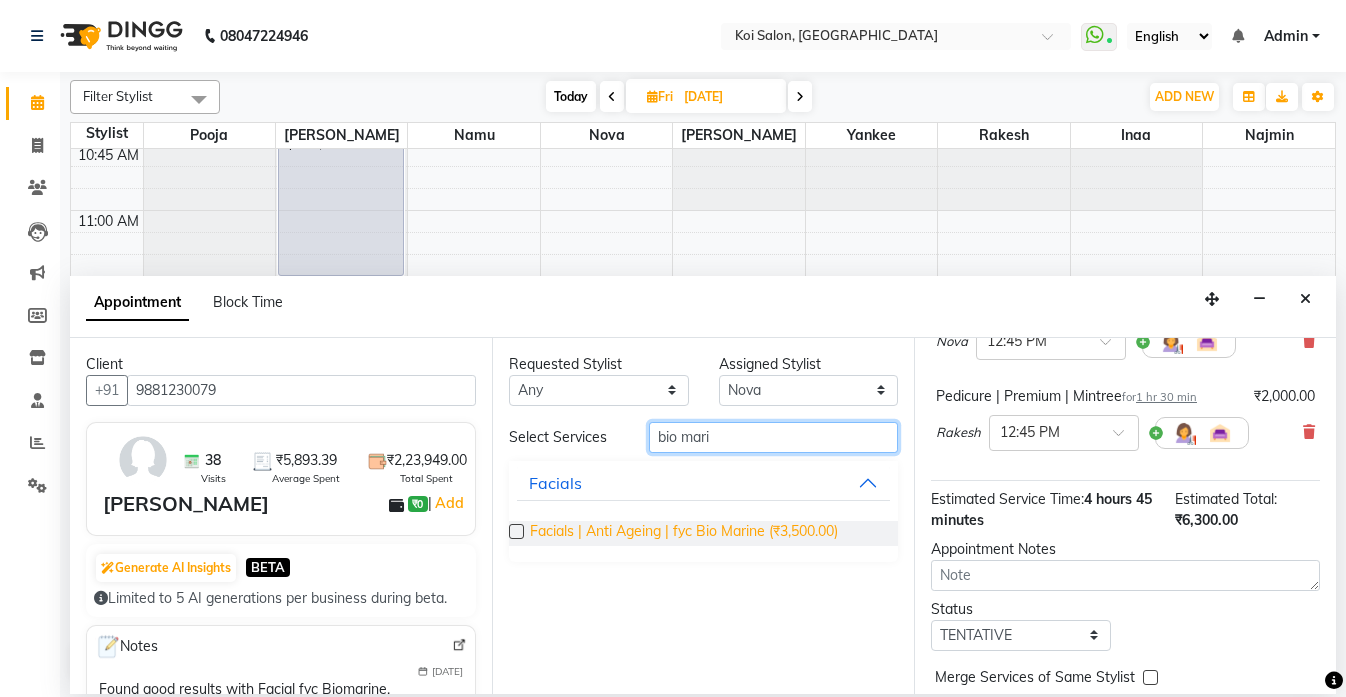 type on "bio mari" 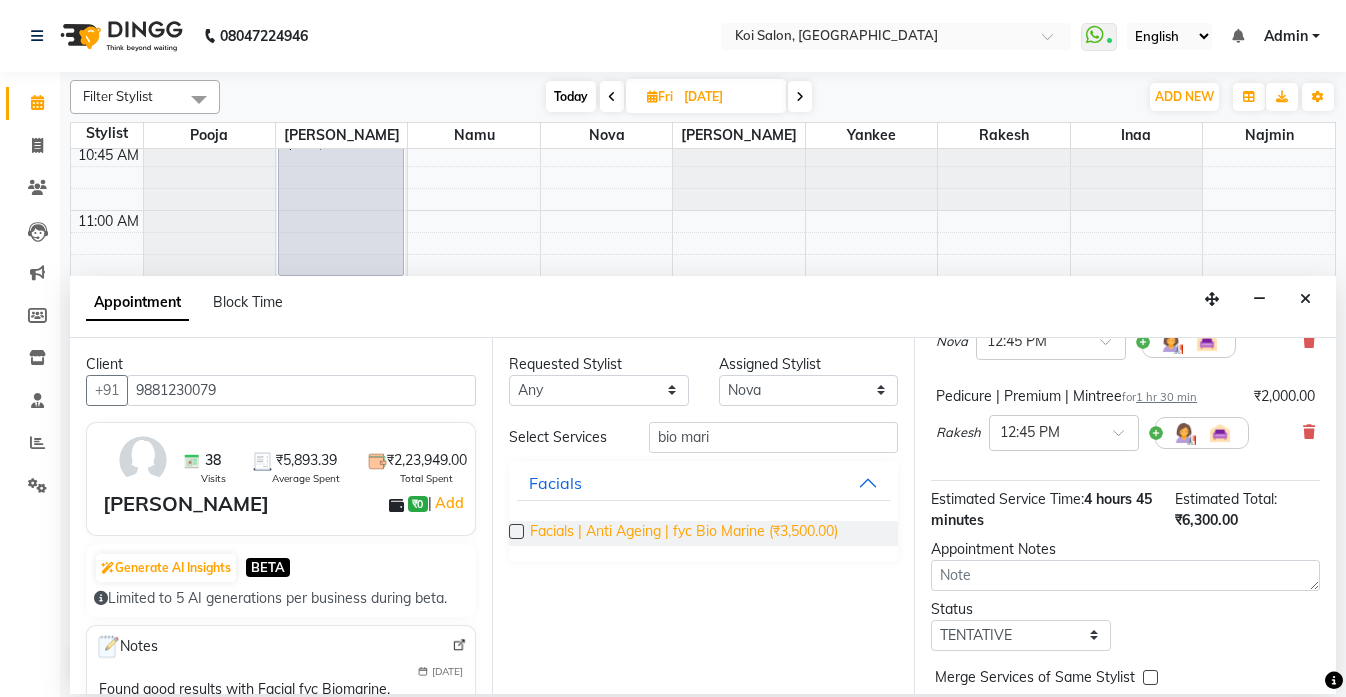 click on "Facials | Anti Ageing | fyc Bio Marine (₹3,500.00)" at bounding box center [684, 533] 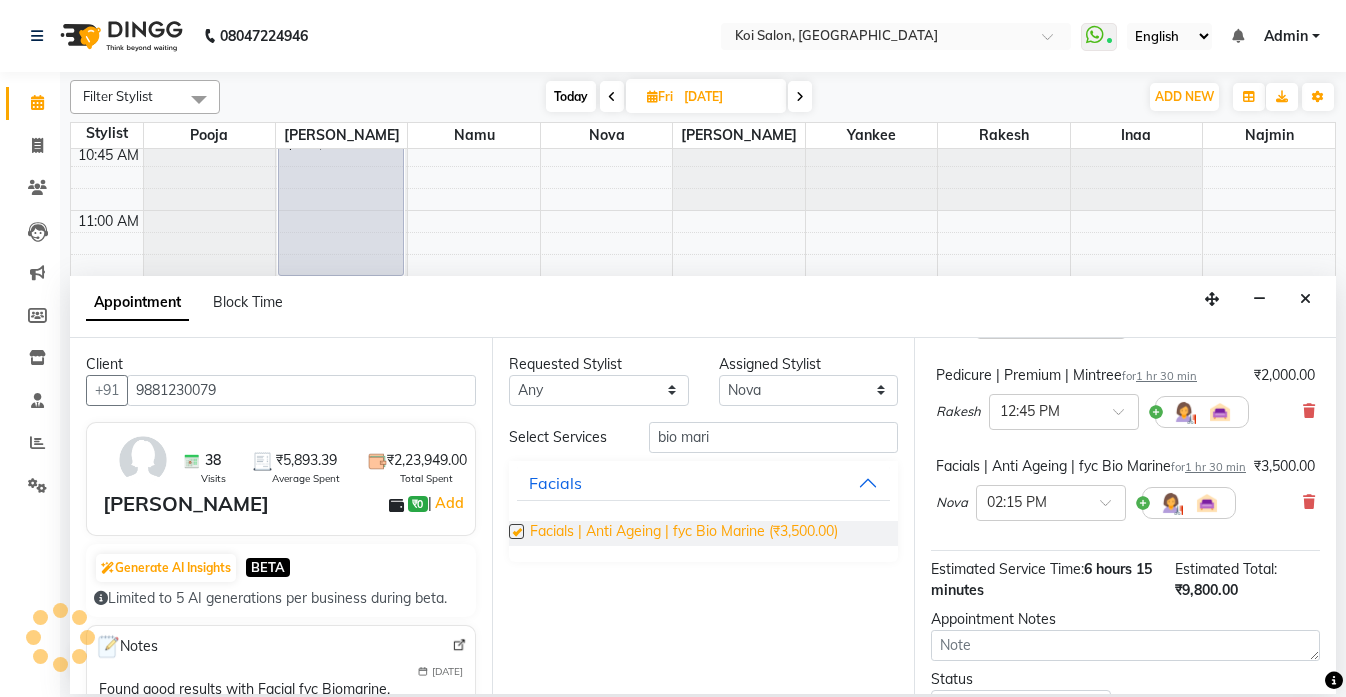 scroll, scrollTop: 402, scrollLeft: 0, axis: vertical 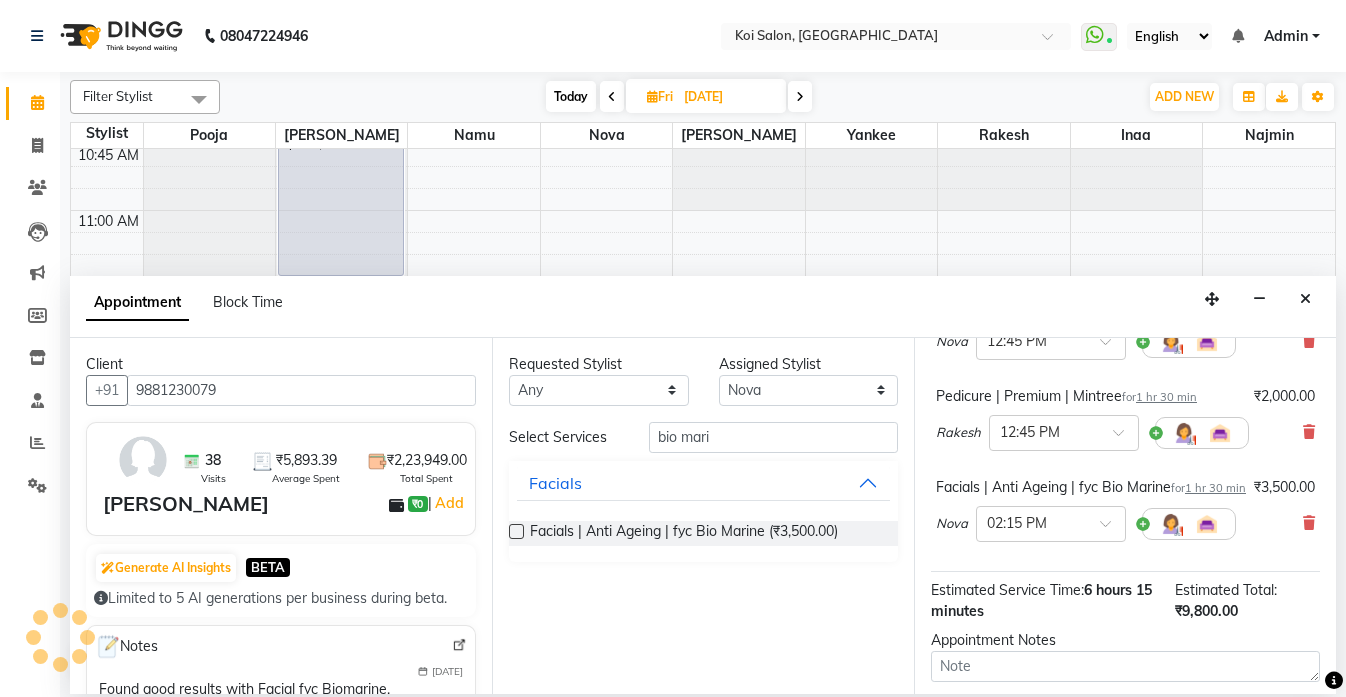 checkbox on "false" 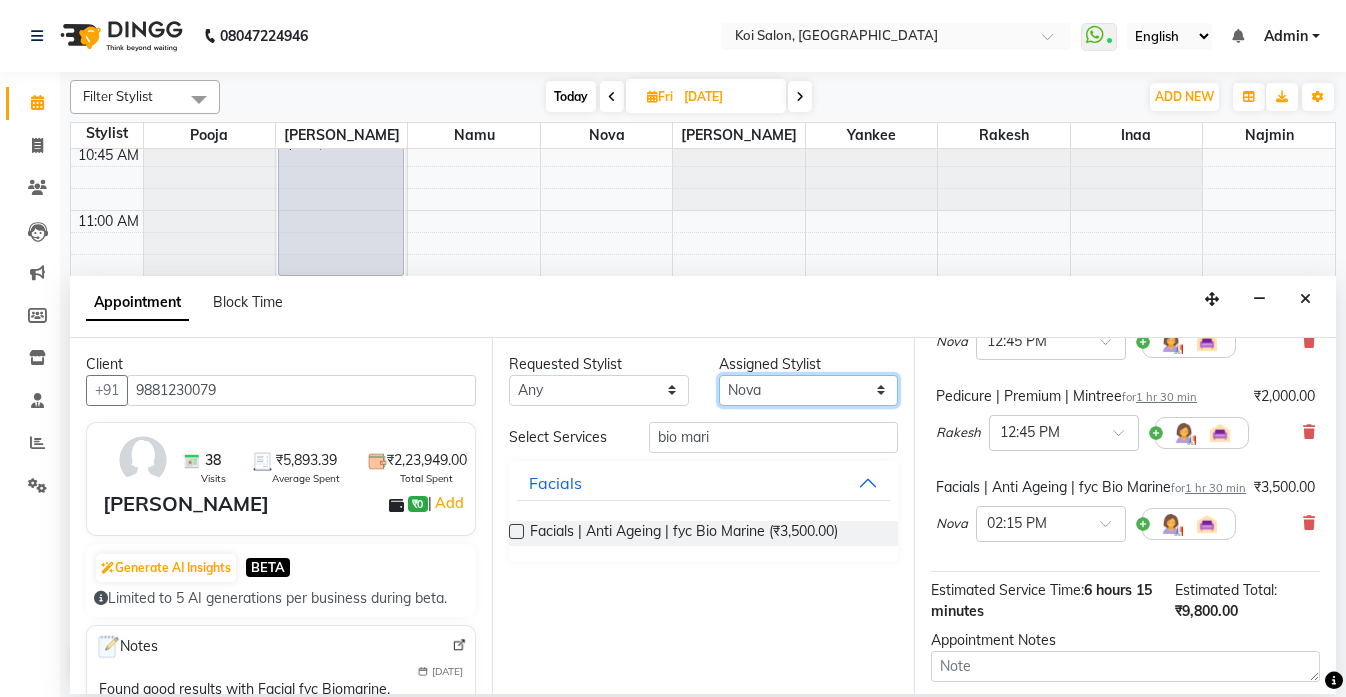 click on "Select Harsha Inaa Najmin Namu Nova Pooja Rakesh Shanky Yankee" at bounding box center (809, 390) 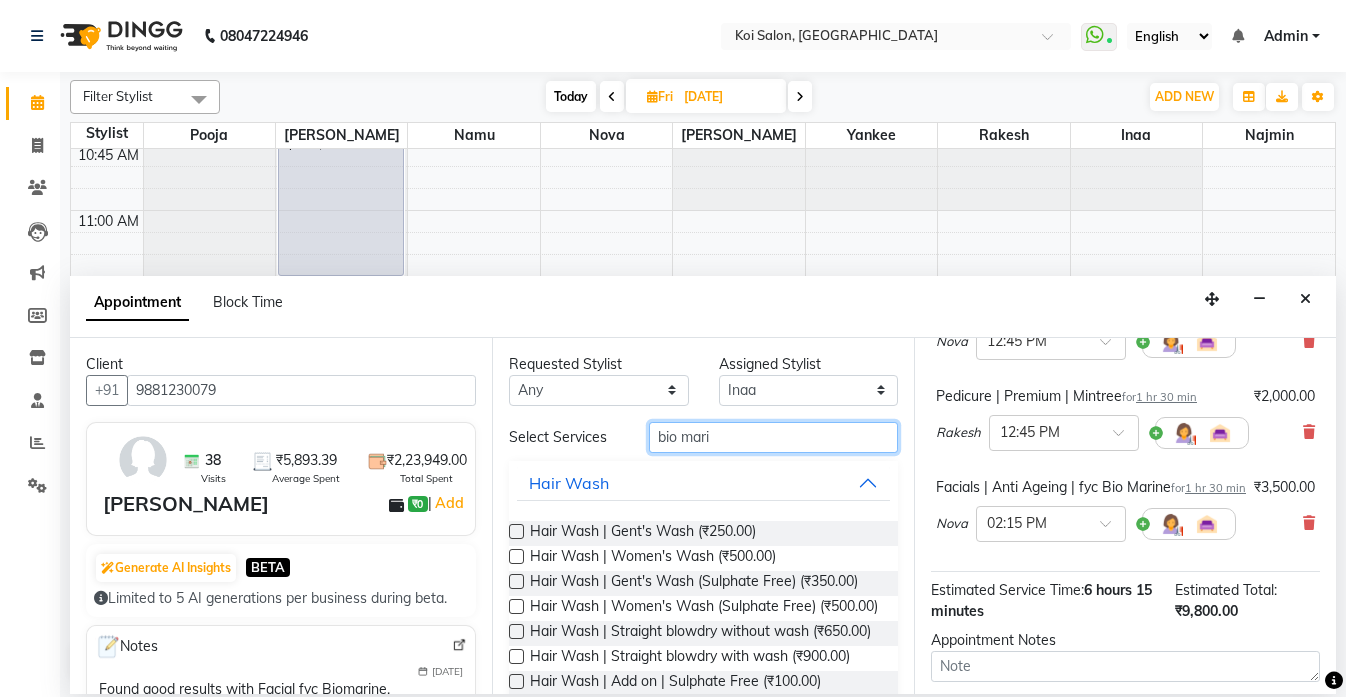 click on "bio mari" at bounding box center (773, 437) 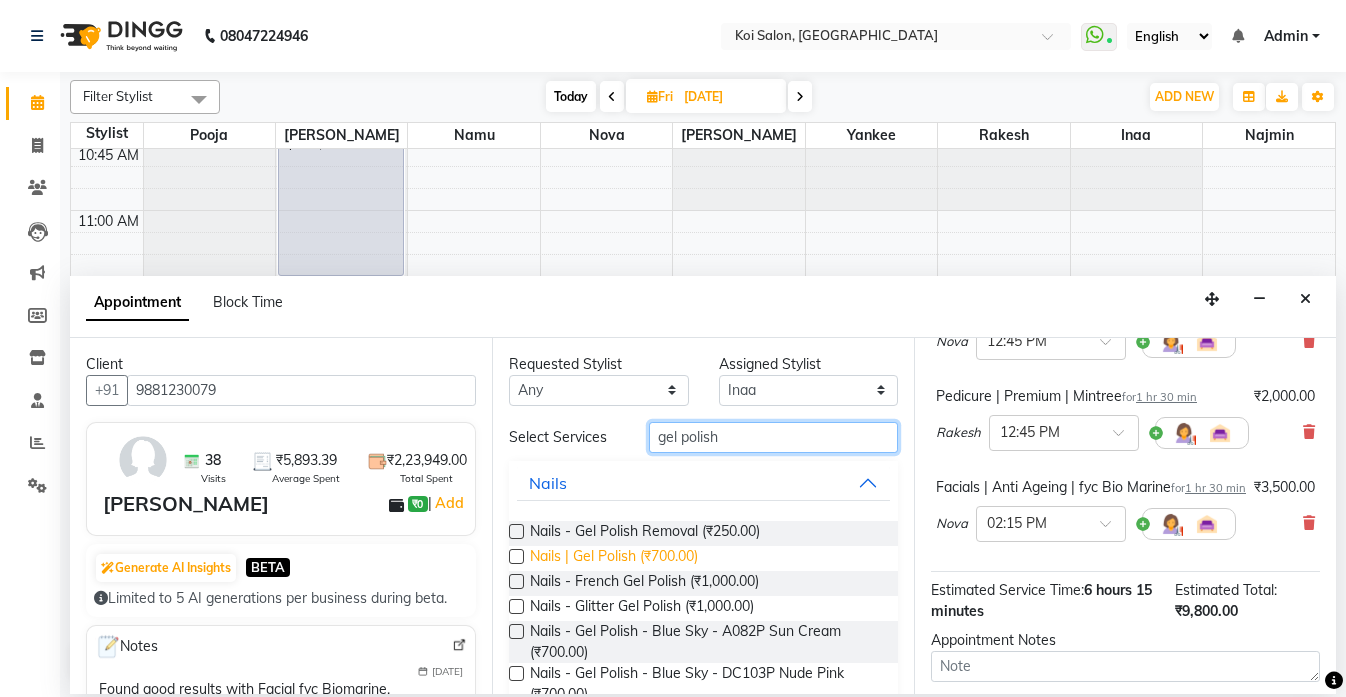 type on "gel polish" 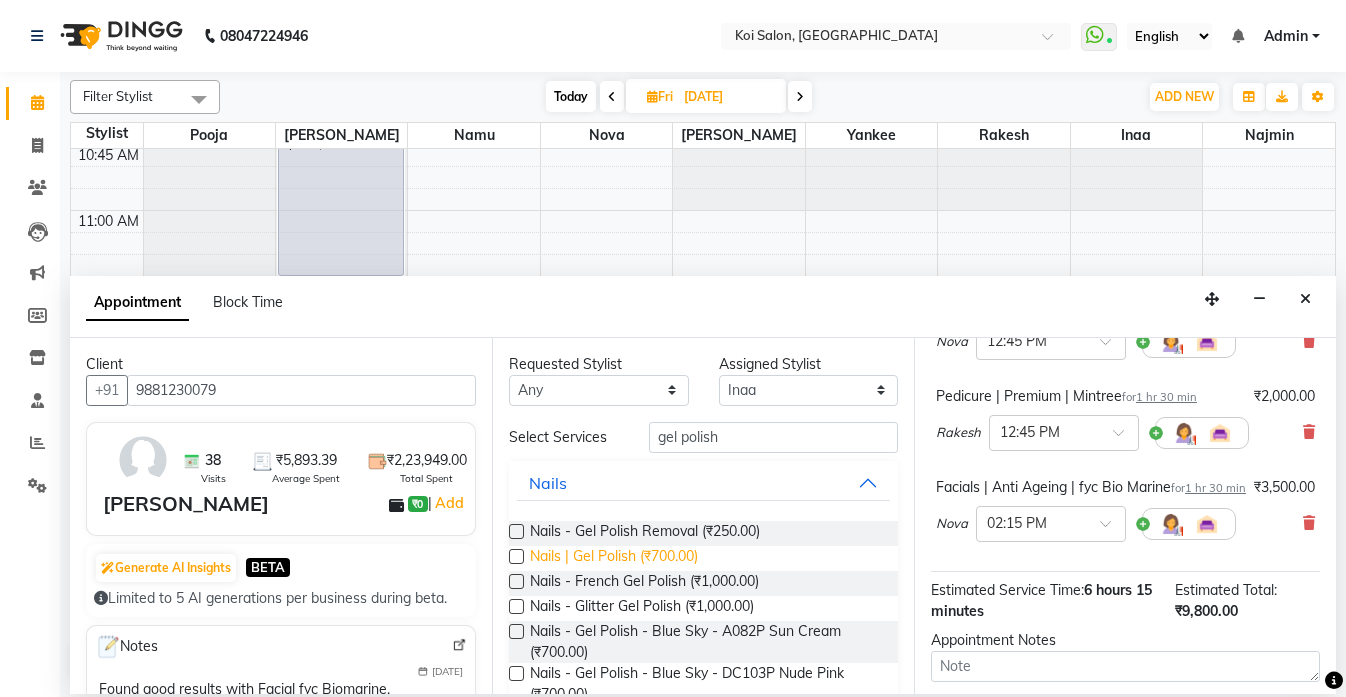click on "Nails | Gel Polish (₹700.00)" at bounding box center (614, 558) 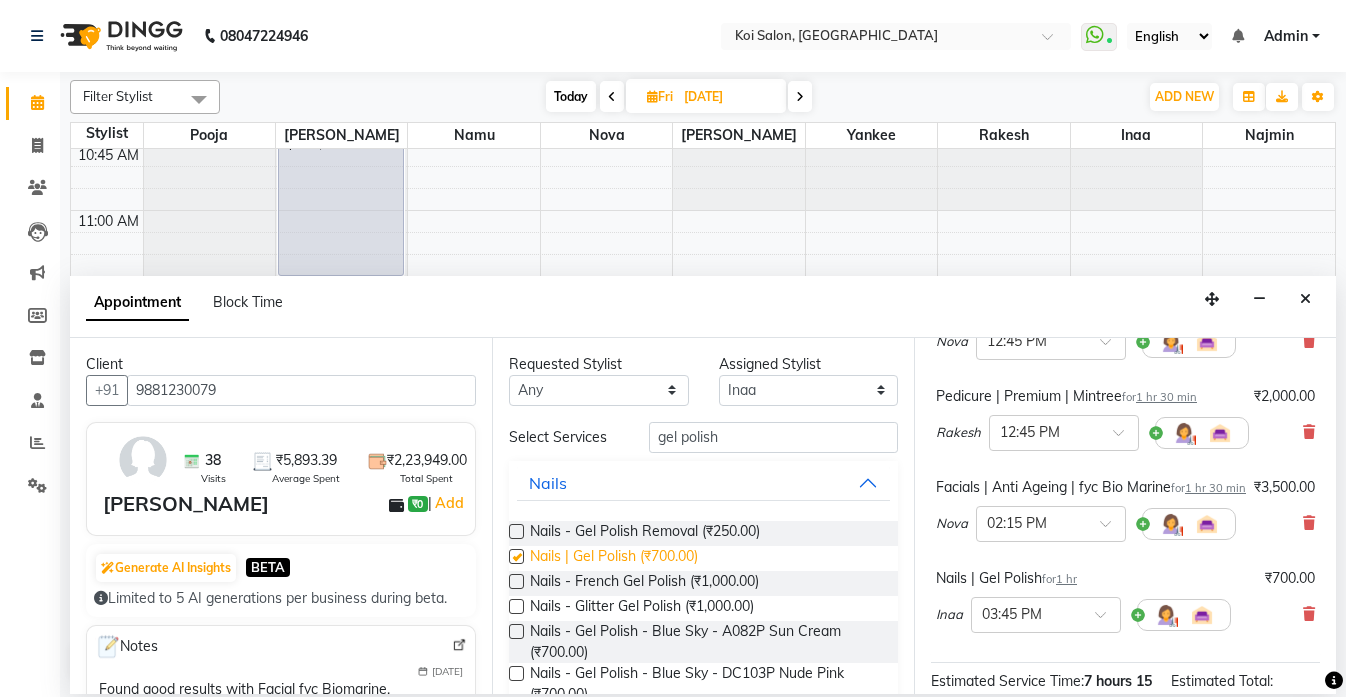 checkbox on "false" 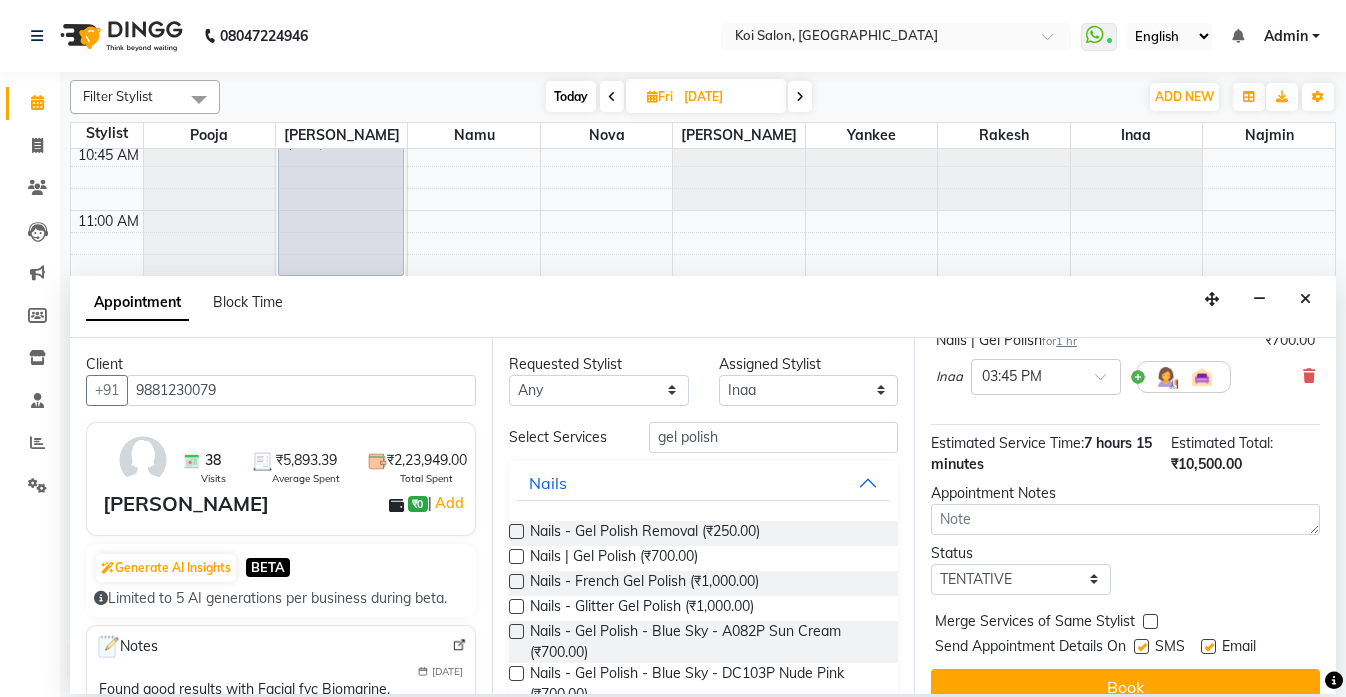 scroll, scrollTop: 688, scrollLeft: 0, axis: vertical 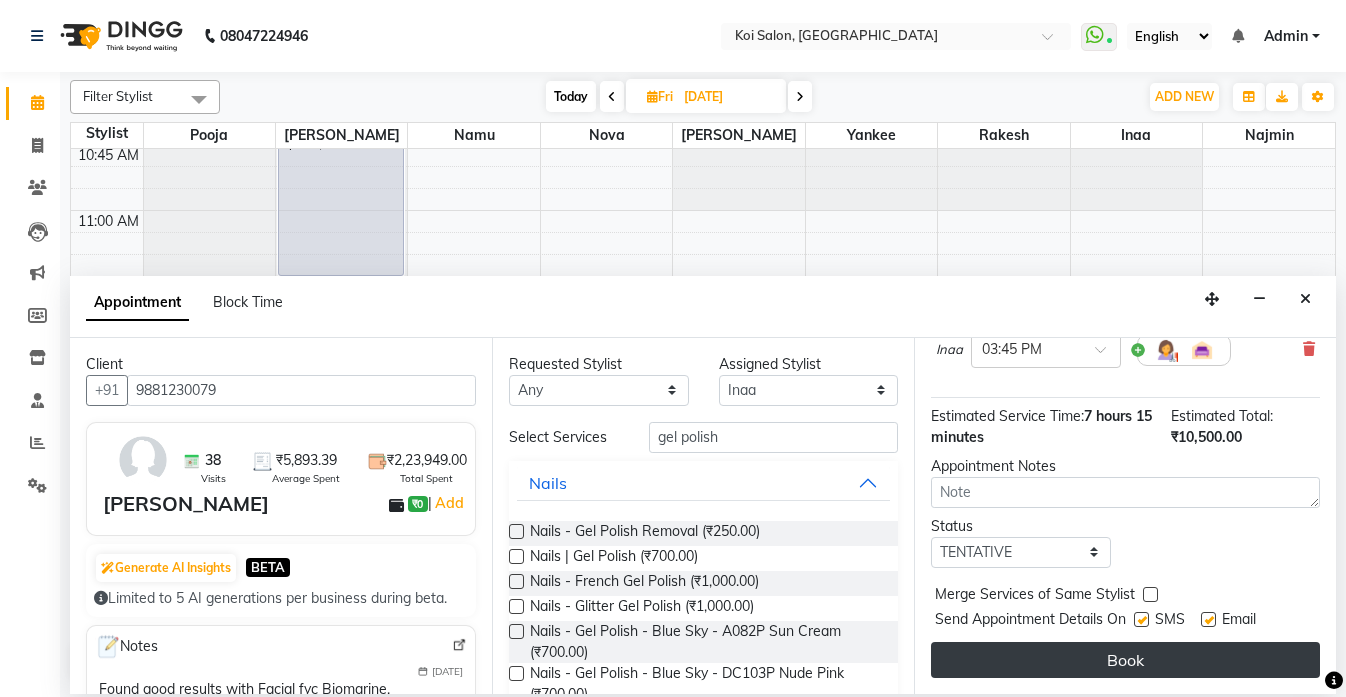 click on "Book" at bounding box center [1125, 660] 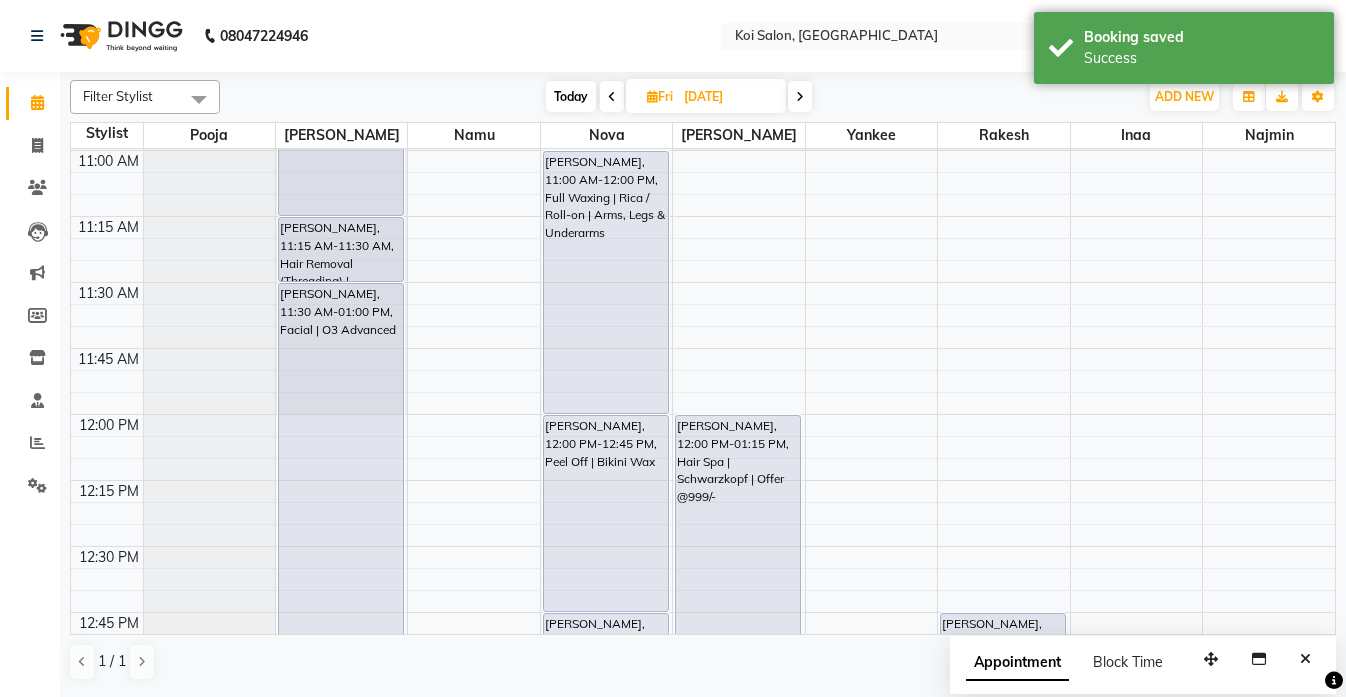 scroll, scrollTop: 768, scrollLeft: 0, axis: vertical 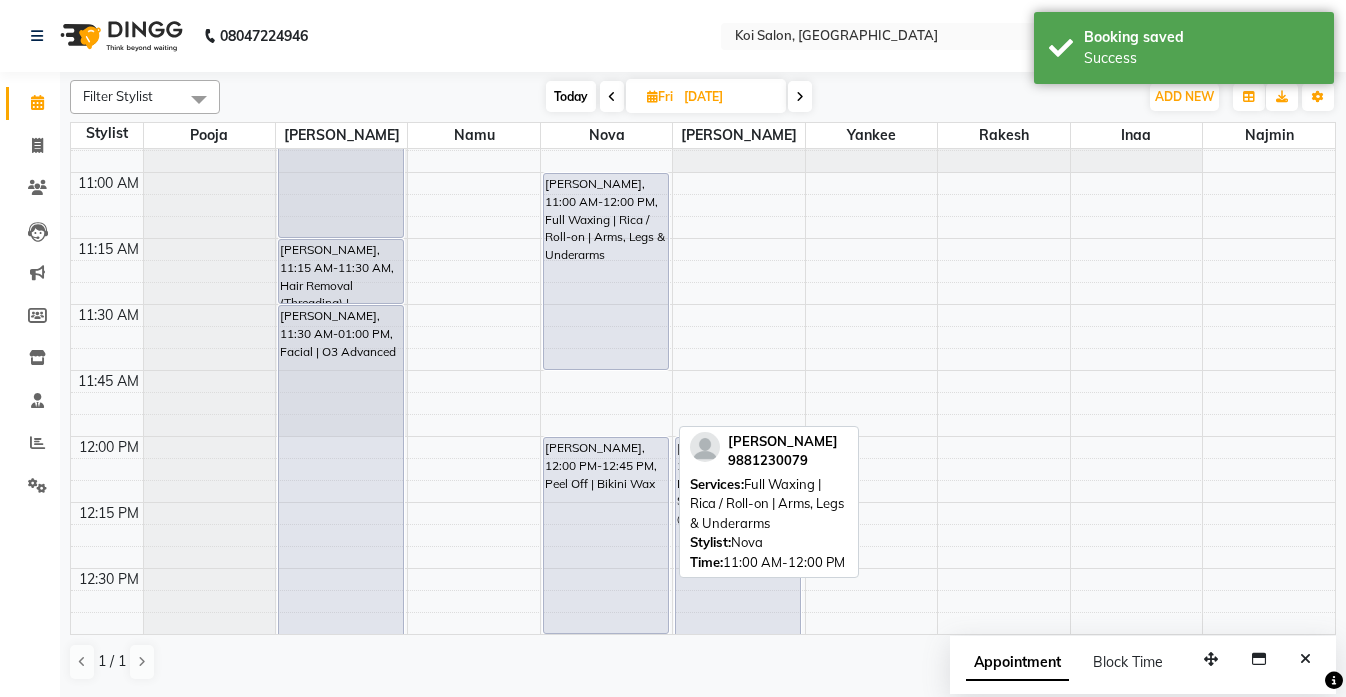 drag, startPoint x: 593, startPoint y: 434, endPoint x: 614, endPoint y: 353, distance: 83.677956 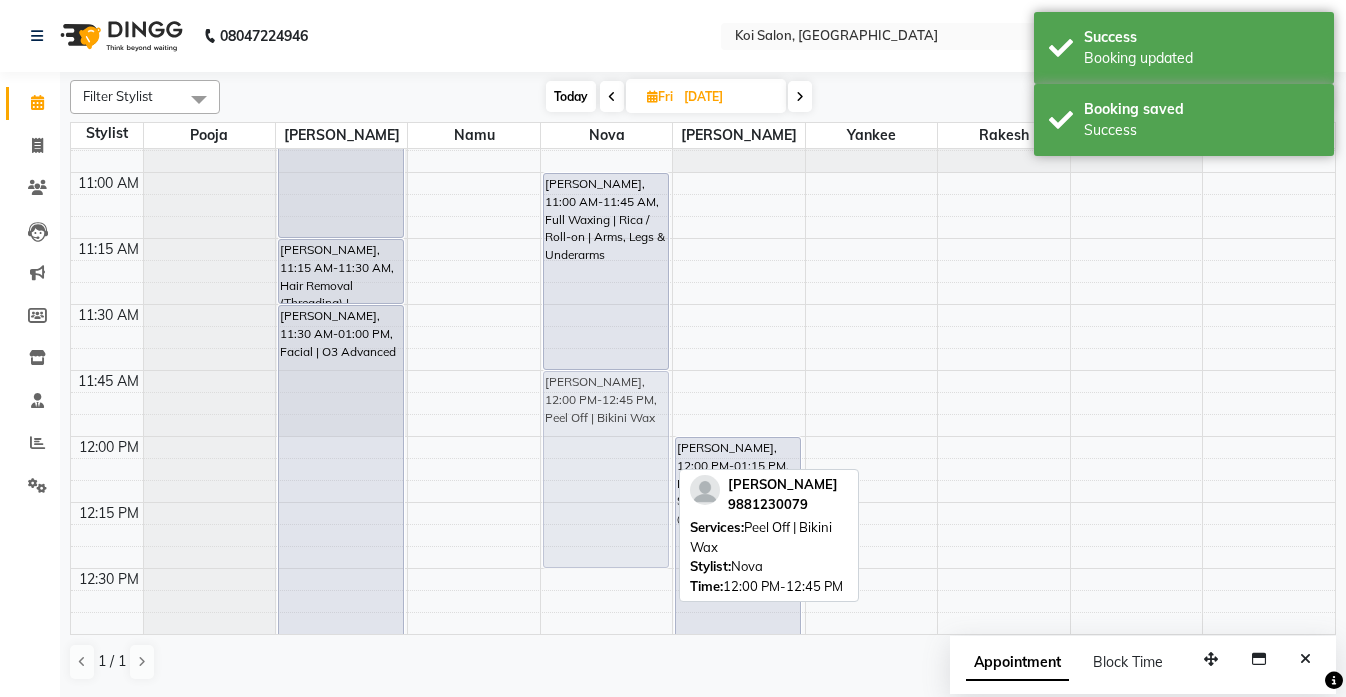 drag, startPoint x: 601, startPoint y: 504, endPoint x: 613, endPoint y: 445, distance: 60.207973 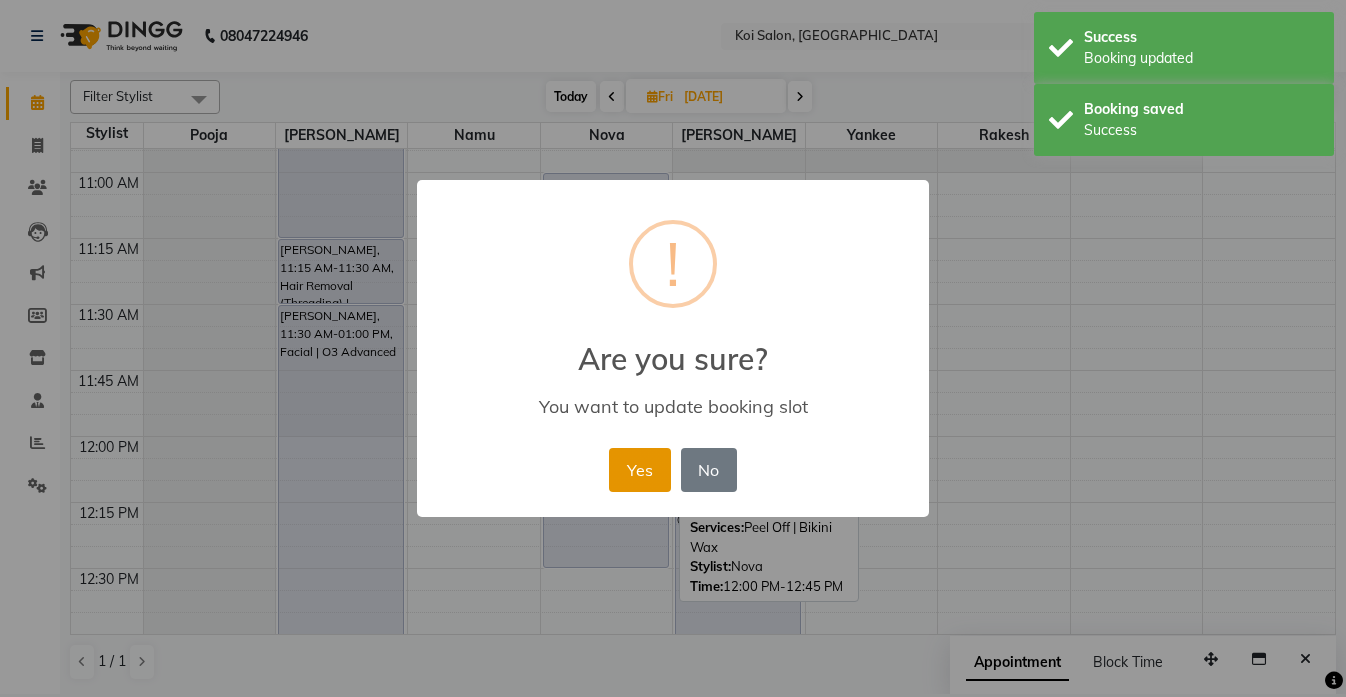 click on "Yes" at bounding box center [639, 470] 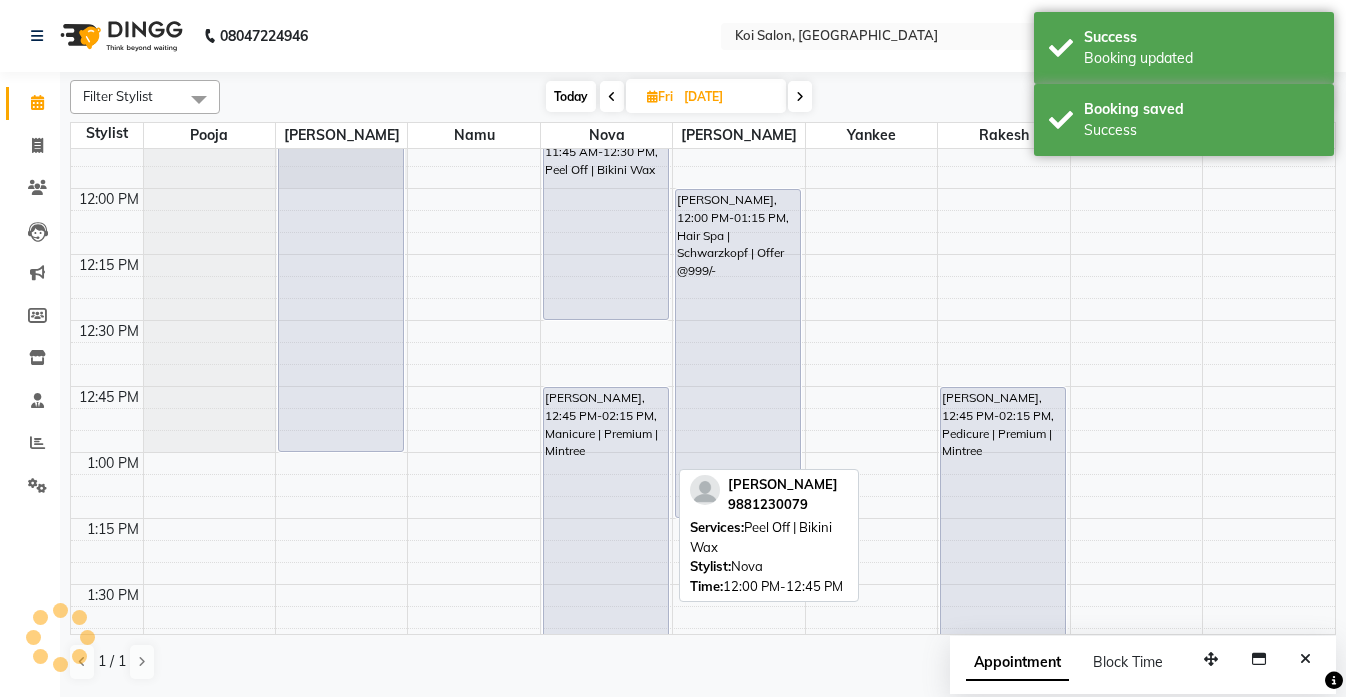 scroll, scrollTop: 1024, scrollLeft: 0, axis: vertical 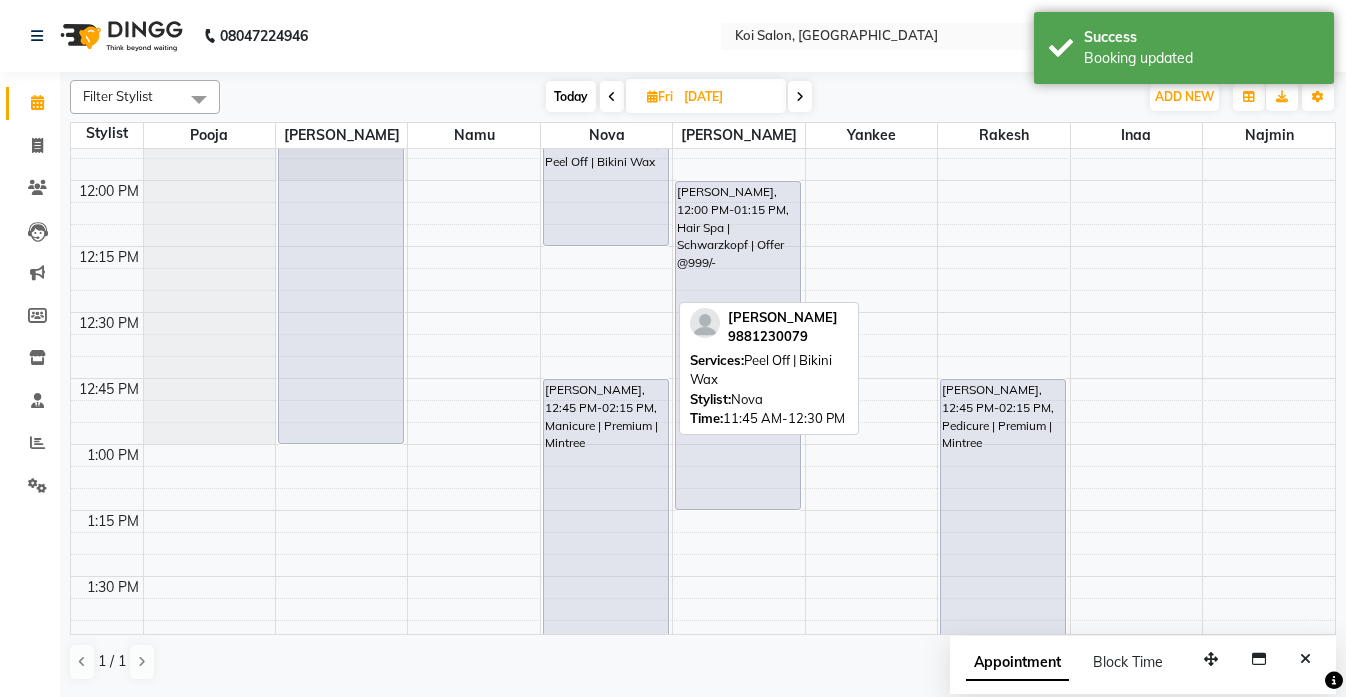 drag, startPoint x: 634, startPoint y: 309, endPoint x: 634, endPoint y: 231, distance: 78 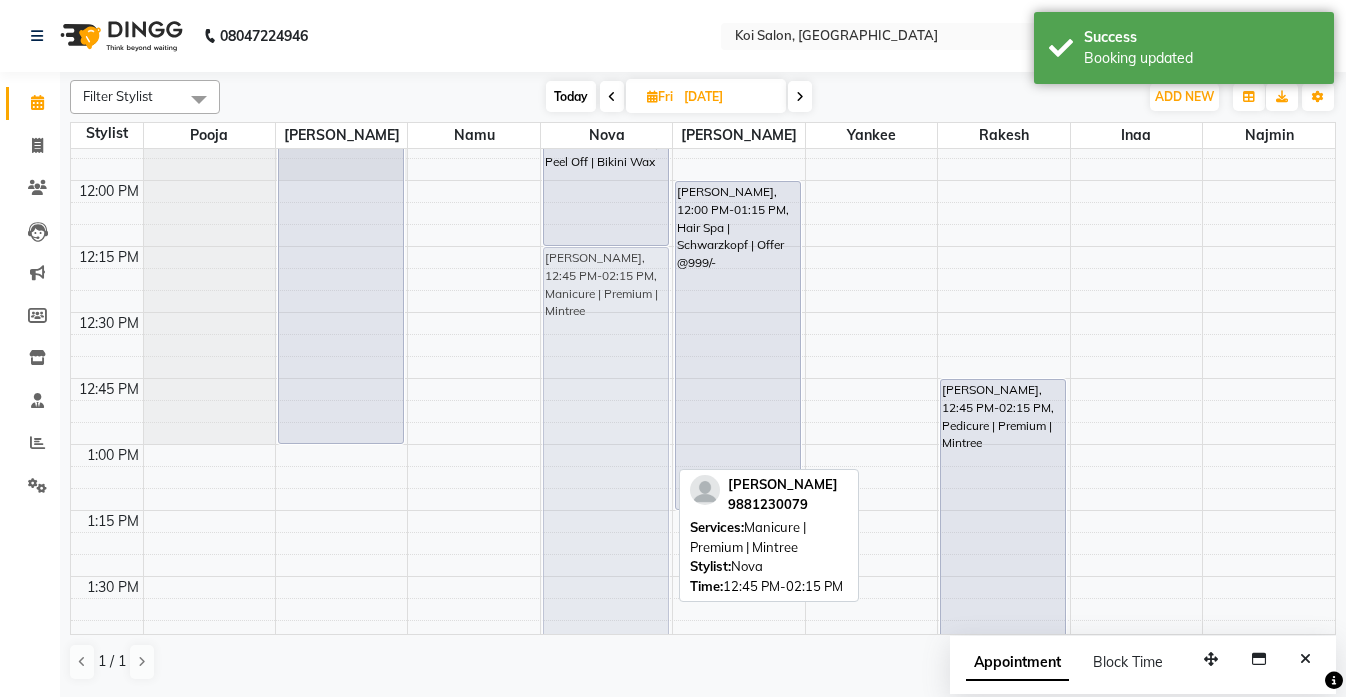 drag, startPoint x: 598, startPoint y: 424, endPoint x: 601, endPoint y: 299, distance: 125.035995 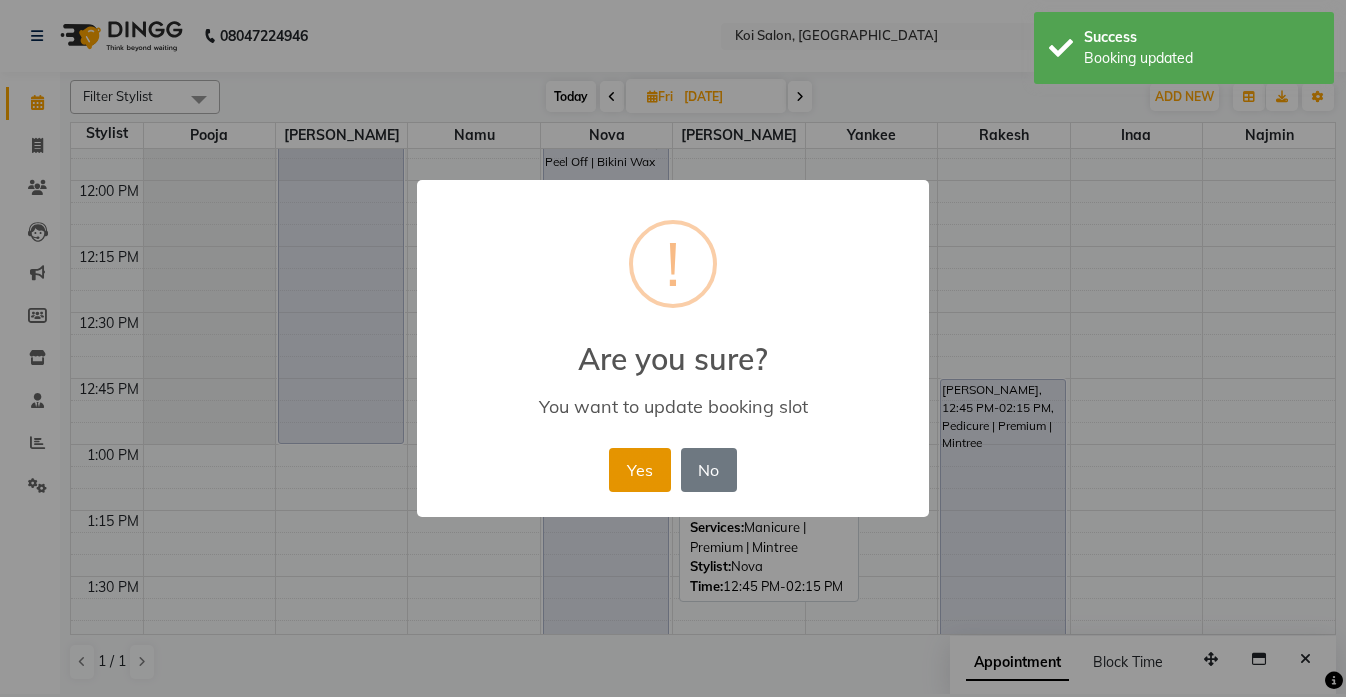 click on "Yes" at bounding box center [639, 470] 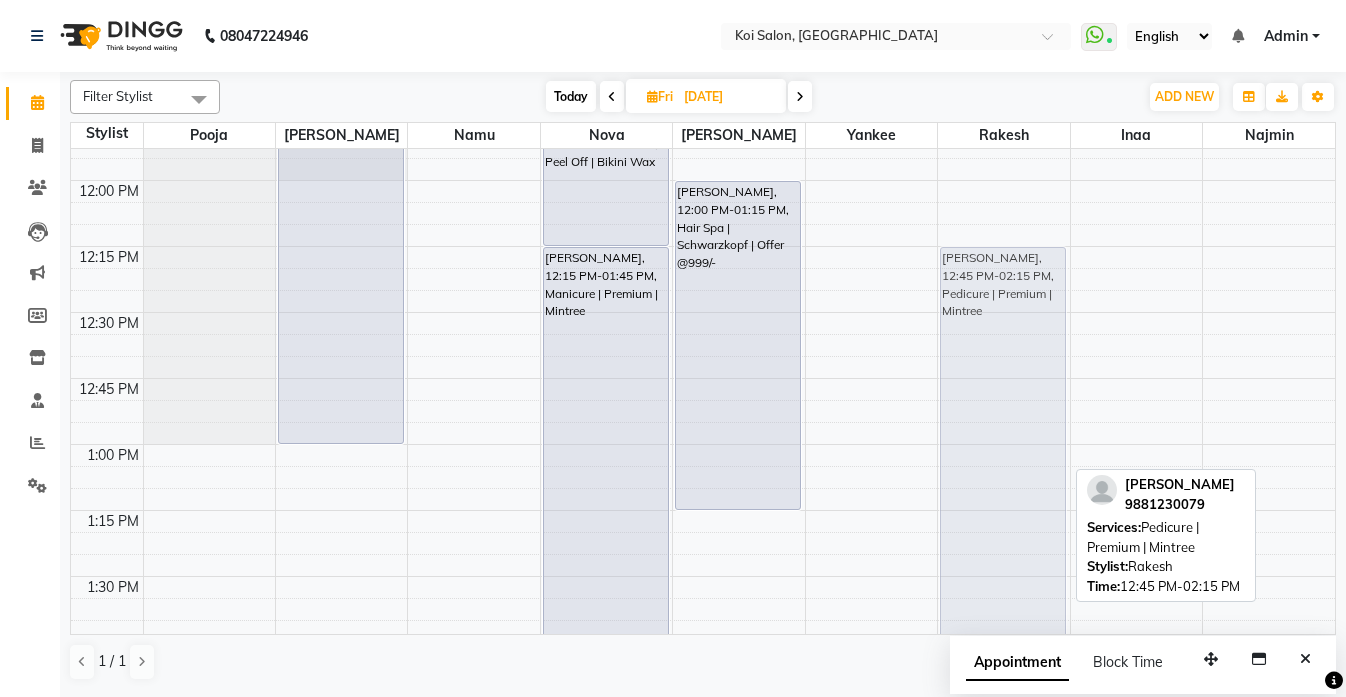 drag, startPoint x: 972, startPoint y: 418, endPoint x: 971, endPoint y: 286, distance: 132.00378 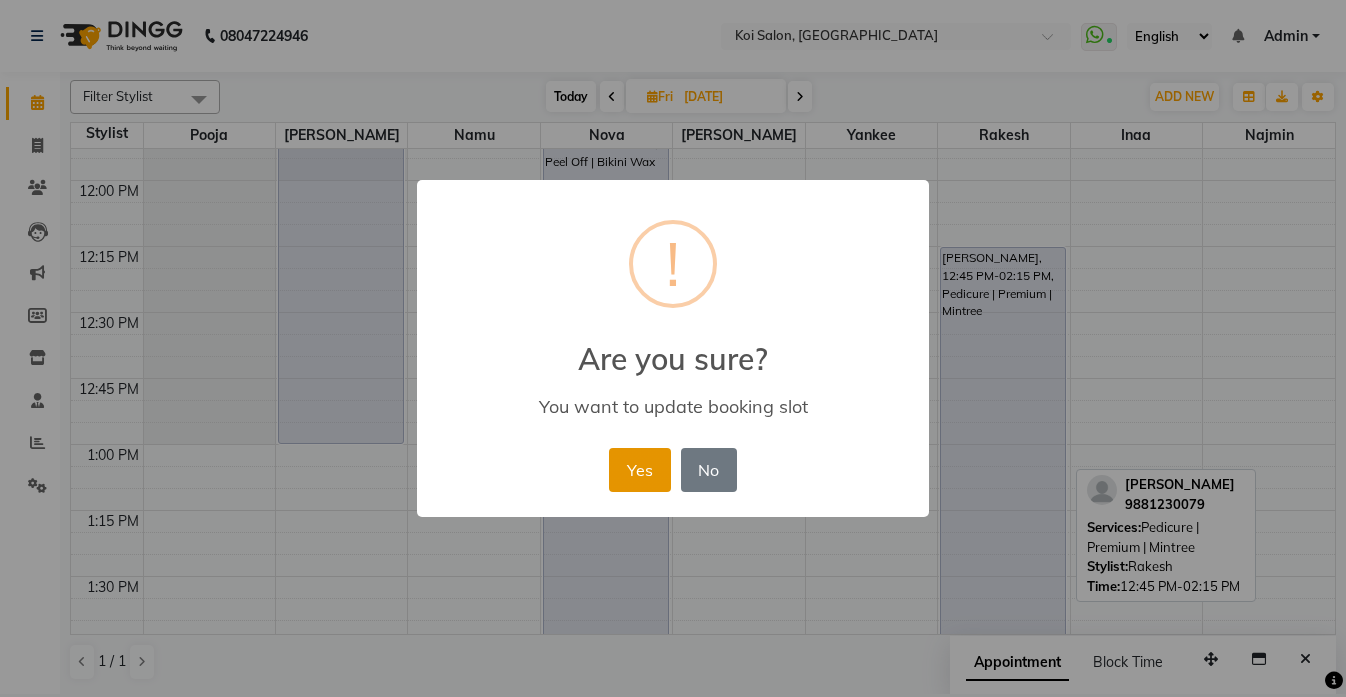 click on "Yes" at bounding box center [639, 470] 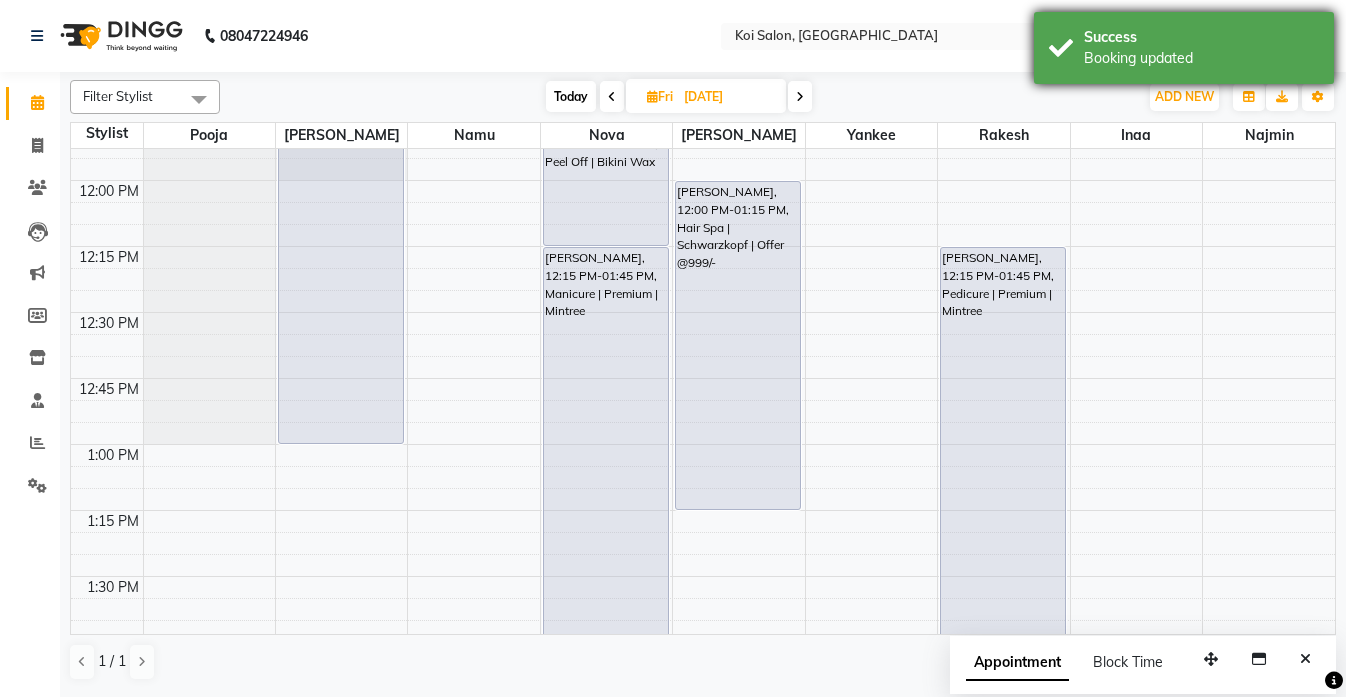 click on "Booking updated" at bounding box center [1201, 58] 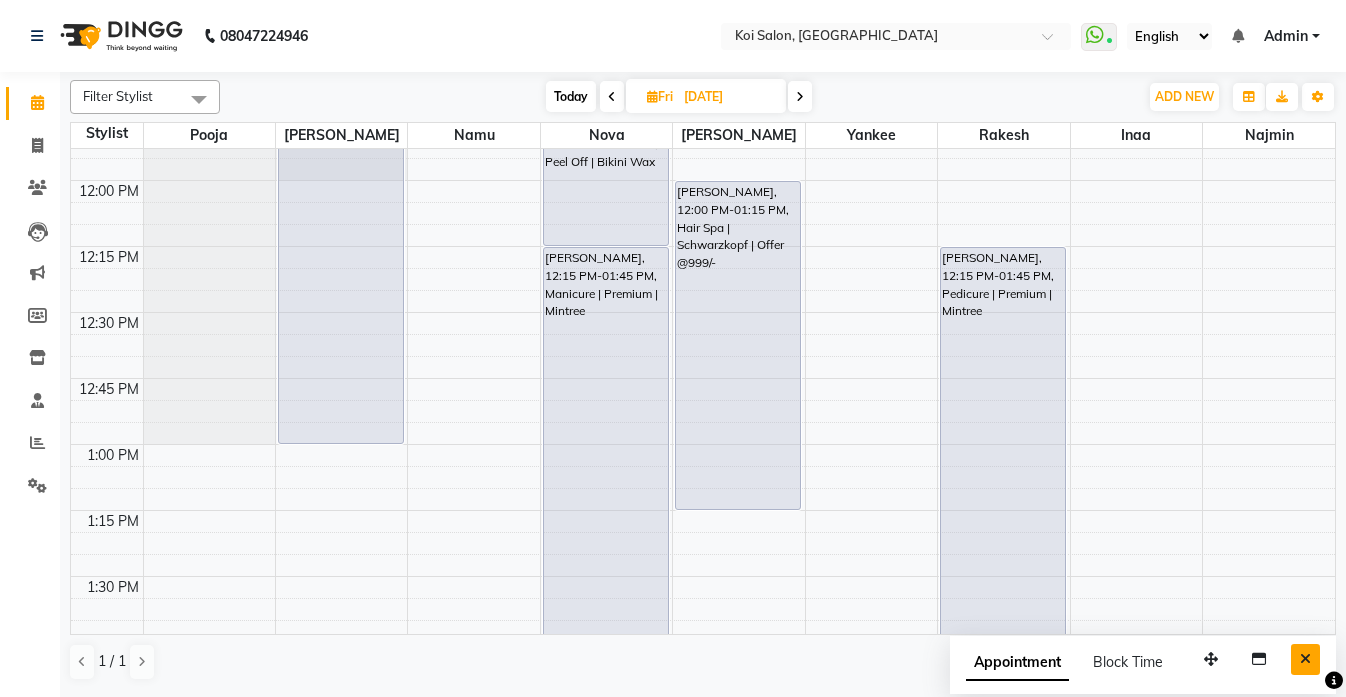 click at bounding box center (1305, 659) 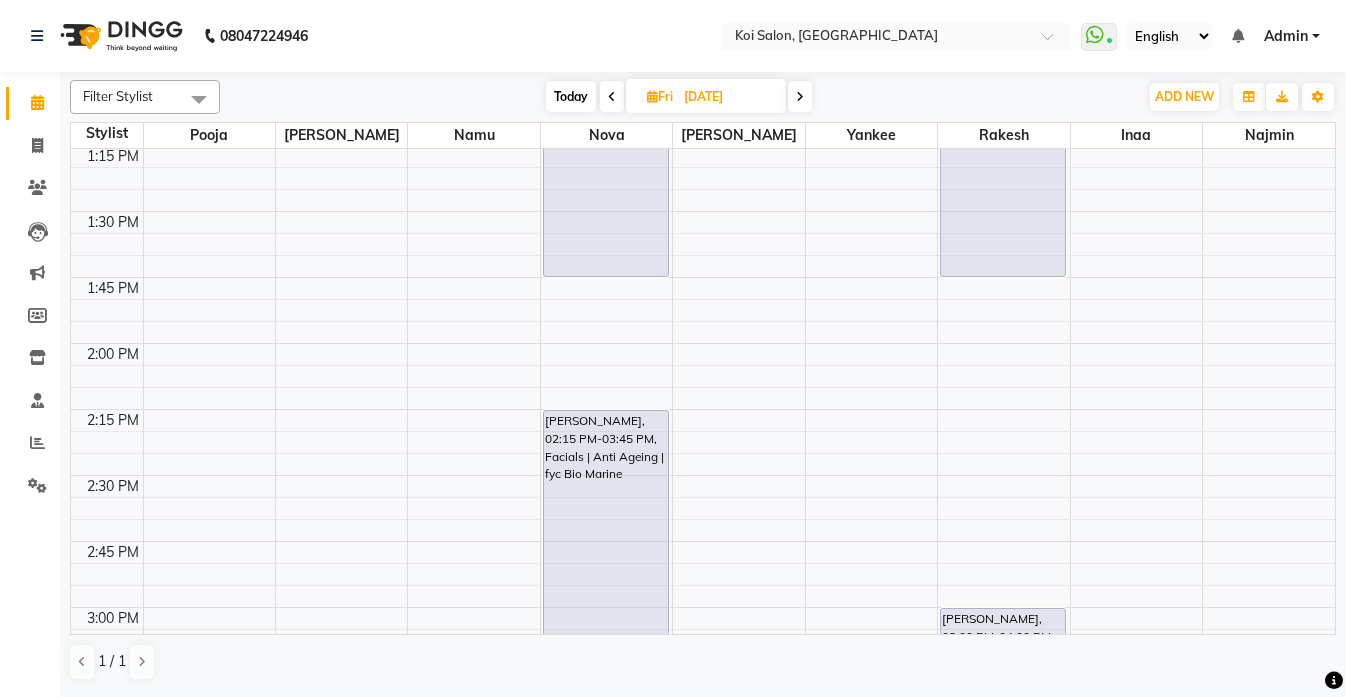 scroll, scrollTop: 1393, scrollLeft: 0, axis: vertical 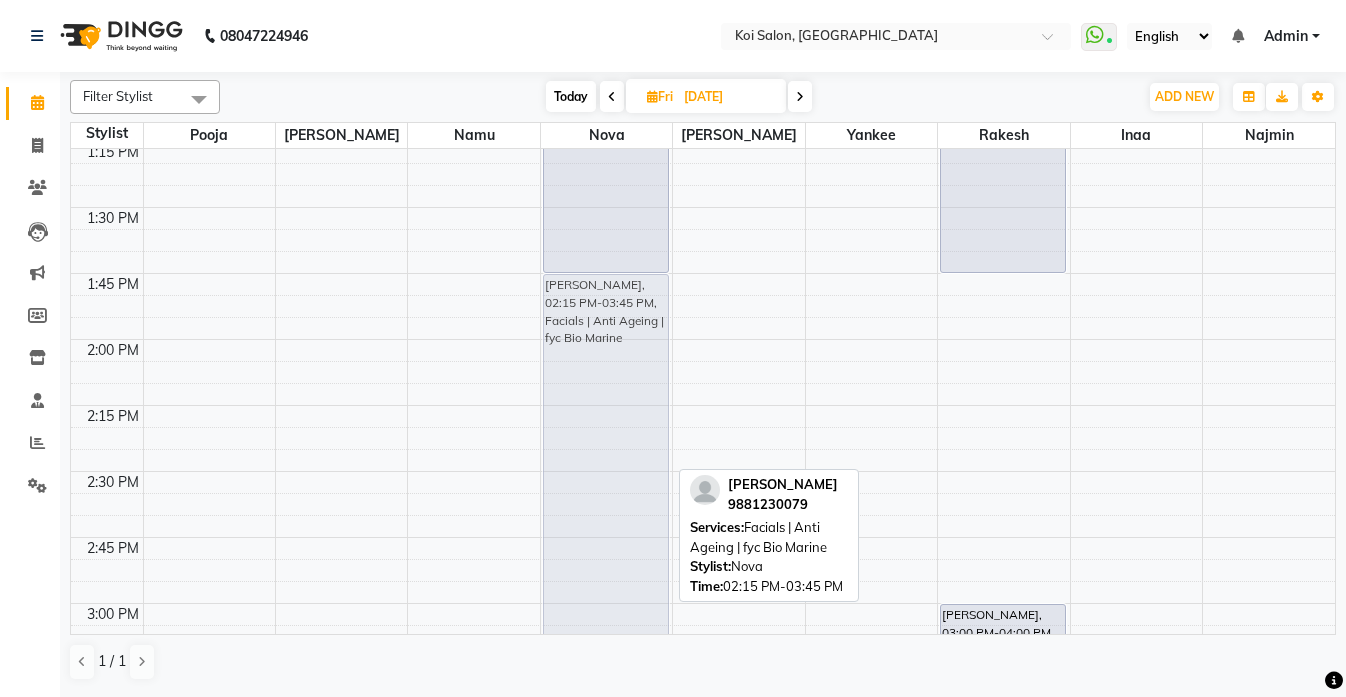 drag, startPoint x: 631, startPoint y: 449, endPoint x: 653, endPoint y: 319, distance: 131.8484 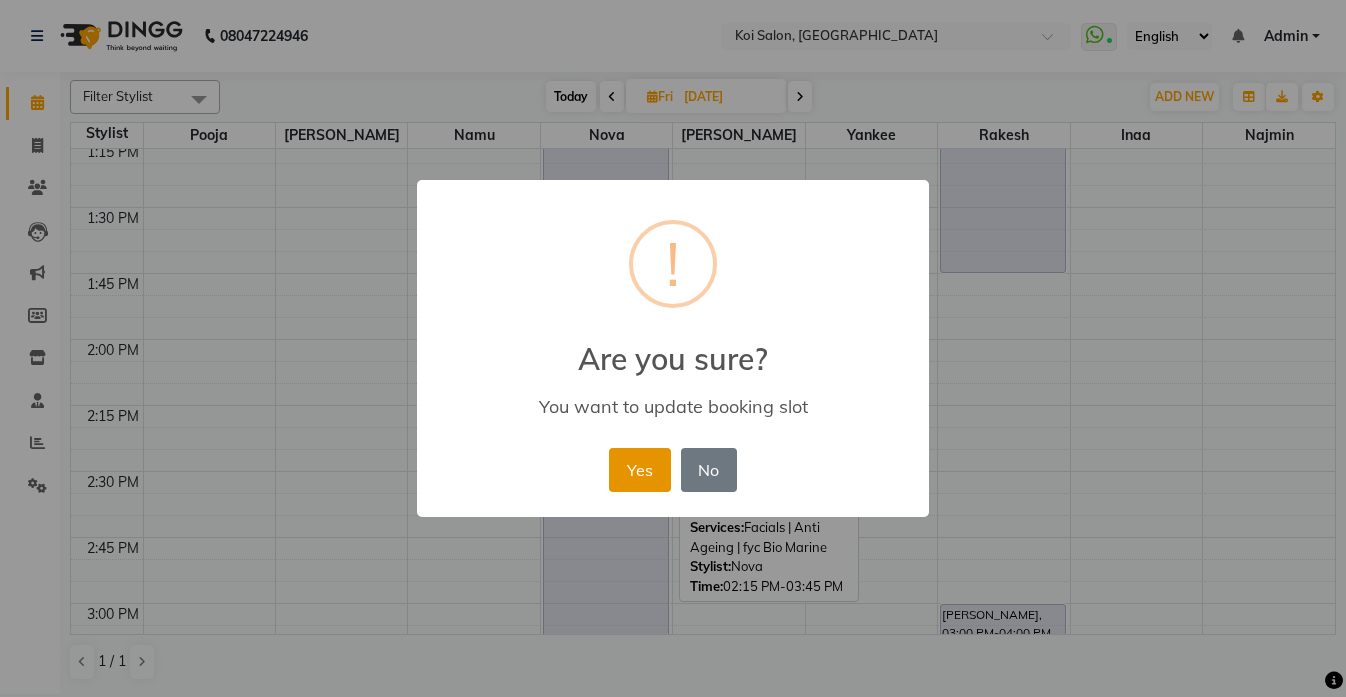 click on "Yes" at bounding box center (639, 470) 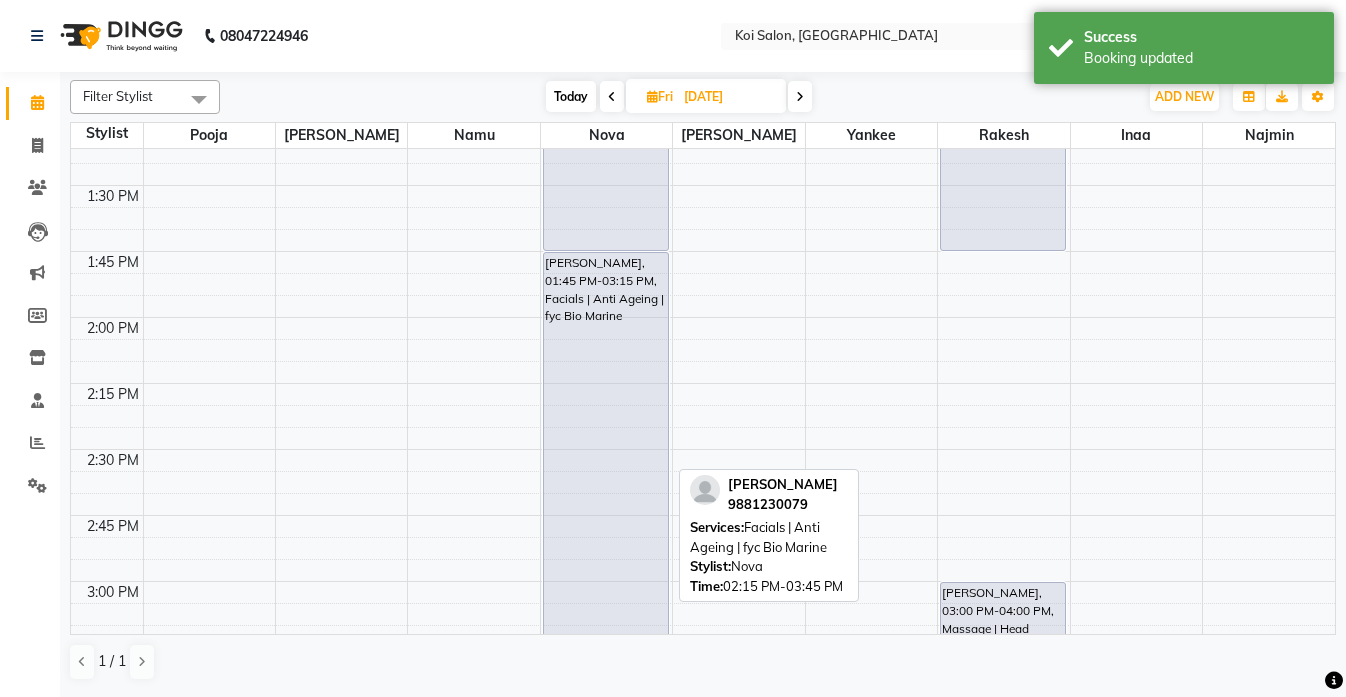 scroll, scrollTop: 1418, scrollLeft: 0, axis: vertical 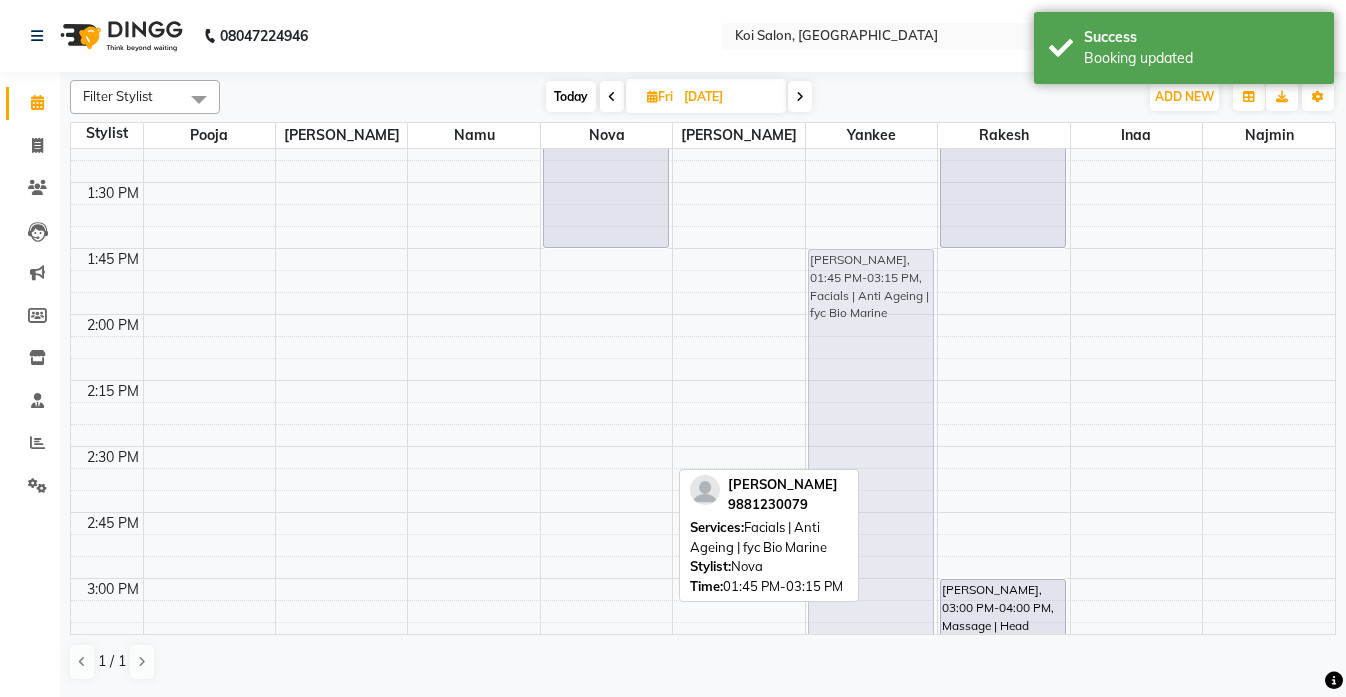 drag, startPoint x: 619, startPoint y: 316, endPoint x: 906, endPoint y: 320, distance: 287.02786 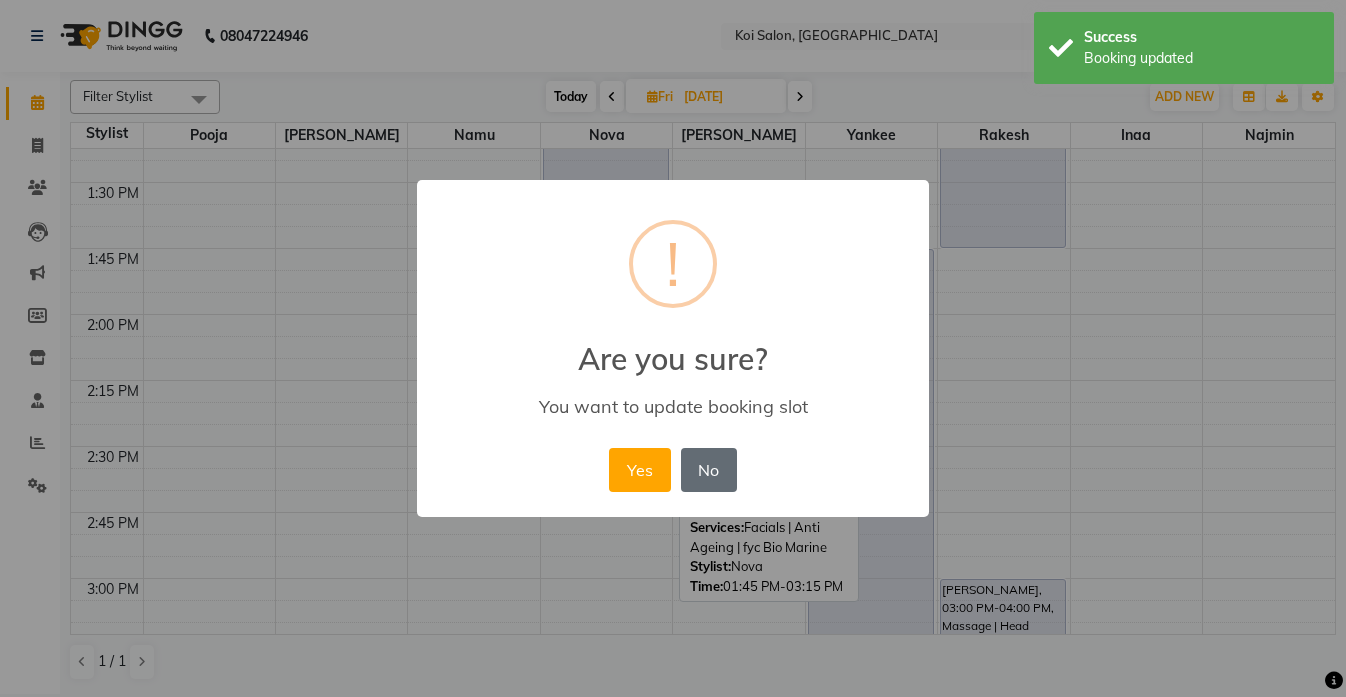 click on "No" at bounding box center [709, 470] 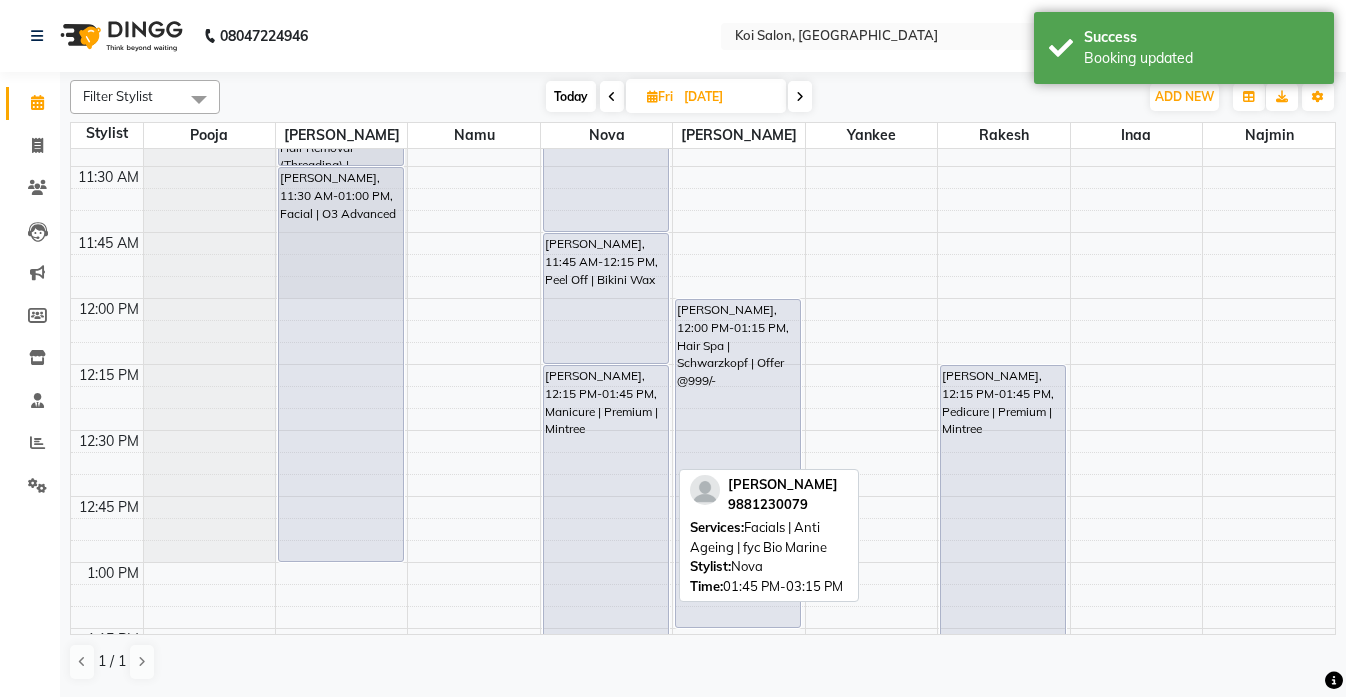 scroll, scrollTop: 669, scrollLeft: 0, axis: vertical 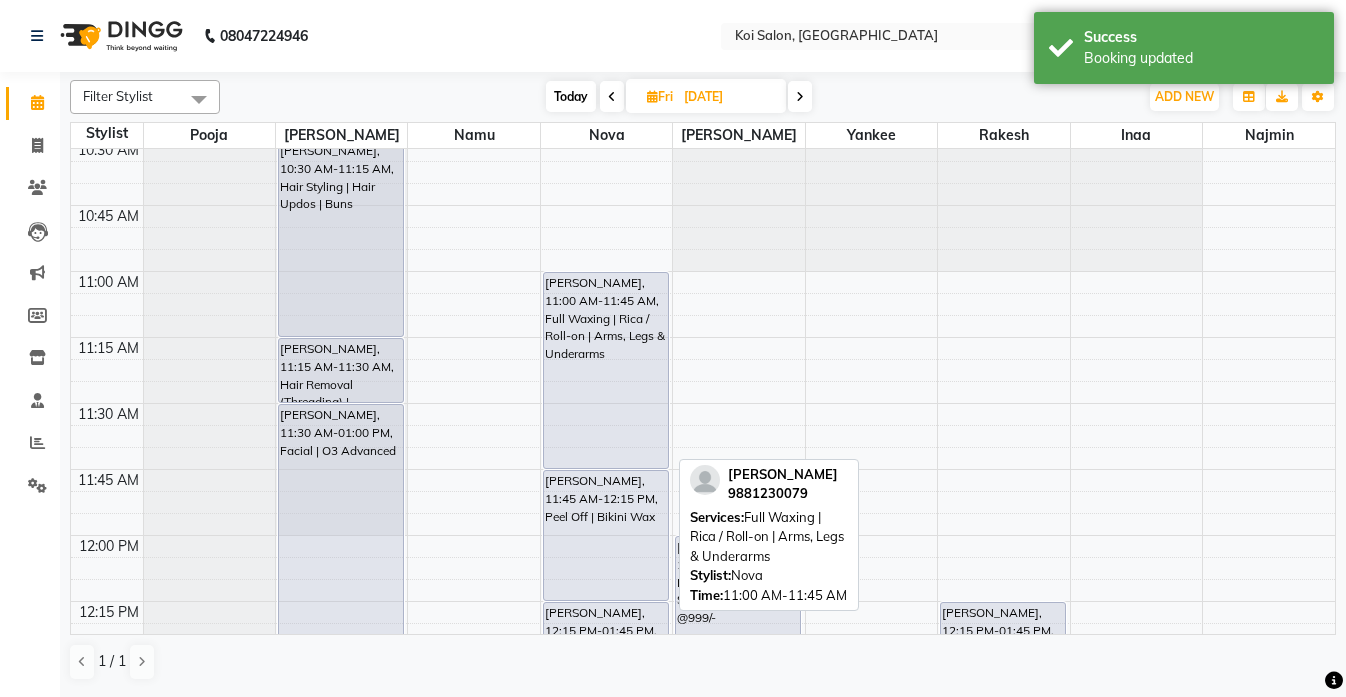 click on "Shilpi Kutti, 11:00 AM-11:45 AM, Full Waxing | Rica / Roll-on | Arms, Legs & Underarms" at bounding box center (606, 370) 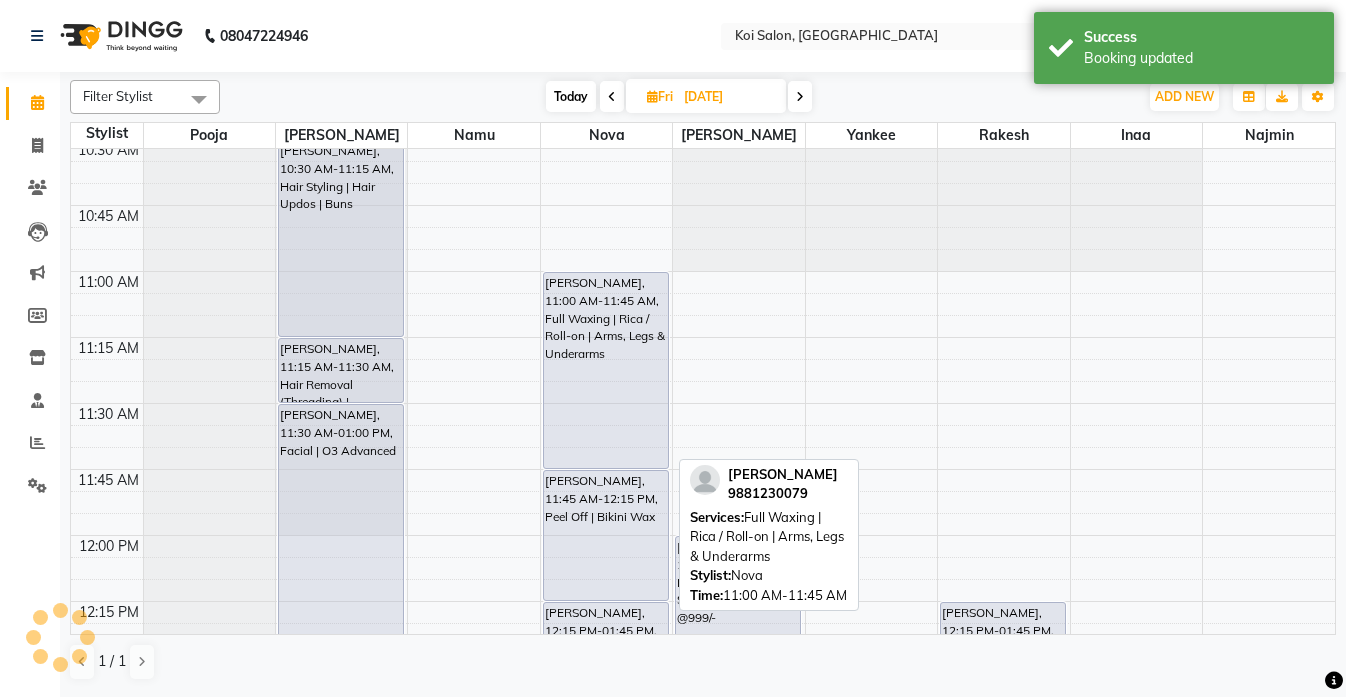click on "Shilpi Kutti, 11:00 AM-11:45 AM, Full Waxing | Rica / Roll-on | Arms, Legs & Underarms" at bounding box center [606, 370] 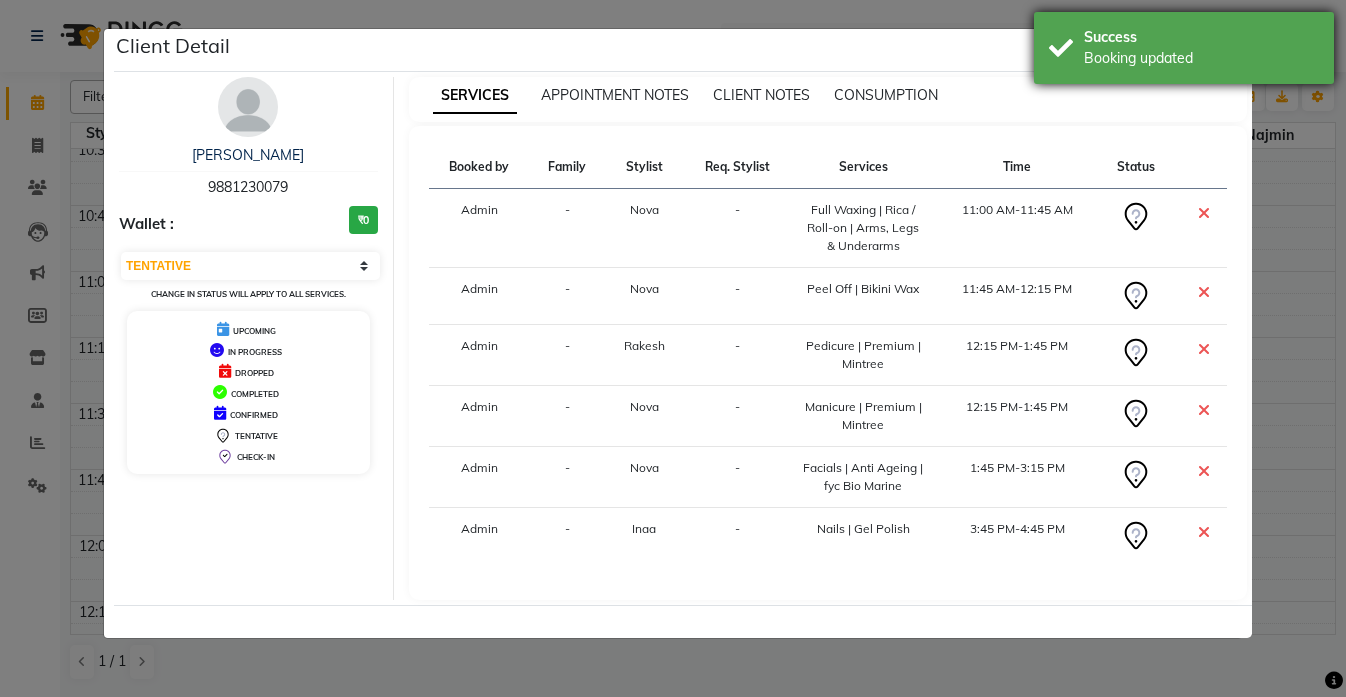 click on "Booking updated" at bounding box center [1201, 58] 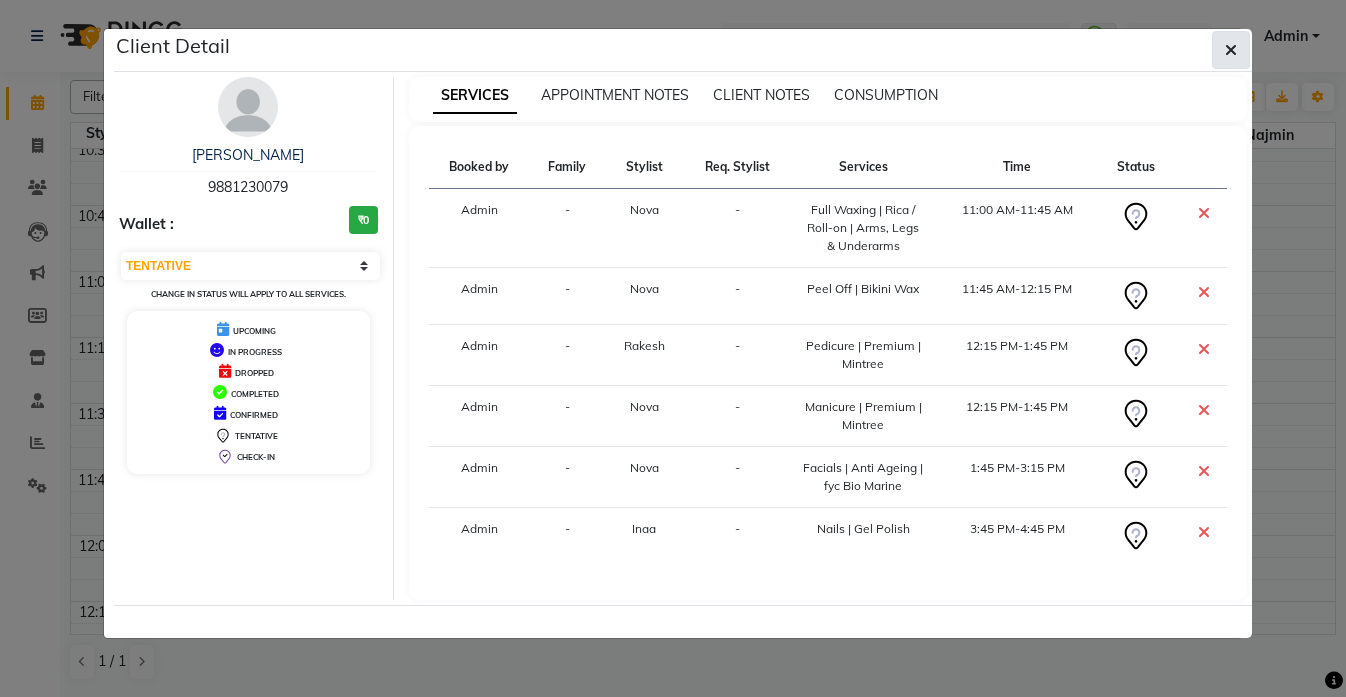 click 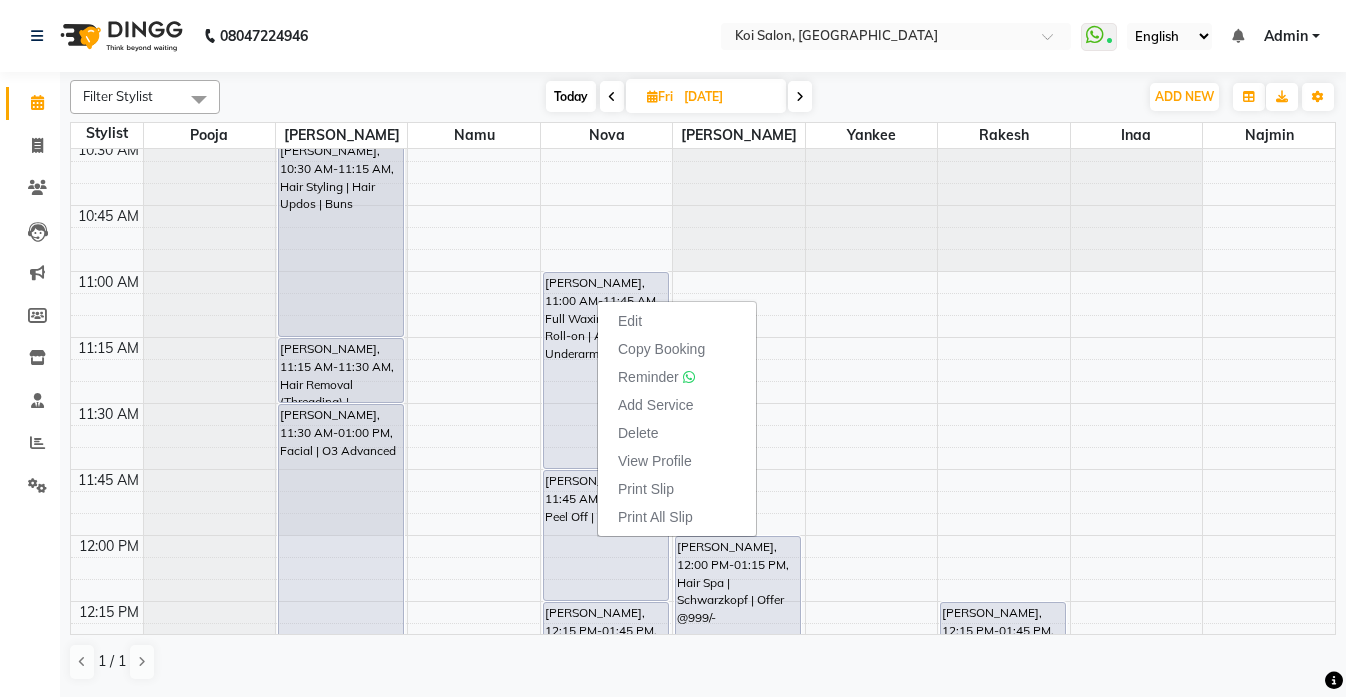 click on "Edit" at bounding box center [677, 321] 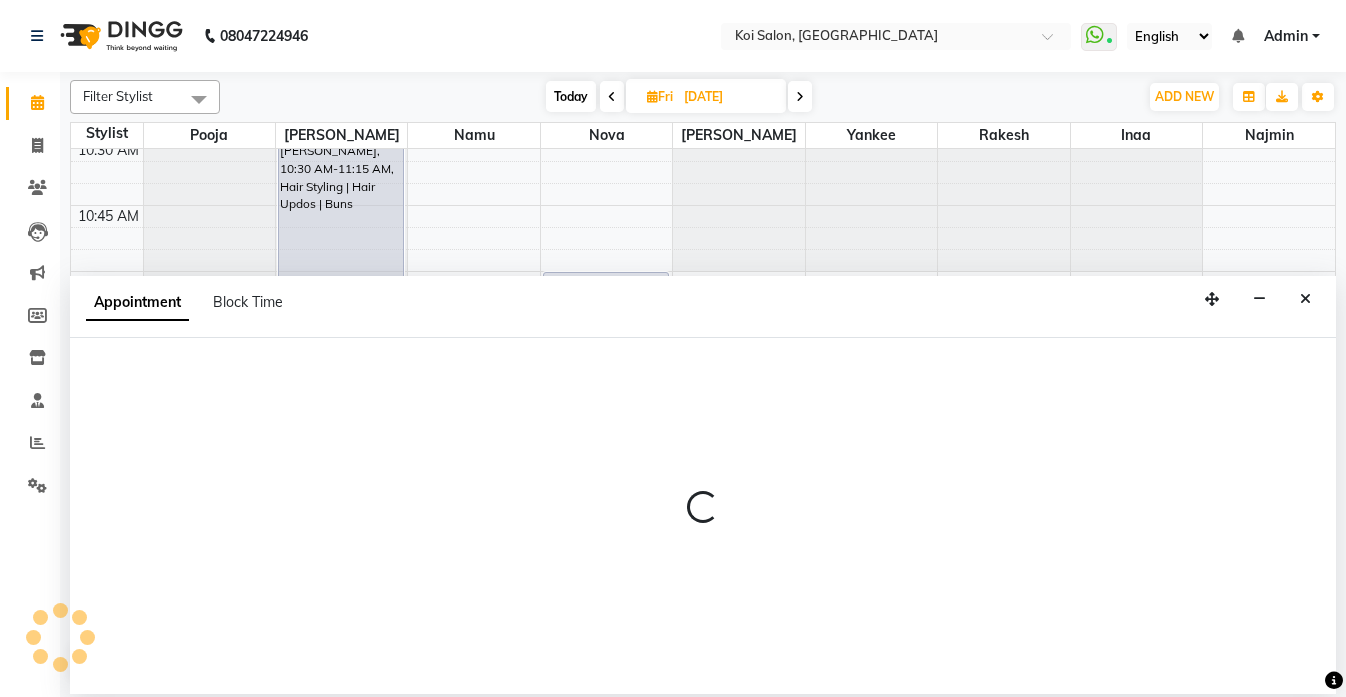 select on "660" 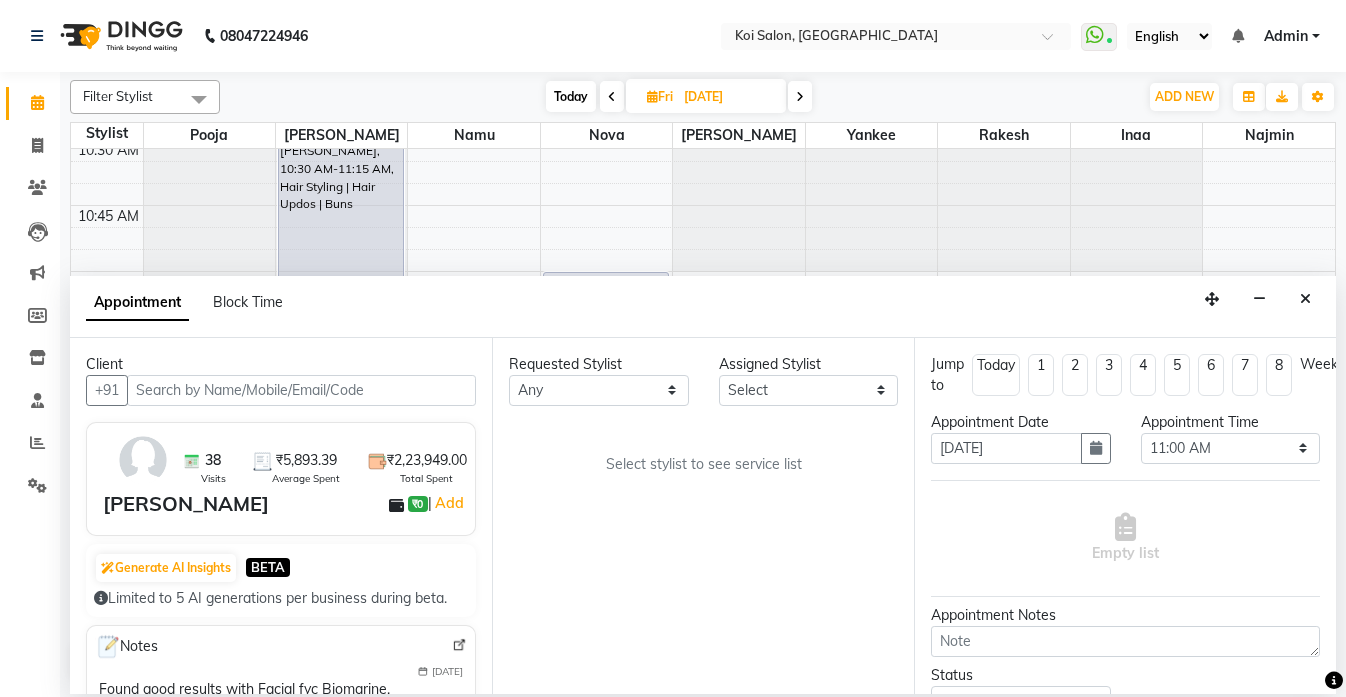 scroll, scrollTop: 529, scrollLeft: 0, axis: vertical 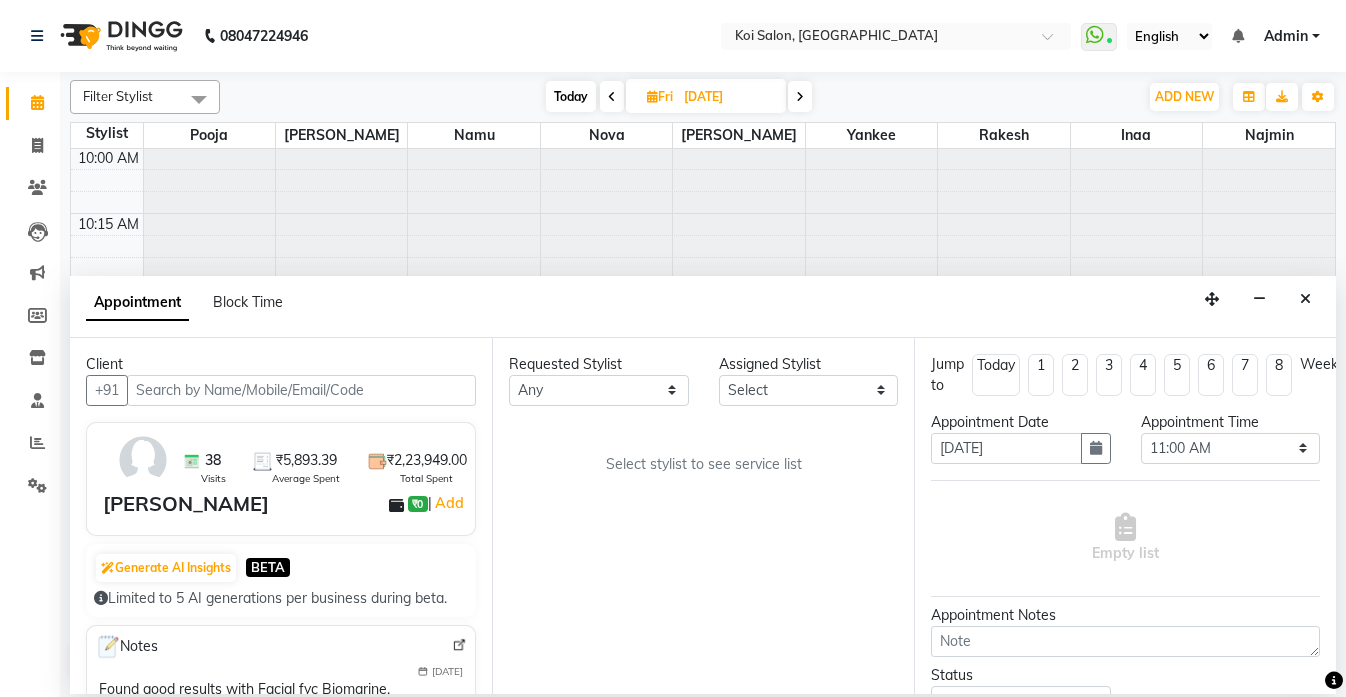 select on "44730" 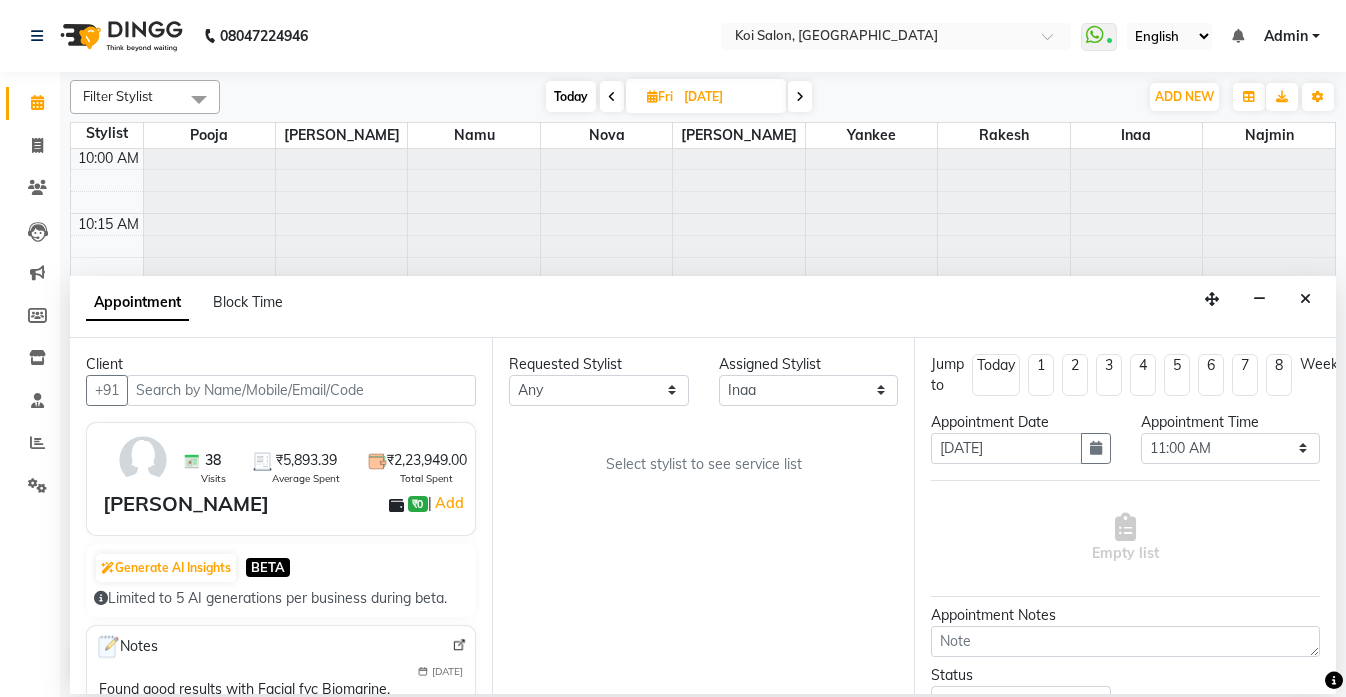 select on "1406" 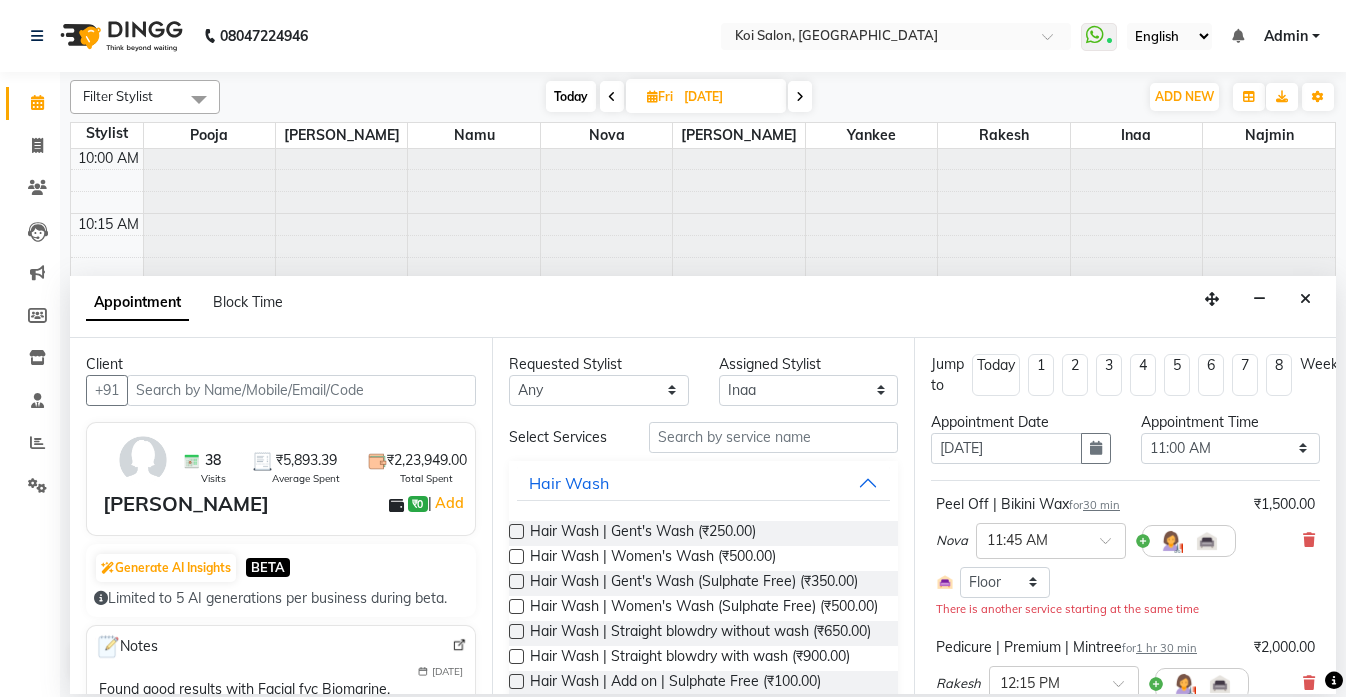 select on "1406" 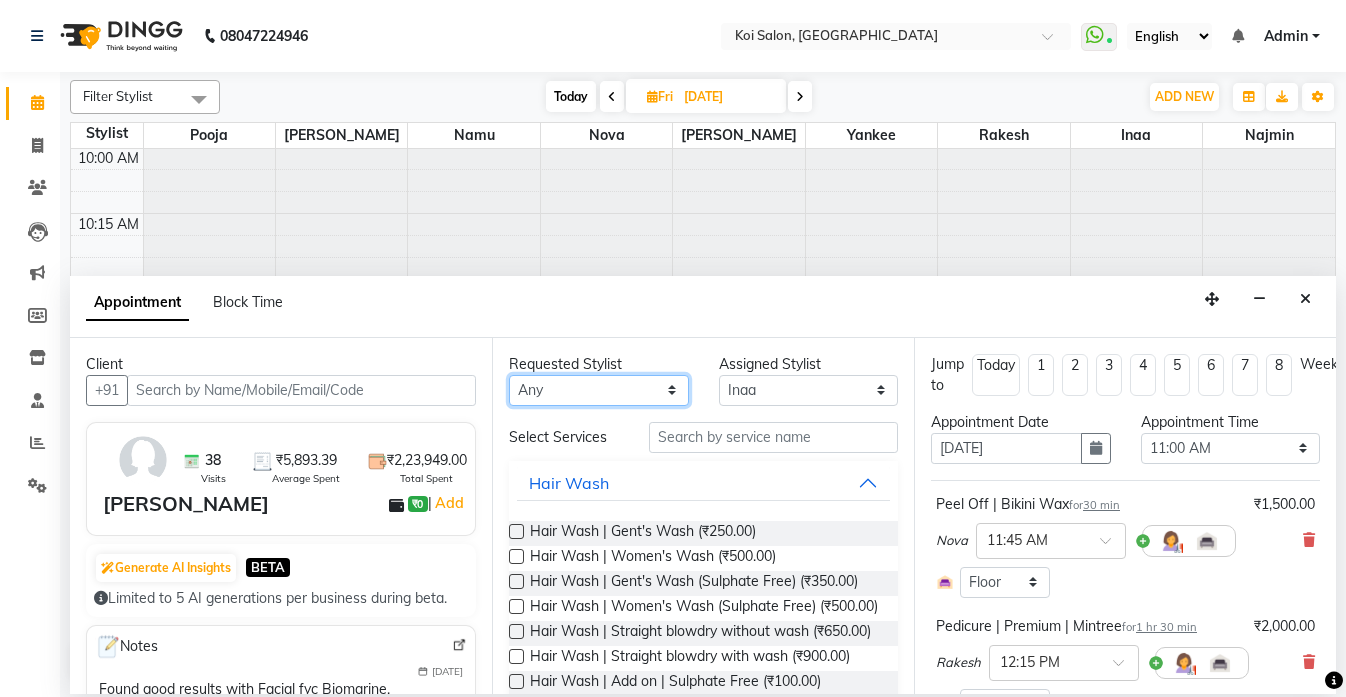 click on "Any Harsha Inaa Najmin Namu Nova Pooja Rakesh Shanky Yankee" at bounding box center (599, 390) 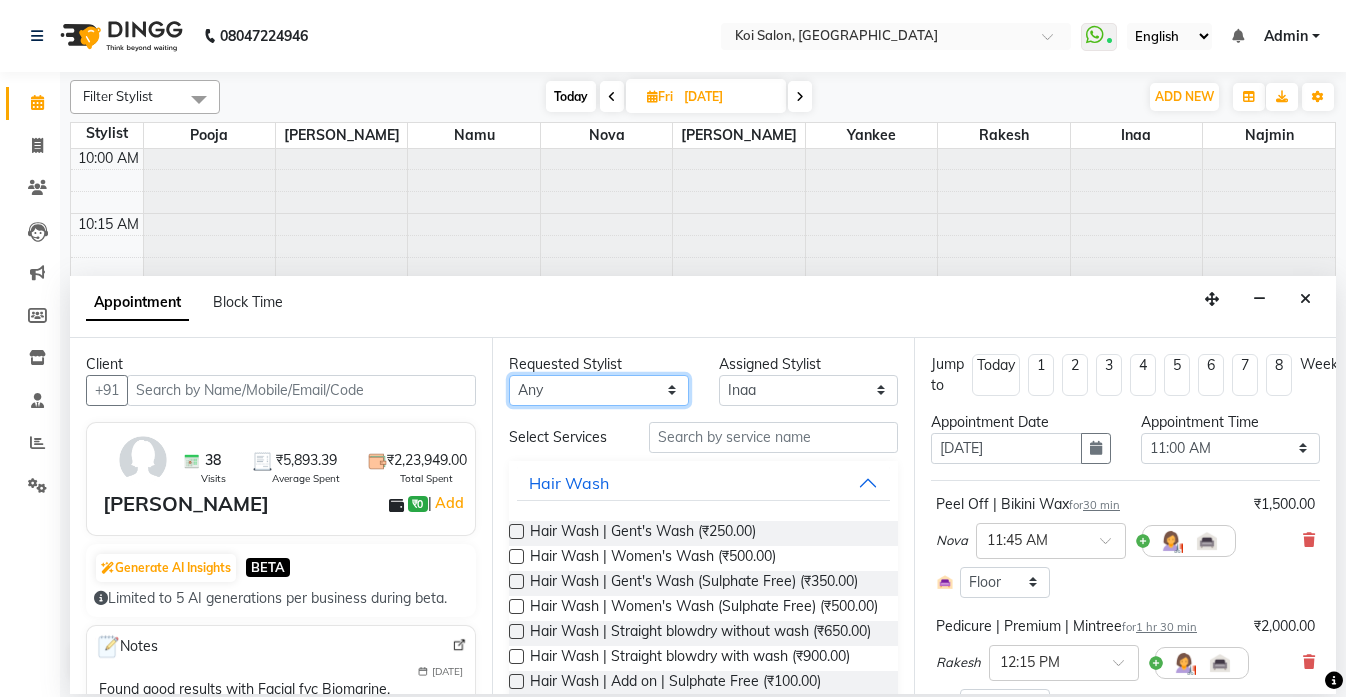 select on "16518" 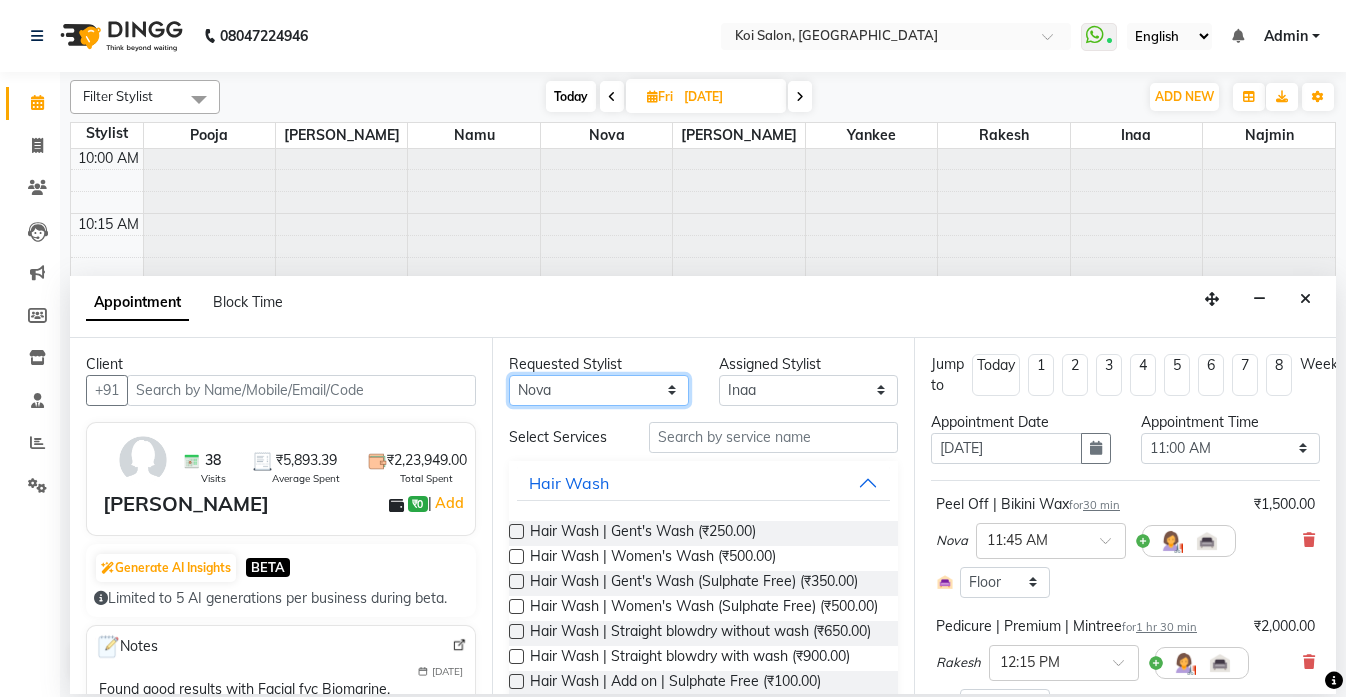 select on "16518" 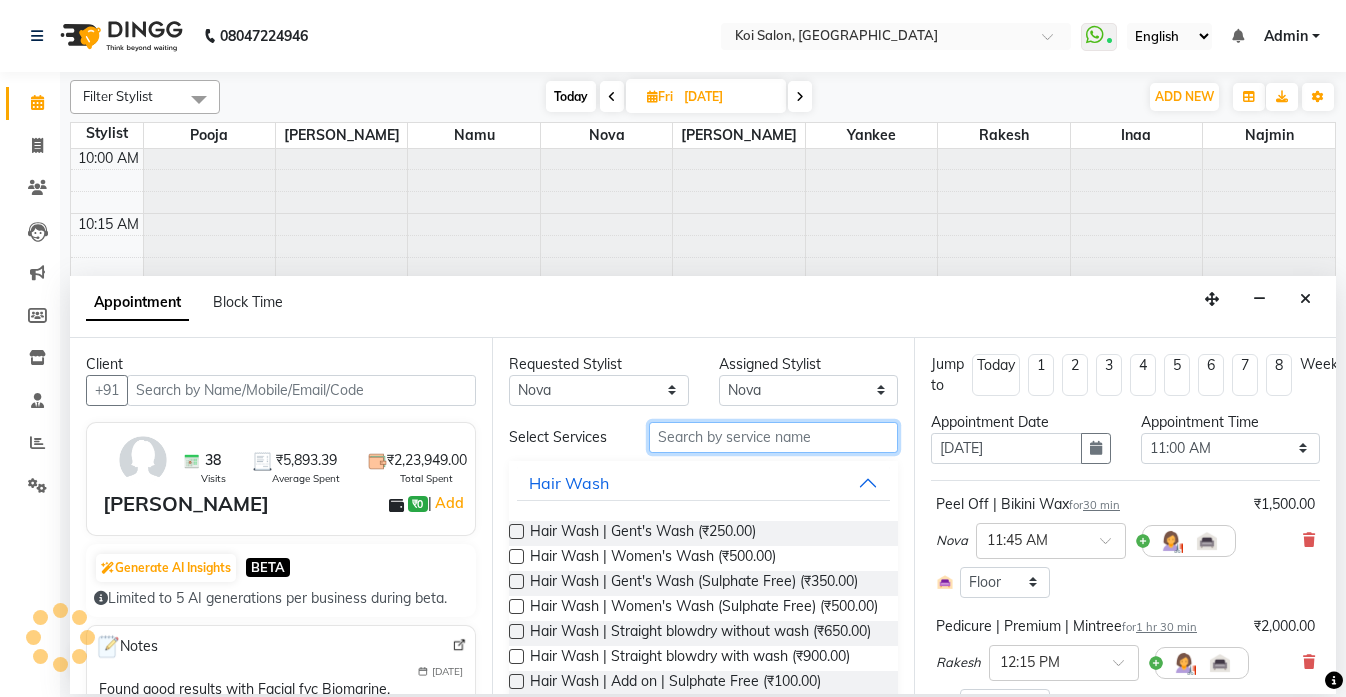 click at bounding box center [773, 437] 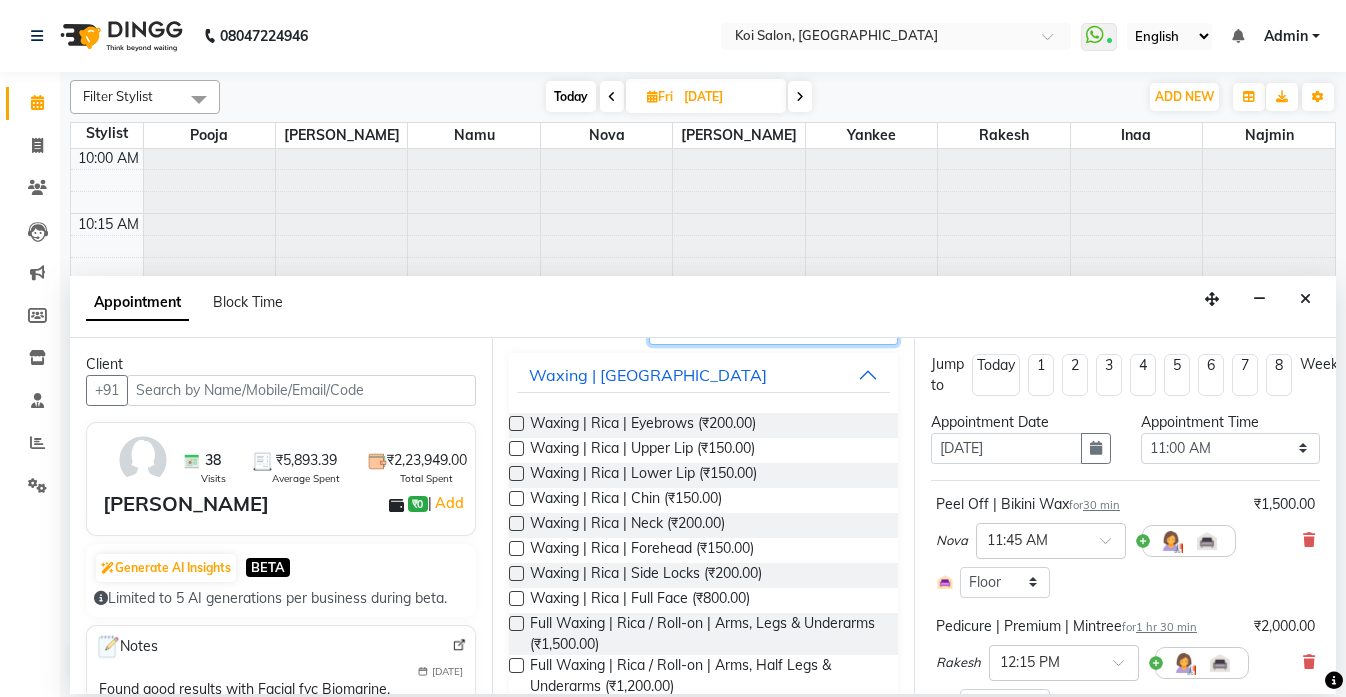 scroll, scrollTop: 142, scrollLeft: 0, axis: vertical 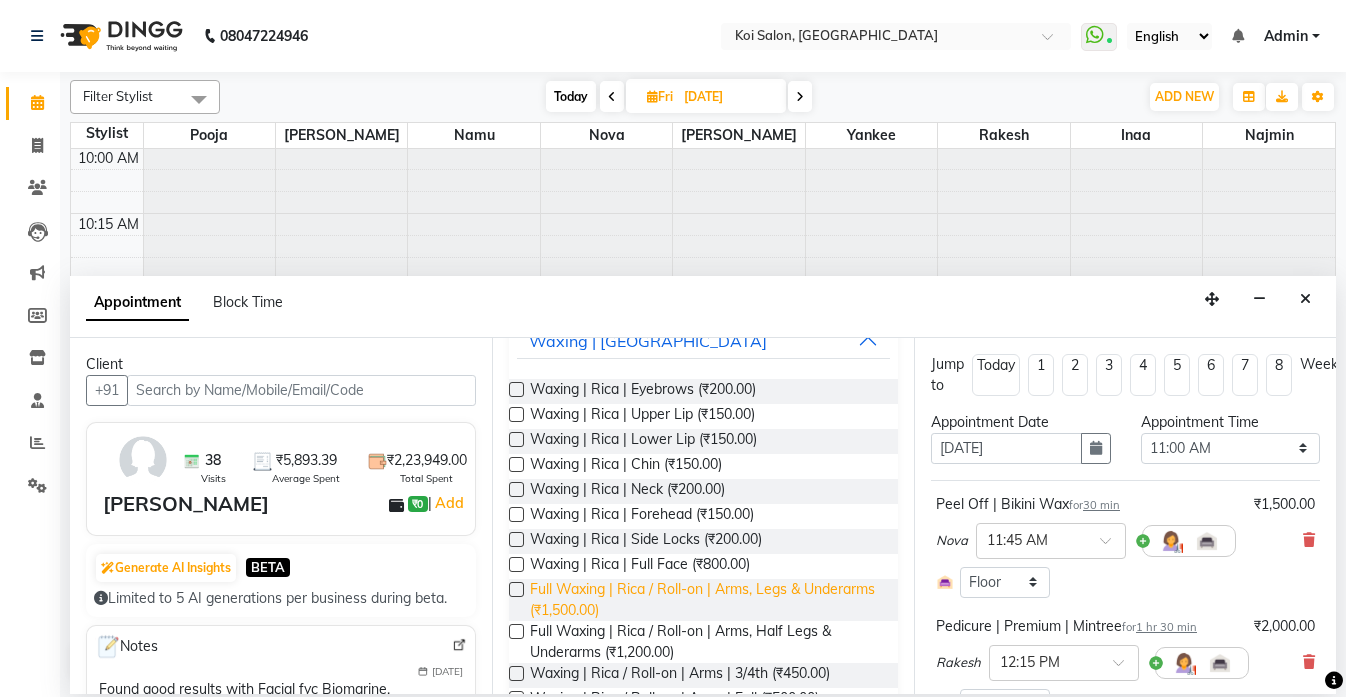type on "rica" 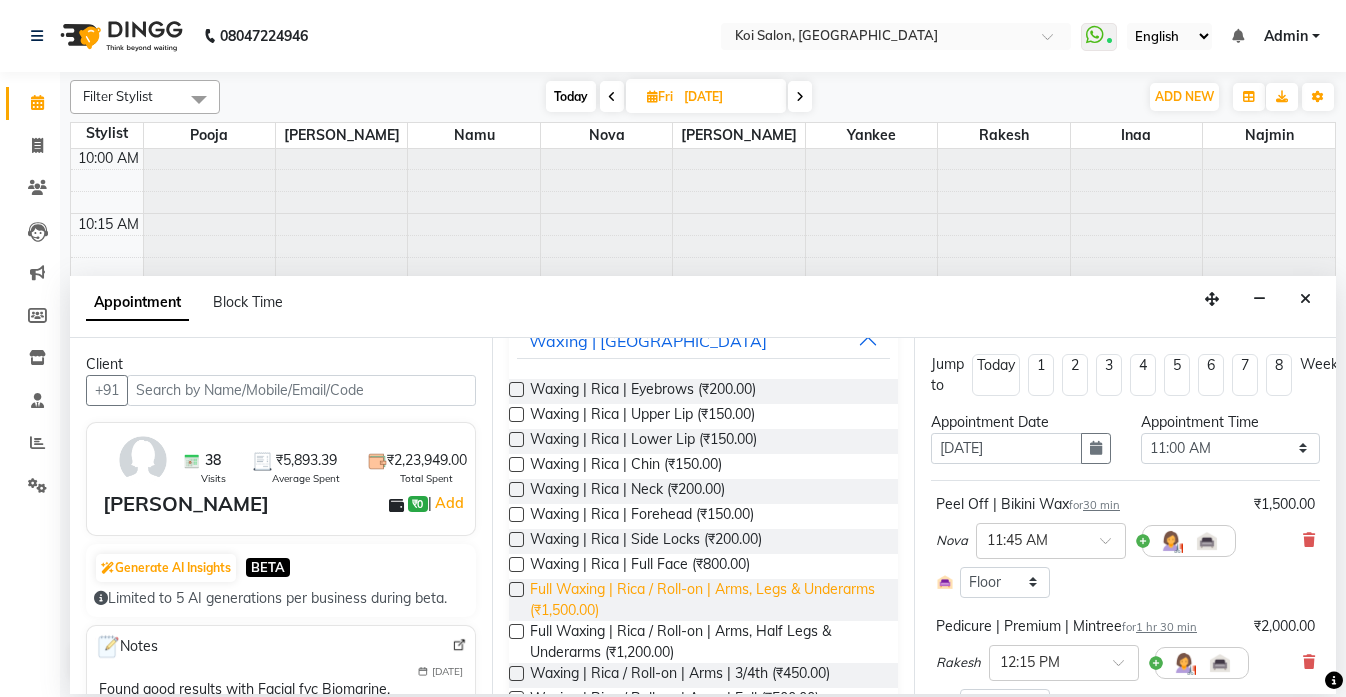 click on "Full Waxing | Rica / Roll-on | Arms, Legs & Underarms (₹1,500.00)" at bounding box center (706, 600) 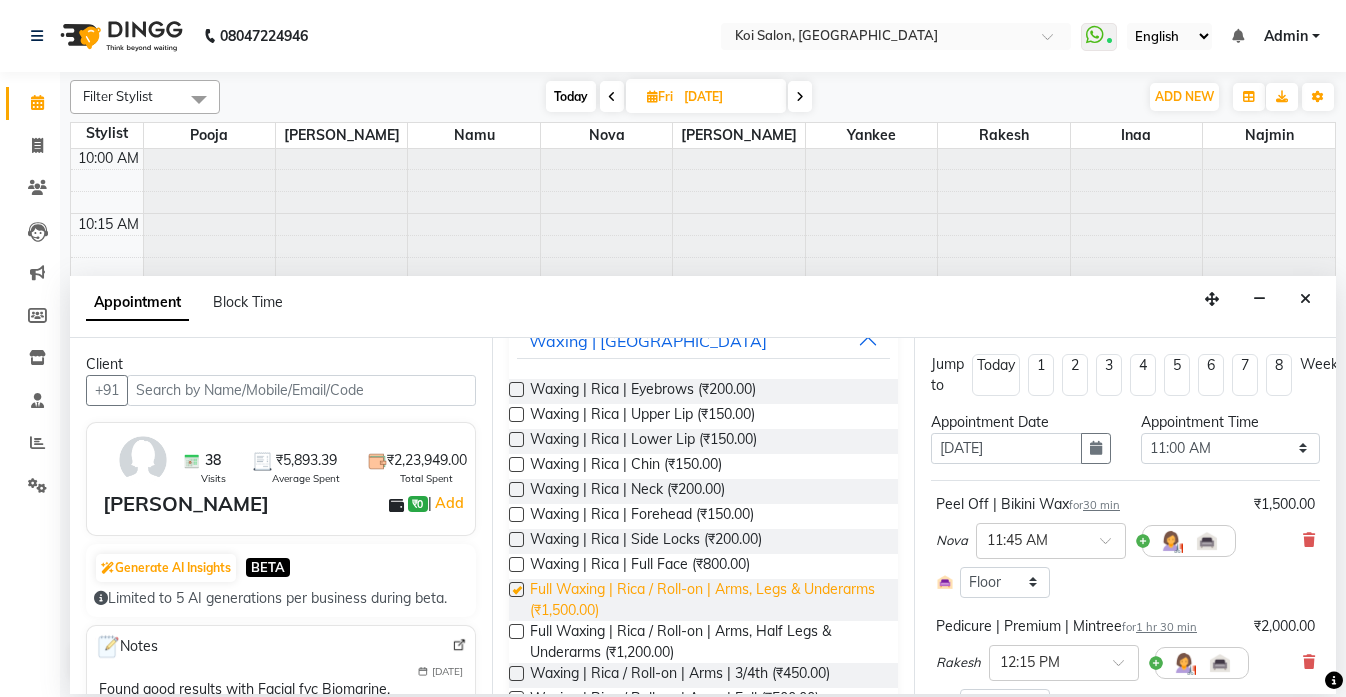 checkbox on "false" 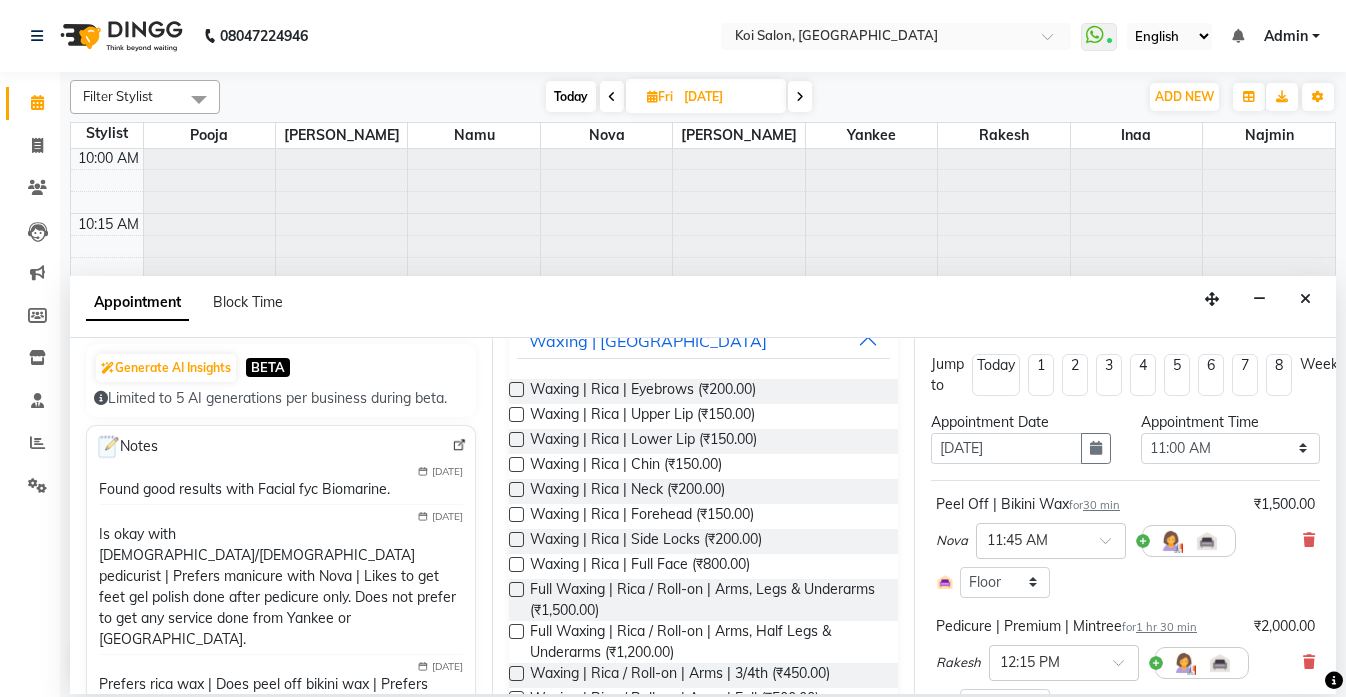 scroll, scrollTop: 208, scrollLeft: 0, axis: vertical 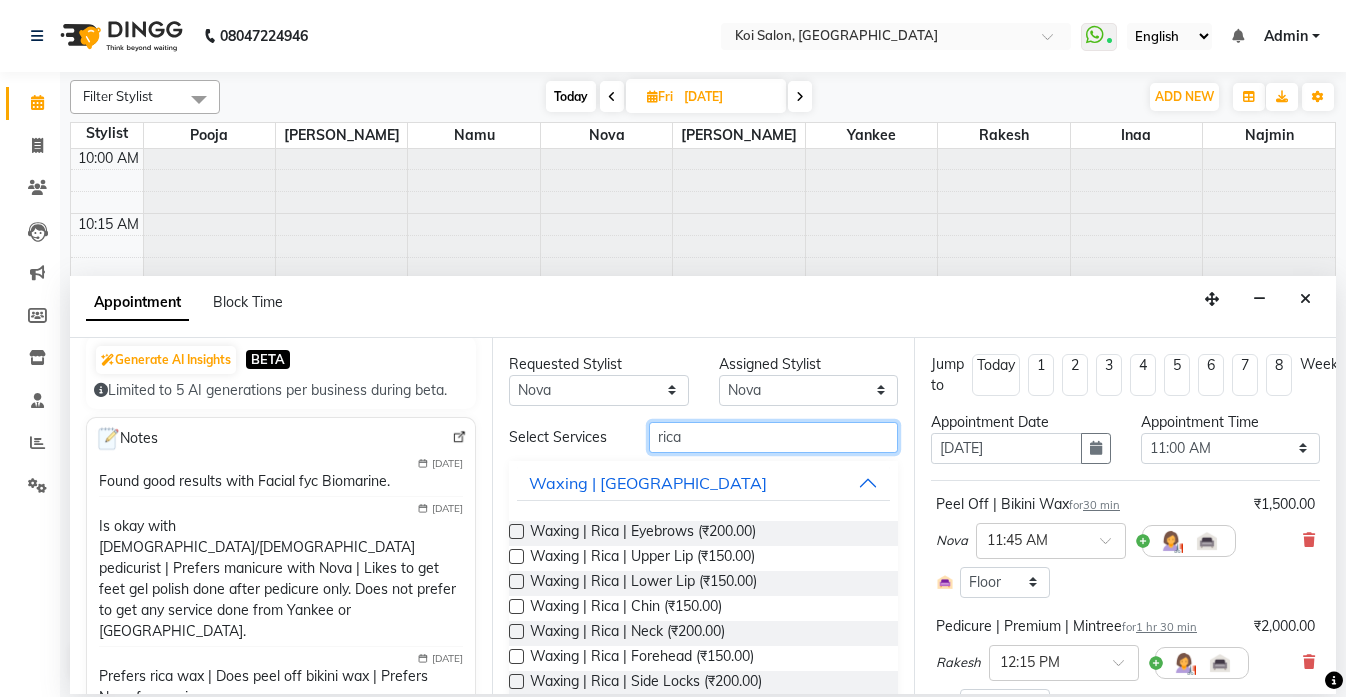 drag, startPoint x: 739, startPoint y: 452, endPoint x: 575, endPoint y: 434, distance: 164.98485 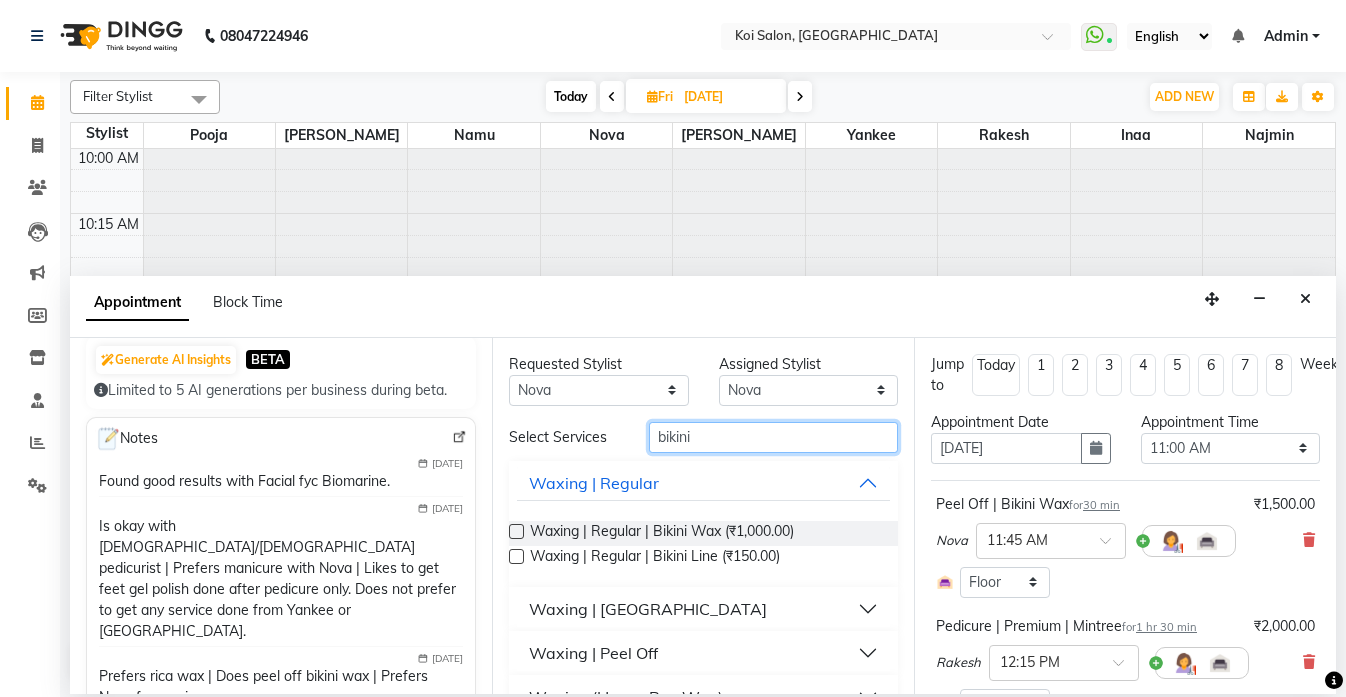 type on "bikini" 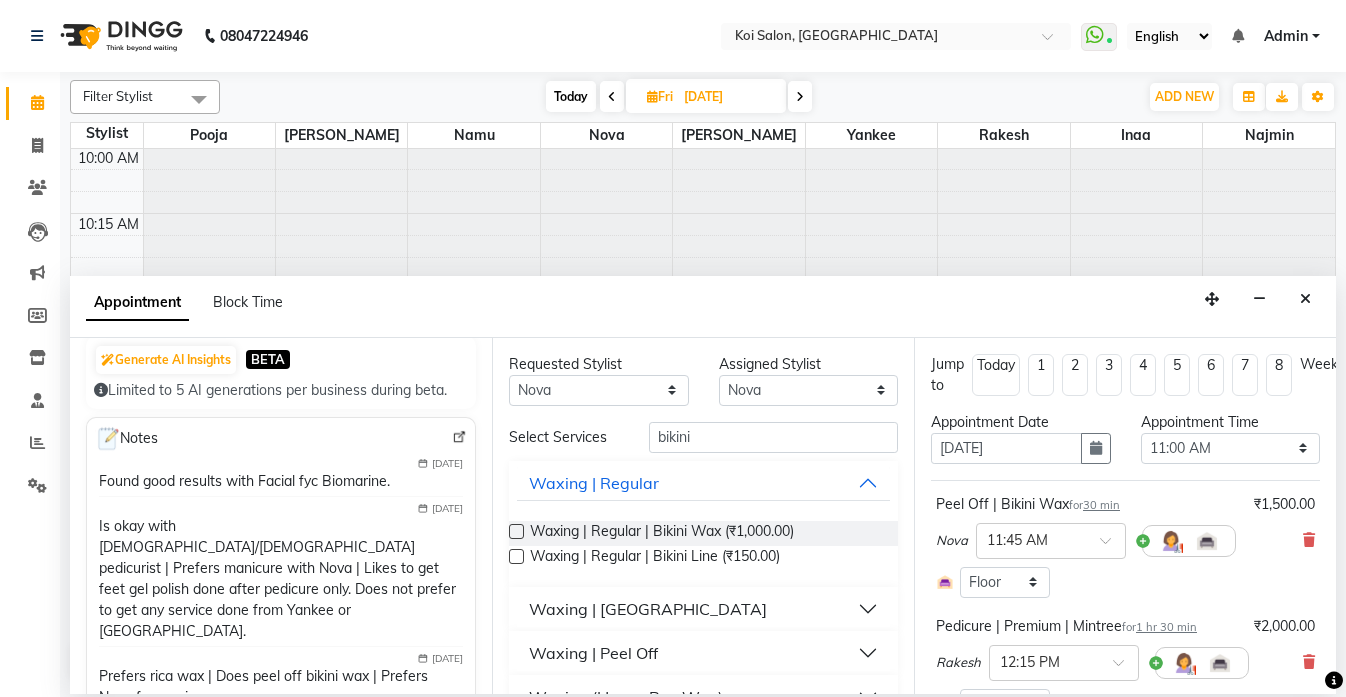 click on "Waxing | Peel Off" at bounding box center (593, 653) 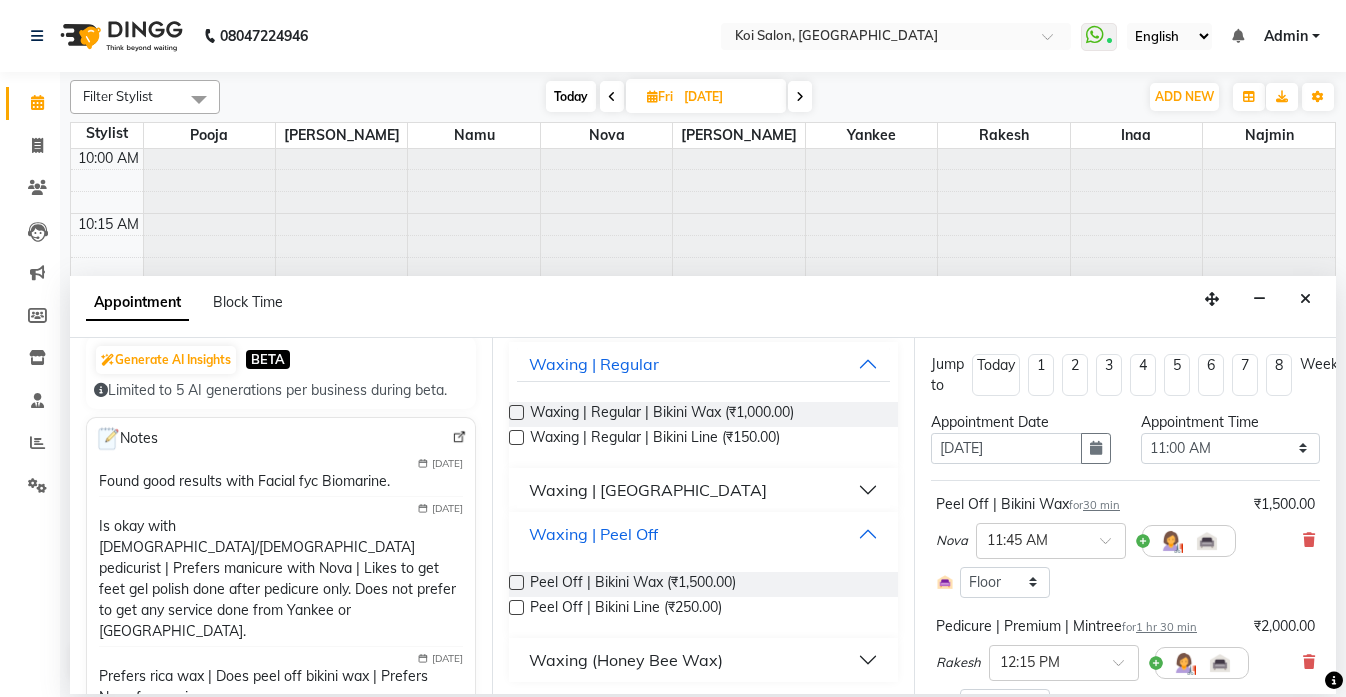 scroll, scrollTop: 123, scrollLeft: 0, axis: vertical 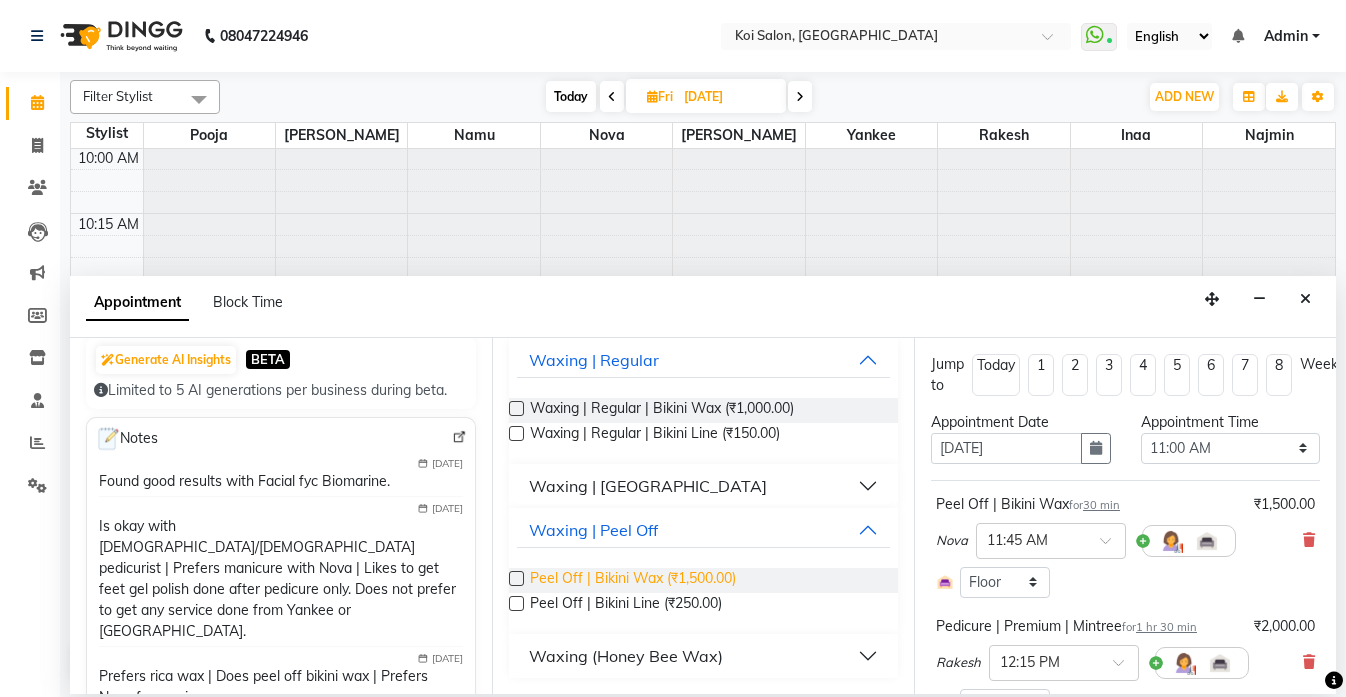 click on "Peel Off | Bikini Wax (₹1,500.00)" at bounding box center [633, 580] 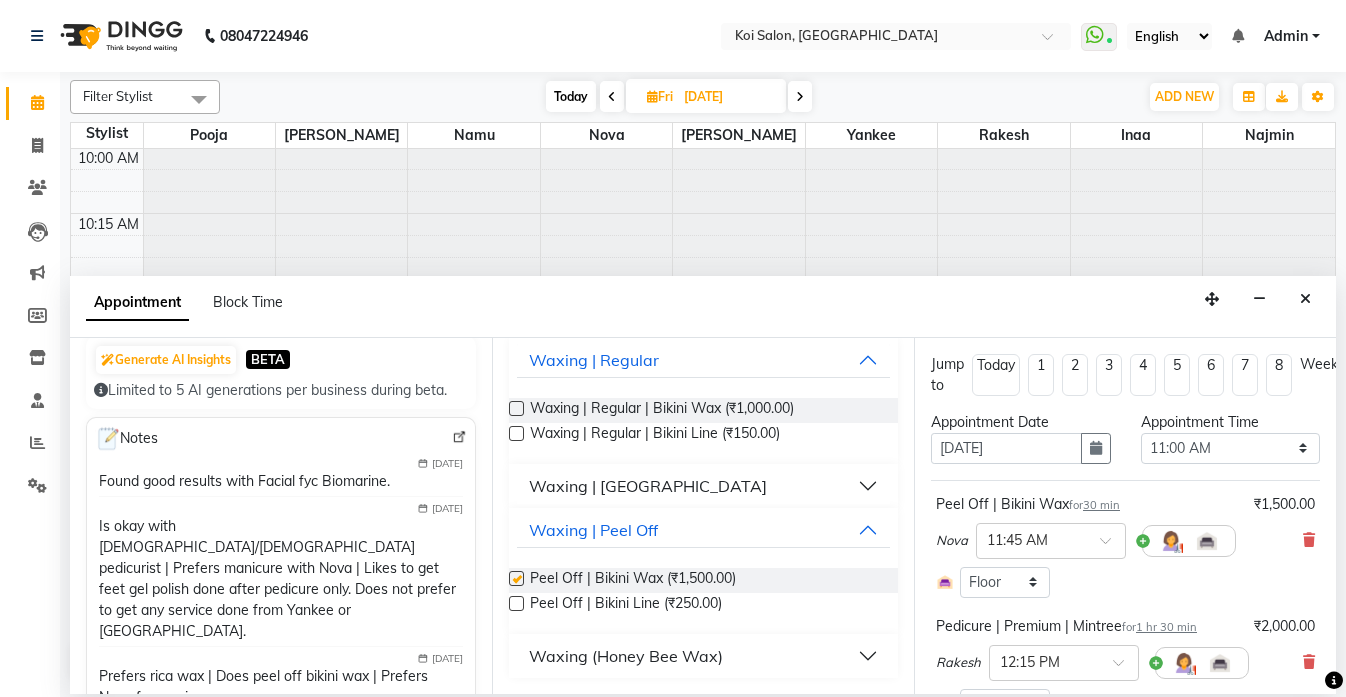 checkbox on "false" 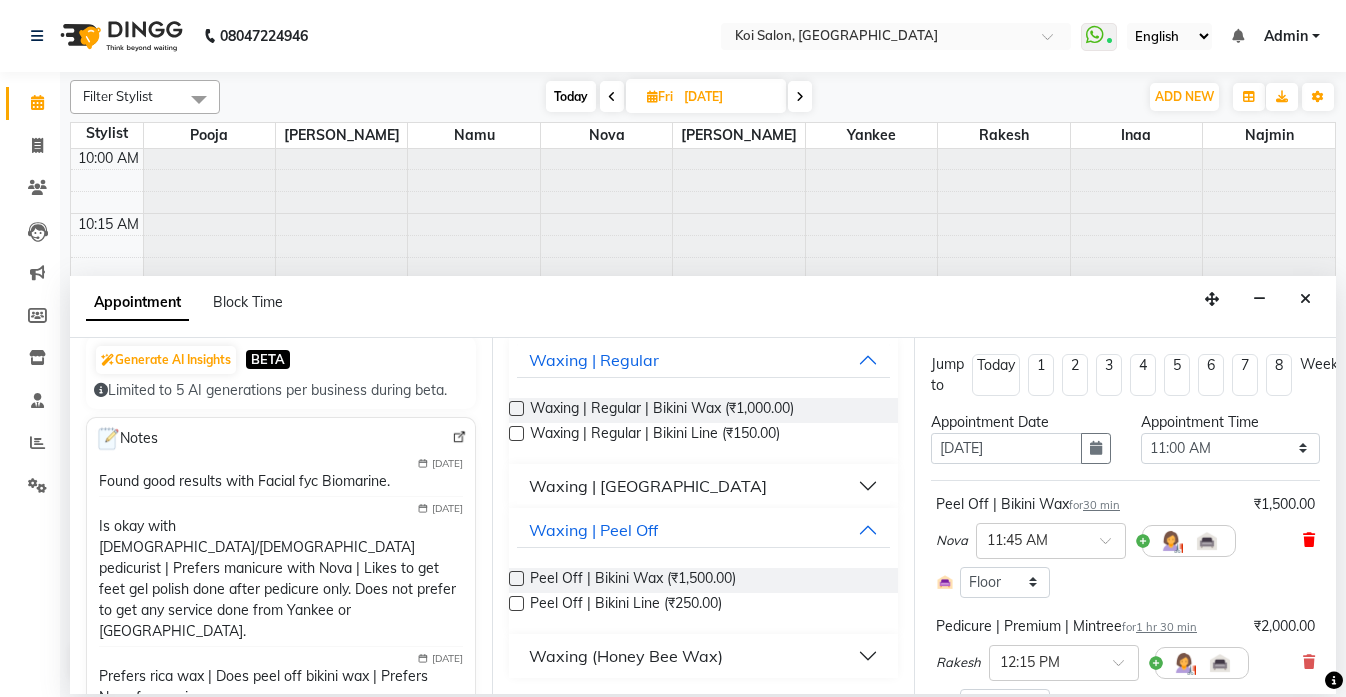 click at bounding box center (1309, 540) 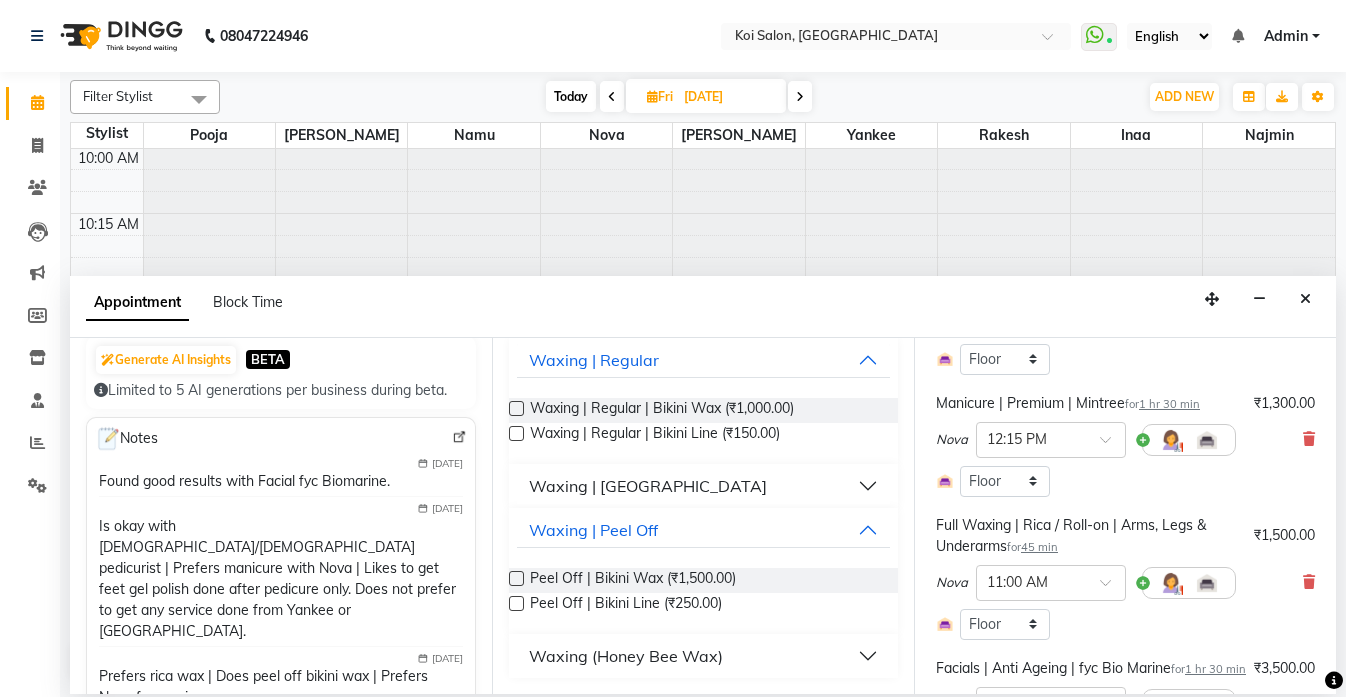 scroll, scrollTop: 367, scrollLeft: 0, axis: vertical 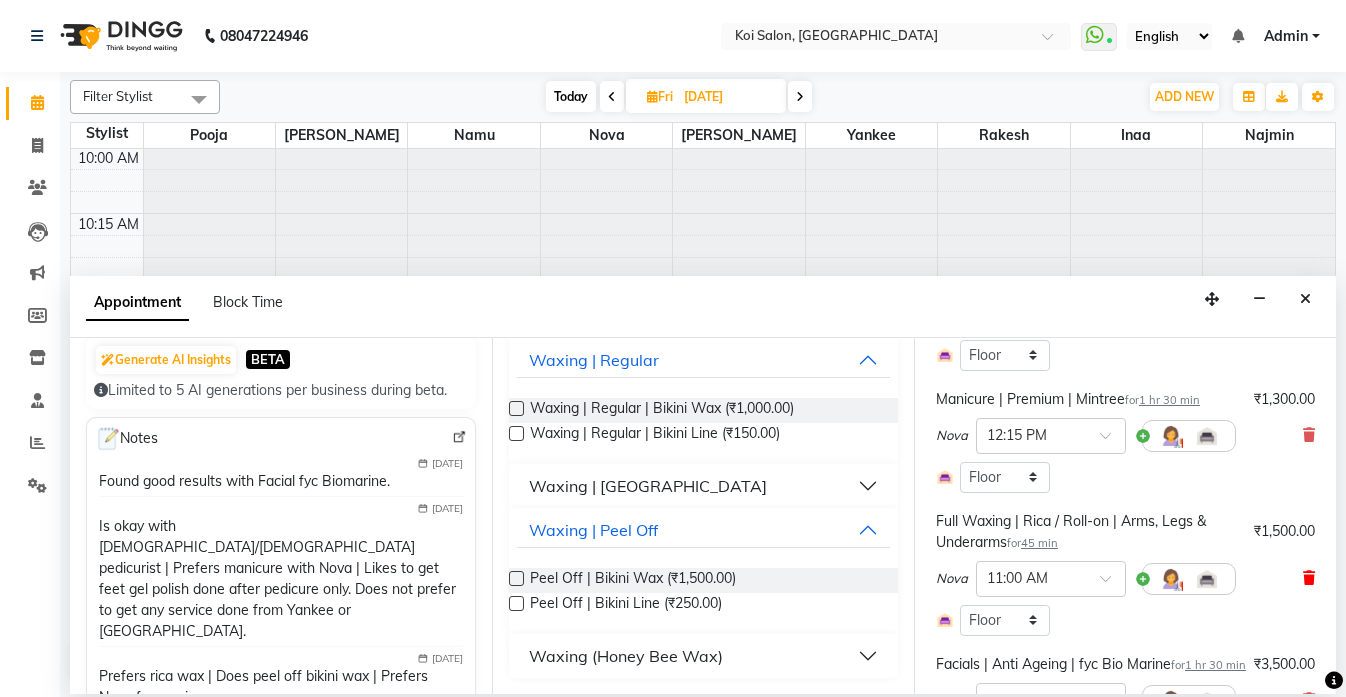click at bounding box center (1309, 578) 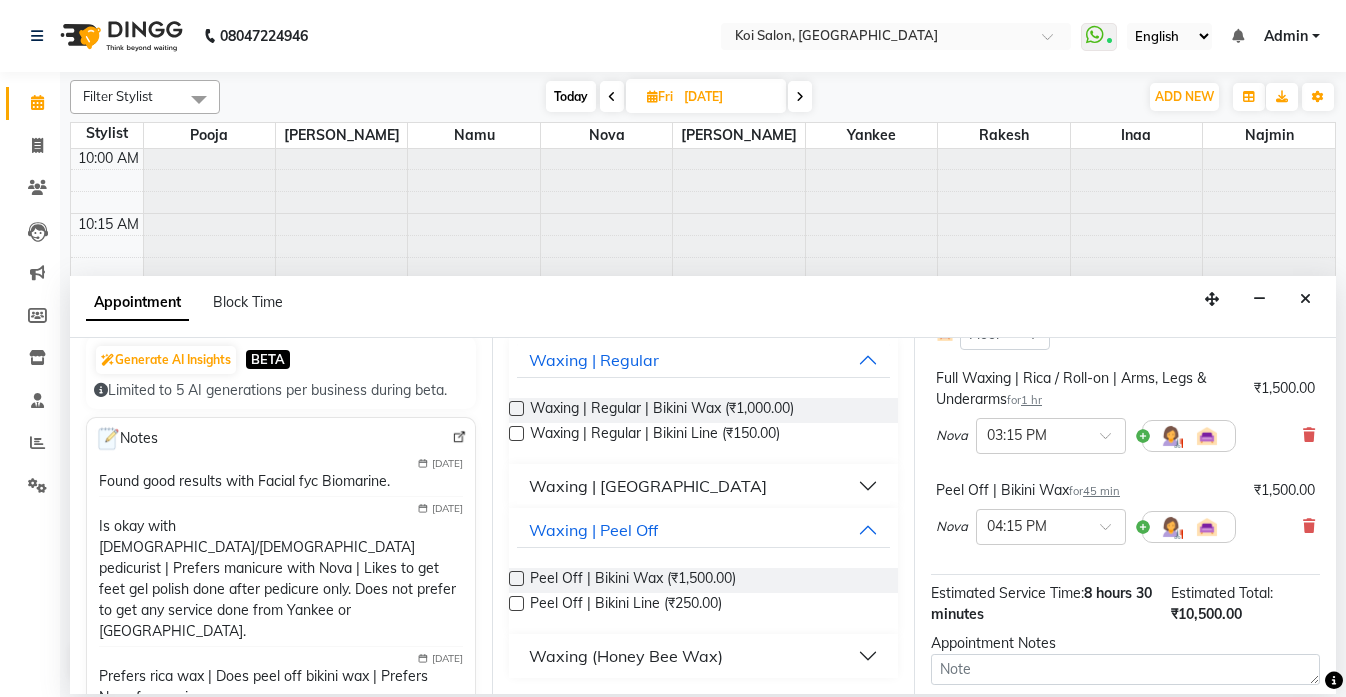 scroll, scrollTop: 632, scrollLeft: 0, axis: vertical 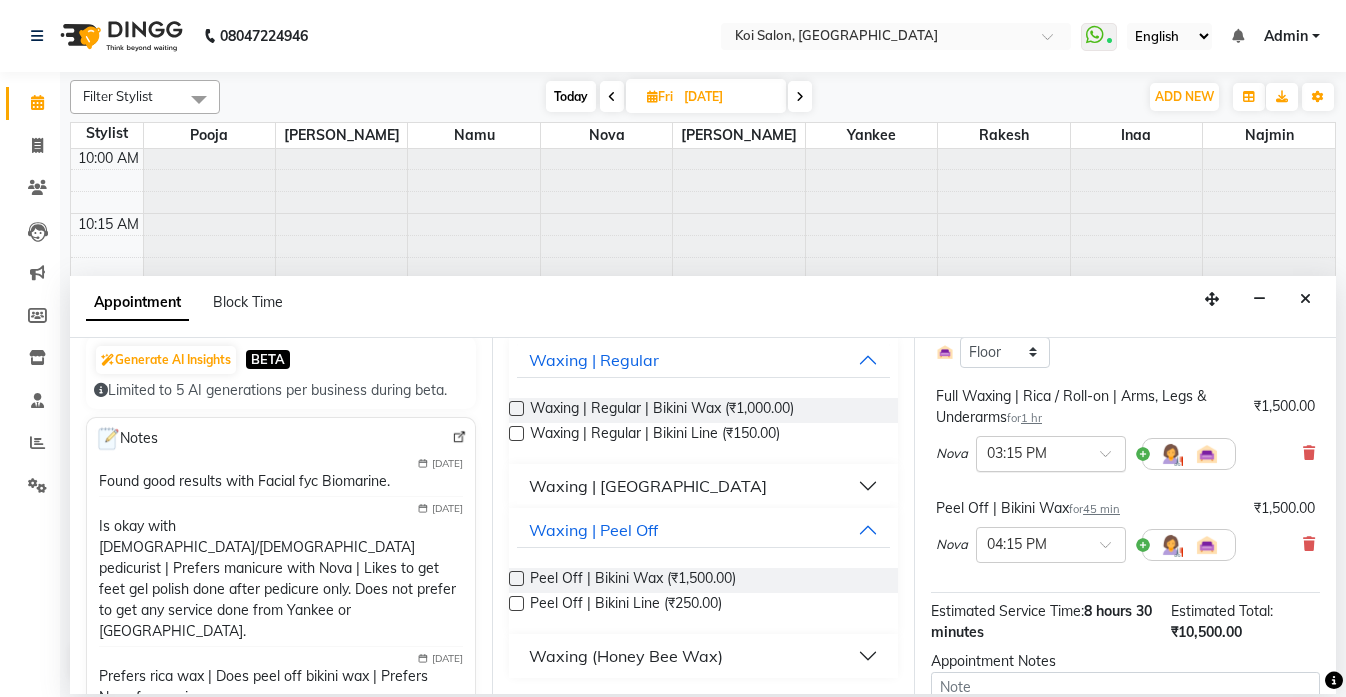click at bounding box center [1031, 452] 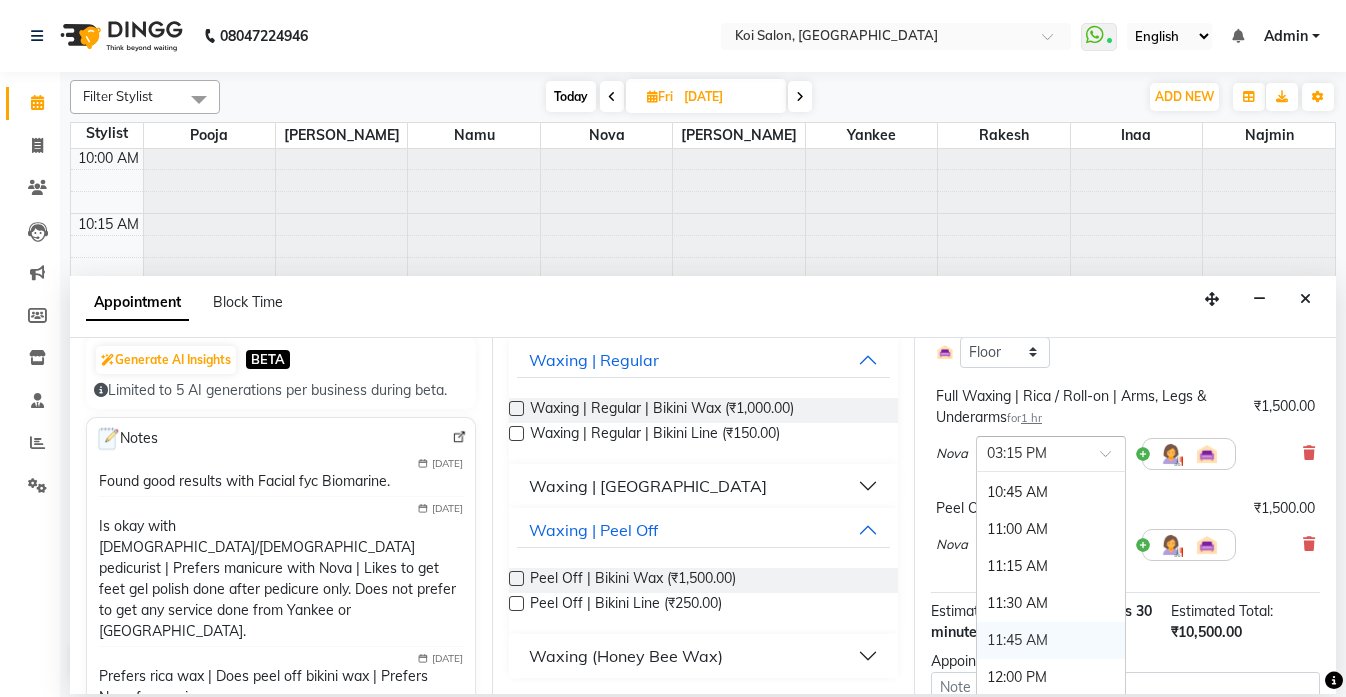 scroll, scrollTop: 266, scrollLeft: 0, axis: vertical 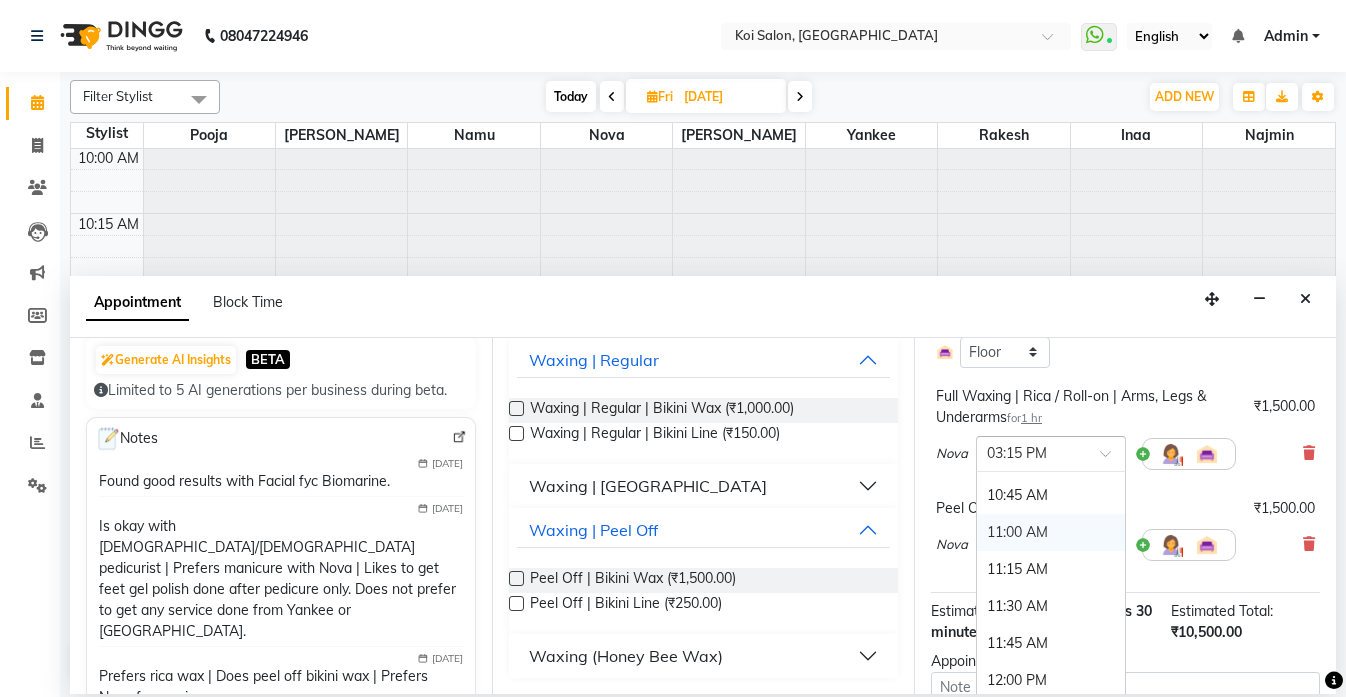 click on "11:00 AM" at bounding box center [1051, 532] 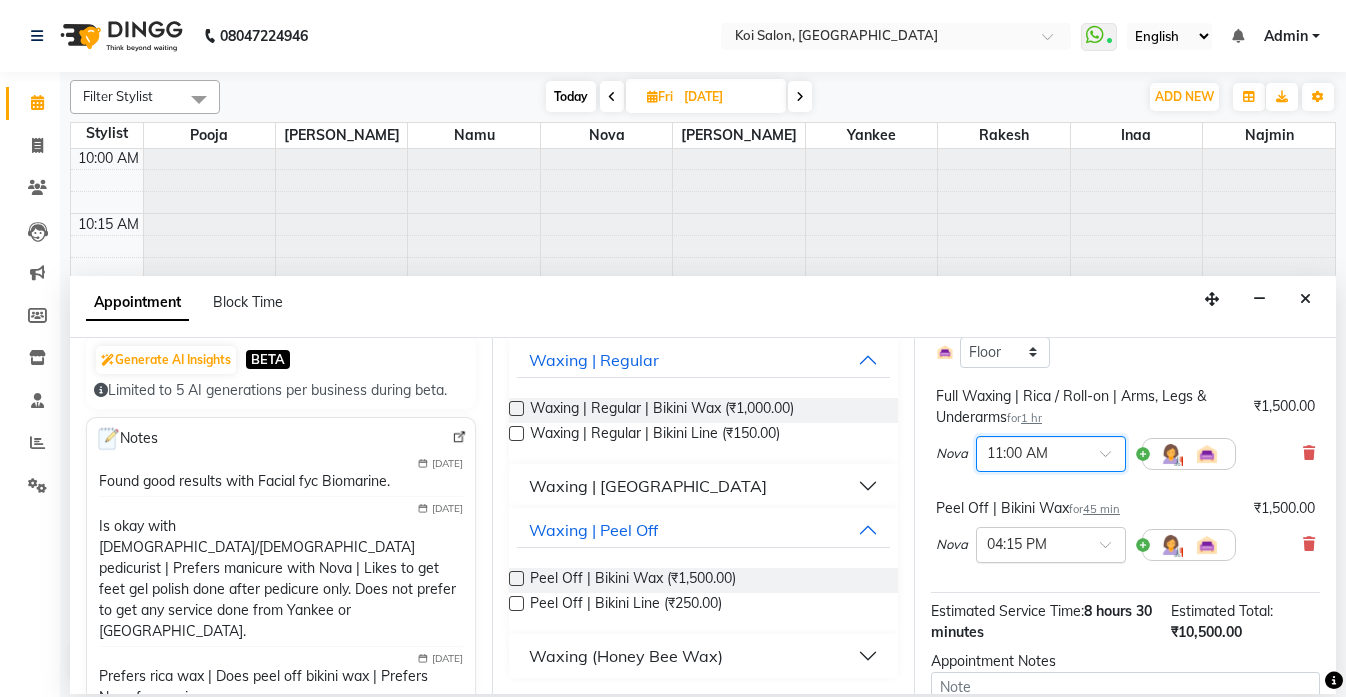 scroll, scrollTop: 790, scrollLeft: 0, axis: vertical 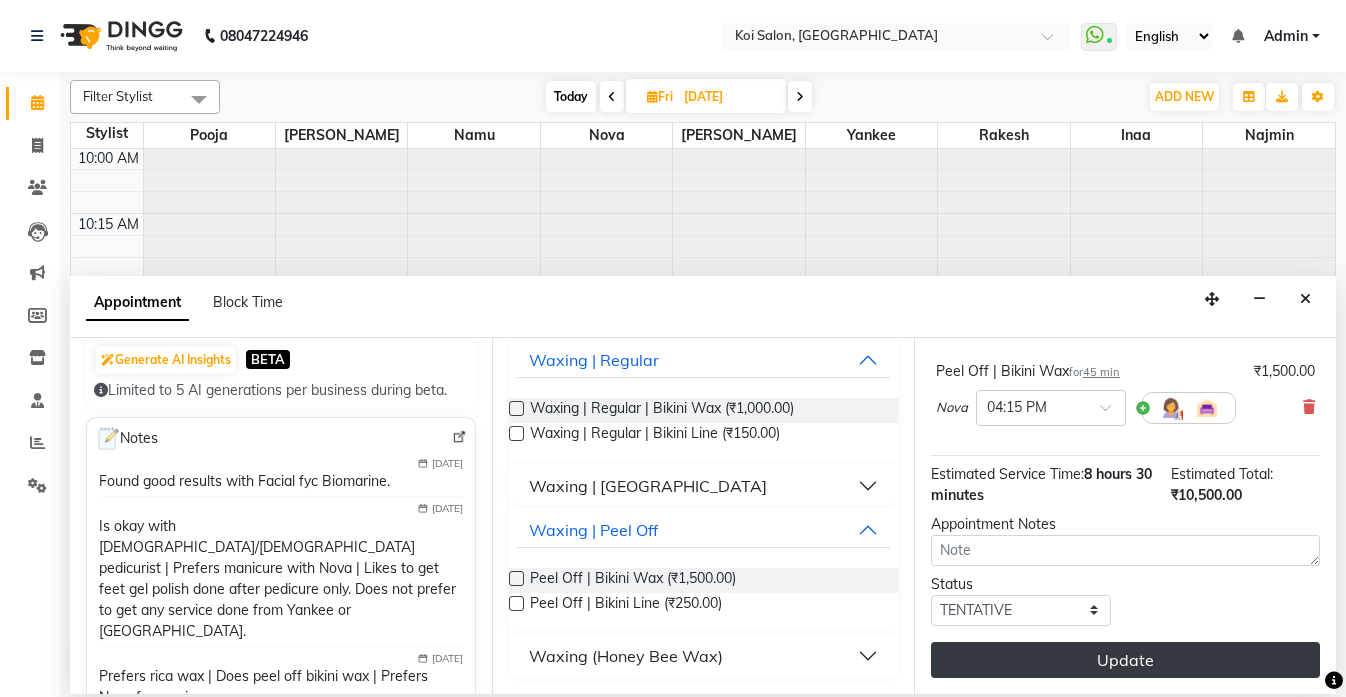 click on "Update" at bounding box center [1125, 660] 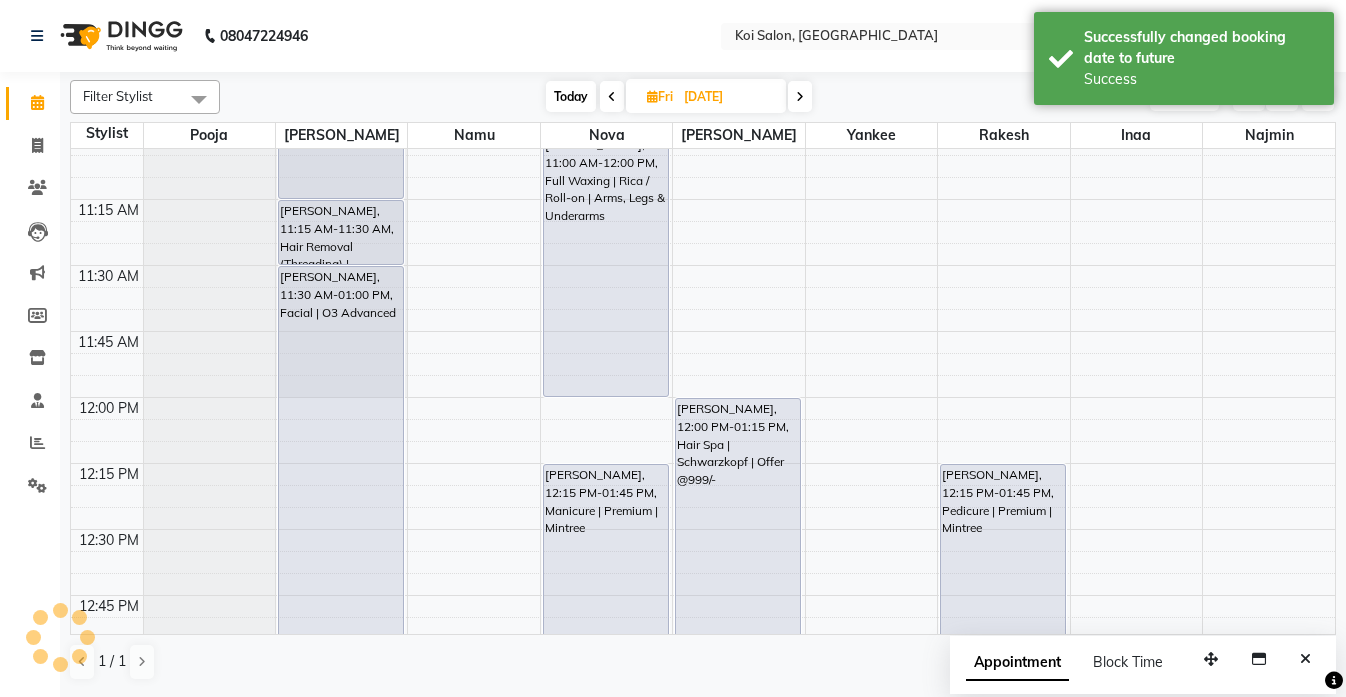 scroll, scrollTop: 759, scrollLeft: 0, axis: vertical 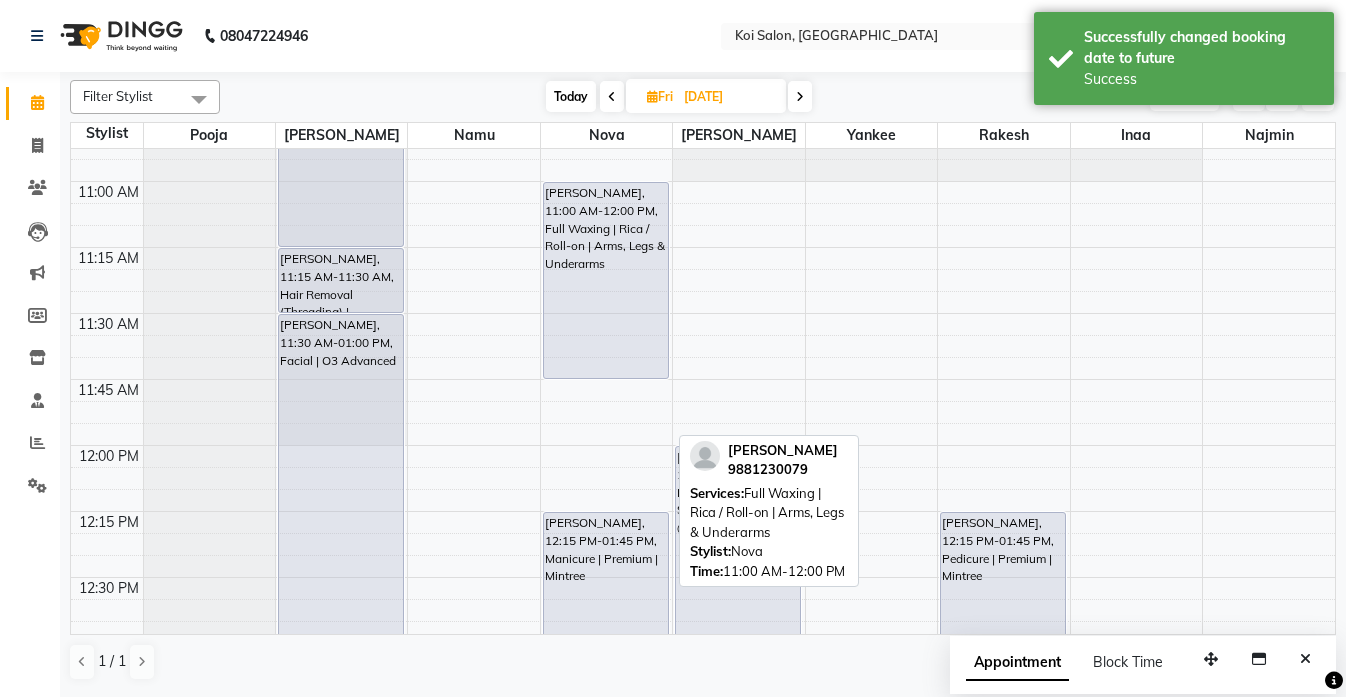 drag, startPoint x: 583, startPoint y: 439, endPoint x: 583, endPoint y: 374, distance: 65 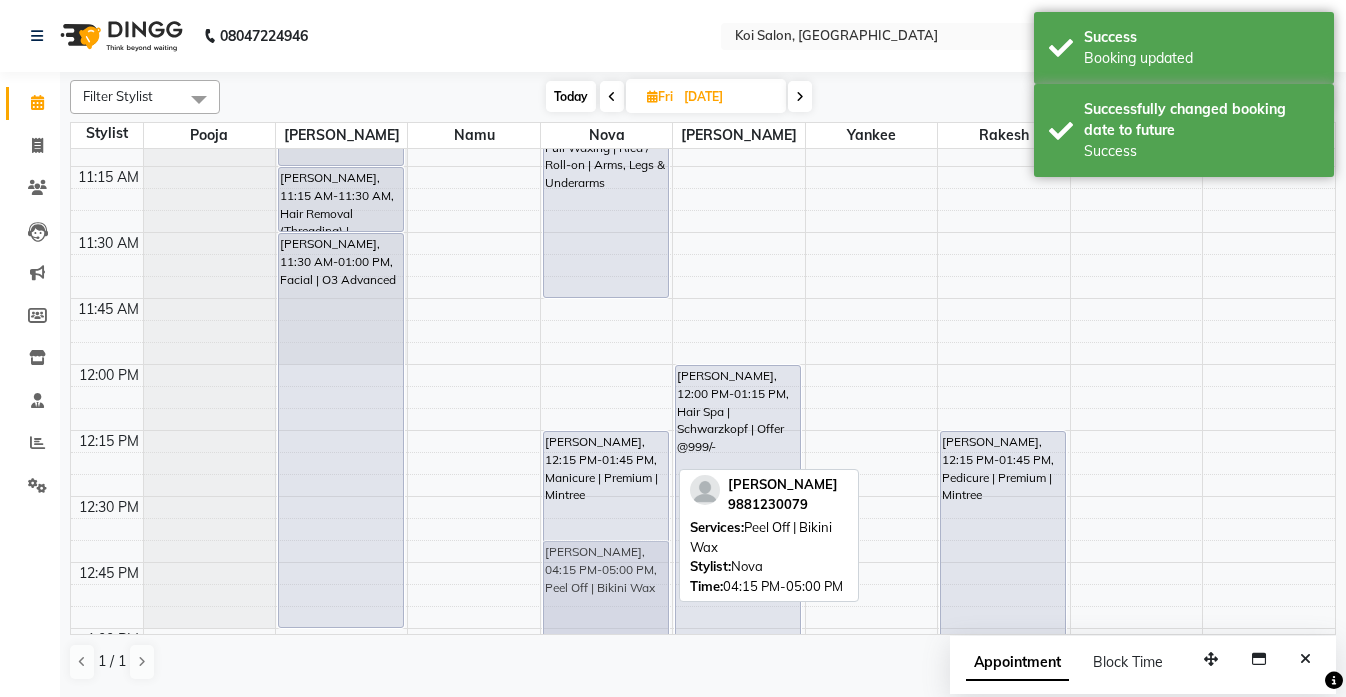 scroll, scrollTop: 717, scrollLeft: 0, axis: vertical 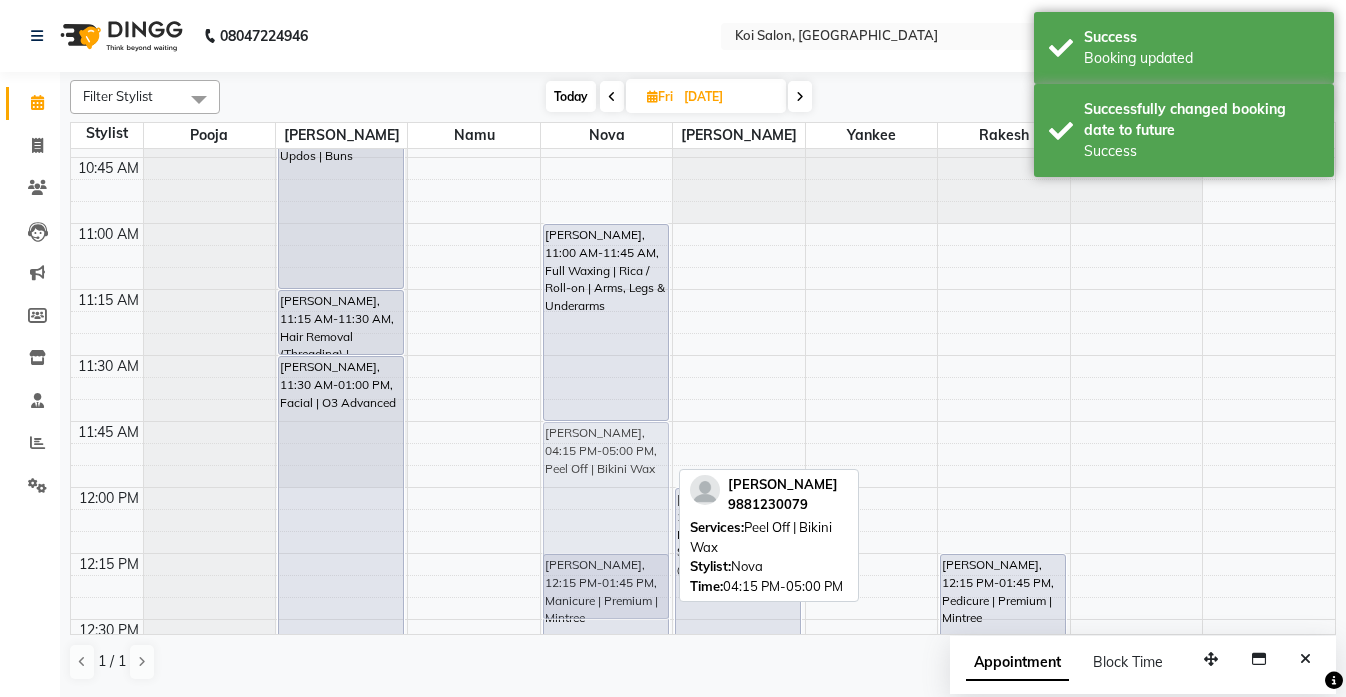 drag, startPoint x: 589, startPoint y: 484, endPoint x: 591, endPoint y: 467, distance: 17.117243 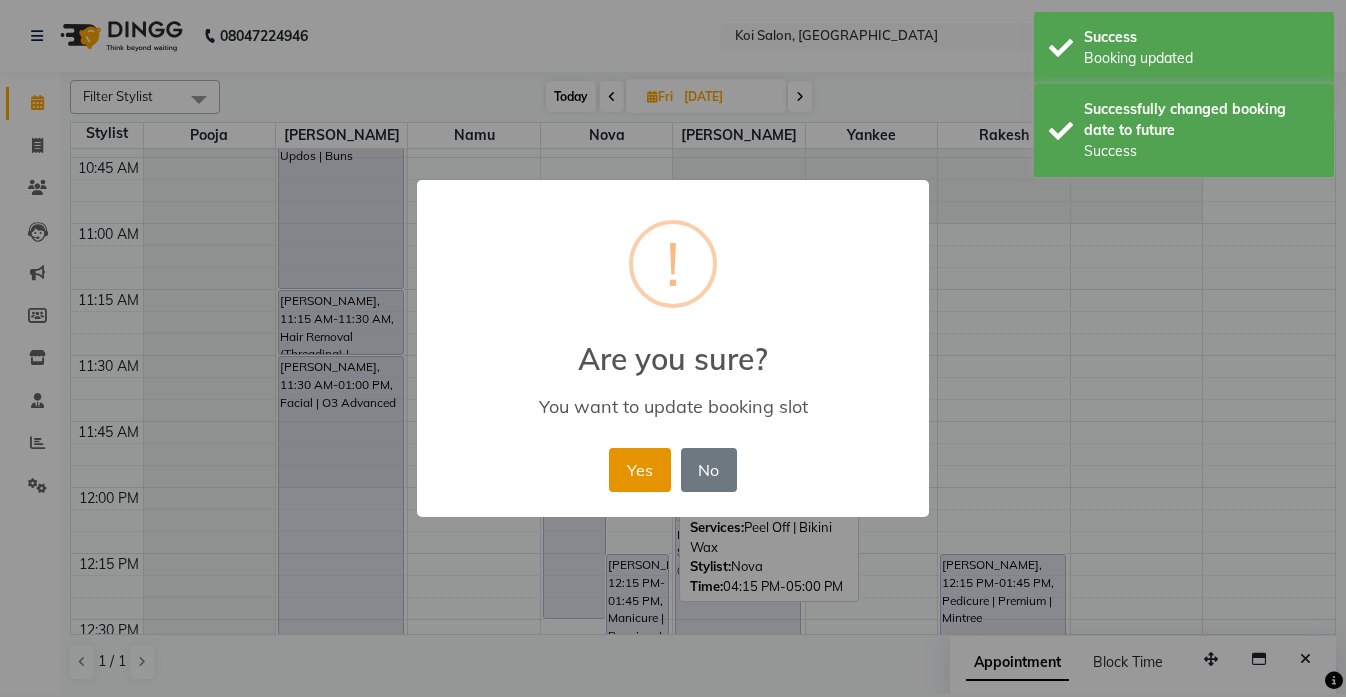 click on "Yes" at bounding box center (639, 470) 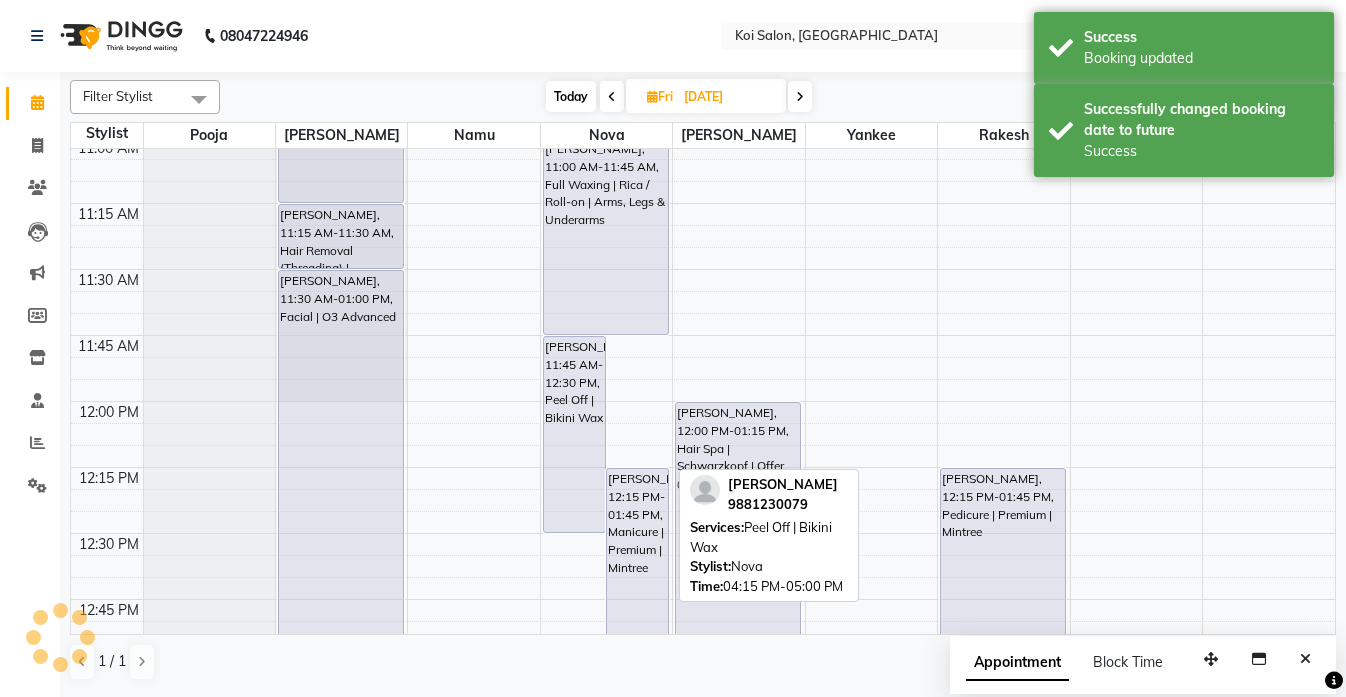 scroll, scrollTop: 837, scrollLeft: 0, axis: vertical 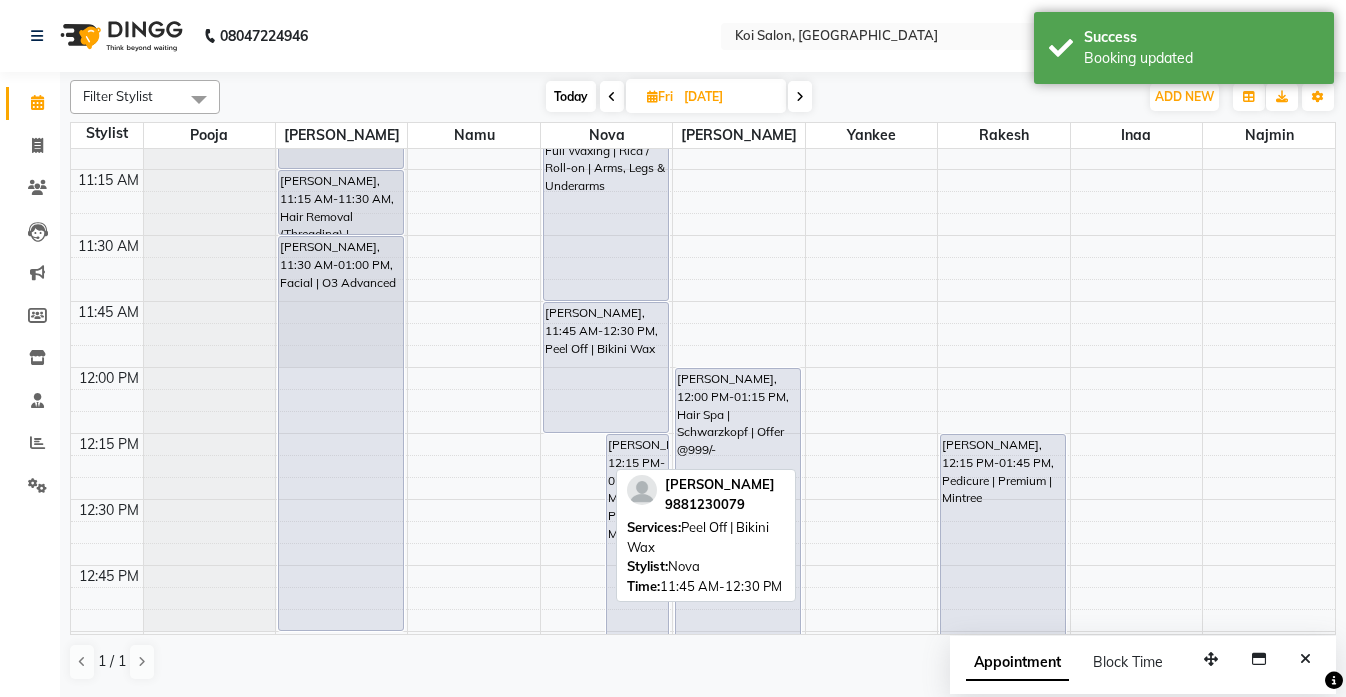 drag, startPoint x: 579, startPoint y: 498, endPoint x: 596, endPoint y: 422, distance: 77.87811 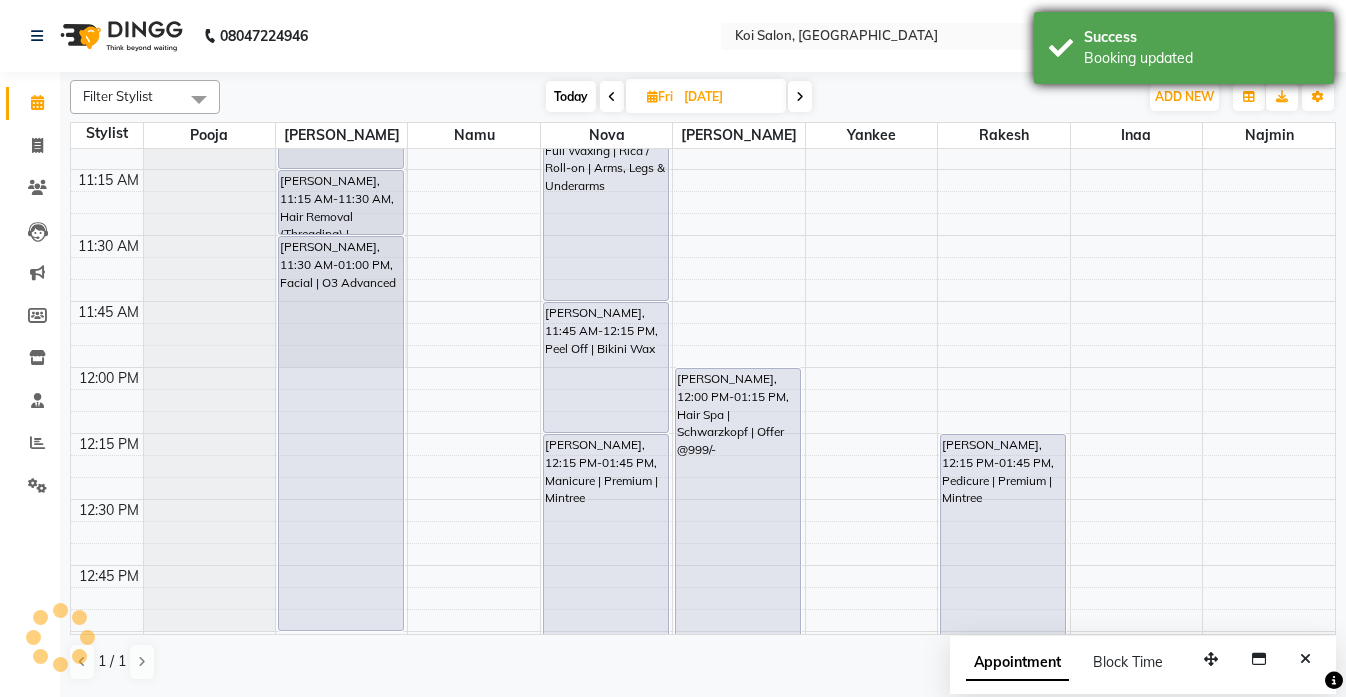 click on "Success" at bounding box center [1201, 37] 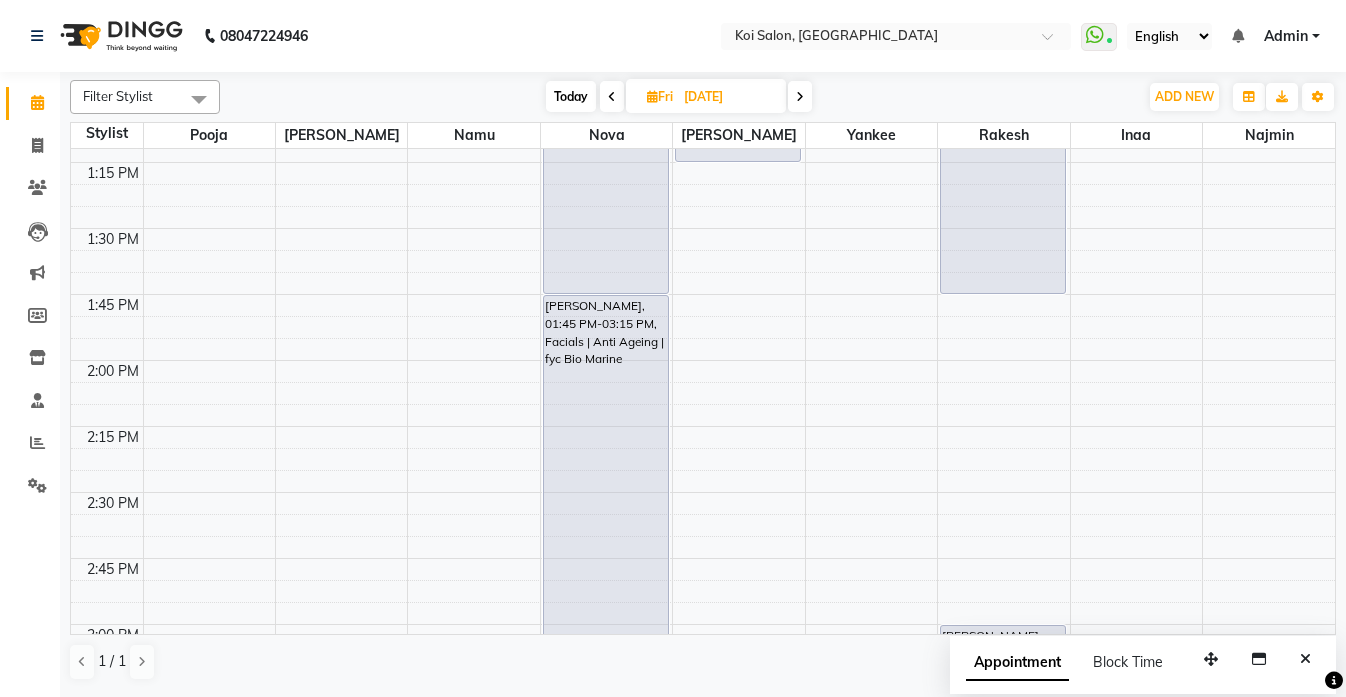scroll, scrollTop: 1387, scrollLeft: 0, axis: vertical 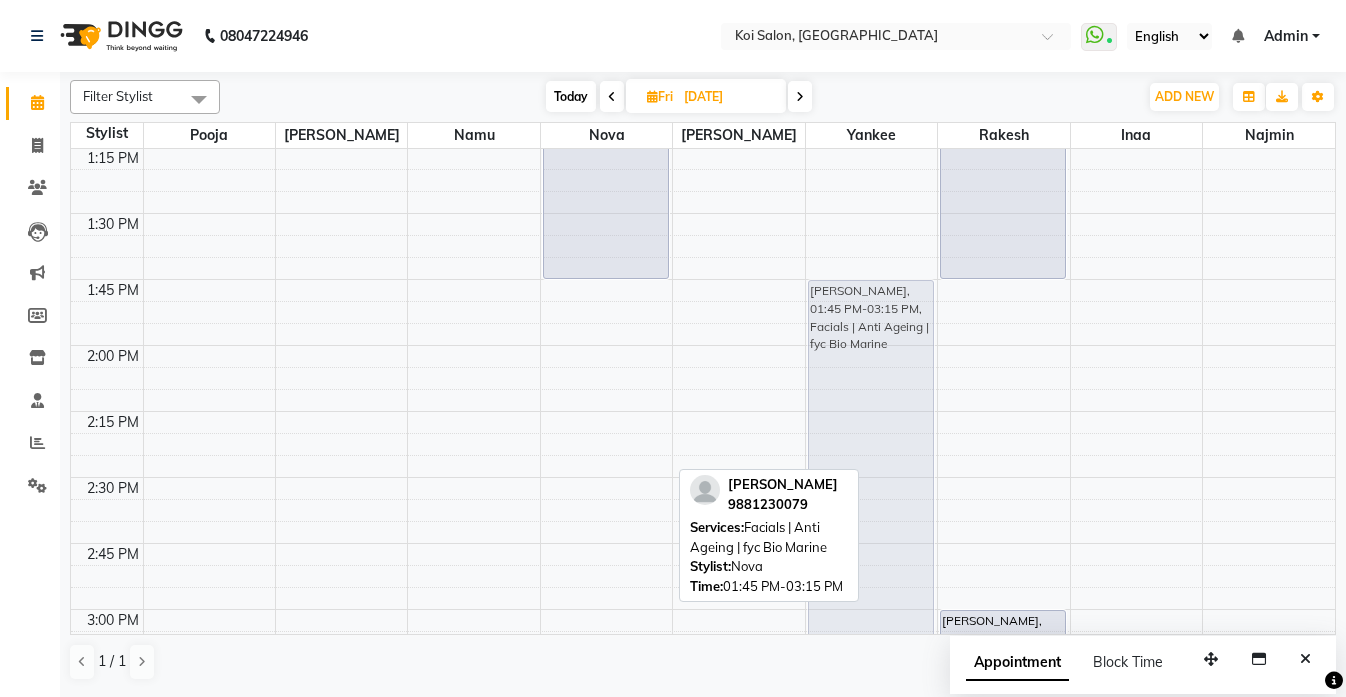 drag, startPoint x: 599, startPoint y: 305, endPoint x: 833, endPoint y: 304, distance: 234.00214 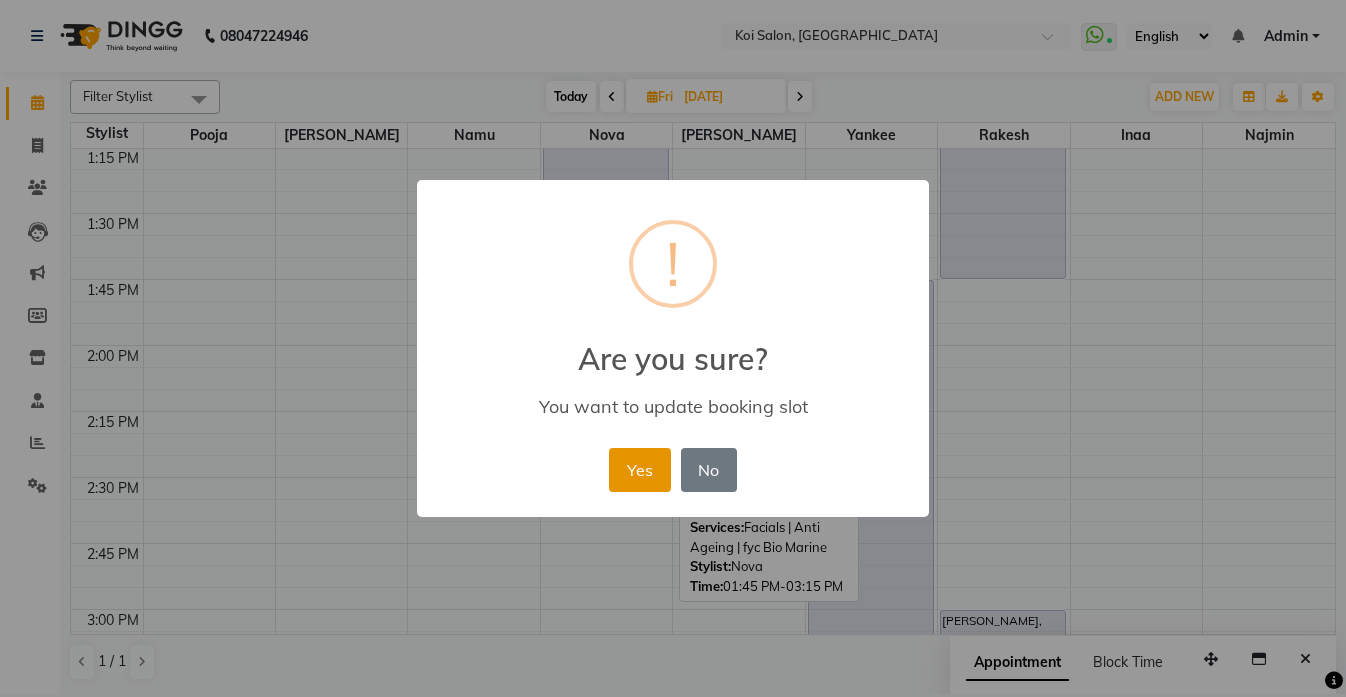 click on "Yes" at bounding box center (639, 470) 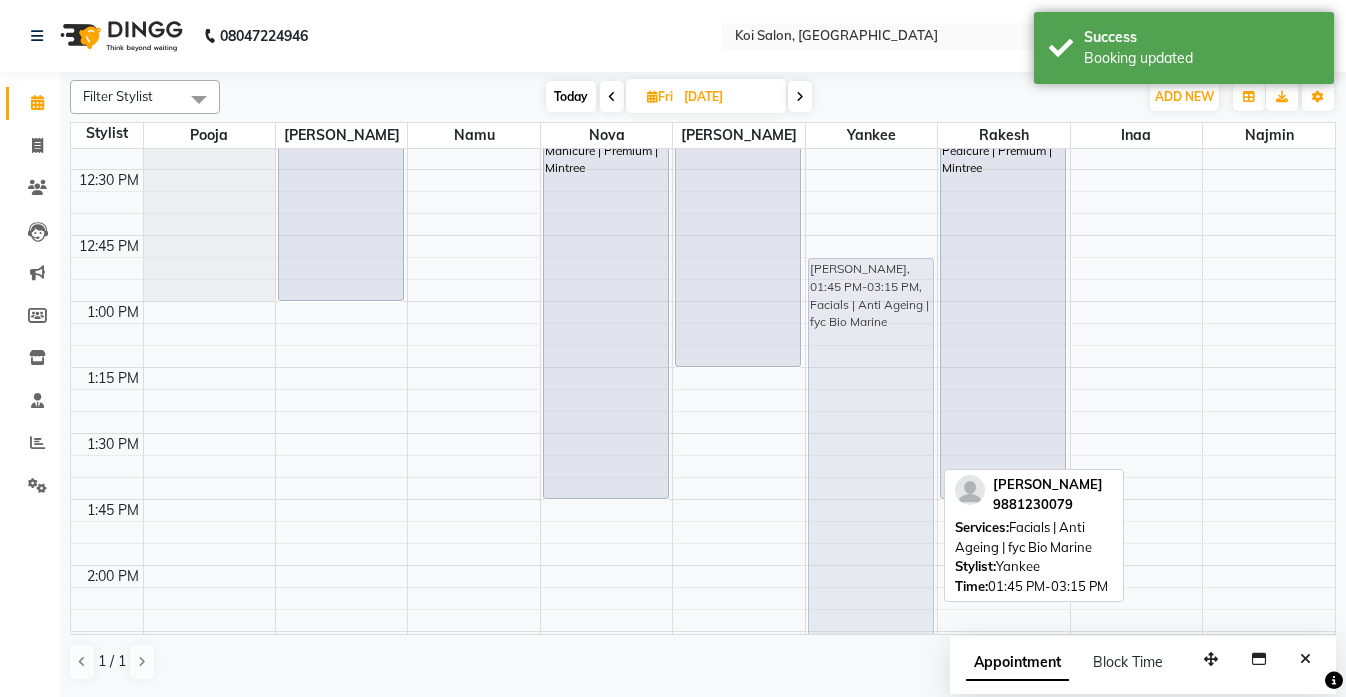 scroll, scrollTop: 1025, scrollLeft: 0, axis: vertical 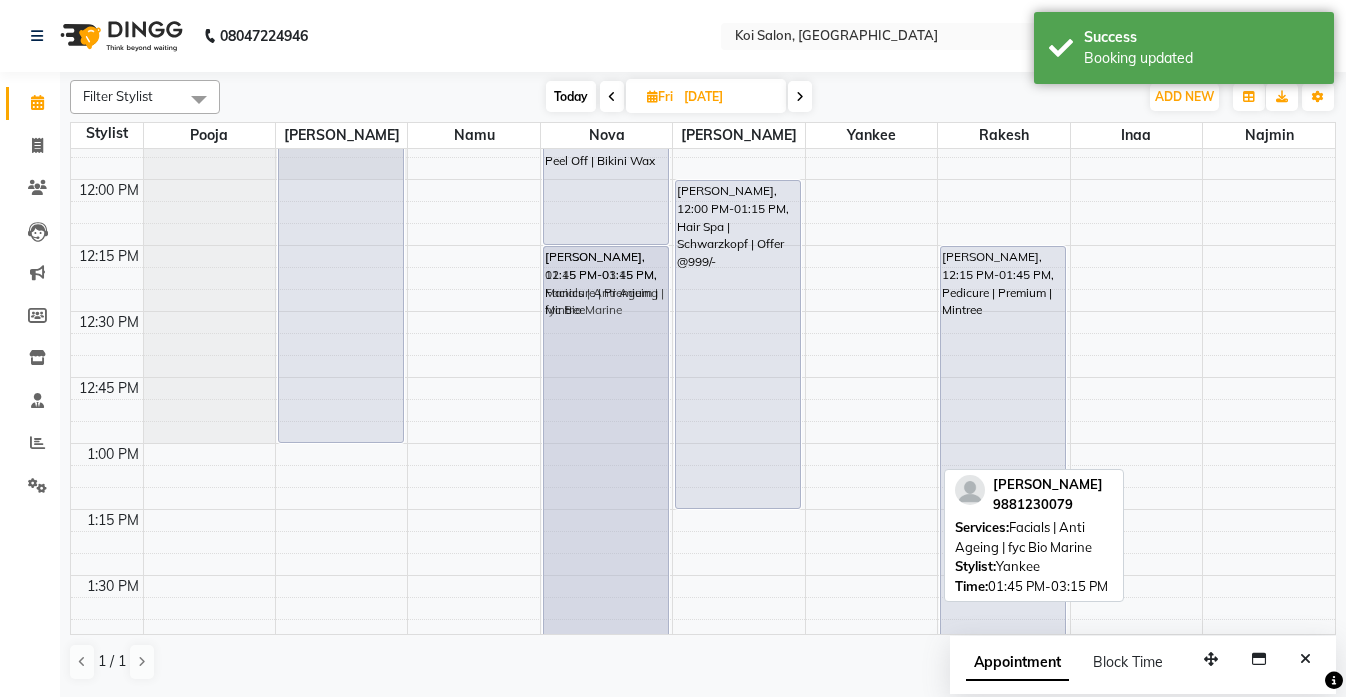drag, startPoint x: 863, startPoint y: 514, endPoint x: 594, endPoint y: 260, distance: 369.9689 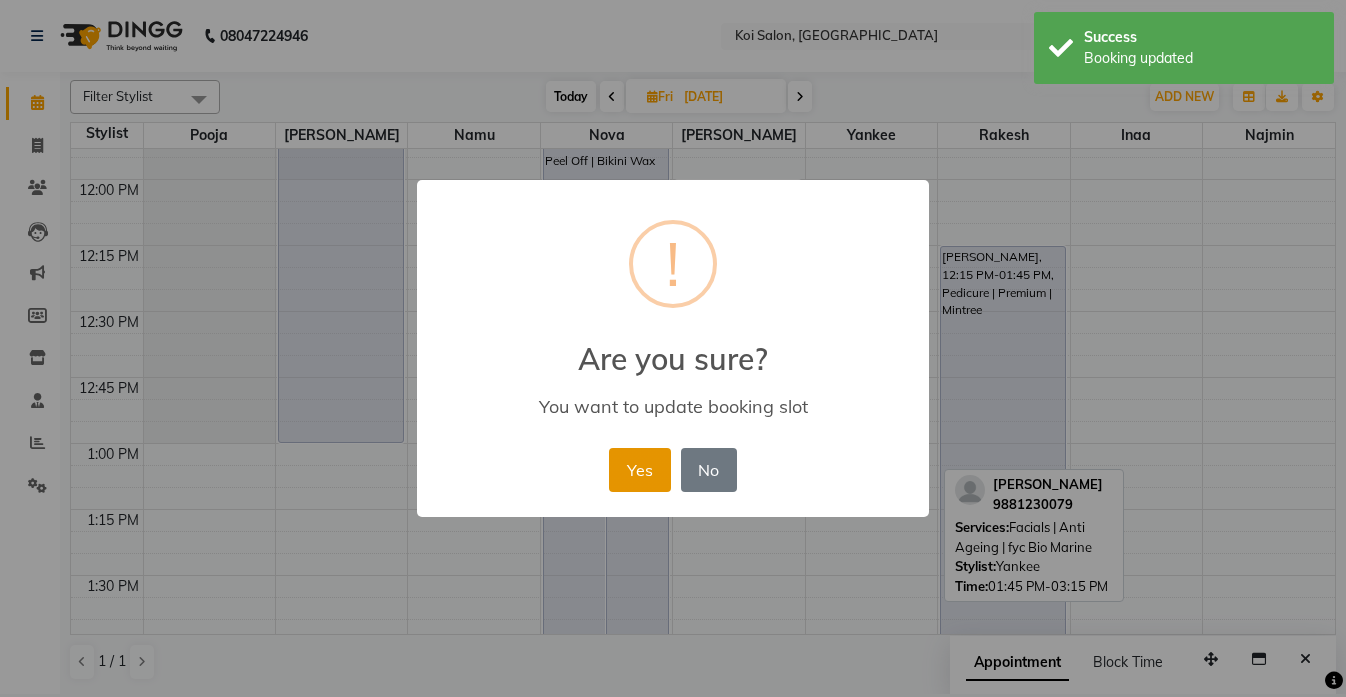click on "Yes" at bounding box center [639, 470] 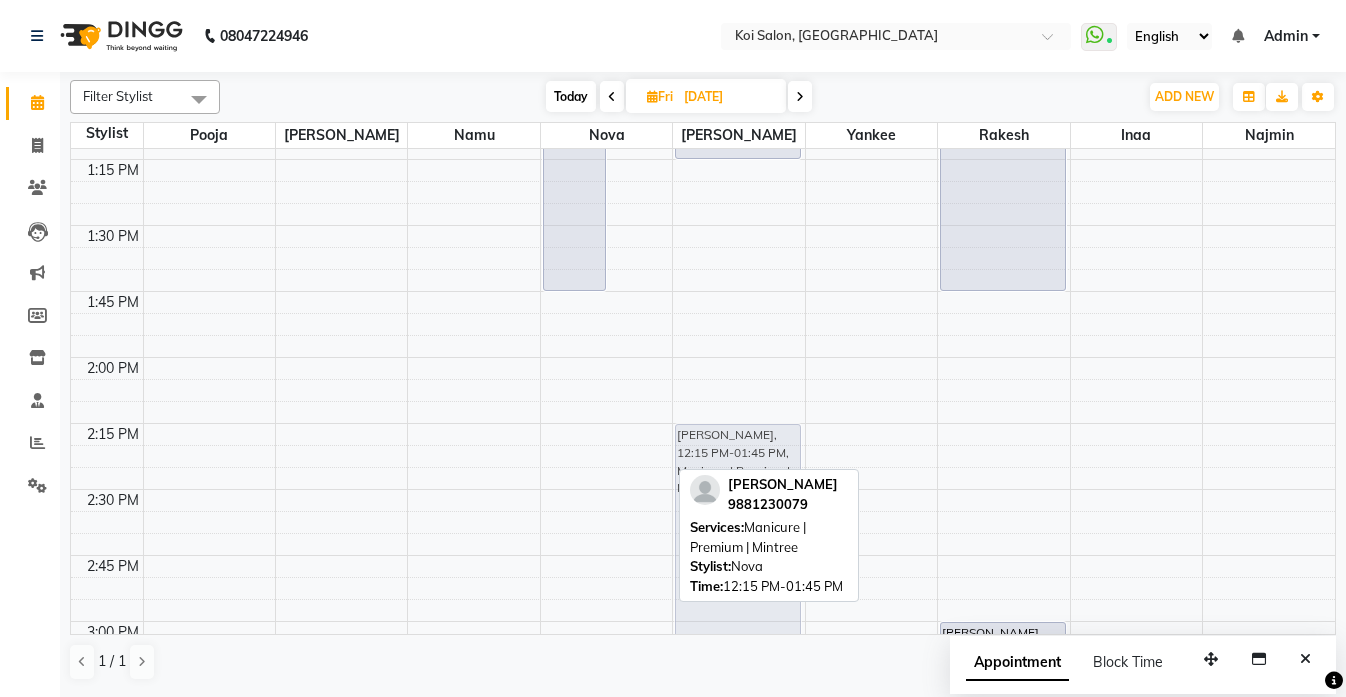 scroll, scrollTop: 1414, scrollLeft: 0, axis: vertical 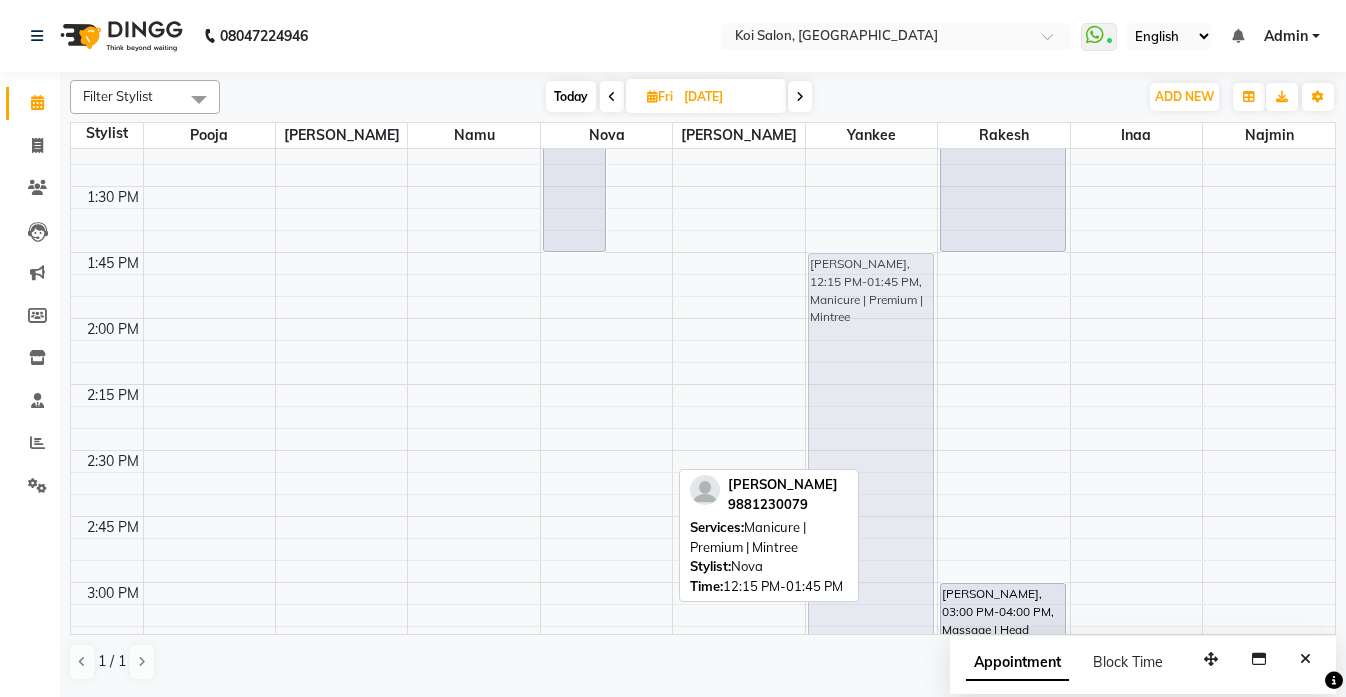 drag, startPoint x: 624, startPoint y: 287, endPoint x: 860, endPoint y: 295, distance: 236.13556 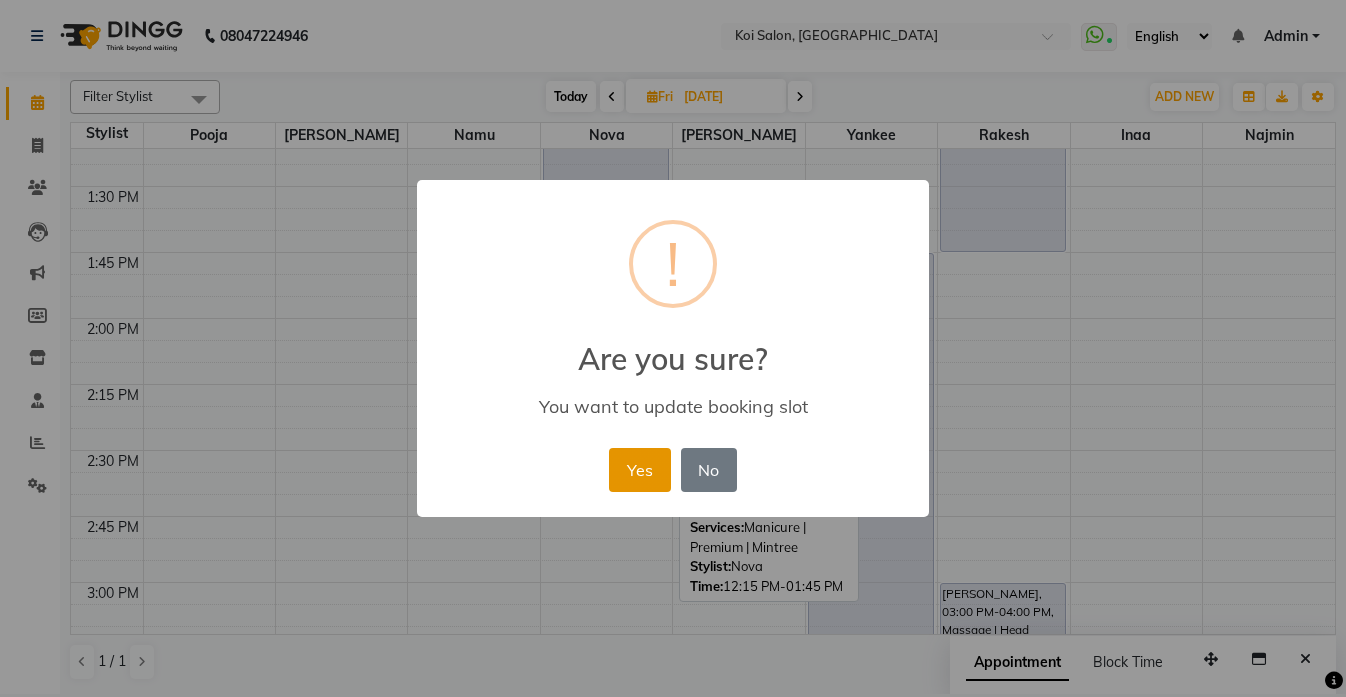 click on "Yes" at bounding box center (639, 470) 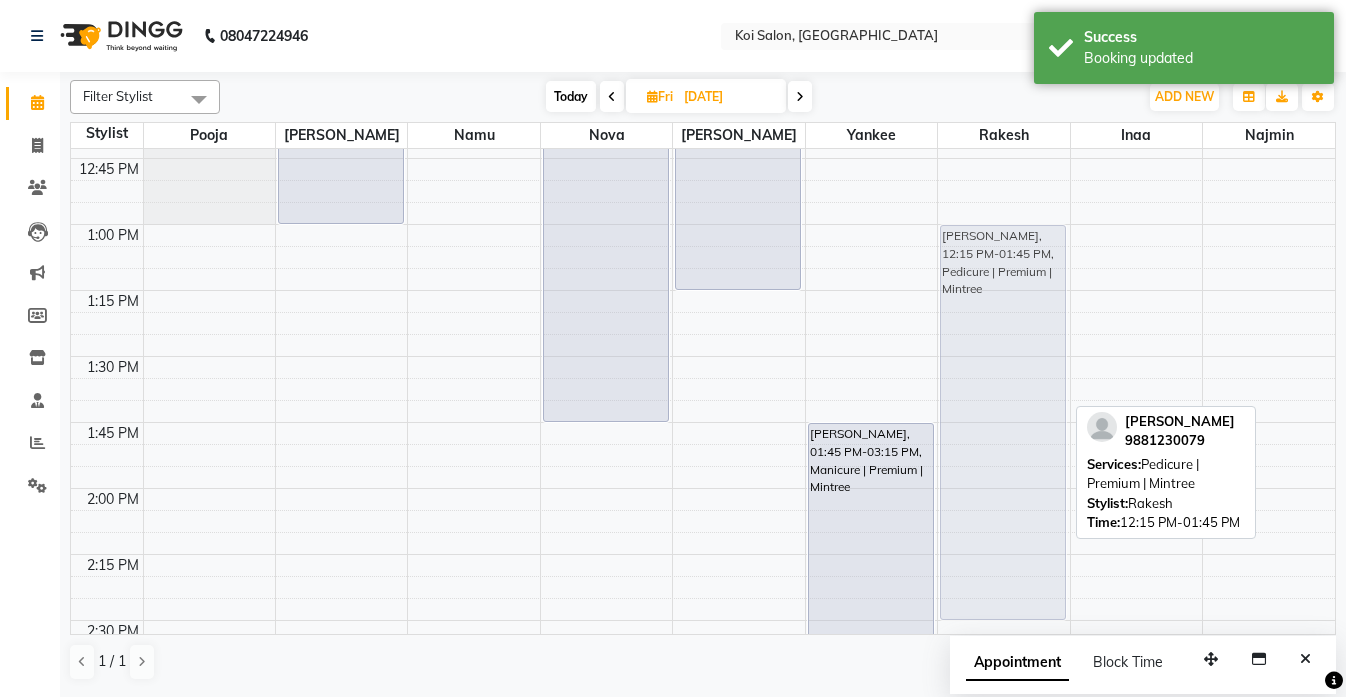scroll, scrollTop: 1421, scrollLeft: 0, axis: vertical 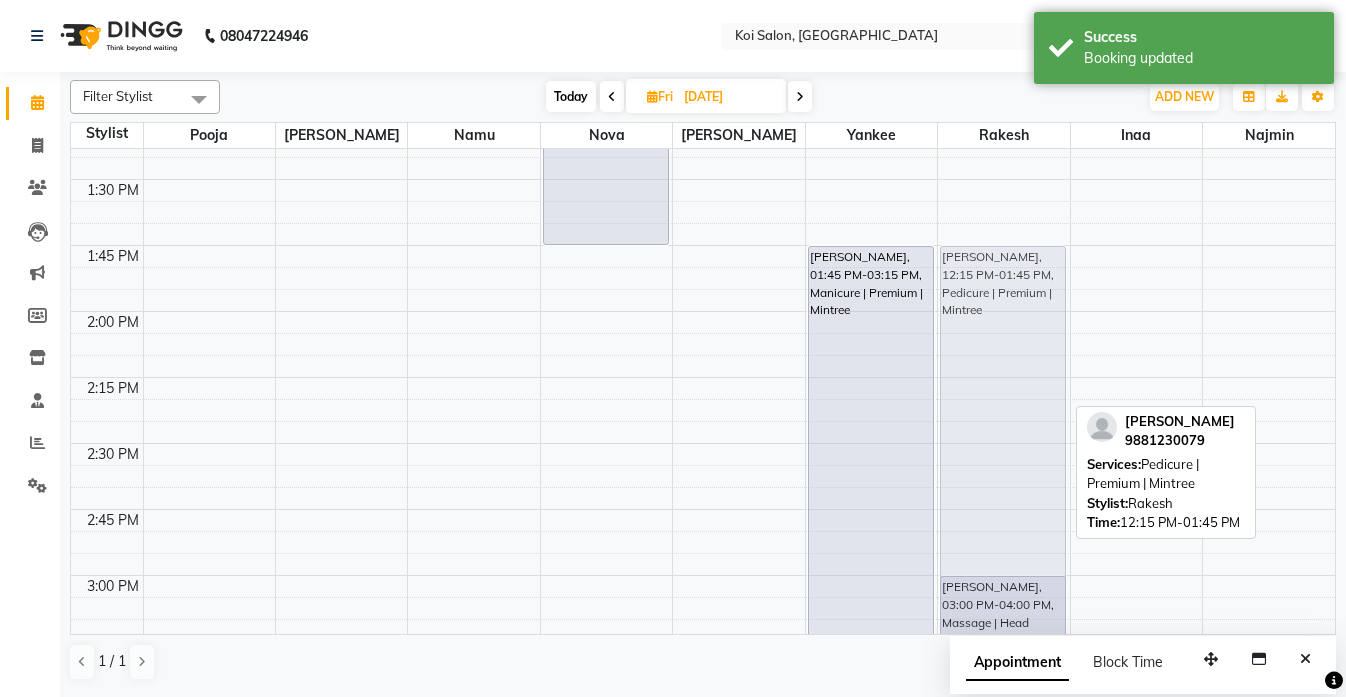 drag, startPoint x: 991, startPoint y: 334, endPoint x: 986, endPoint y: 265, distance: 69.18092 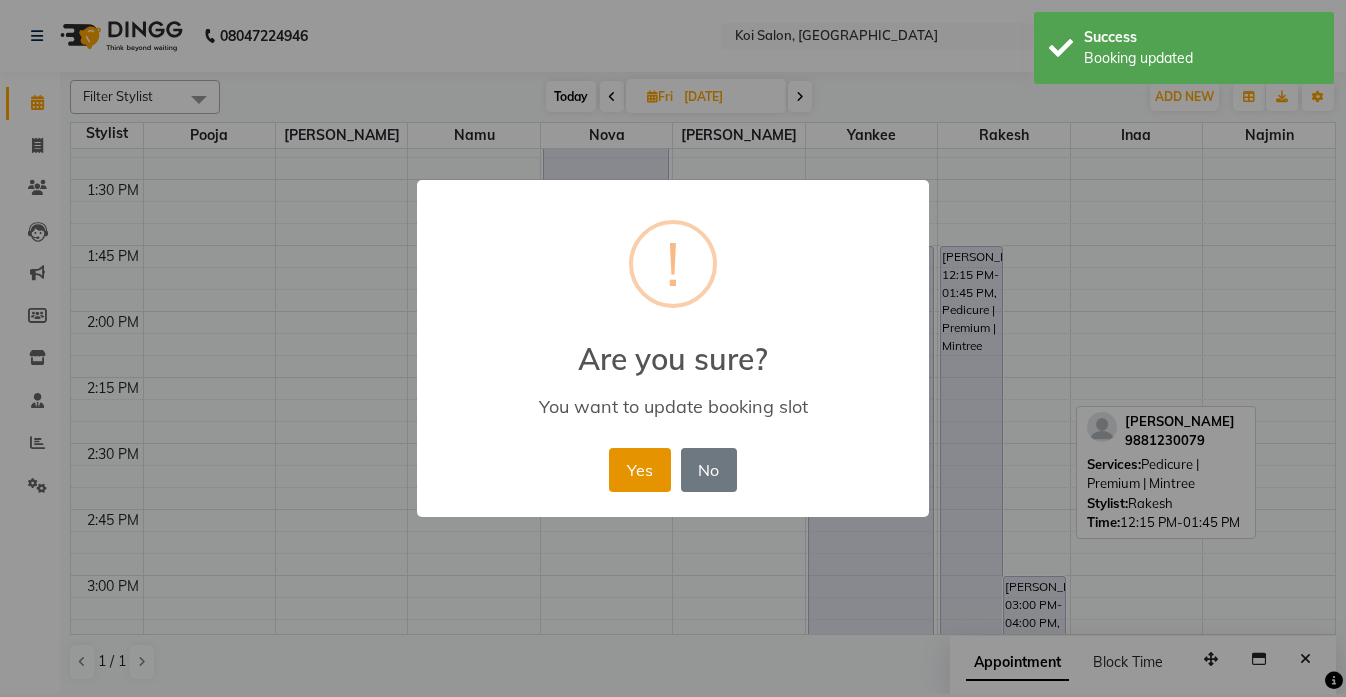 click on "Yes" at bounding box center [639, 470] 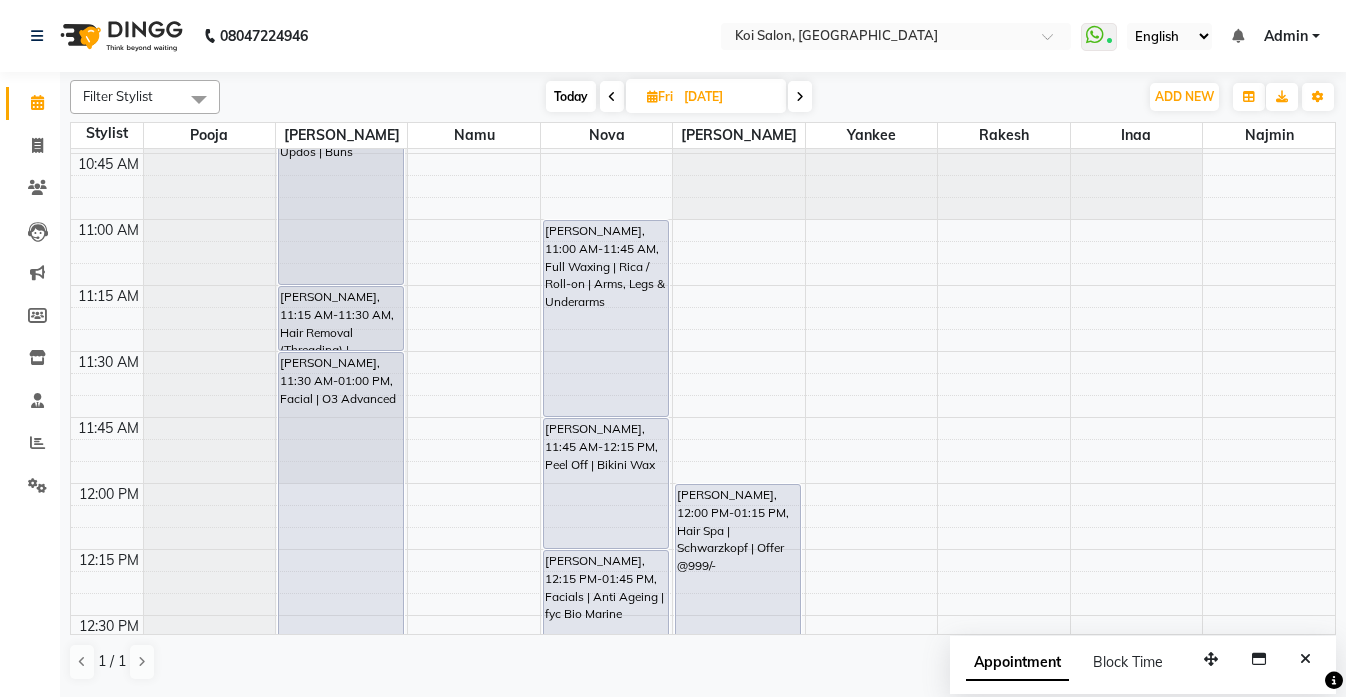scroll, scrollTop: 1105, scrollLeft: 0, axis: vertical 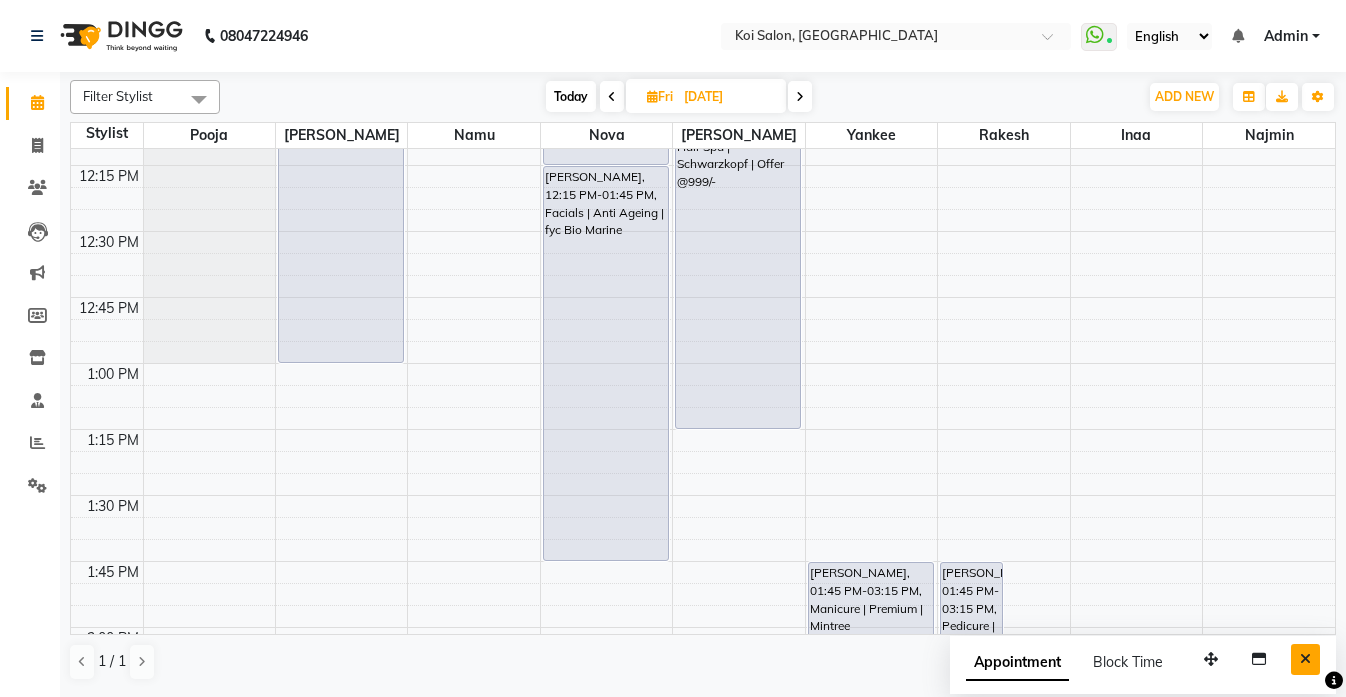 click at bounding box center [1305, 659] 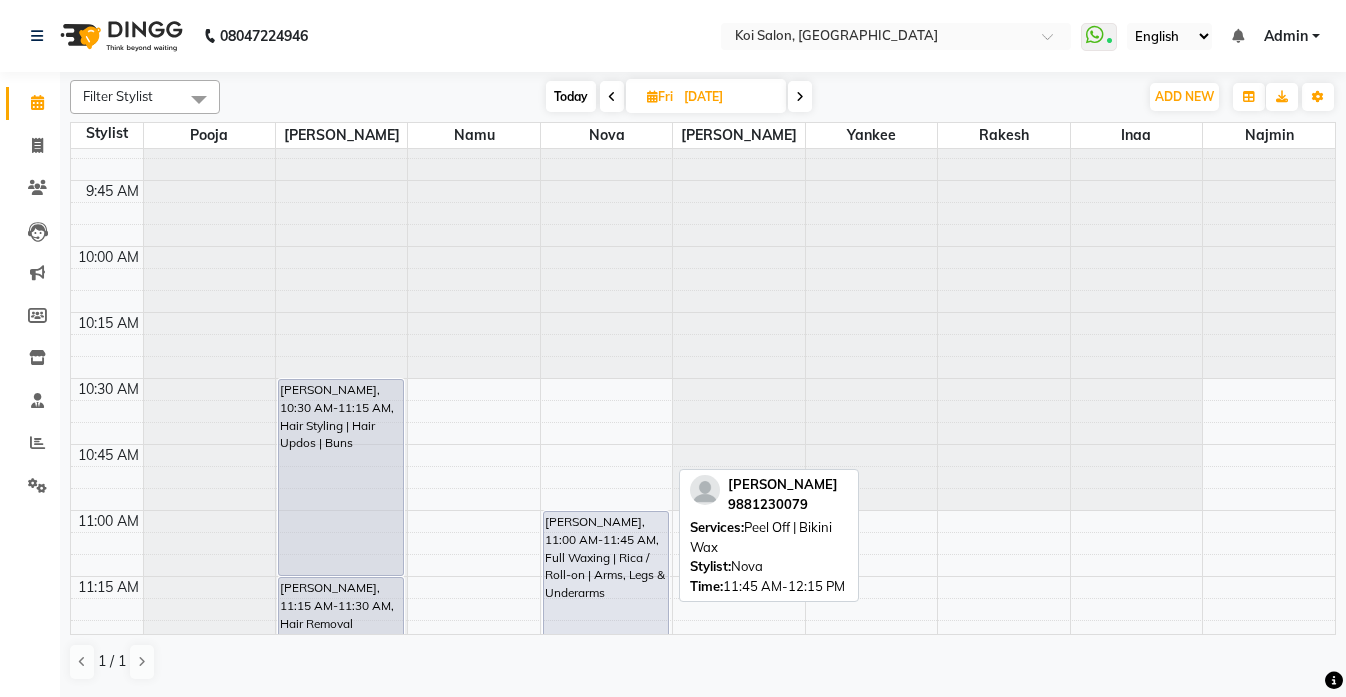 scroll, scrollTop: 230, scrollLeft: 0, axis: vertical 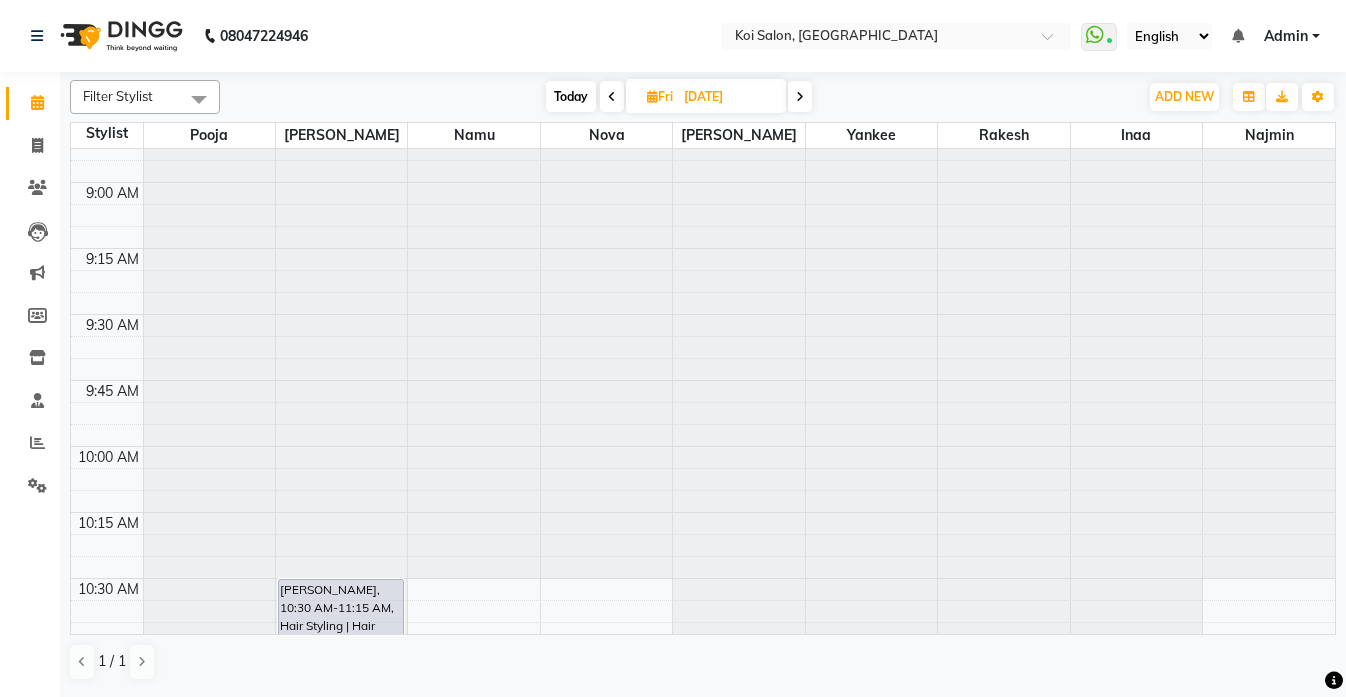click at bounding box center [800, 97] 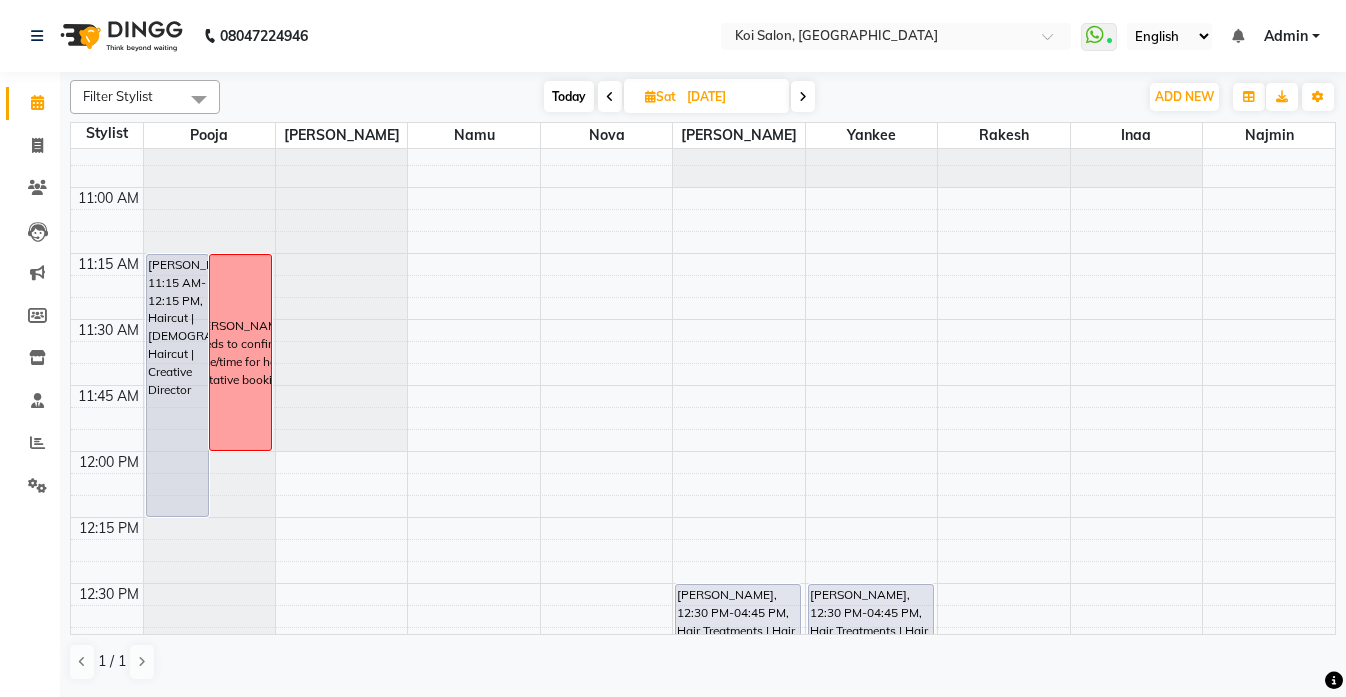 scroll, scrollTop: 463, scrollLeft: 0, axis: vertical 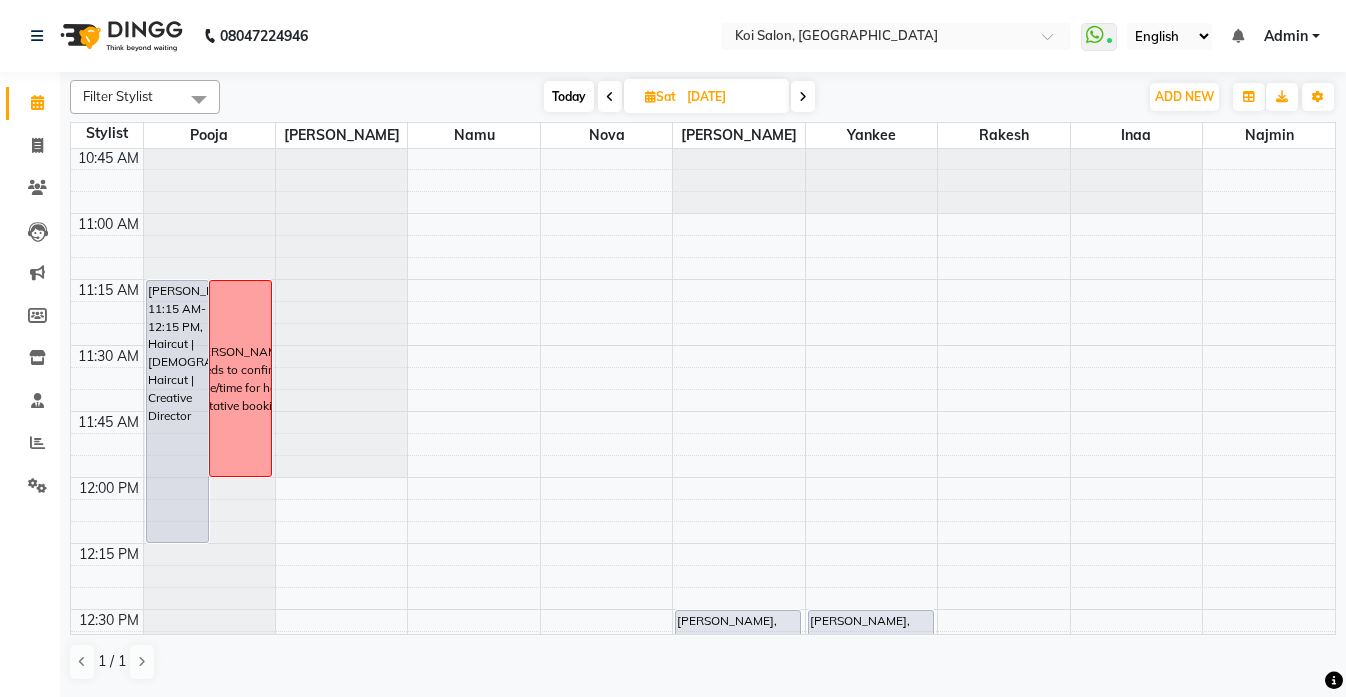 click on "Today" at bounding box center (569, 96) 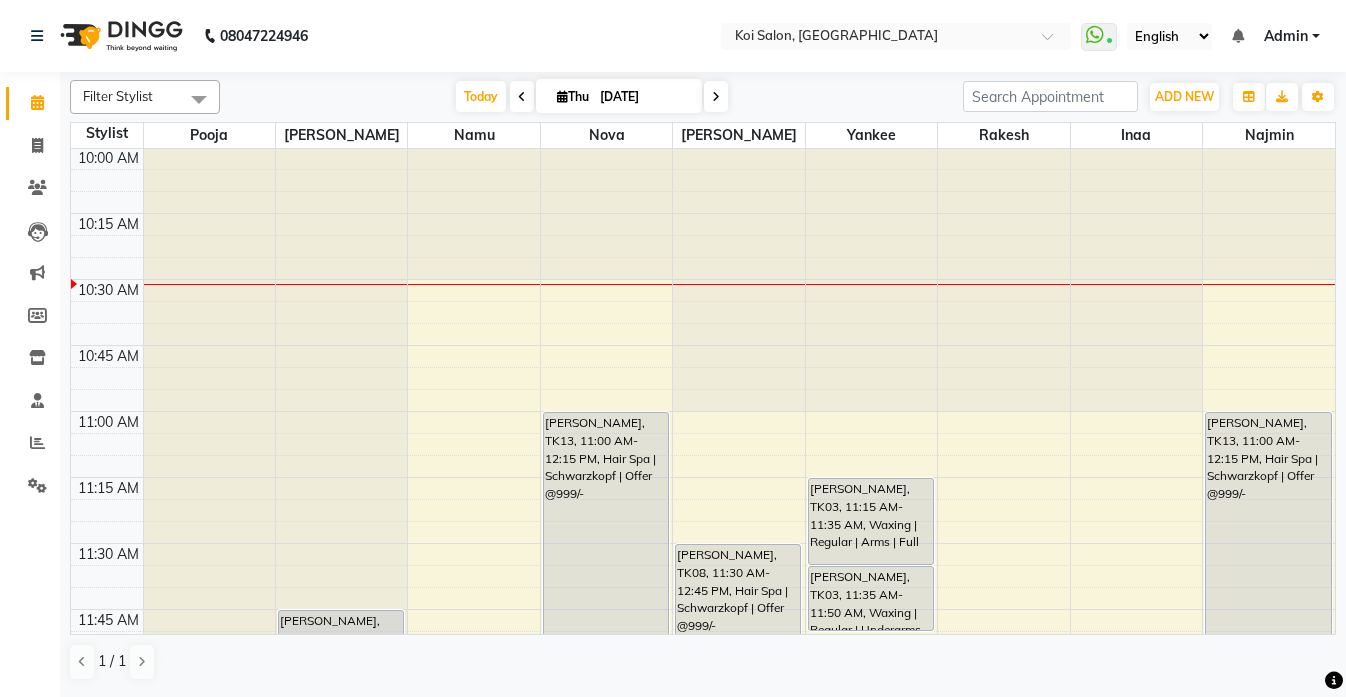 click on "[DATE]" at bounding box center (644, 97) 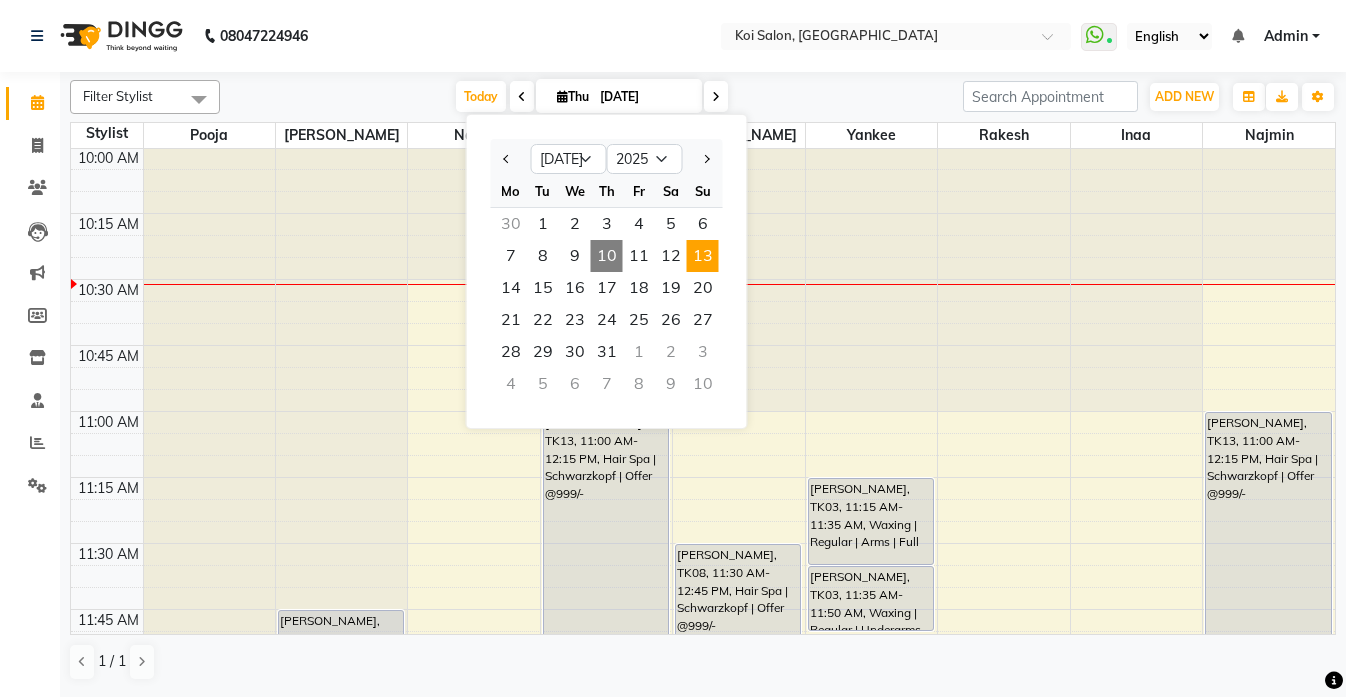 click on "13" at bounding box center (703, 256) 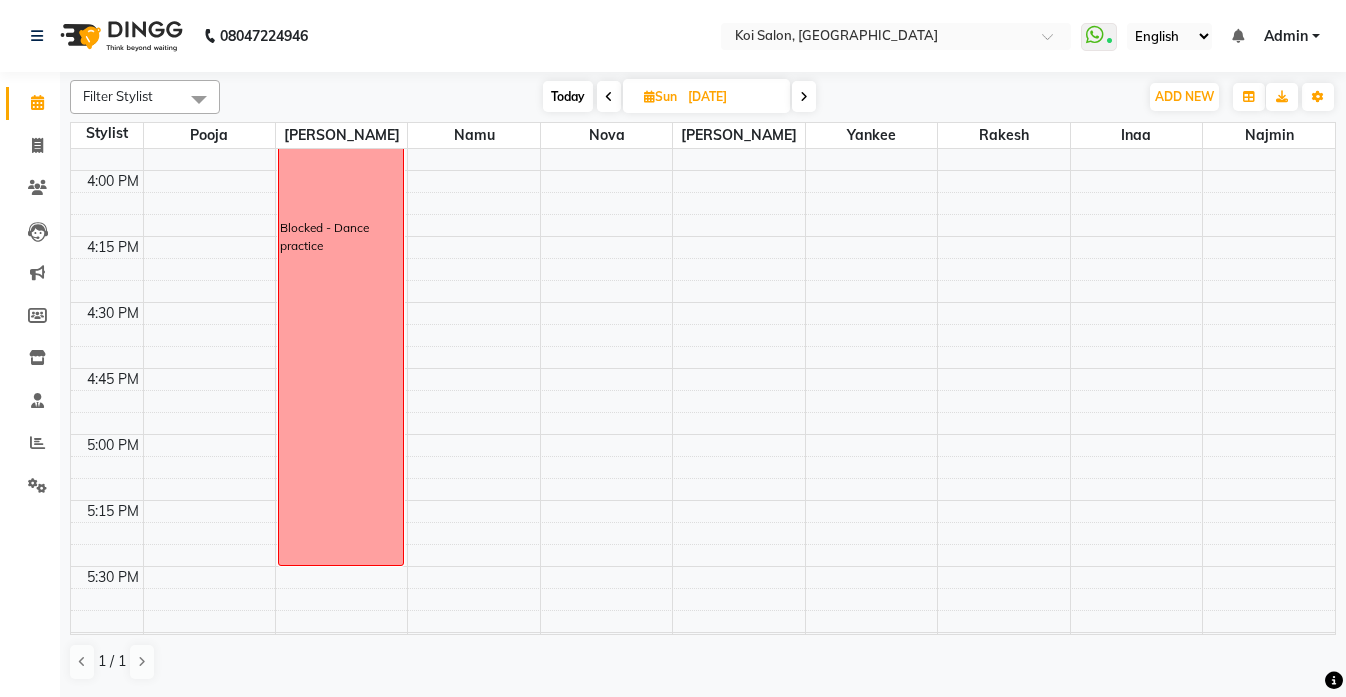 scroll, scrollTop: 2097, scrollLeft: 0, axis: vertical 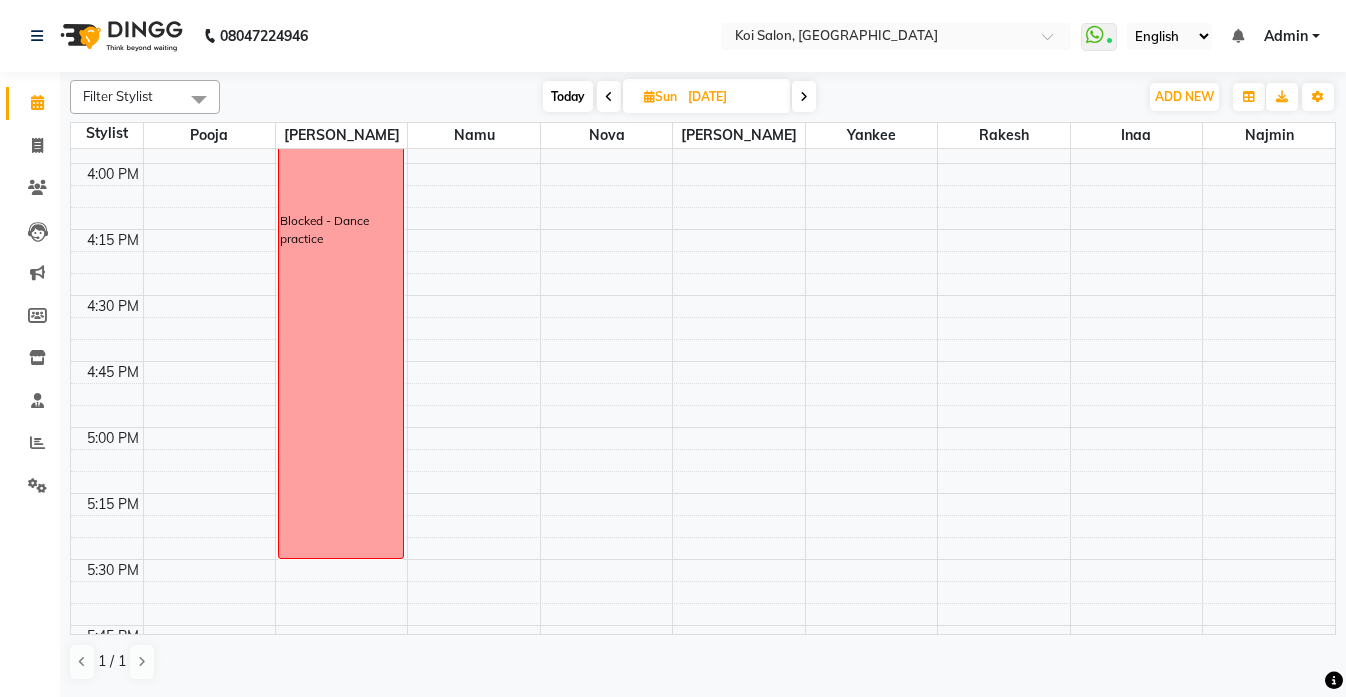 click on "Today" at bounding box center [568, 96] 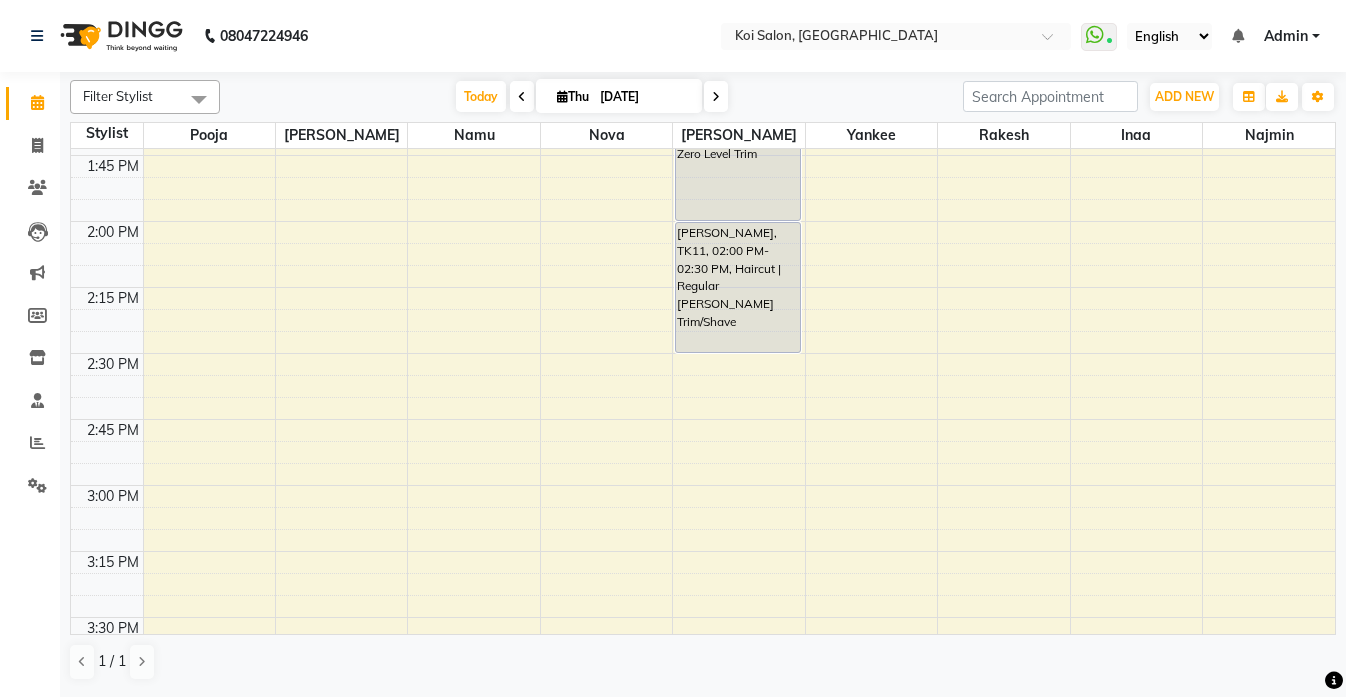 scroll, scrollTop: 1214, scrollLeft: 0, axis: vertical 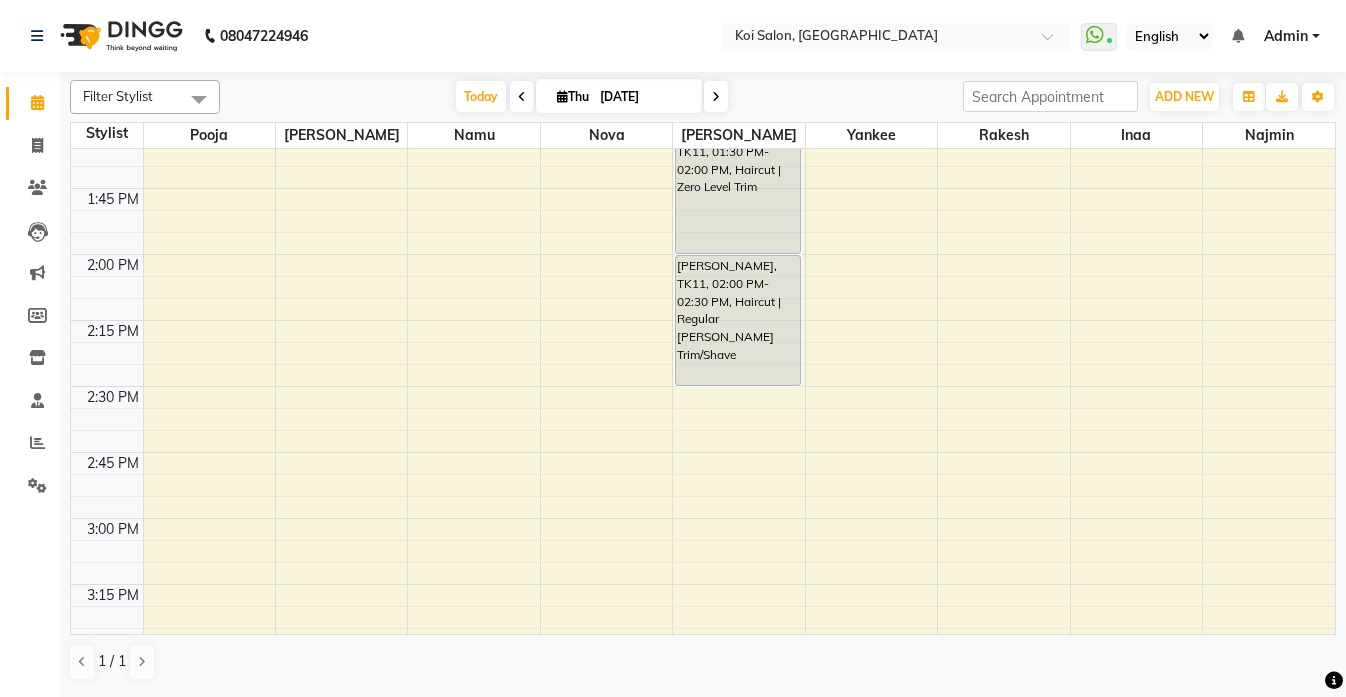 click on "9:00 AM 9:15 AM 9:30 AM 9:45 AM 10:00 AM 10:15 AM 10:30 AM 10:45 AM 11:00 AM 11:15 AM 11:30 AM 11:45 AM 12:00 PM 12:15 PM 12:30 PM 12:45 PM 1:00 PM 1:15 PM 1:30 PM 1:45 PM 2:00 PM 2:15 PM 2:30 PM 2:45 PM 3:00 PM 3:15 PM 3:30 PM 3:45 PM 4:00 PM 4:15 PM 4:30 PM 4:45 PM 5:00 PM 5:15 PM 5:30 PM 5:45 PM 6:00 PM 6:15 PM 6:30 PM 6:45 PM 7:00 PM 7:15 PM 7:30 PM 7:45 PM 8:00 PM 8:15 PM 8:30 PM 8:45 PM    Pretti Mundra JH, TK06, 05:00 PM-06:00 PM, Haircut | Lady's Haircut | Creative Director    Pooja Manik, TK03, 11:45 AM-12:00 PM, Hair Removal (Threading) | Eyebrows + Upper Lip    Anita Gidwani, TK13, 11:00 AM-12:15 PM, Hair Spa | Schwarzkopf | Offer @999/-    Navya Puri, TK02, 05:00 PM-06:15 PM, Hair Spa | Schwarzkopf | Offer @999/-    Shruti Khandelwal, TK12, 07:00 PM-08:15 PM, Hair Spa | Schwarzkopf | Offer @999/-    Simi Jaria, TK08, 11:30 AM-12:45 PM, Hair Spa | Schwarzkopf | Offer @999/-    Abhishek Kapra, TK11, 01:30 PM-02:00 PM, Haircut | Zero Level Trim" at bounding box center (703, 518) 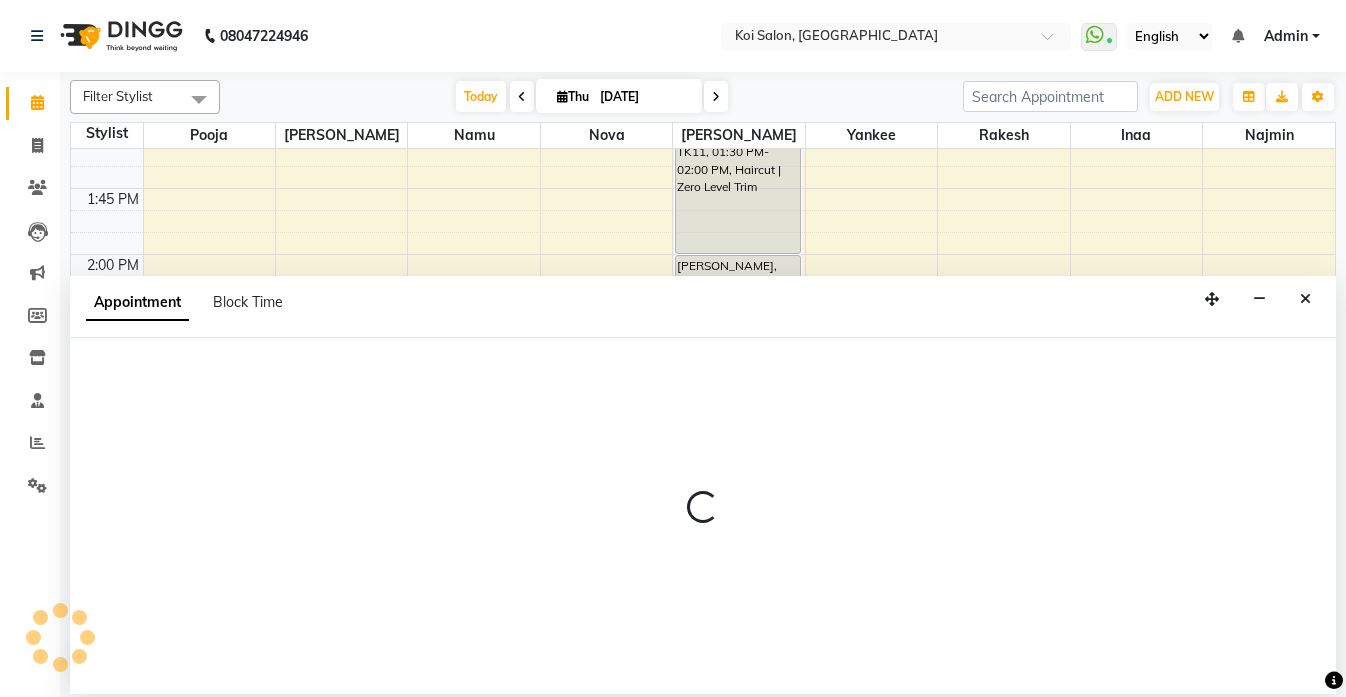 select on "23241" 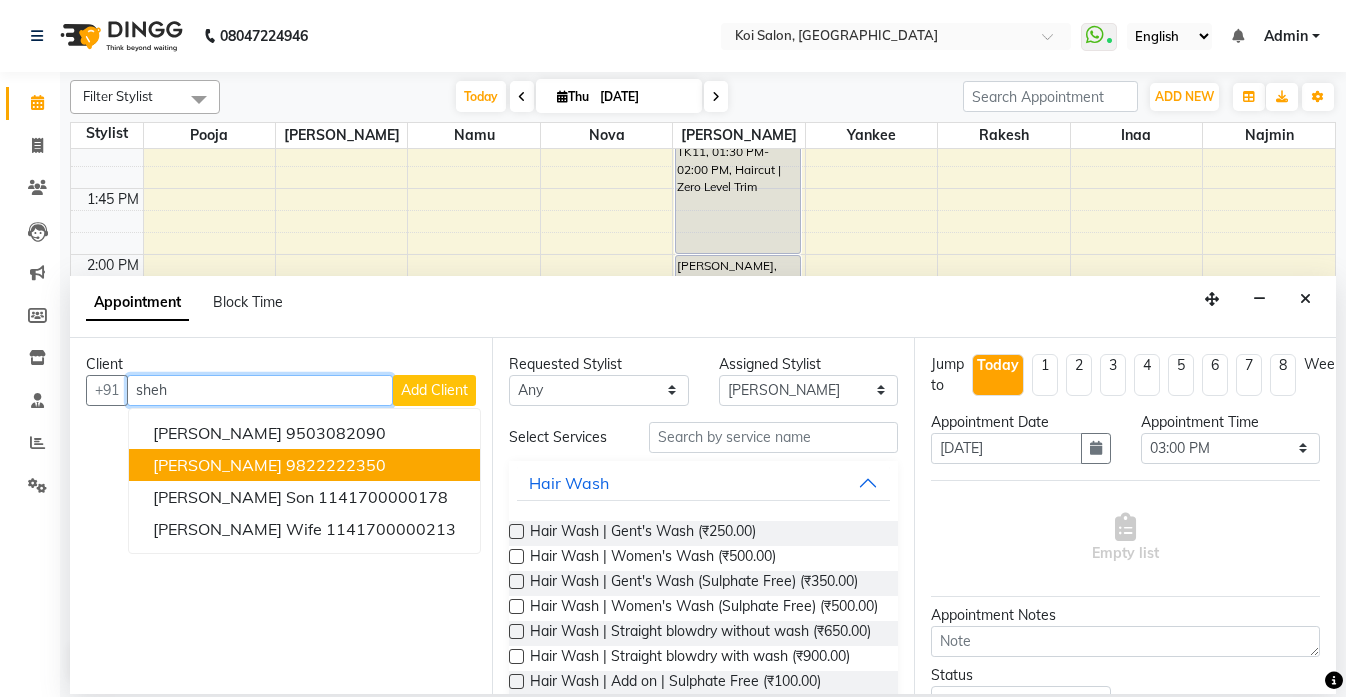 click on "9822222350" at bounding box center [336, 465] 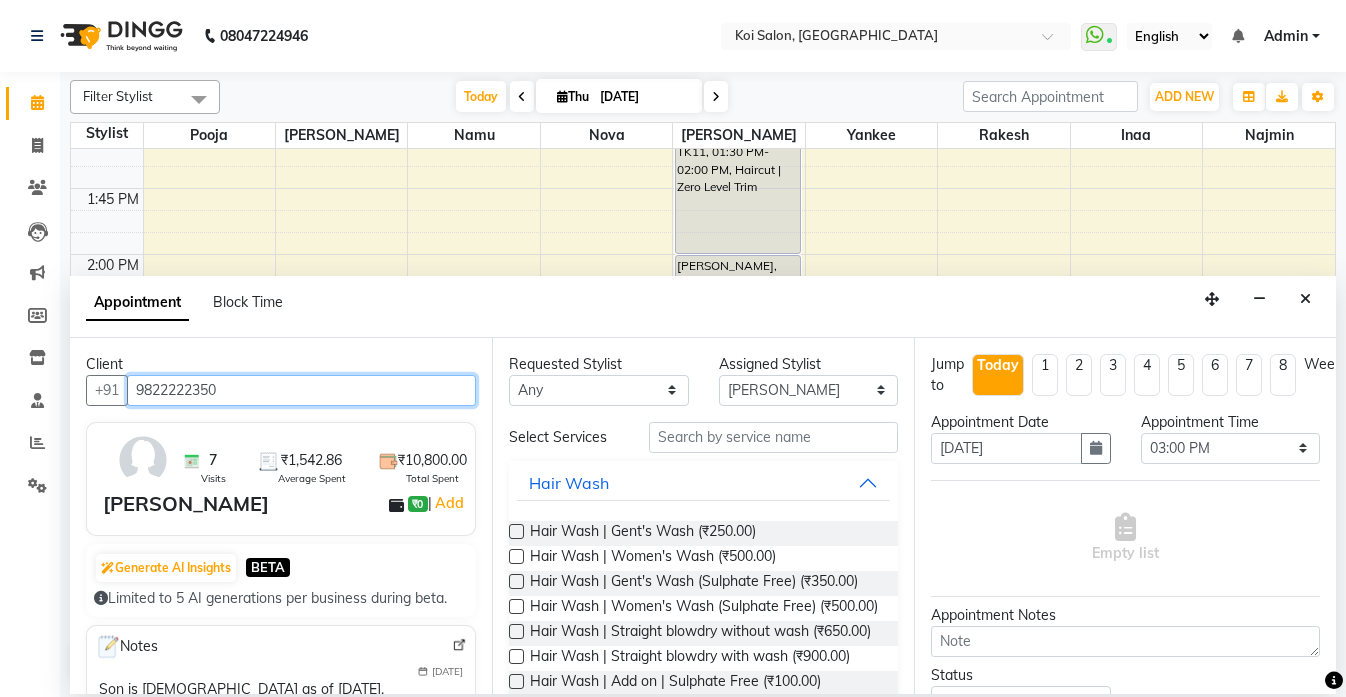 type on "9822222350" 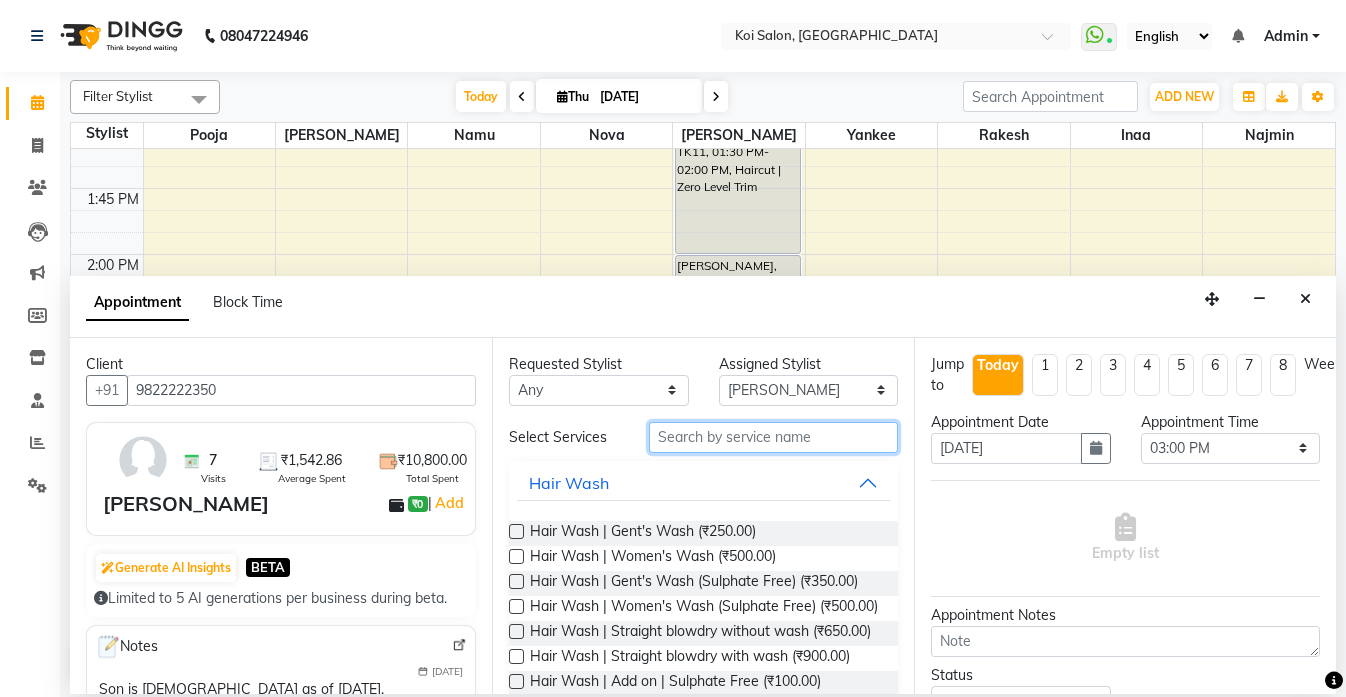 click at bounding box center [773, 437] 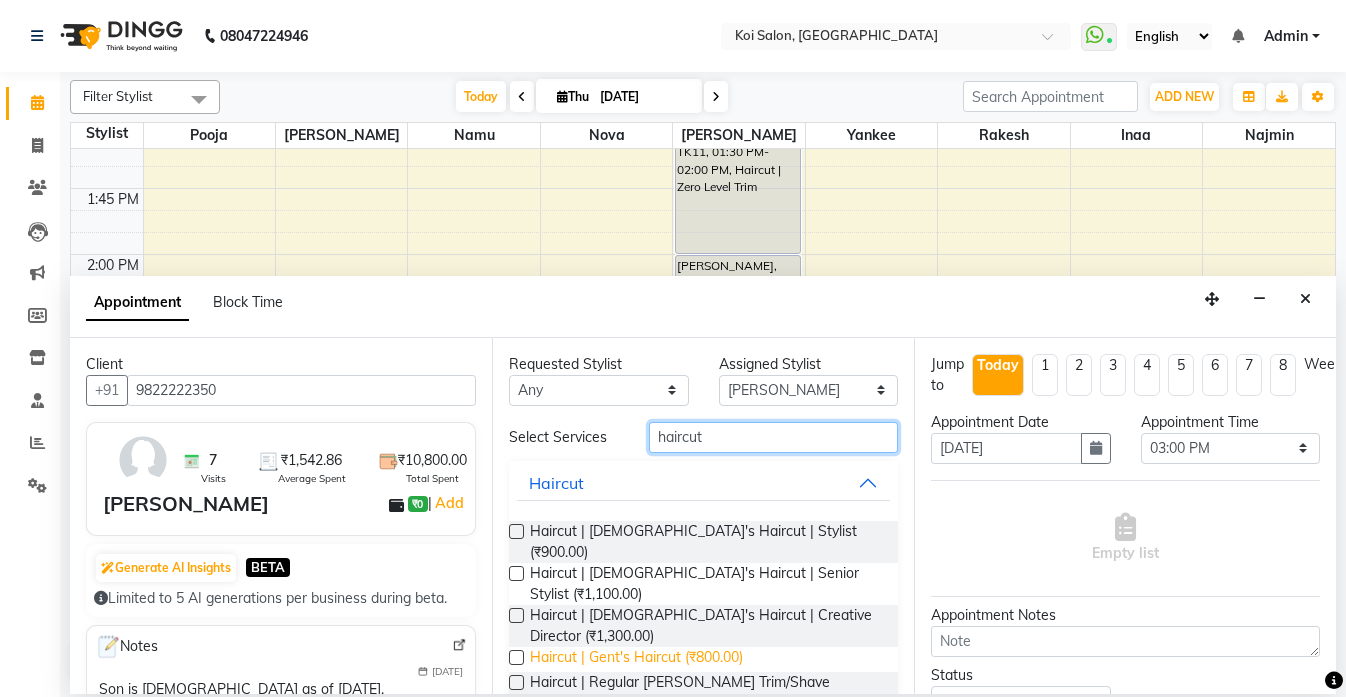 type on "haircut" 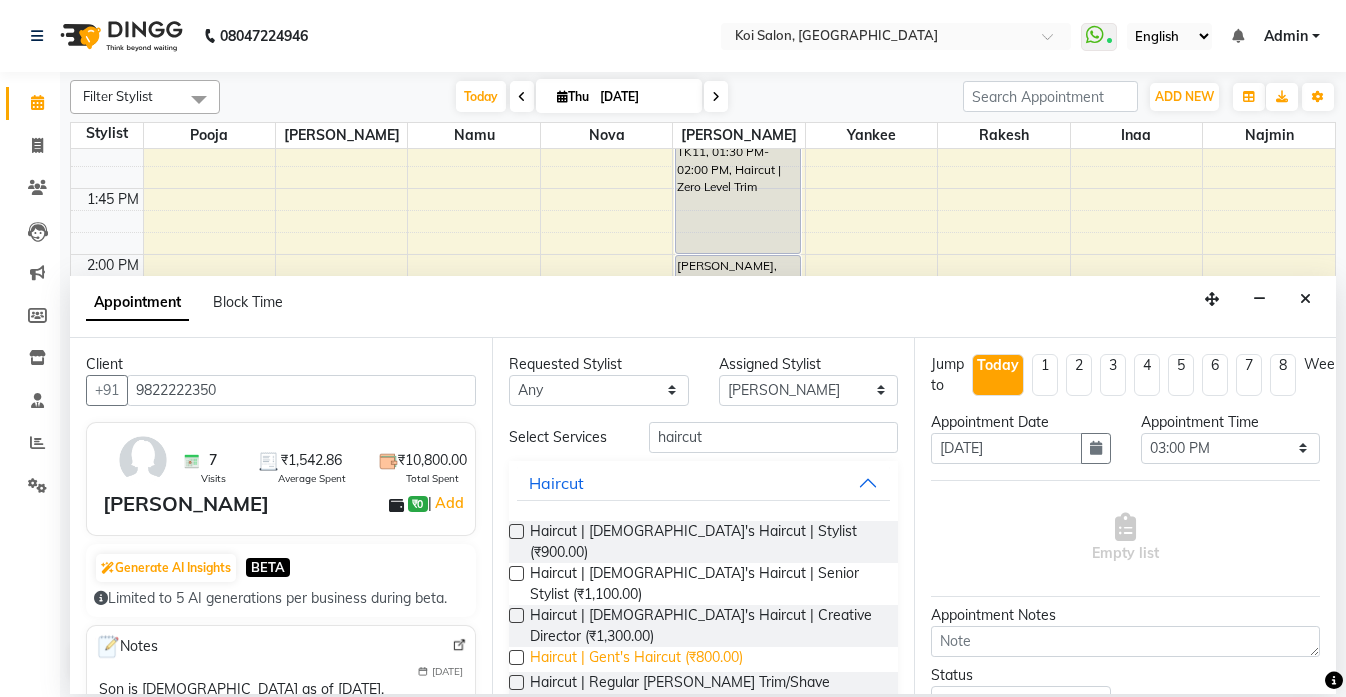 click on "Haircut | Gent's Haircut (₹800.00)" at bounding box center [636, 659] 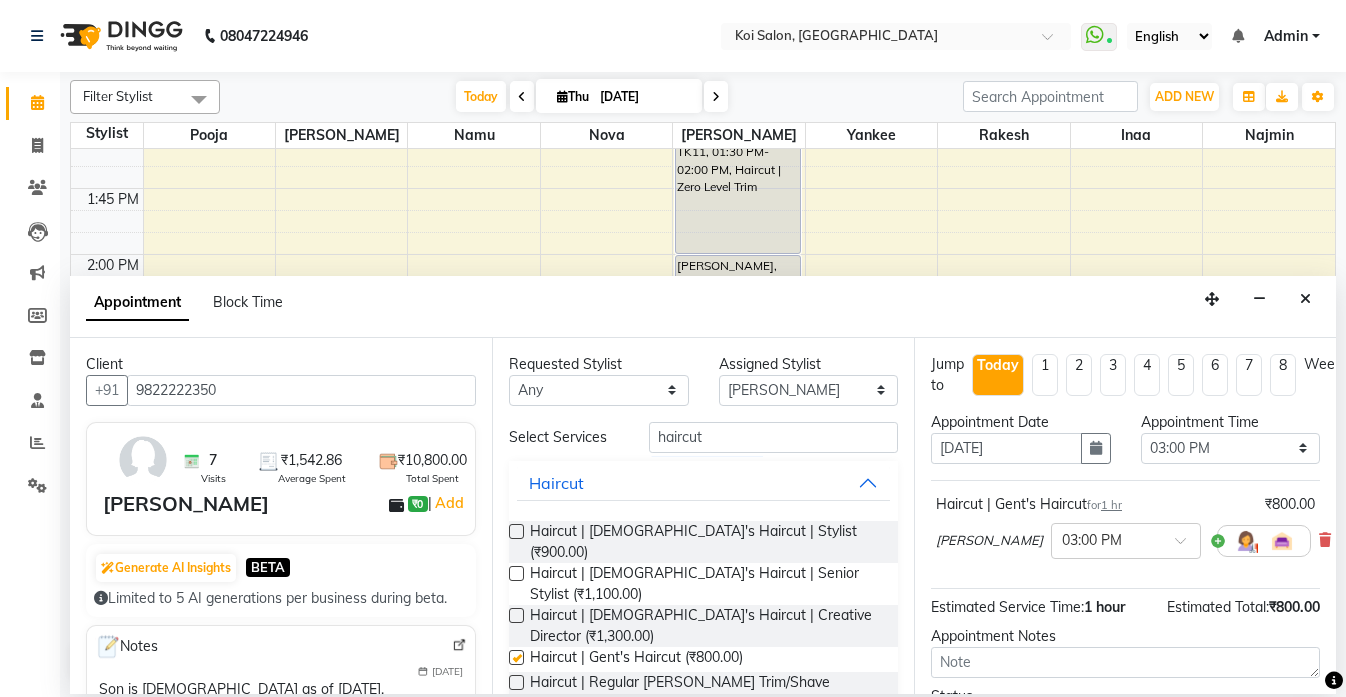 checkbox on "false" 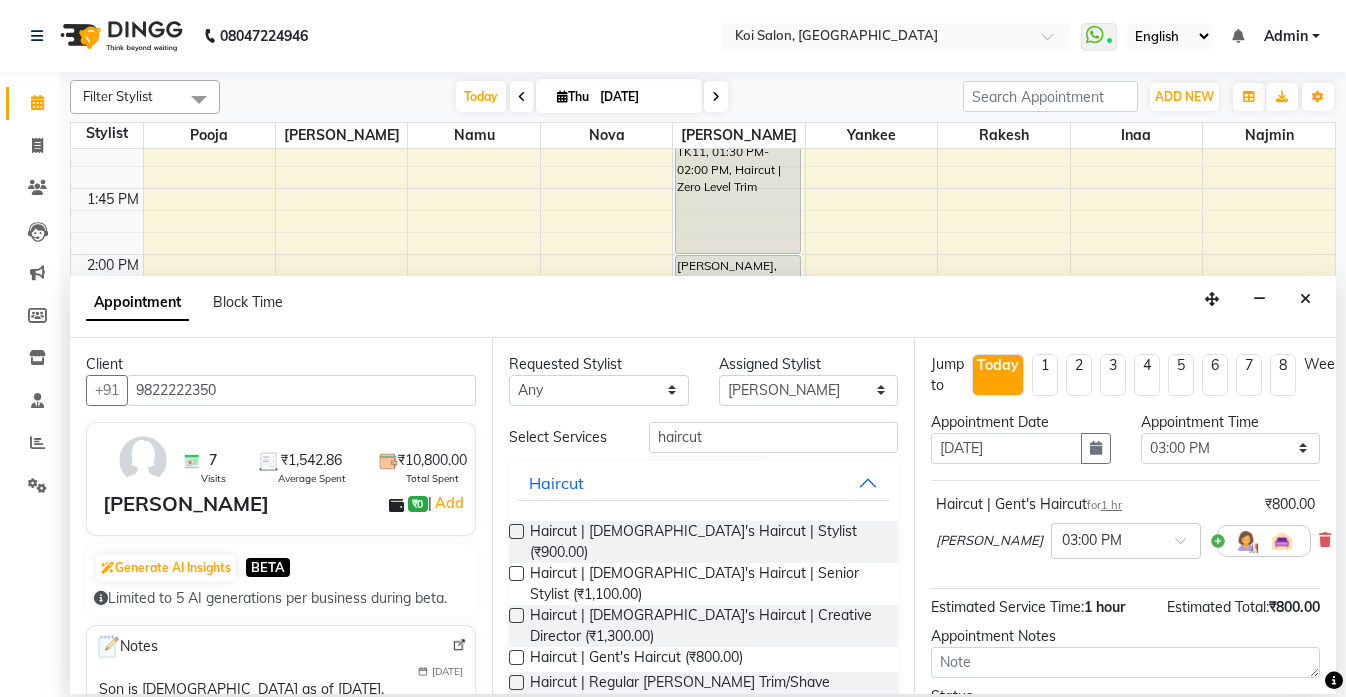 scroll, scrollTop: 170, scrollLeft: 0, axis: vertical 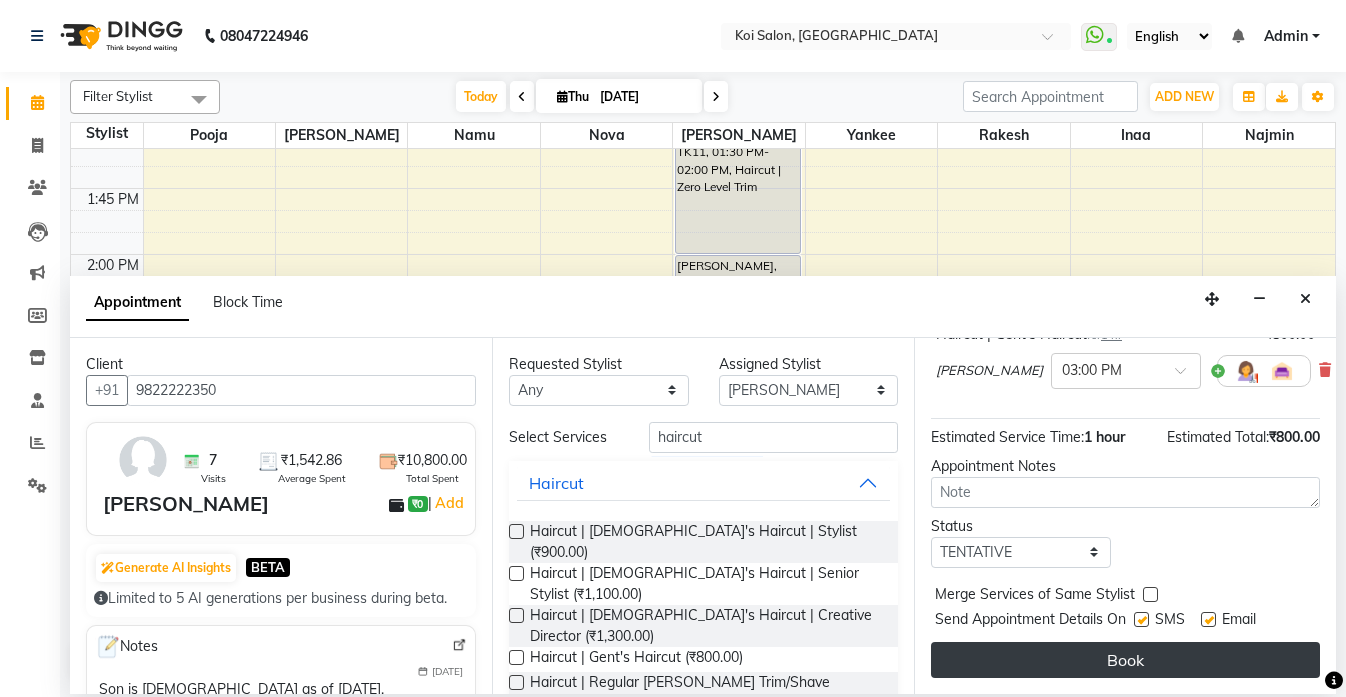 click on "Book" at bounding box center (1125, 660) 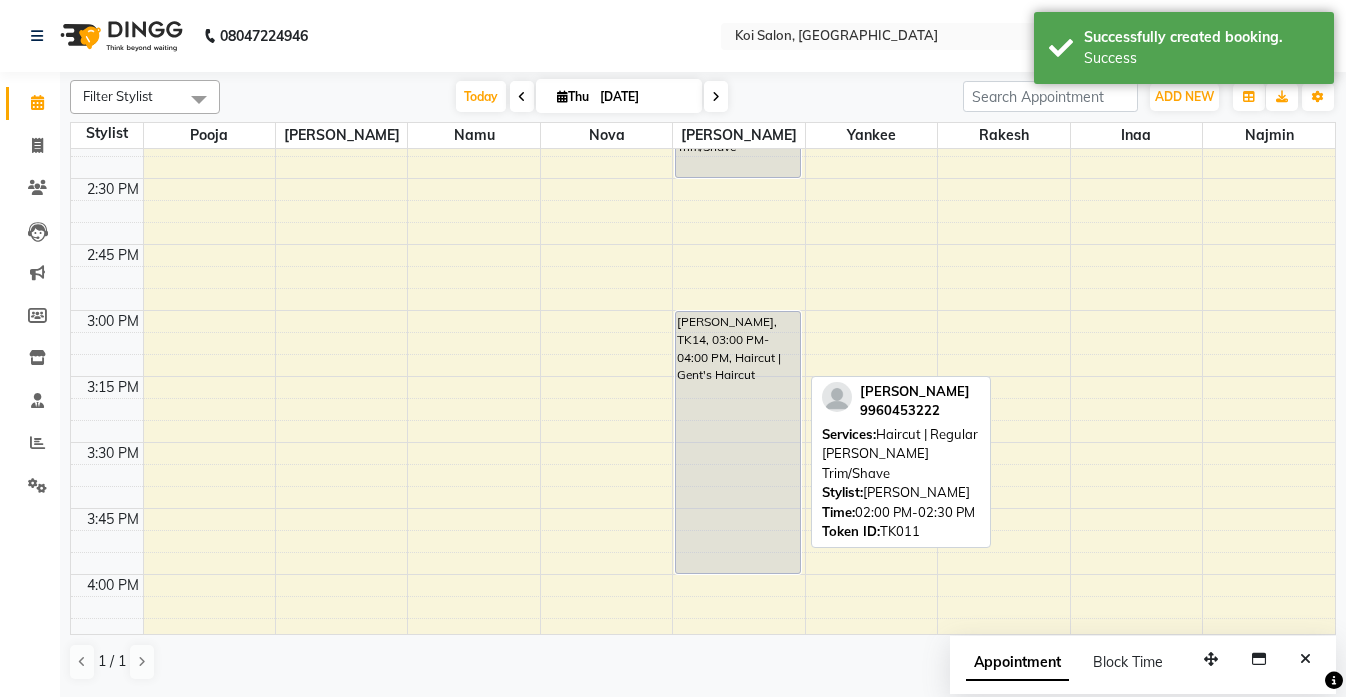 scroll, scrollTop: 1567, scrollLeft: 0, axis: vertical 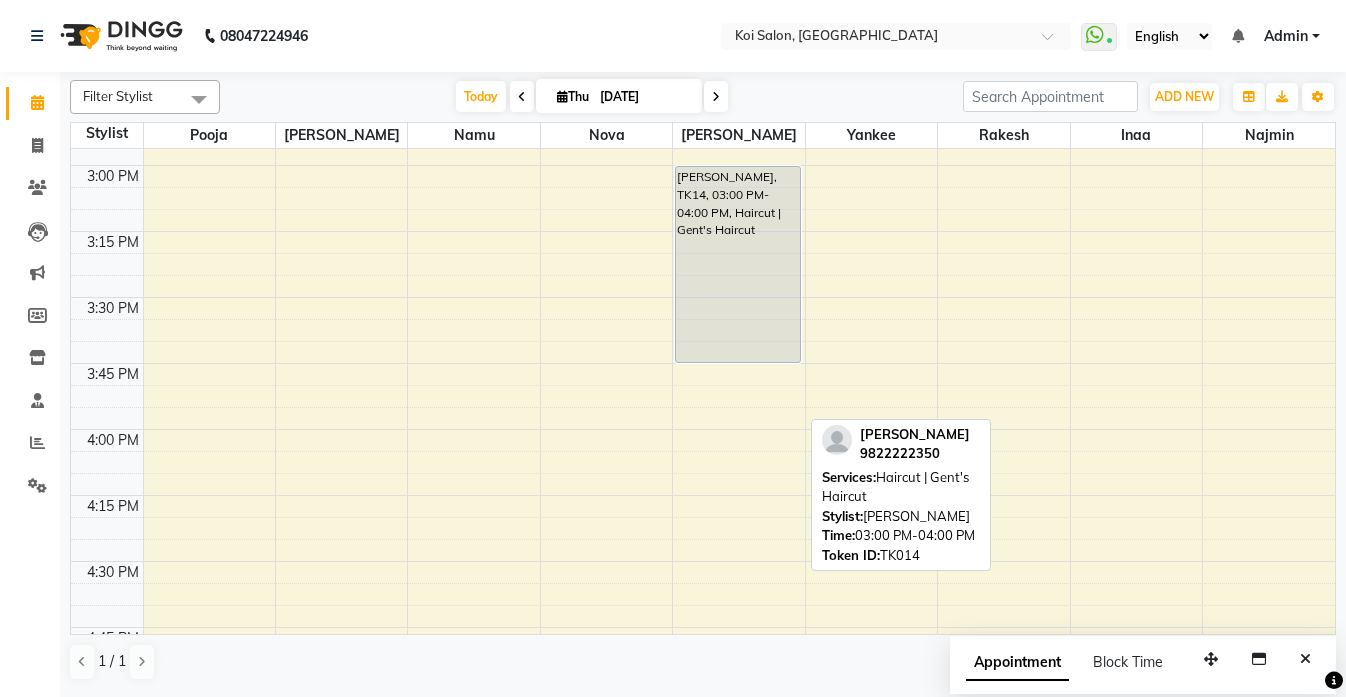drag, startPoint x: 754, startPoint y: 424, endPoint x: 763, endPoint y: 359, distance: 65.62012 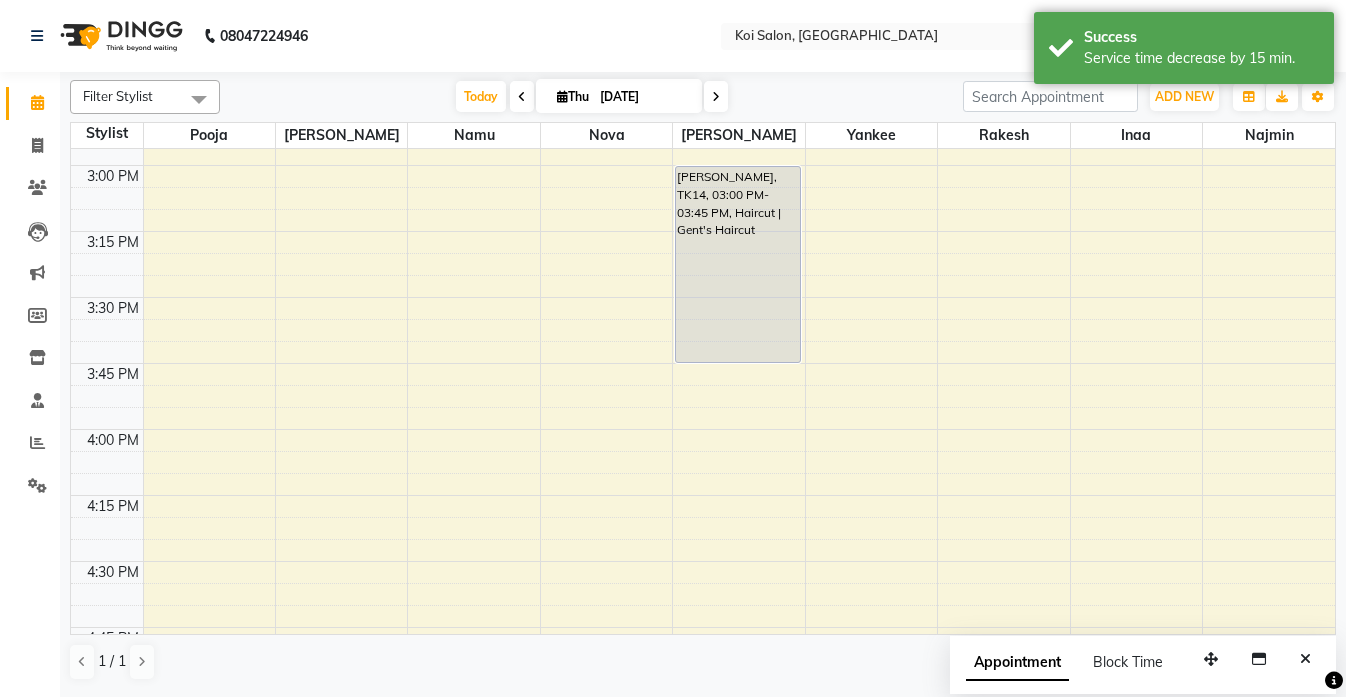 click on "9:00 AM 9:15 AM 9:30 AM 9:45 AM 10:00 AM 10:15 AM 10:30 AM 10:45 AM 11:00 AM 11:15 AM 11:30 AM 11:45 AM 12:00 PM 12:15 PM 12:30 PM 12:45 PM 1:00 PM 1:15 PM 1:30 PM 1:45 PM 2:00 PM 2:15 PM 2:30 PM 2:45 PM 3:00 PM 3:15 PM 3:30 PM 3:45 PM 4:00 PM 4:15 PM 4:30 PM 4:45 PM 5:00 PM 5:15 PM 5:30 PM 5:45 PM 6:00 PM 6:15 PM 6:30 PM 6:45 PM 7:00 PM 7:15 PM 7:30 PM 7:45 PM 8:00 PM 8:15 PM 8:30 PM 8:45 PM    Pretti Mundra JH, TK06, 05:00 PM-06:00 PM, Haircut | Lady's Haircut | Creative Director    Pooja Manik, TK03, 11:45 AM-12:00 PM, Hair Removal (Threading) | Eyebrows + Upper Lip    Anita Gidwani, TK13, 11:00 AM-12:15 PM, Hair Spa | Schwarzkopf | Offer @999/-    Navya Puri, TK02, 05:00 PM-06:15 PM, Hair Spa | Schwarzkopf | Offer @999/-    Shruti Khandelwal, TK12, 07:00 PM-08:15 PM, Hair Spa | Schwarzkopf | Offer @999/-    Simi Jaria, TK08, 11:30 AM-12:45 PM, Hair Spa | Schwarzkopf | Offer @999/-    Abhishek Kapra, TK11, 01:30 PM-02:00 PM, Haircut | Zero Level Trim" at bounding box center [703, 165] 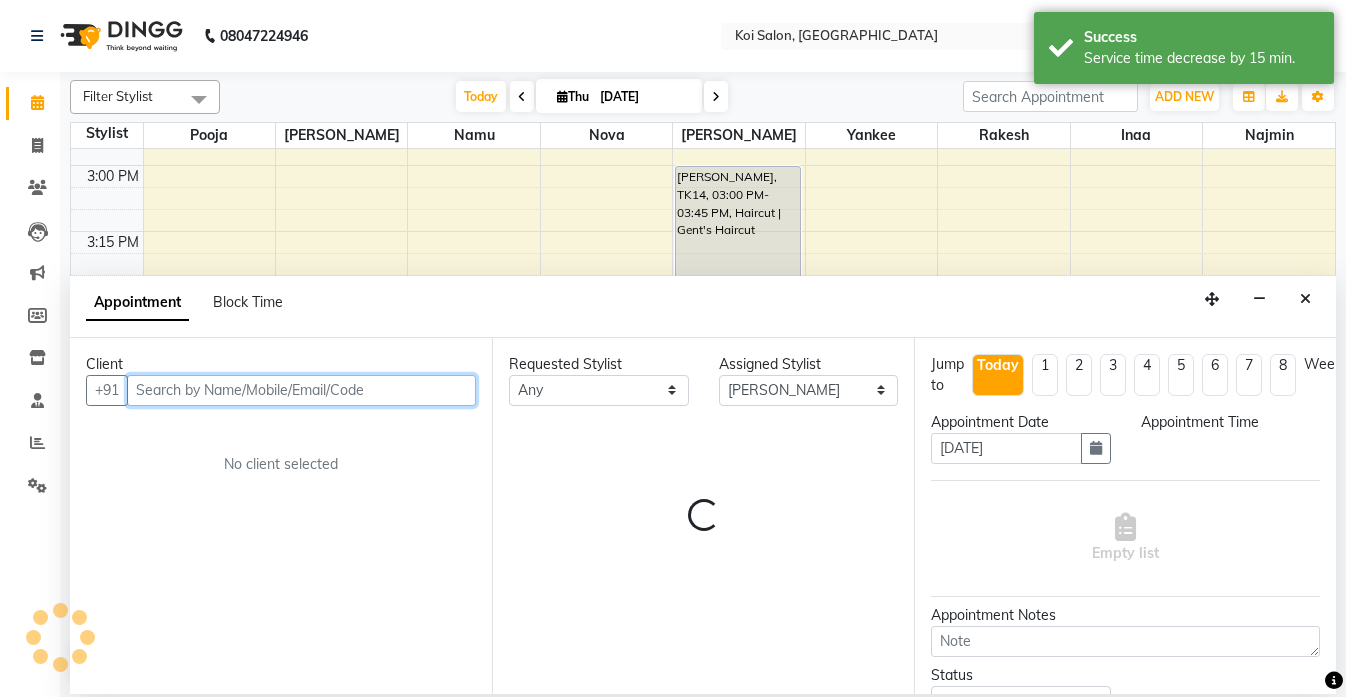 select on "945" 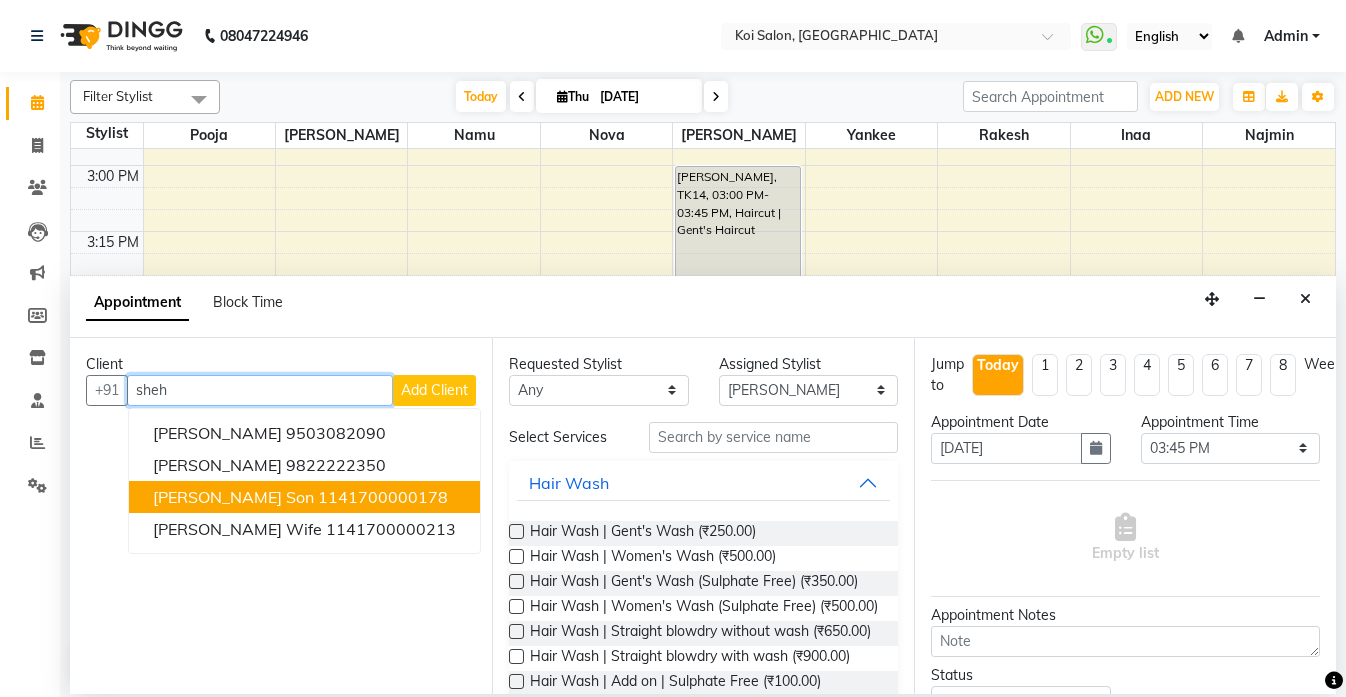 click on "Shehazad Lakhani's Son" at bounding box center [233, 497] 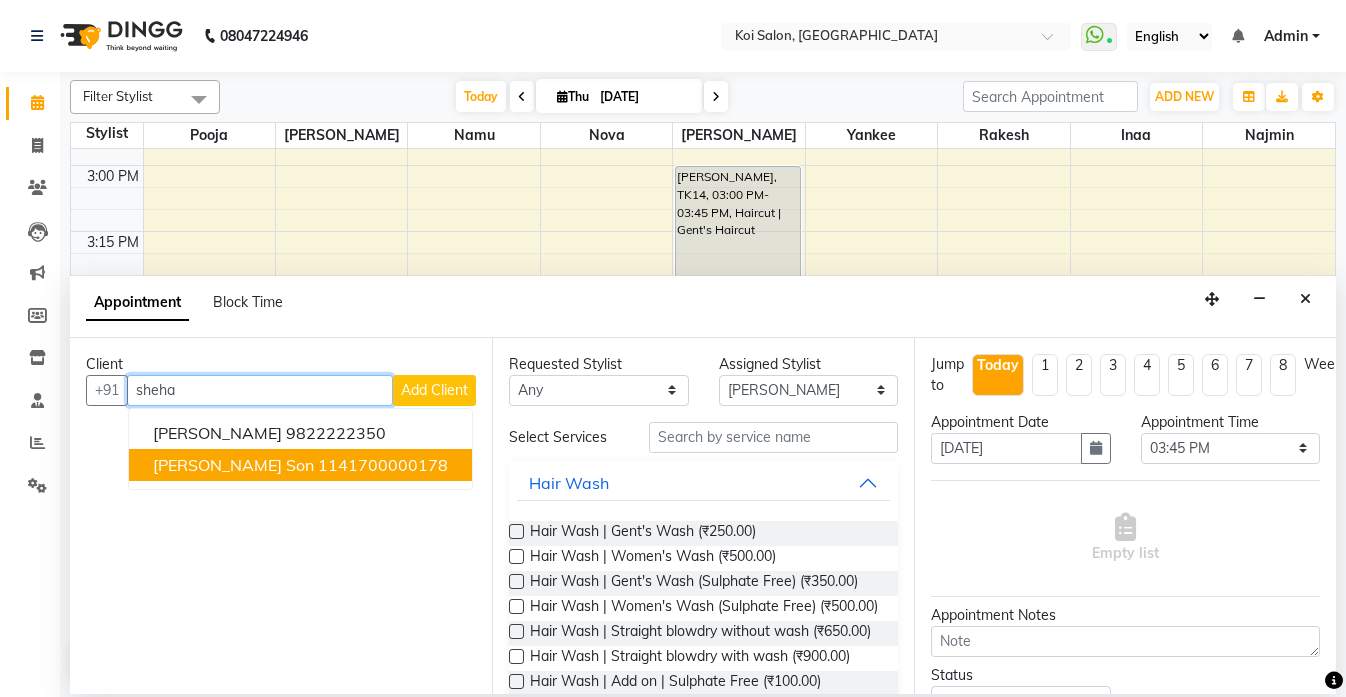 click on "1141700000178" at bounding box center (383, 465) 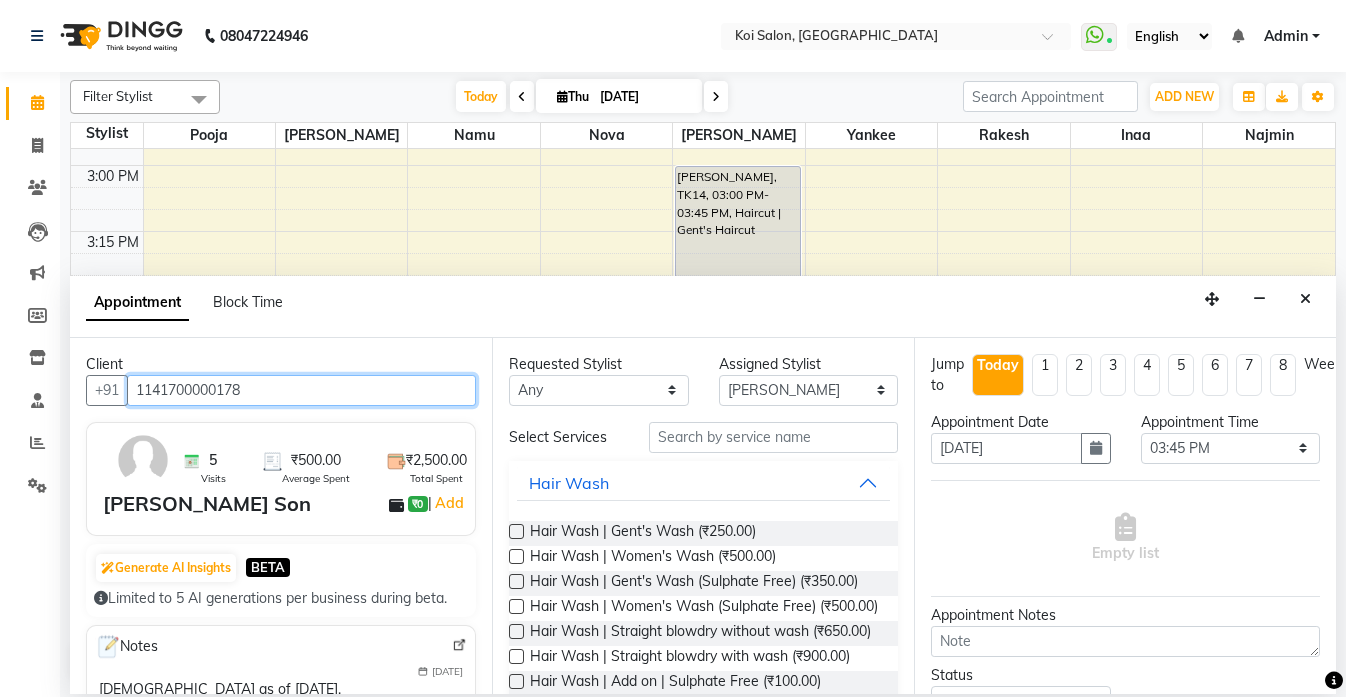 type on "1141700000178" 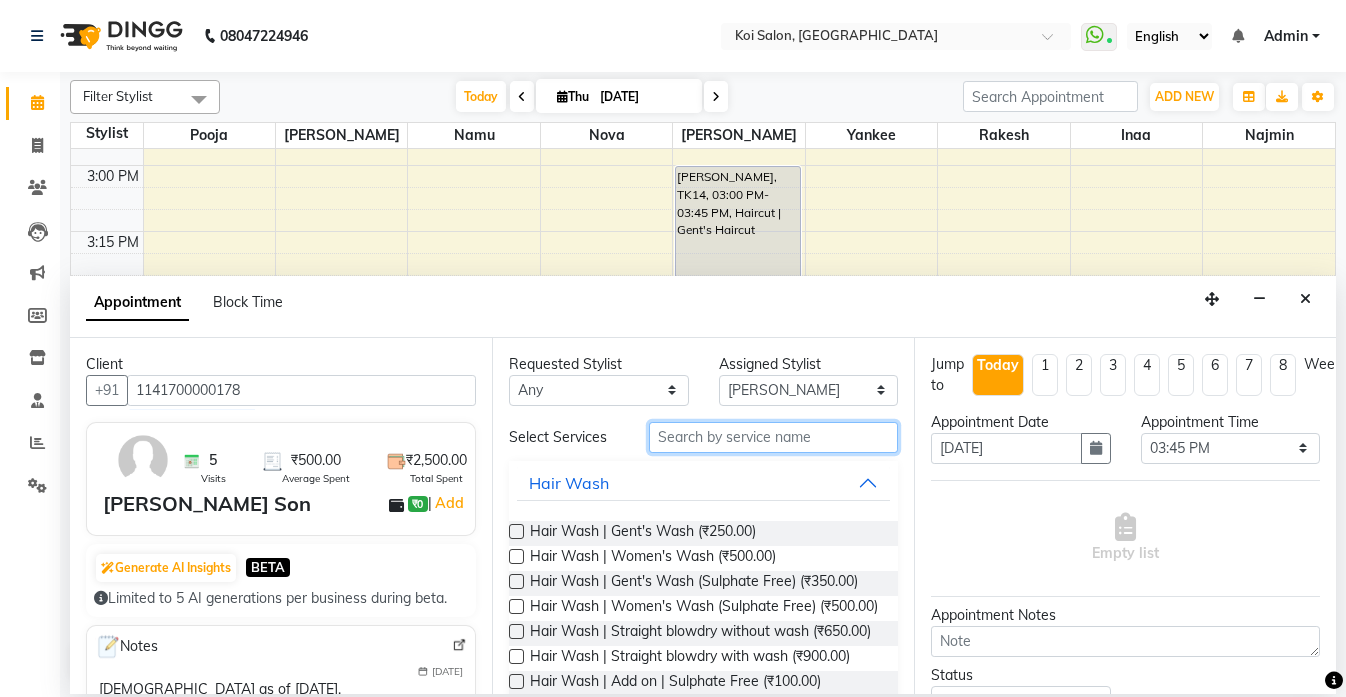 click at bounding box center [773, 437] 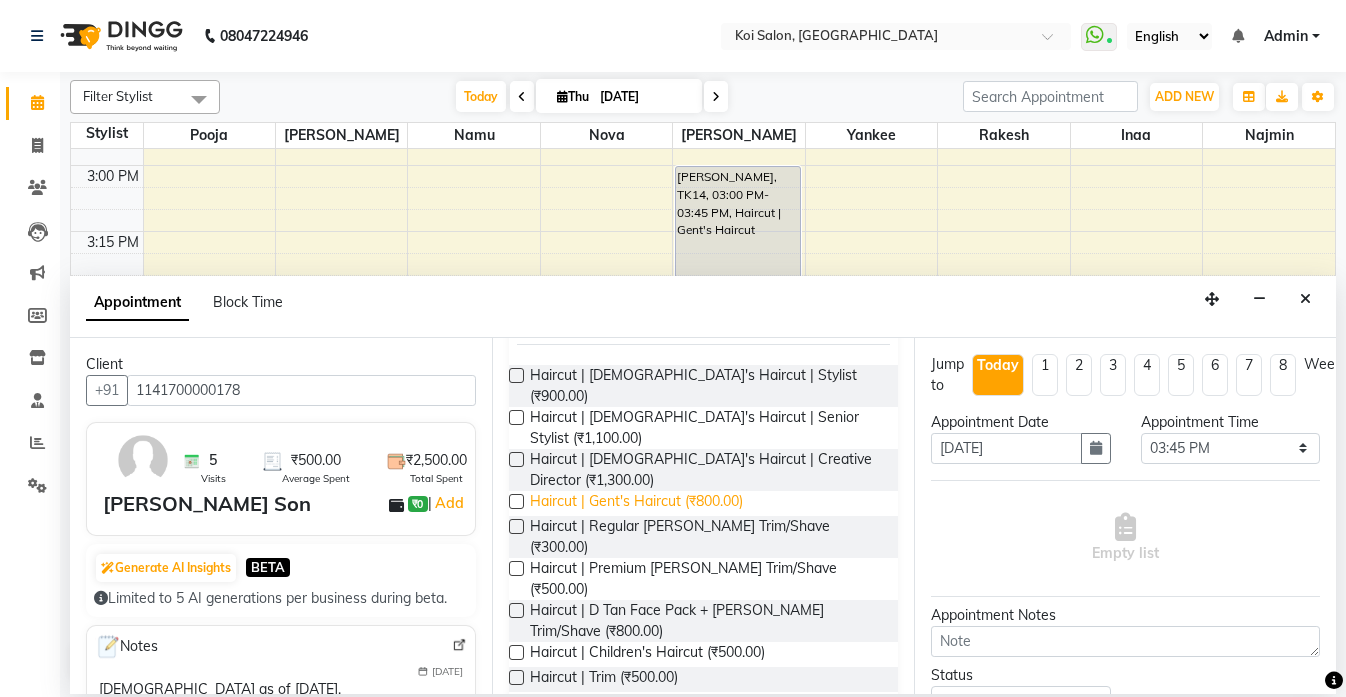 scroll, scrollTop: 165, scrollLeft: 0, axis: vertical 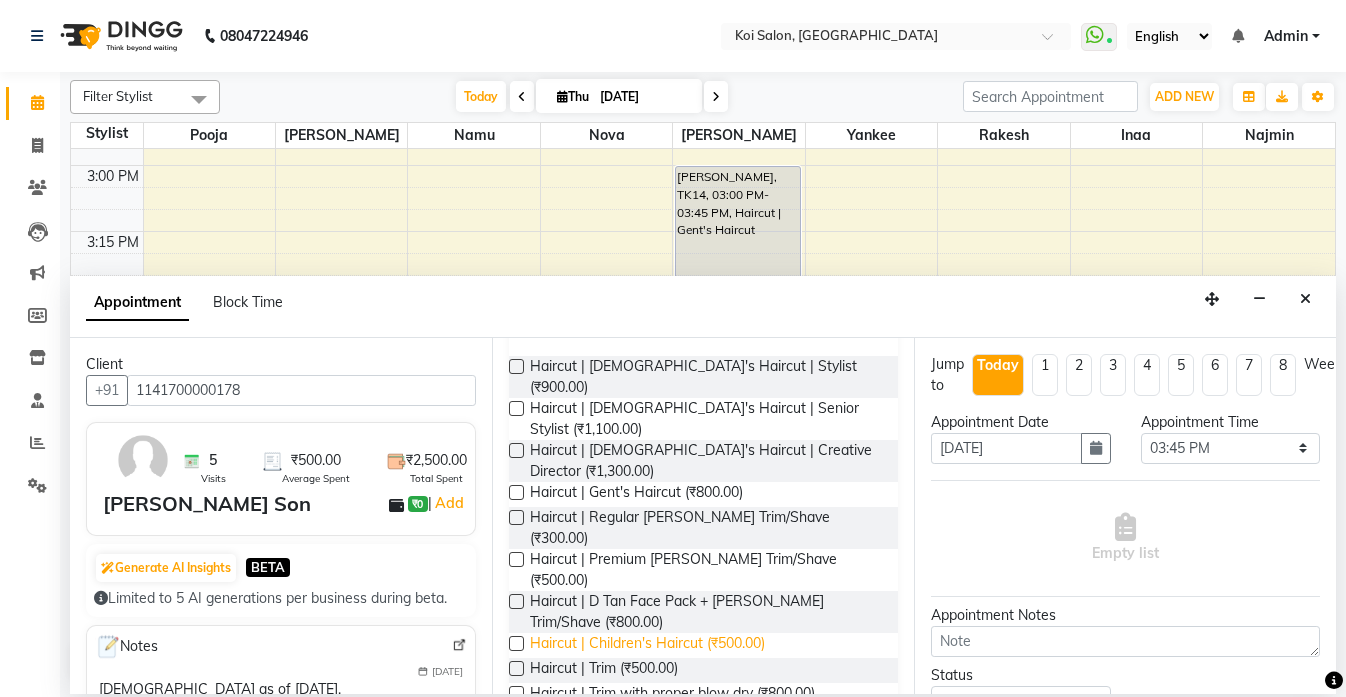 type on "haircut" 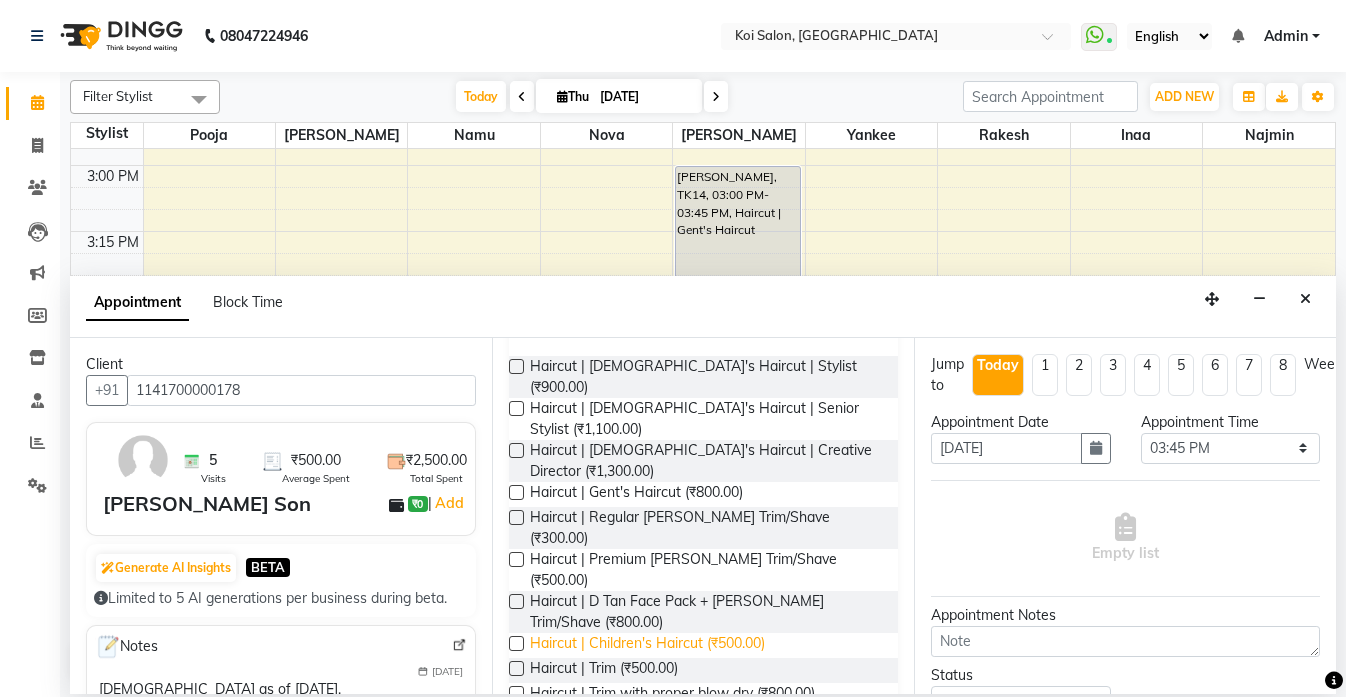 click on "Haircut | Children's Haircut (₹500.00)" at bounding box center (647, 645) 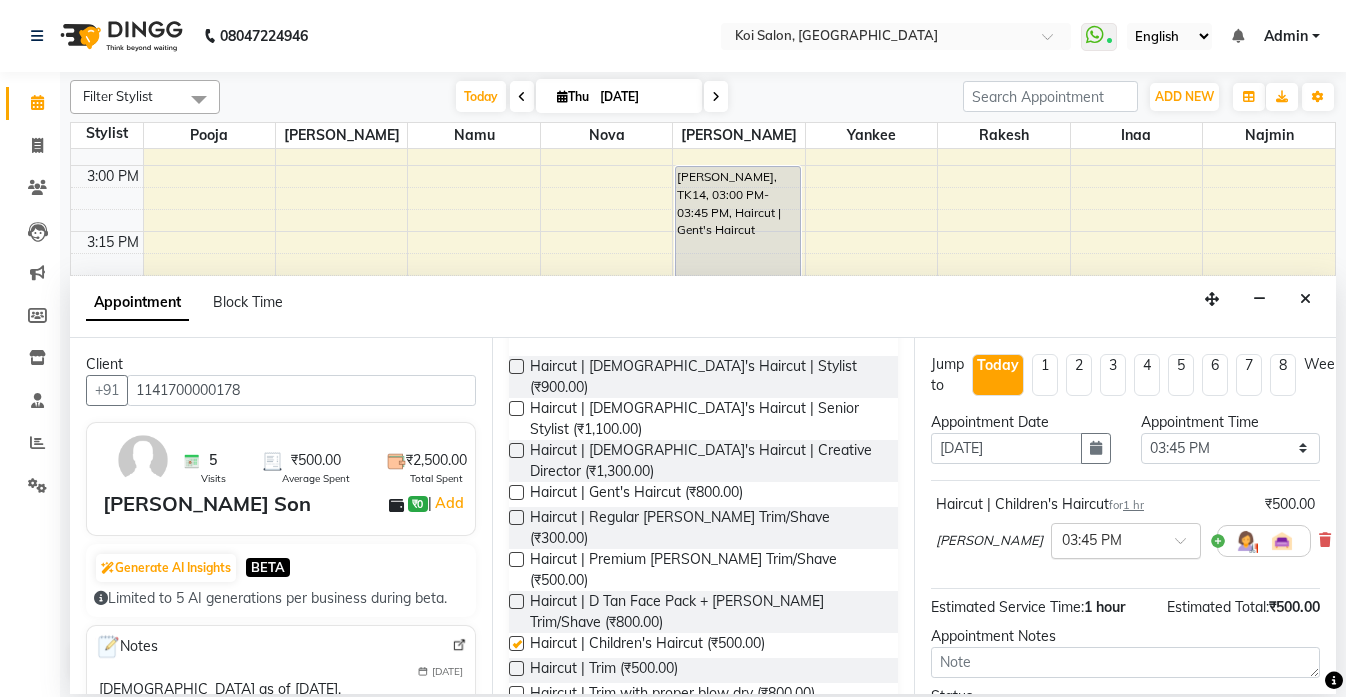 checkbox on "false" 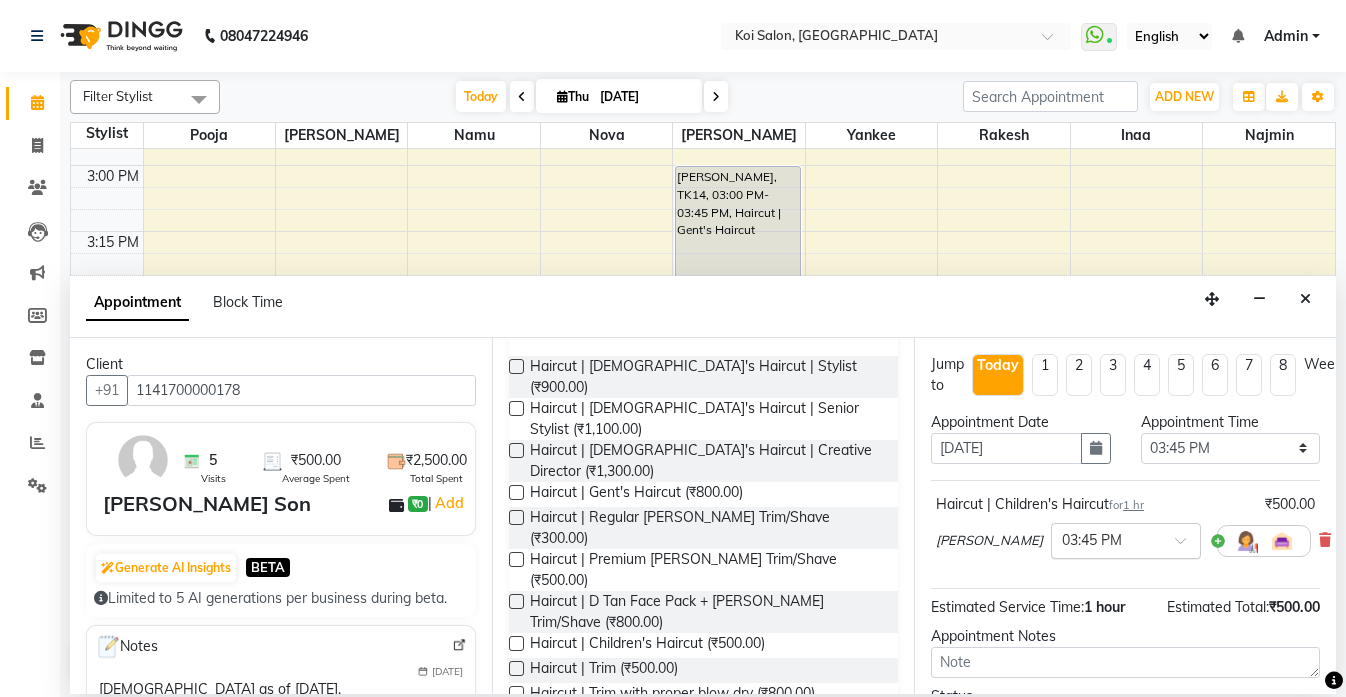 scroll, scrollTop: 170, scrollLeft: 0, axis: vertical 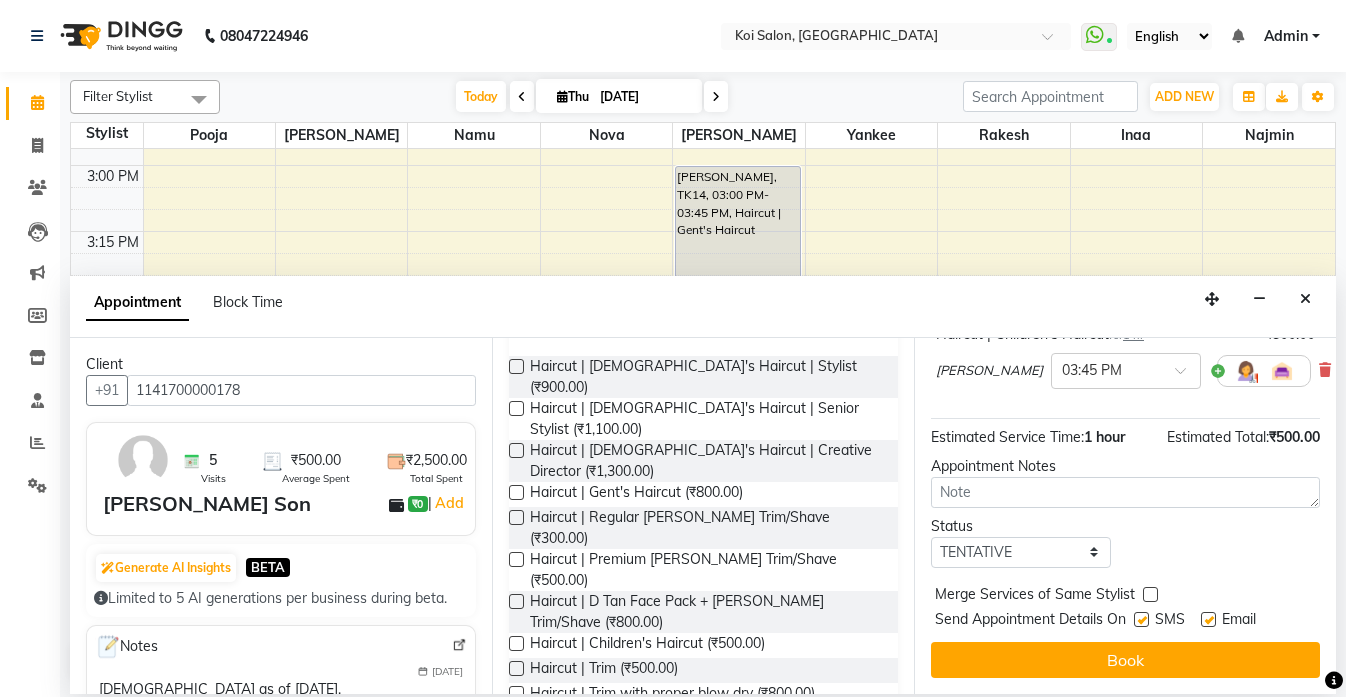 click on "Merge Services of Same Stylist" at bounding box center (1125, 596) 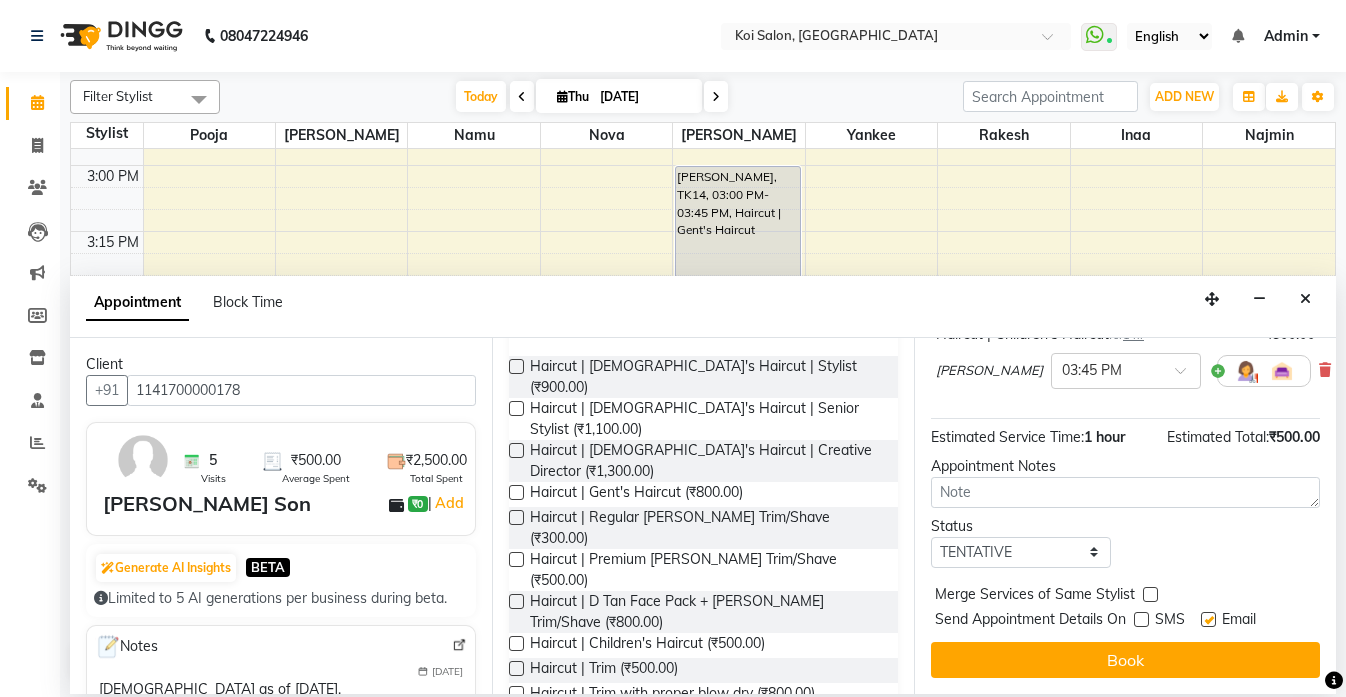 click at bounding box center [1208, 619] 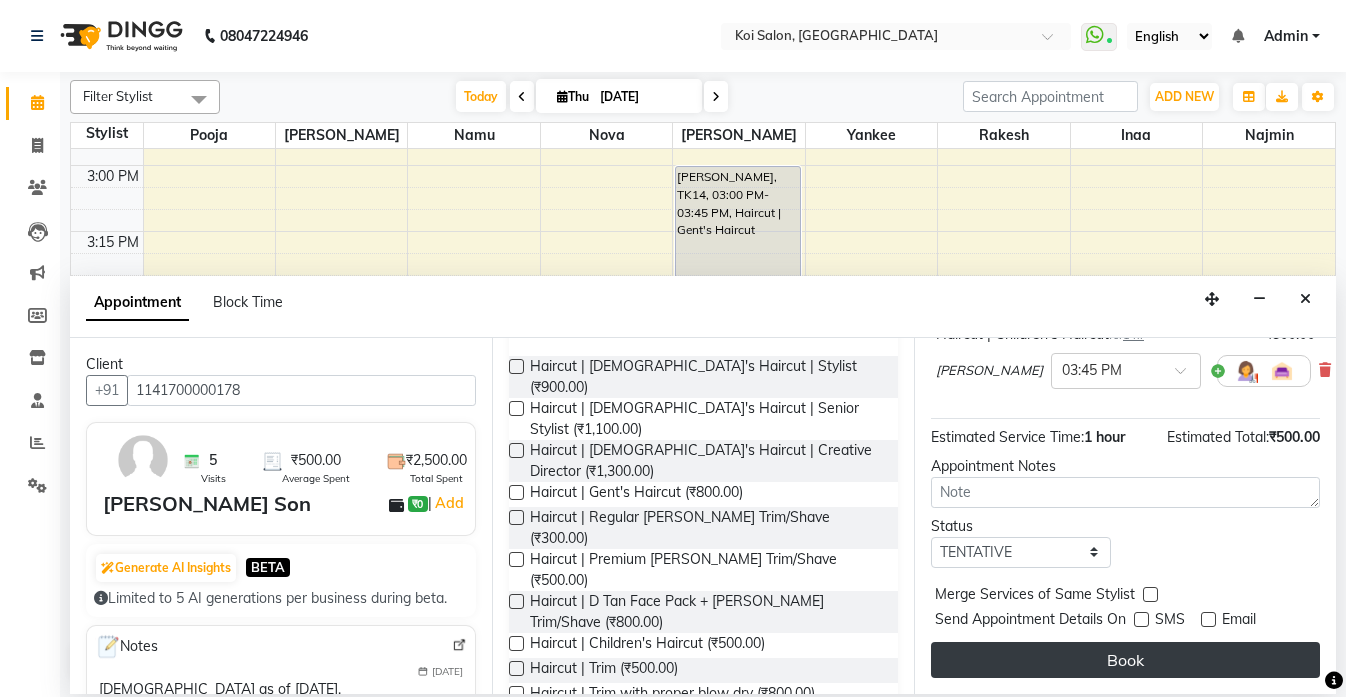 click on "Book" at bounding box center (1125, 660) 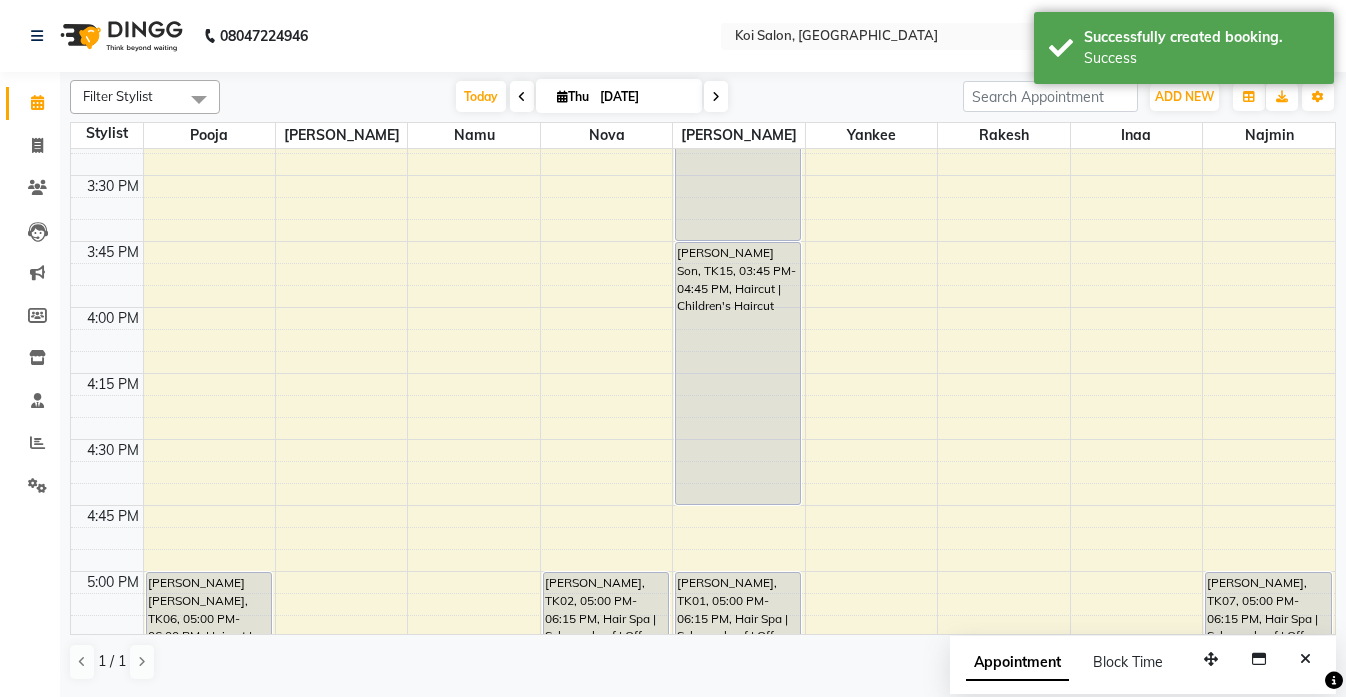 scroll, scrollTop: 1714, scrollLeft: 0, axis: vertical 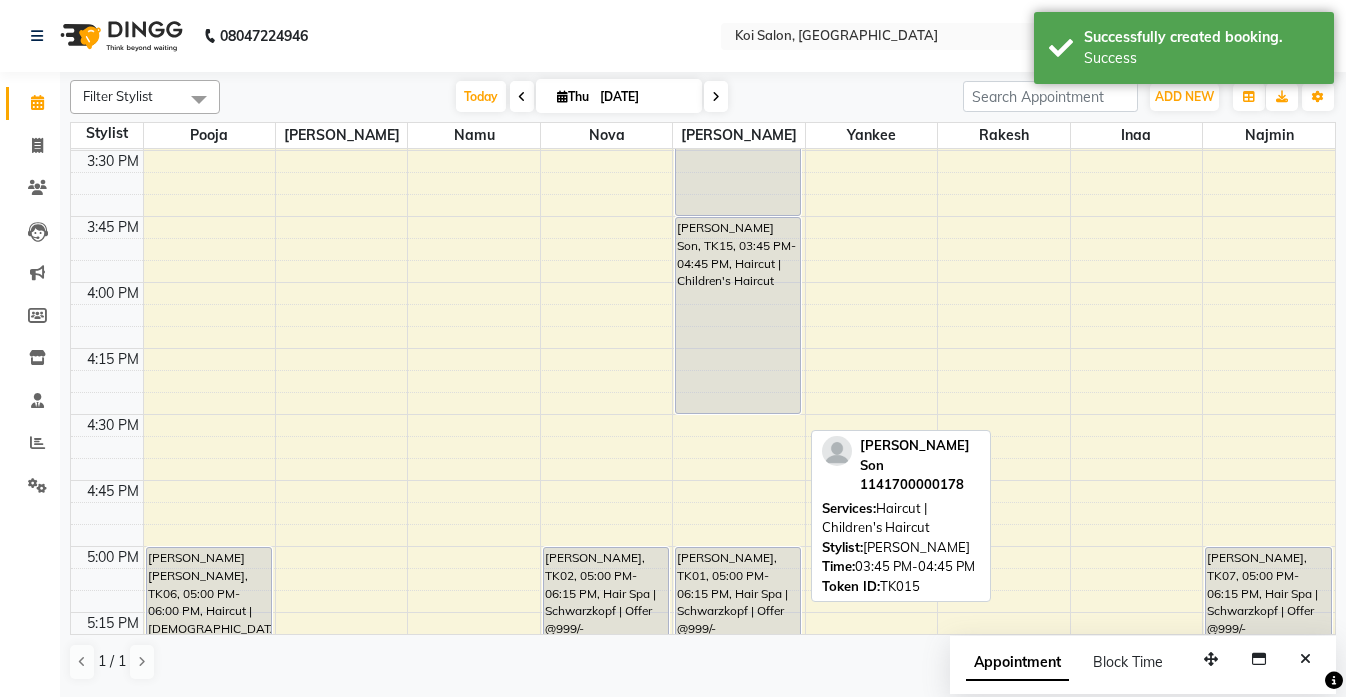 drag, startPoint x: 750, startPoint y: 477, endPoint x: 757, endPoint y: 407, distance: 70.34913 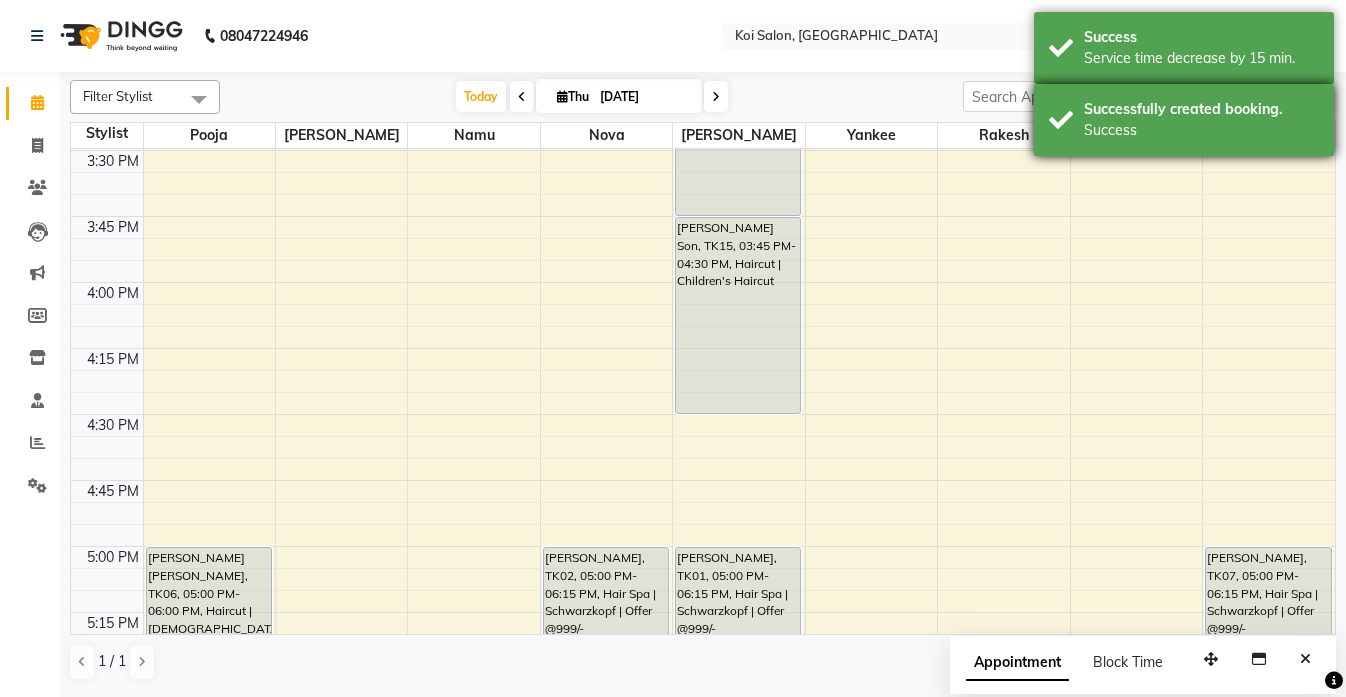 click on "Successfully created booking." at bounding box center [1201, 109] 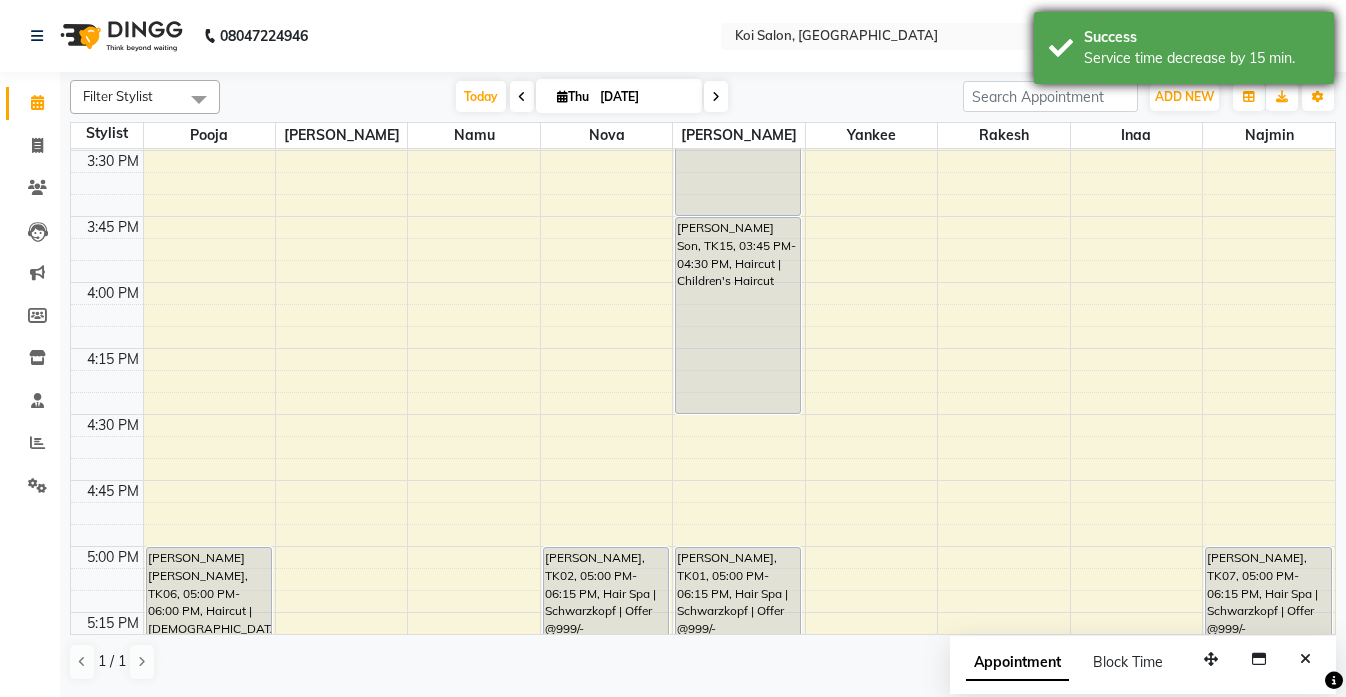 click on "Service time decrease by 15 min." at bounding box center (1201, 58) 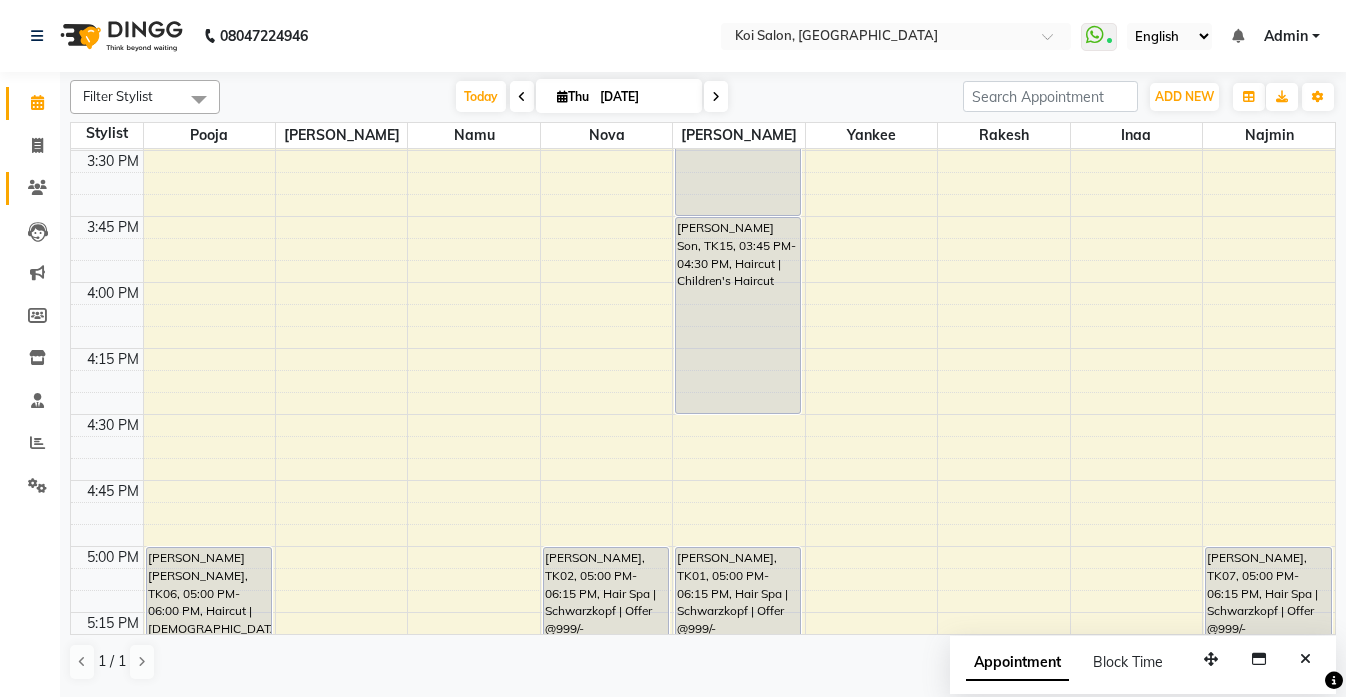 click 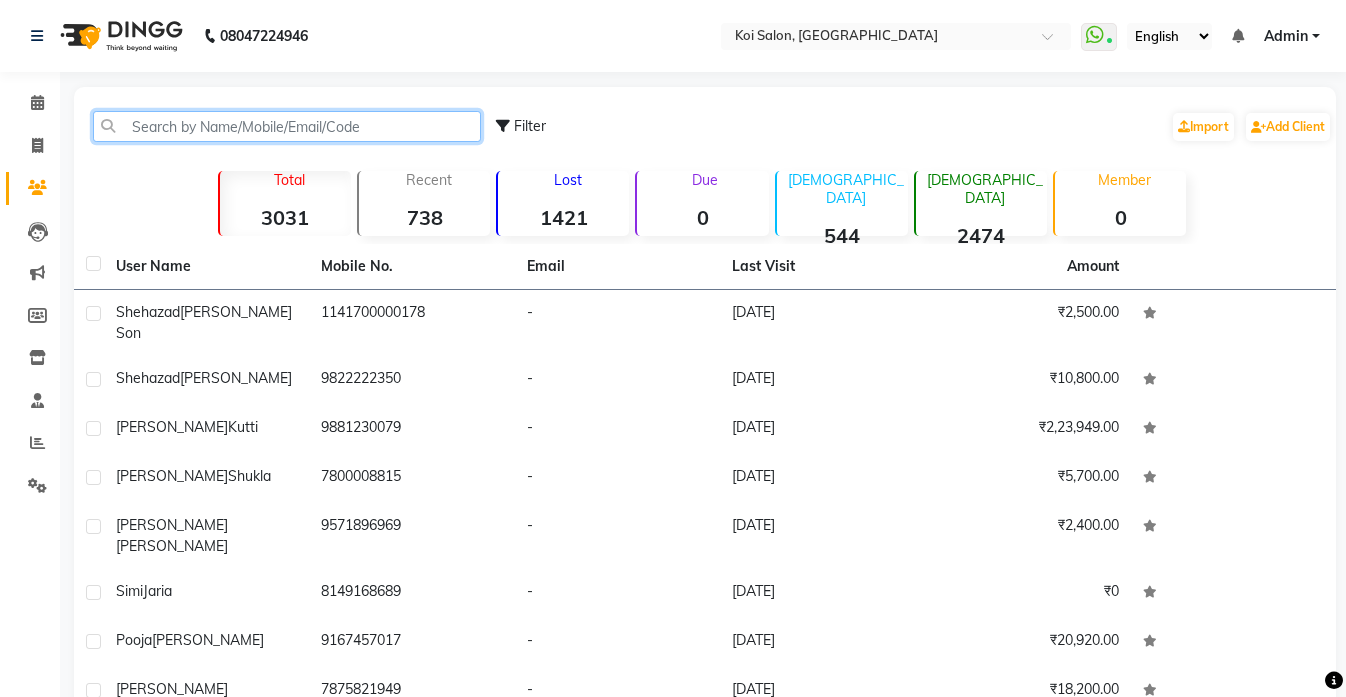 click 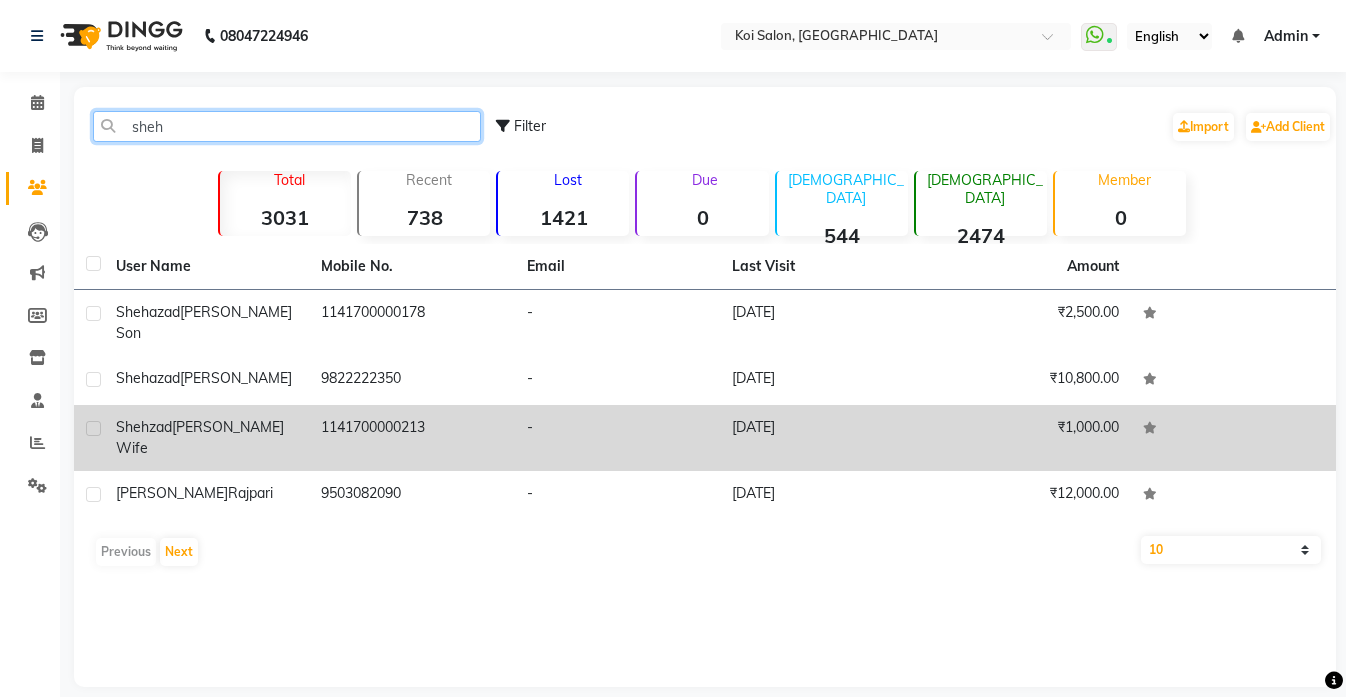 type on "sheh" 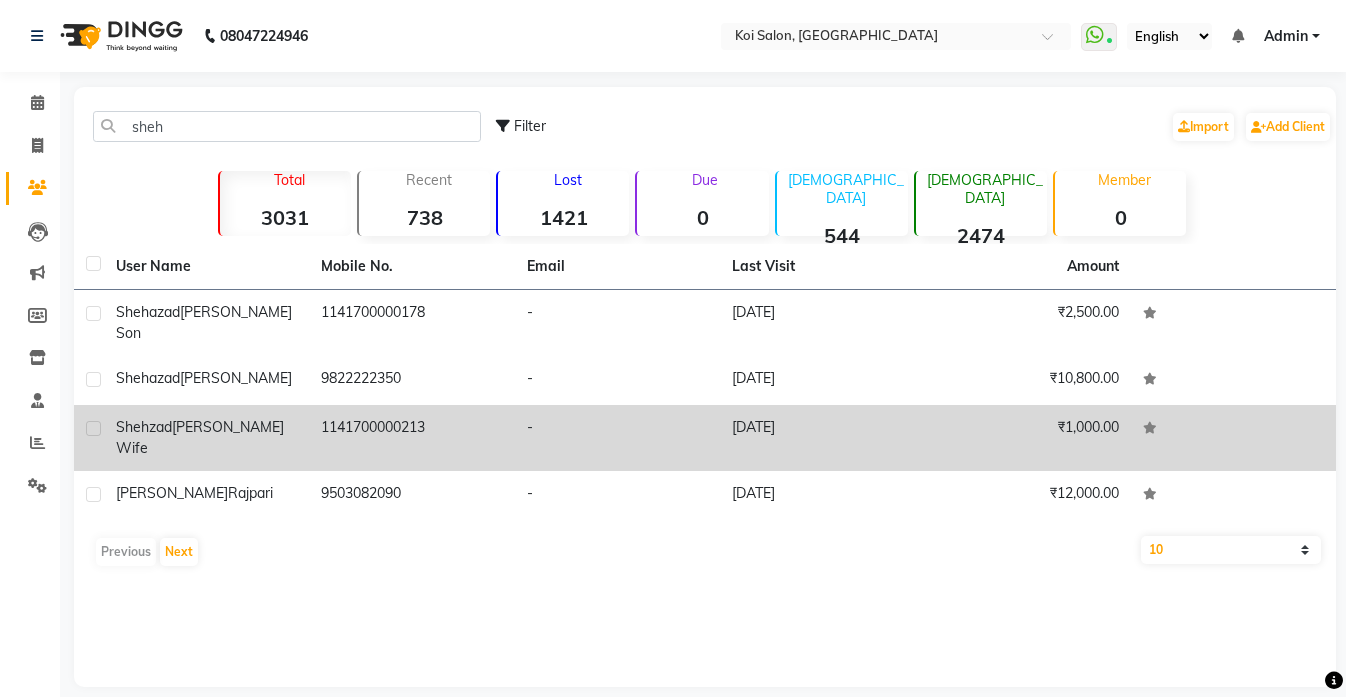 click on "[PERSON_NAME] Wife" 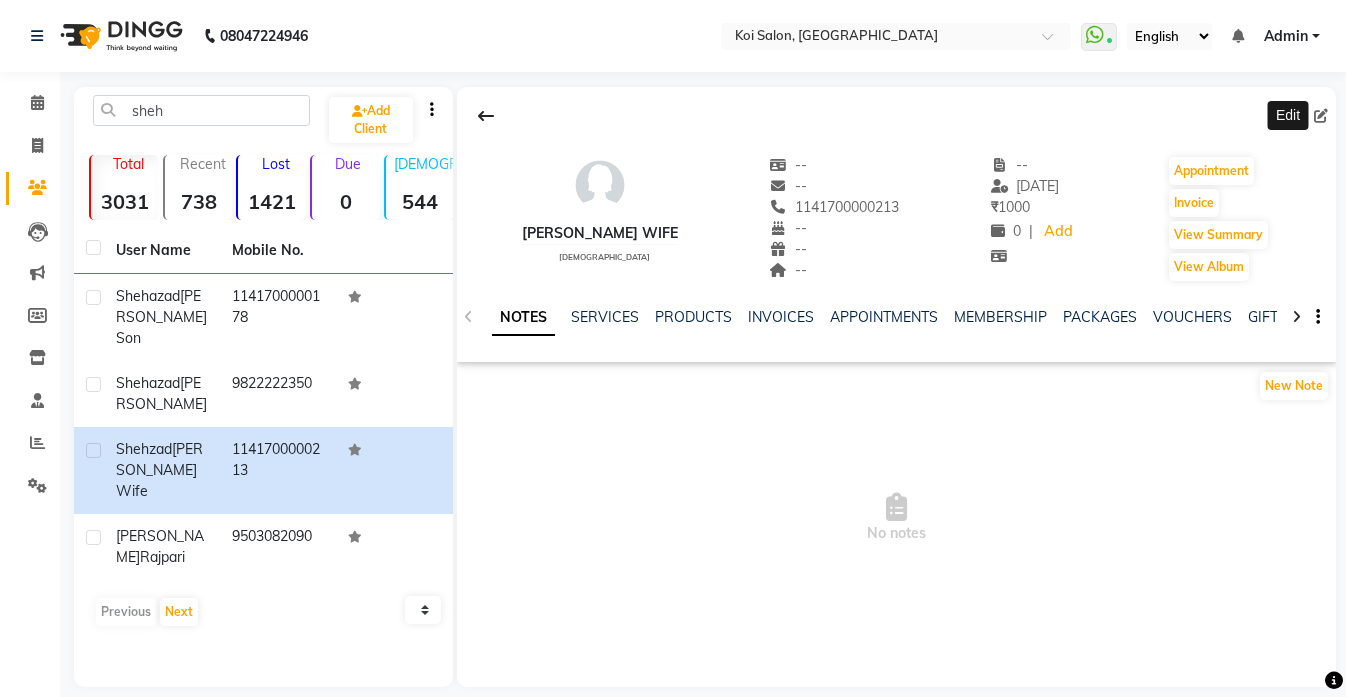 click 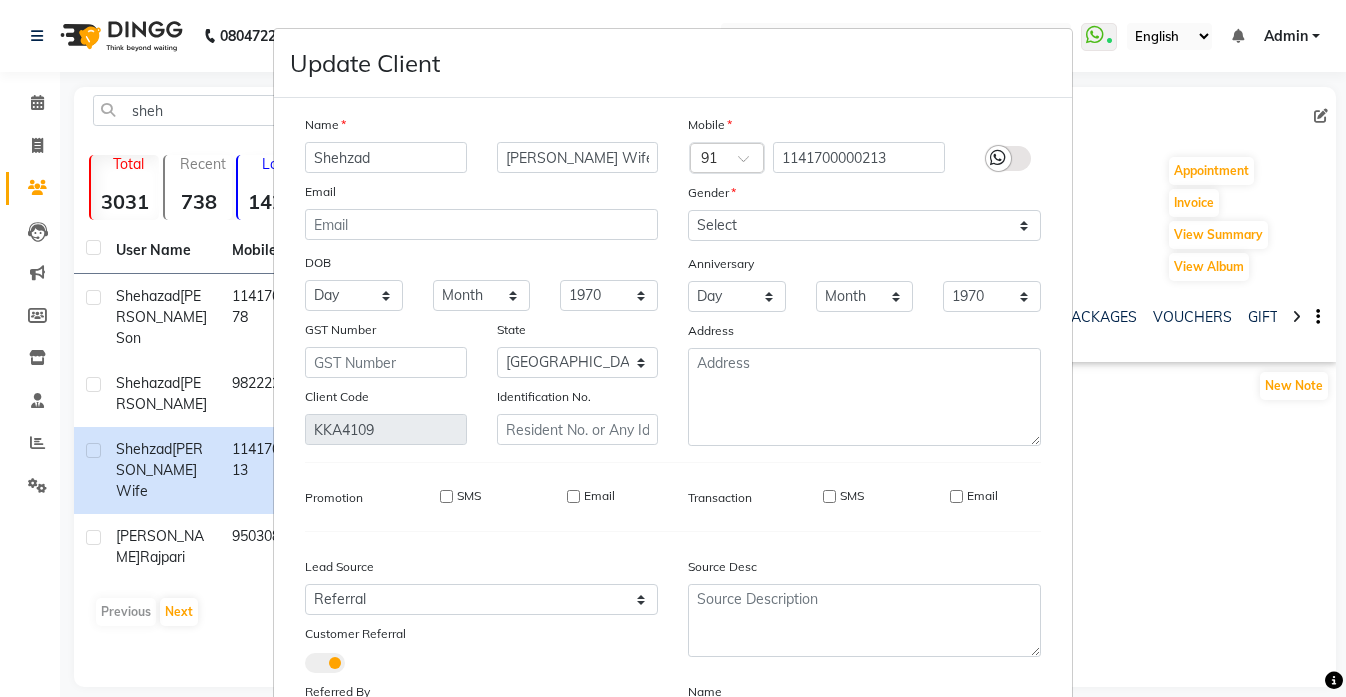 type on "9822222350" 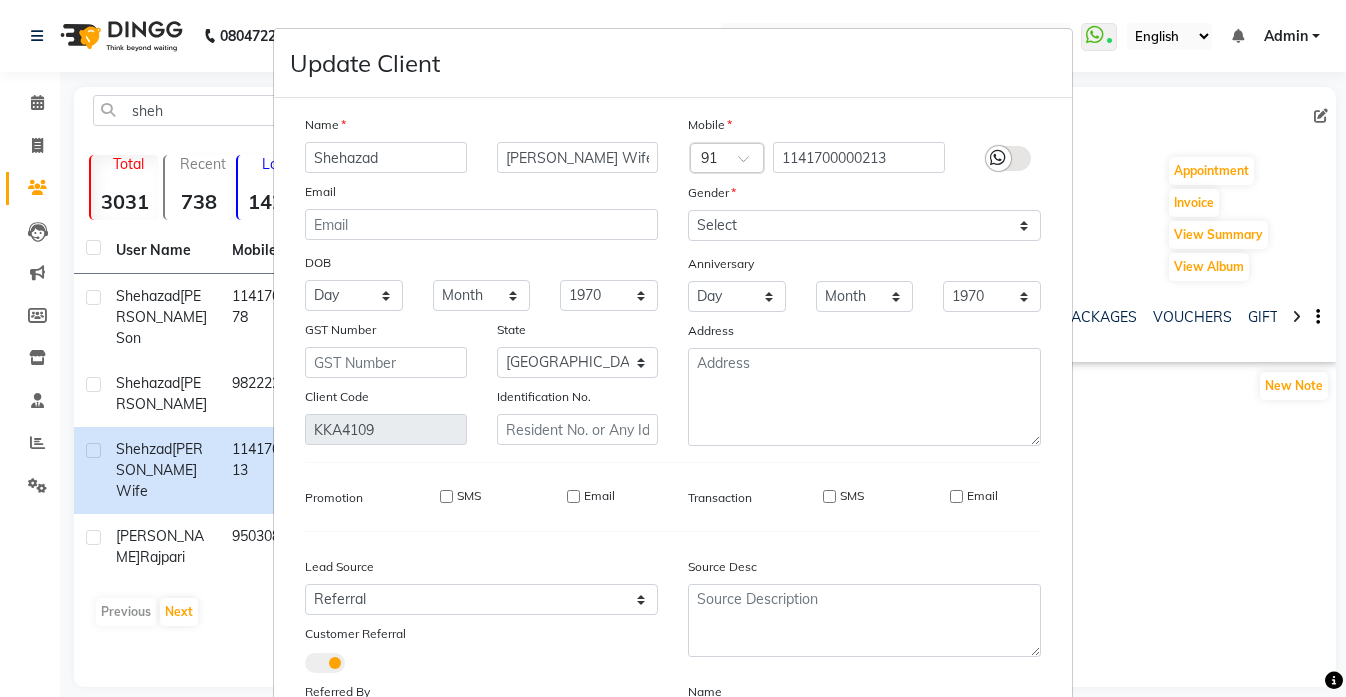 scroll, scrollTop: 191, scrollLeft: 0, axis: vertical 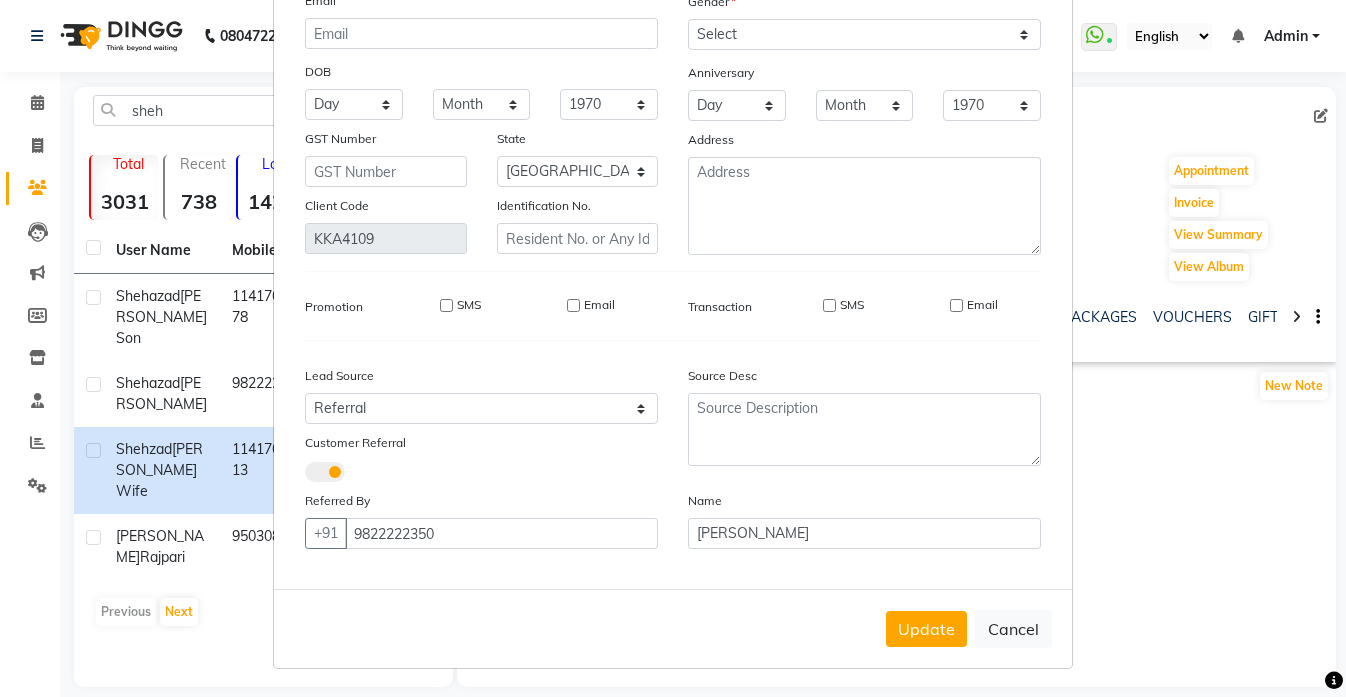 type on "Shehazad" 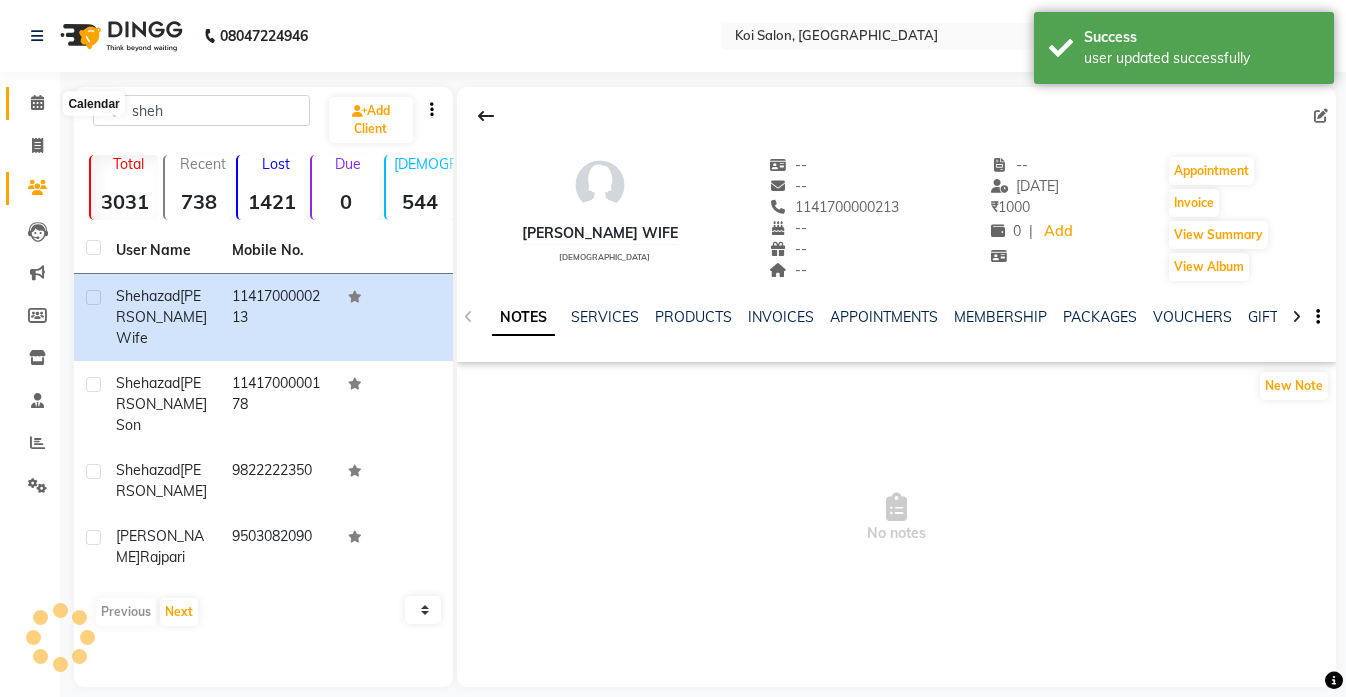 click 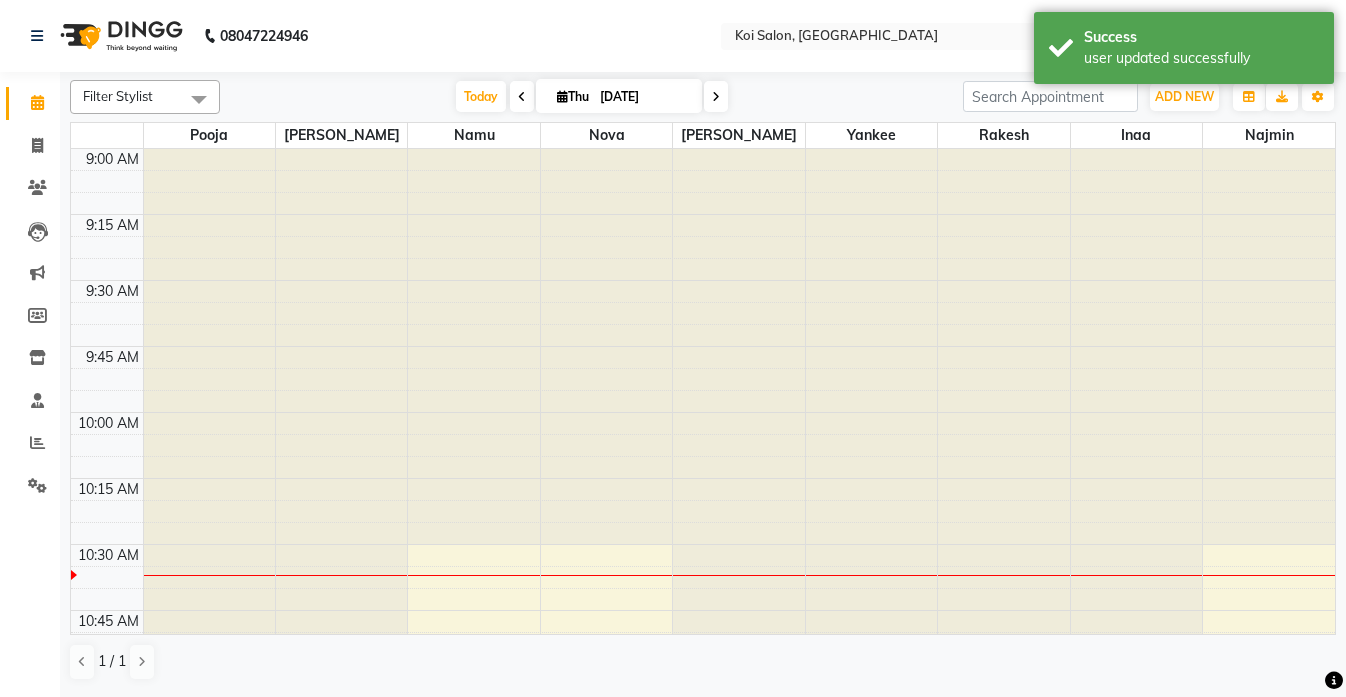 scroll, scrollTop: 0, scrollLeft: 0, axis: both 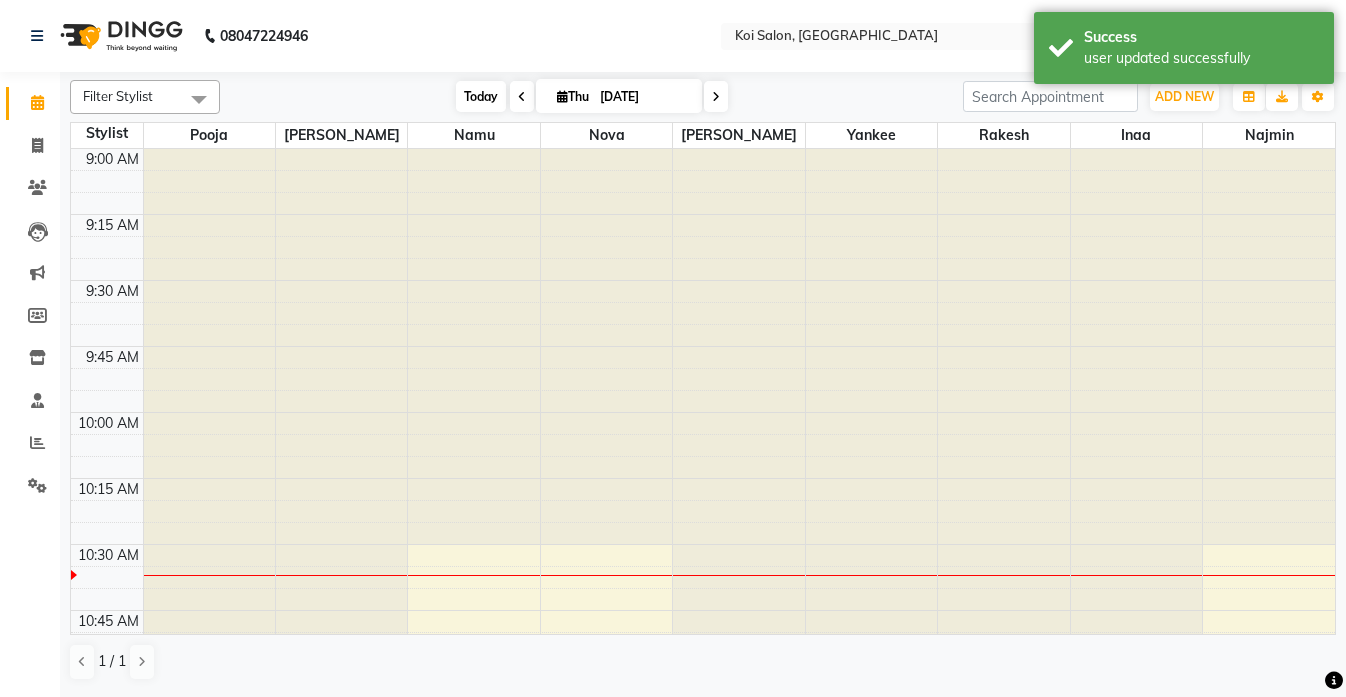 click on "Today" at bounding box center [481, 96] 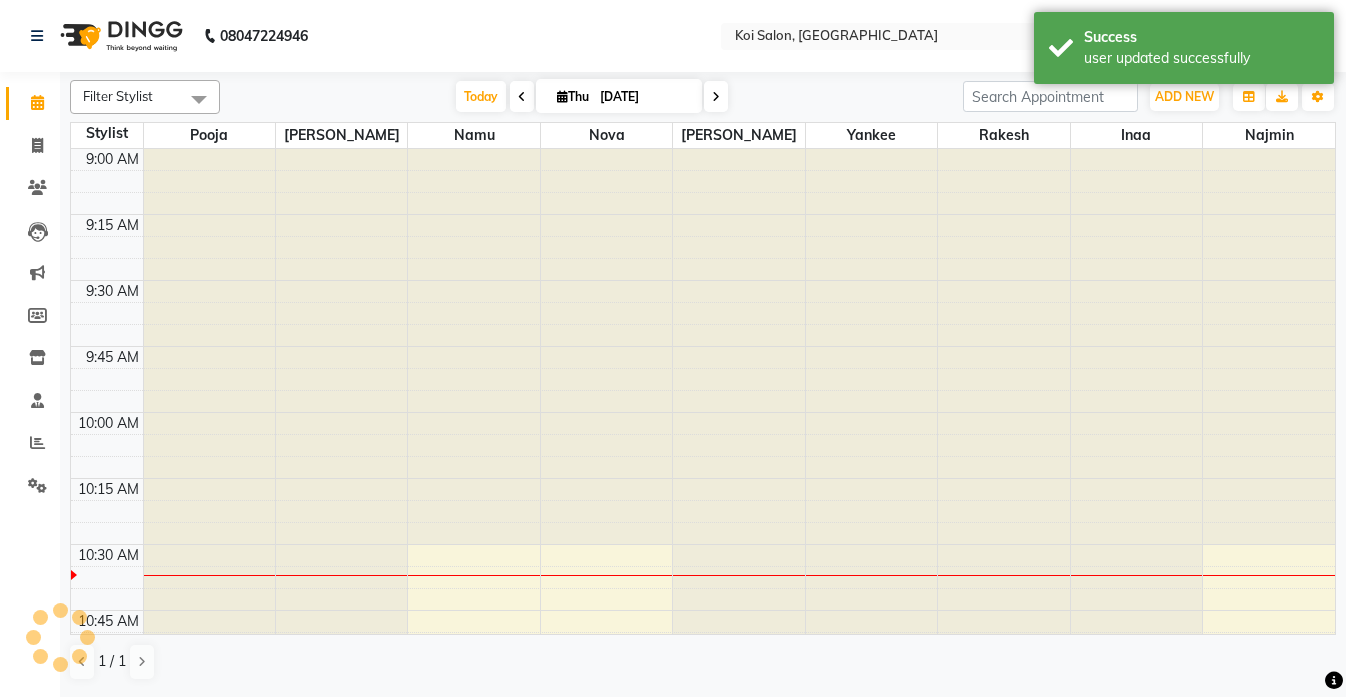 scroll, scrollTop: 265, scrollLeft: 0, axis: vertical 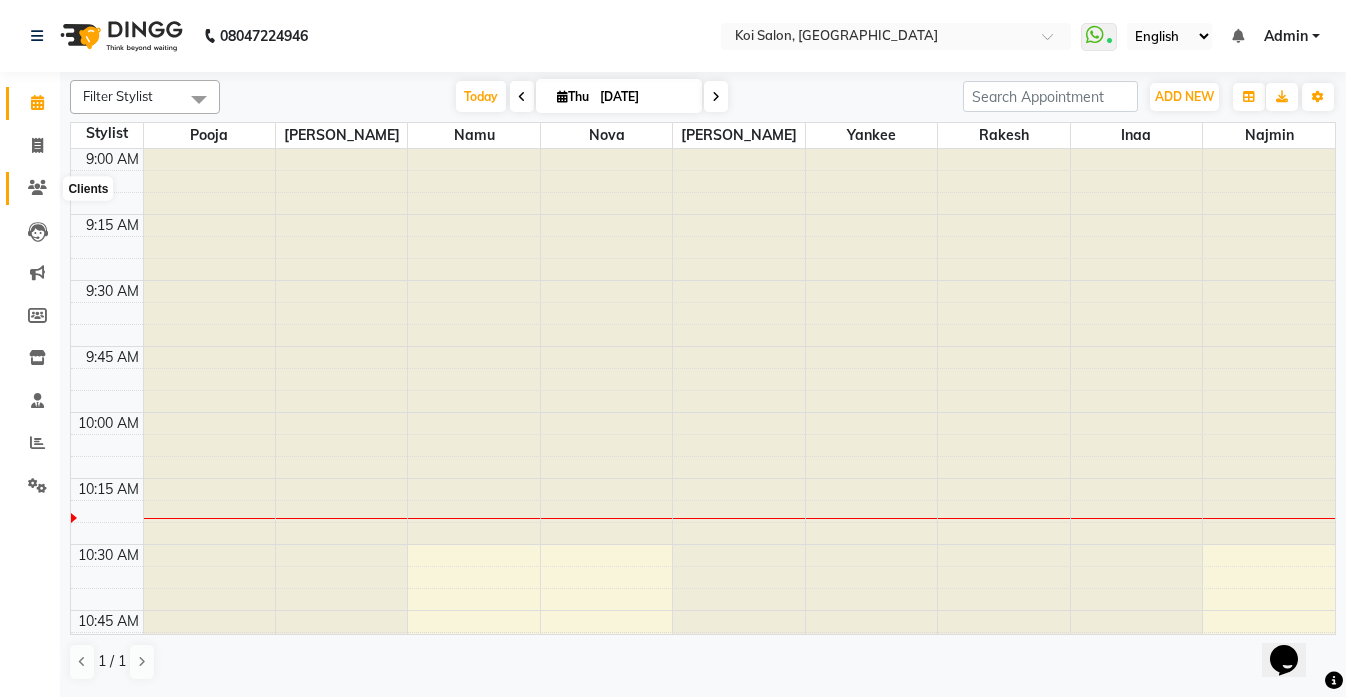 click 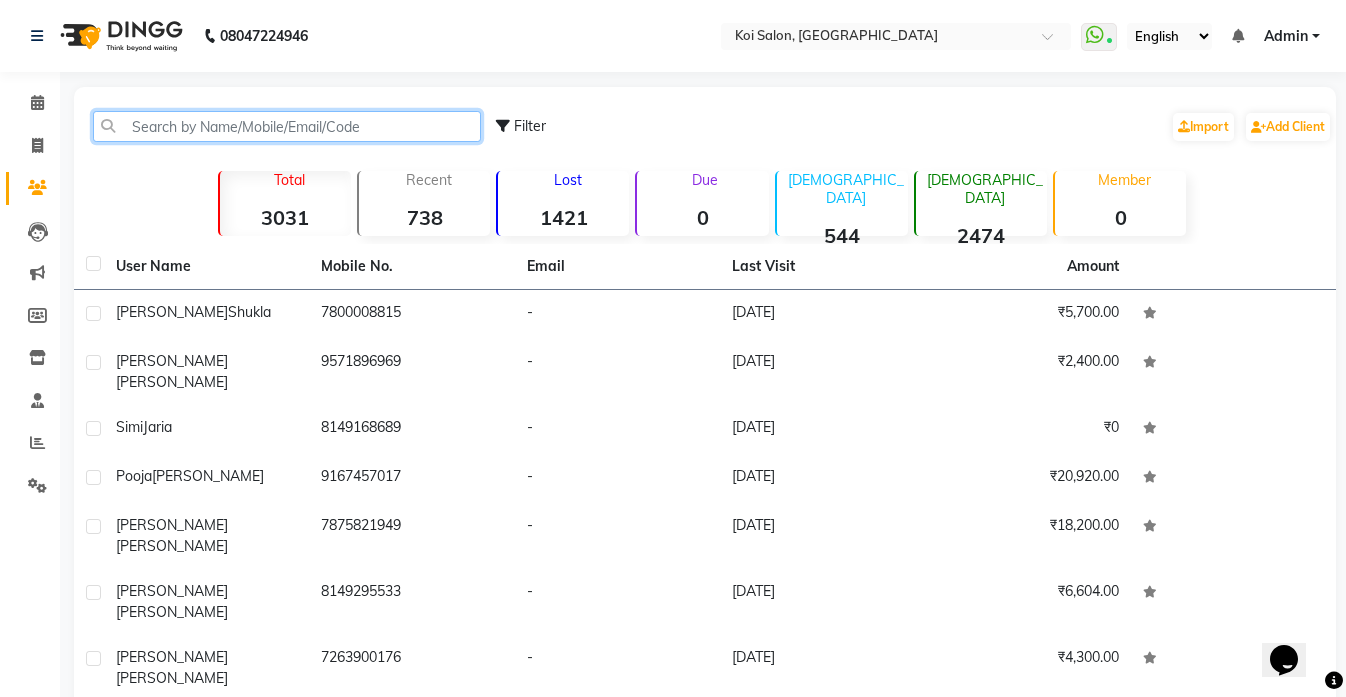click 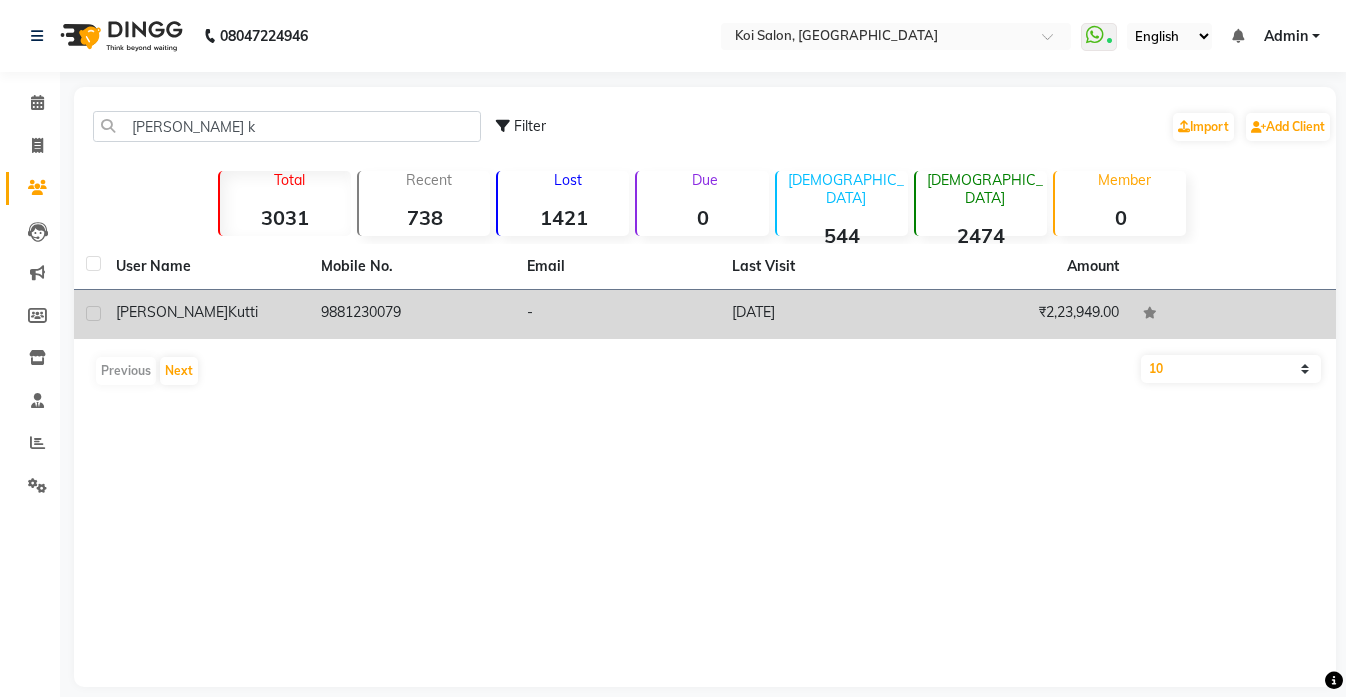 click on "[PERSON_NAME]" 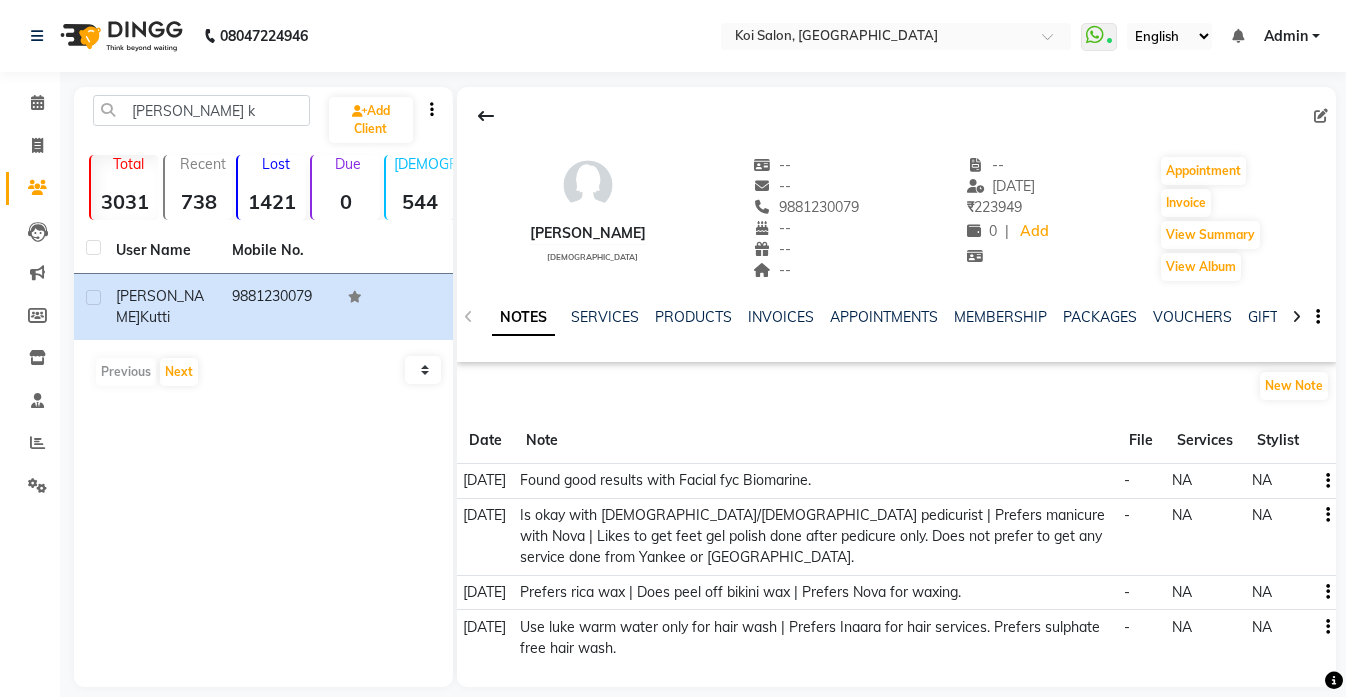 scroll, scrollTop: 20, scrollLeft: 0, axis: vertical 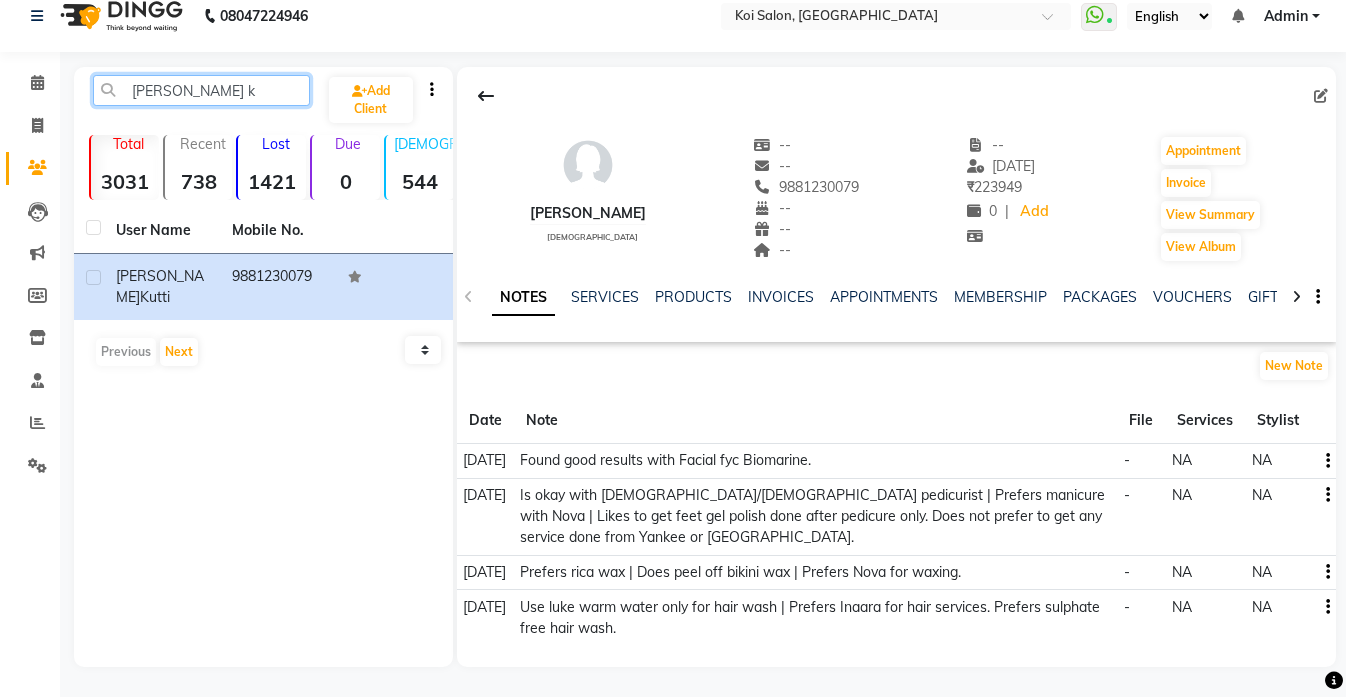 click on "[PERSON_NAME] k" 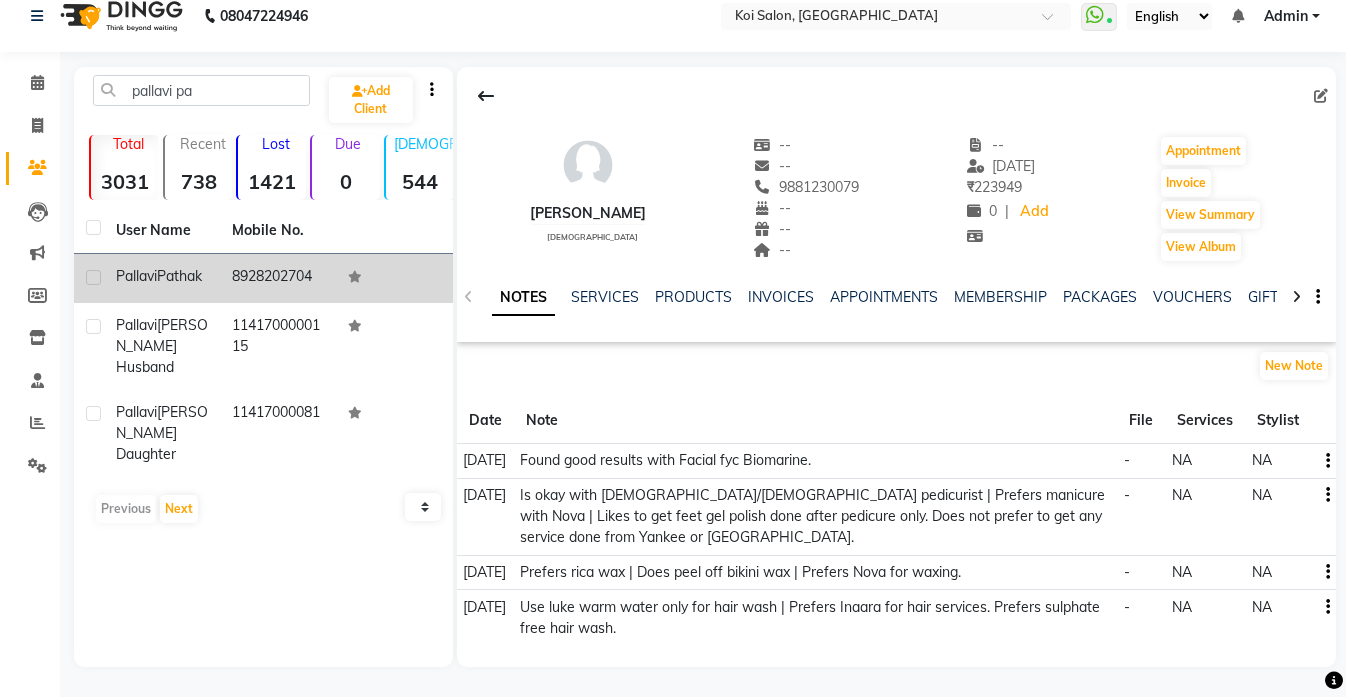 click on "[PERSON_NAME]" 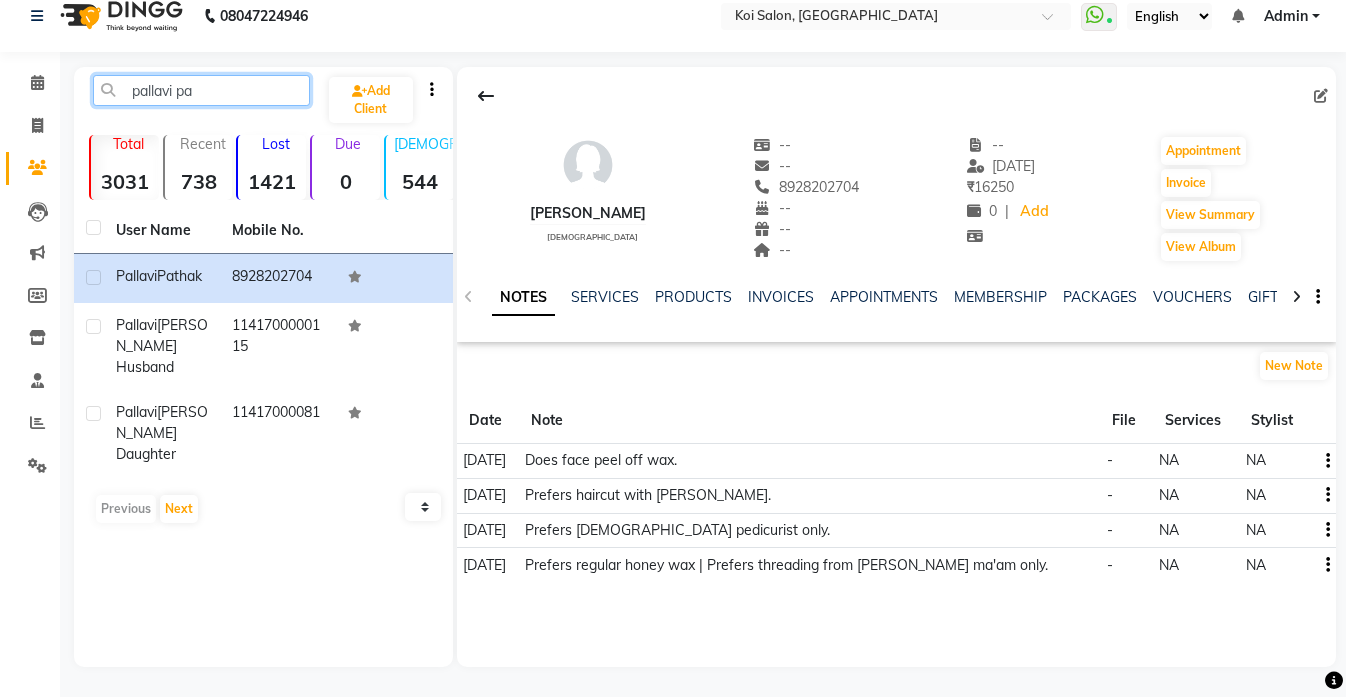 drag, startPoint x: 220, startPoint y: 92, endPoint x: 0, endPoint y: 87, distance: 220.05681 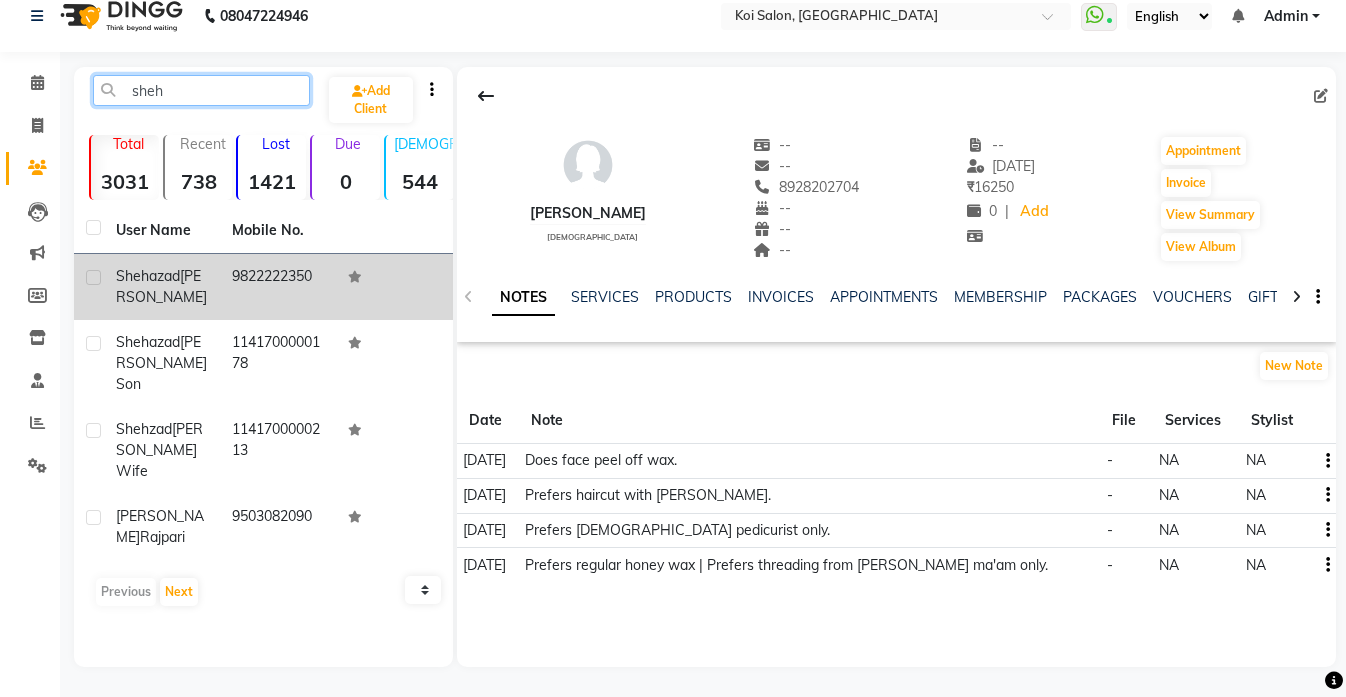 type on "sheh" 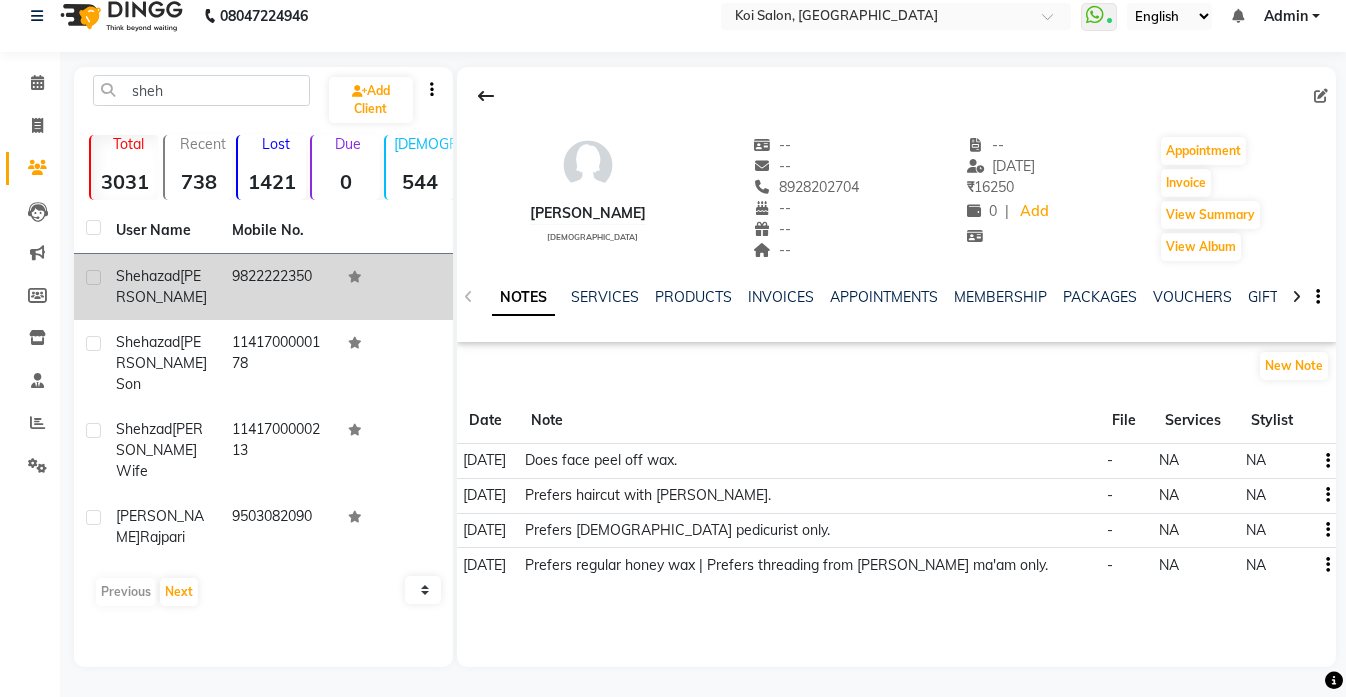 click on "Shehazad" 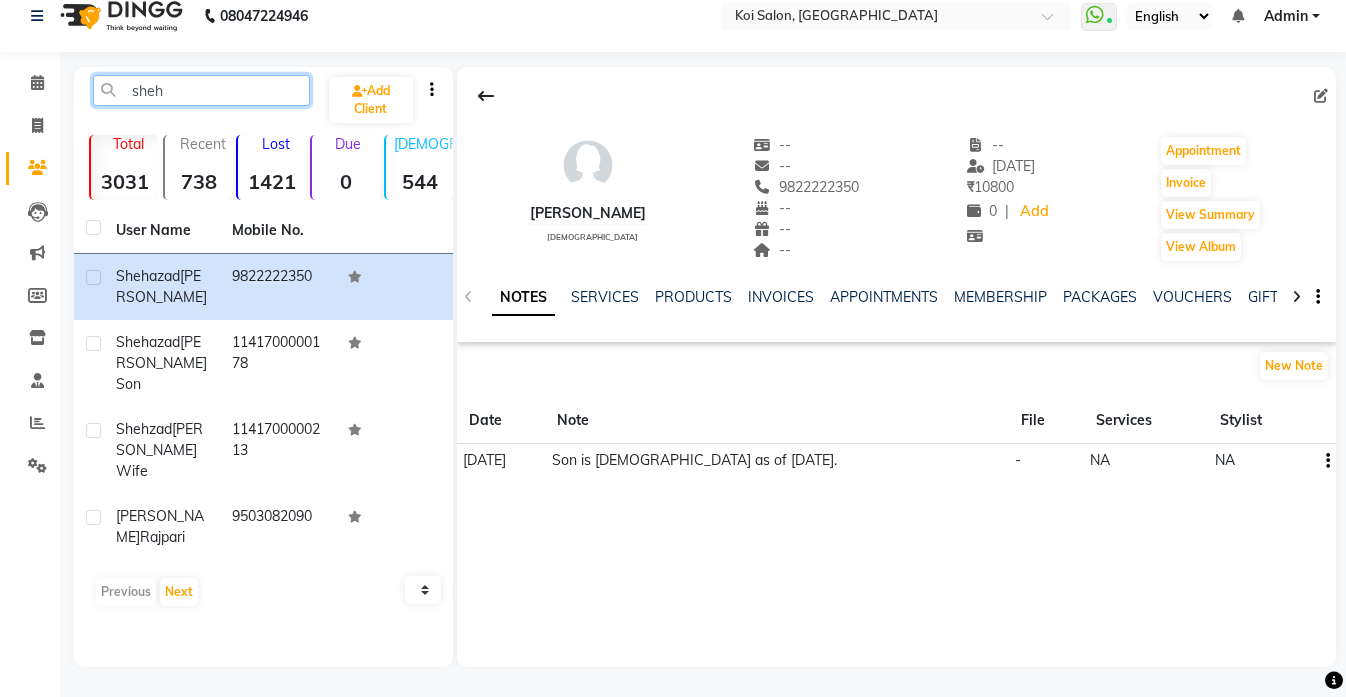 drag, startPoint x: 235, startPoint y: 86, endPoint x: 151, endPoint y: 83, distance: 84.05355 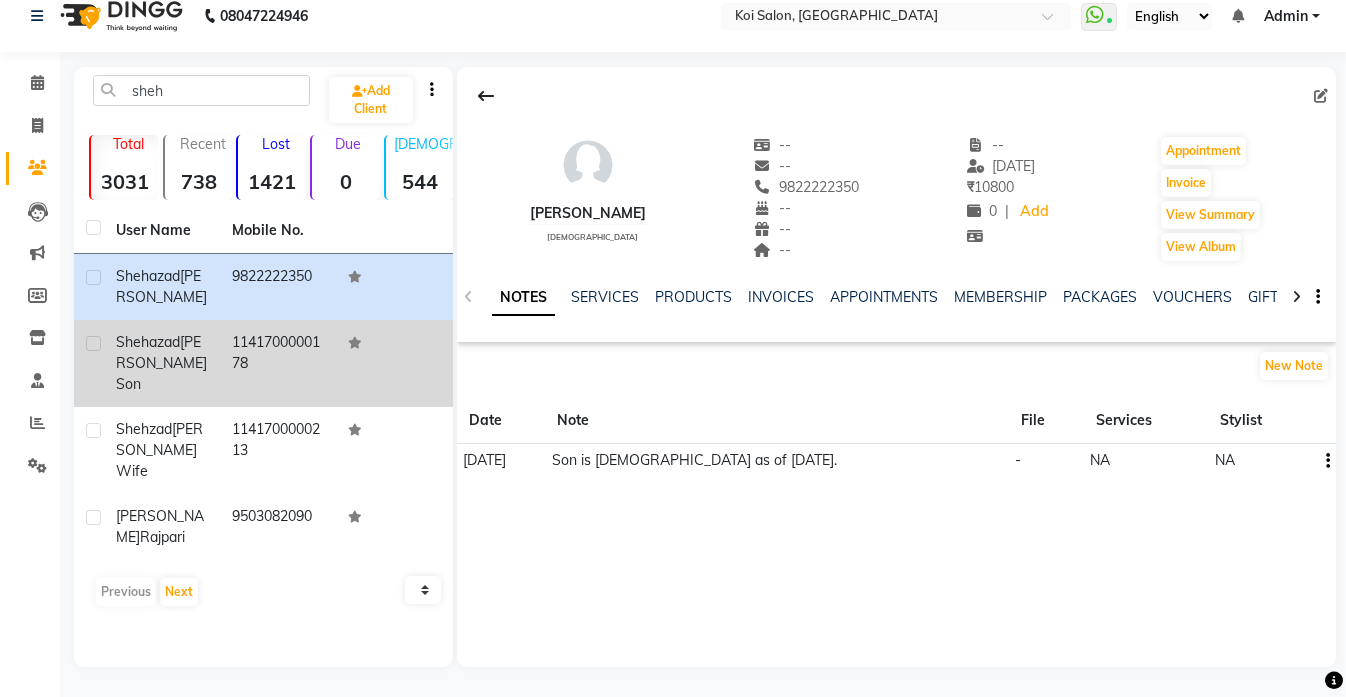 click on "[PERSON_NAME] Son" 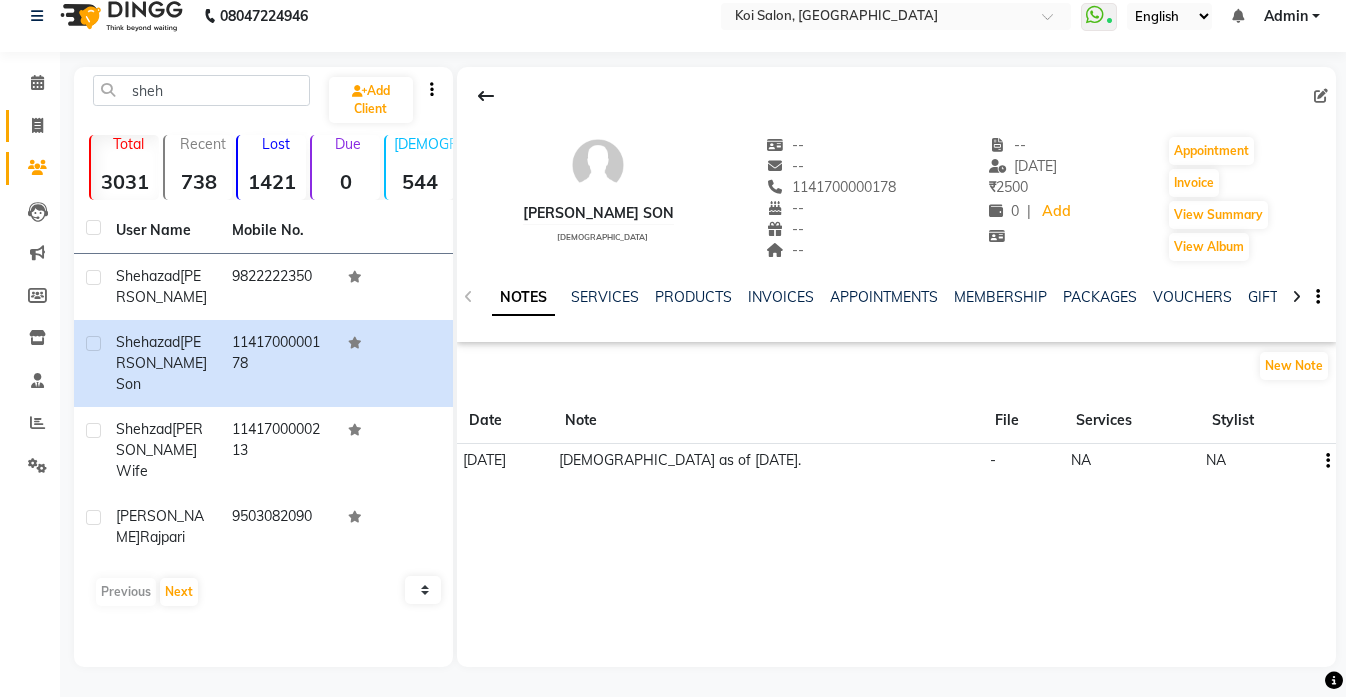 click 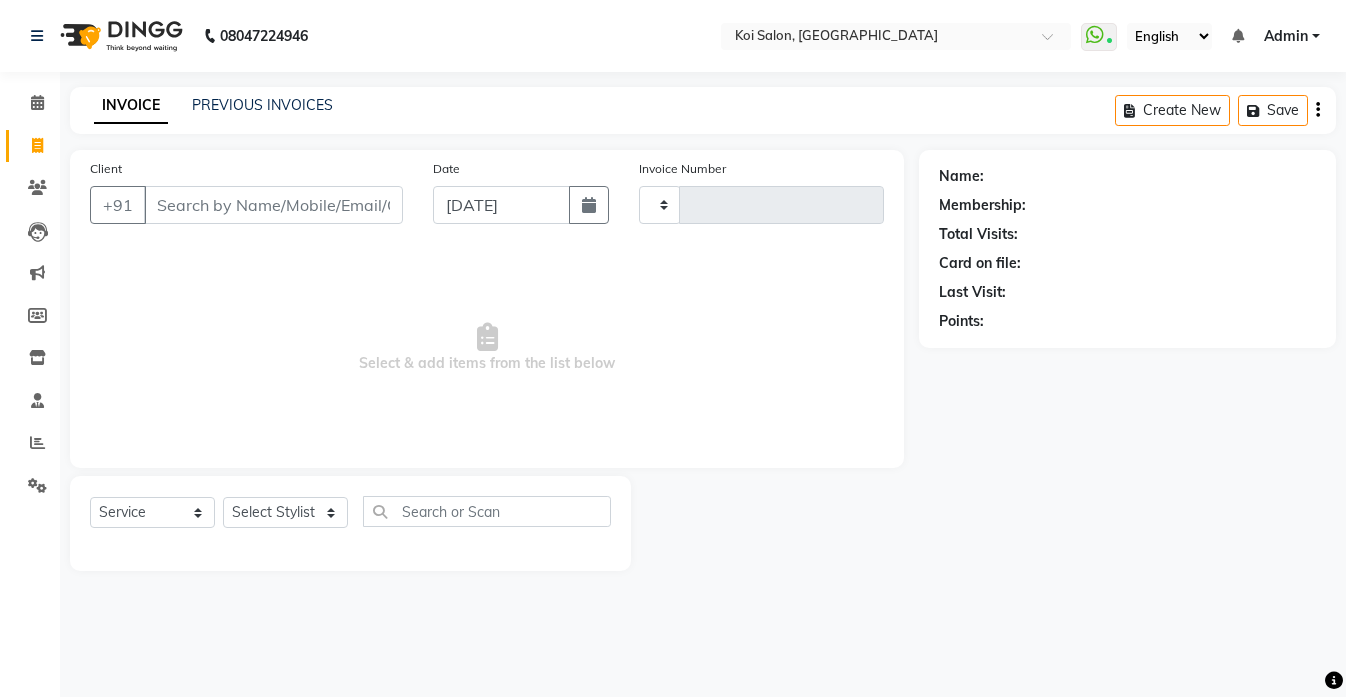 type on "1761" 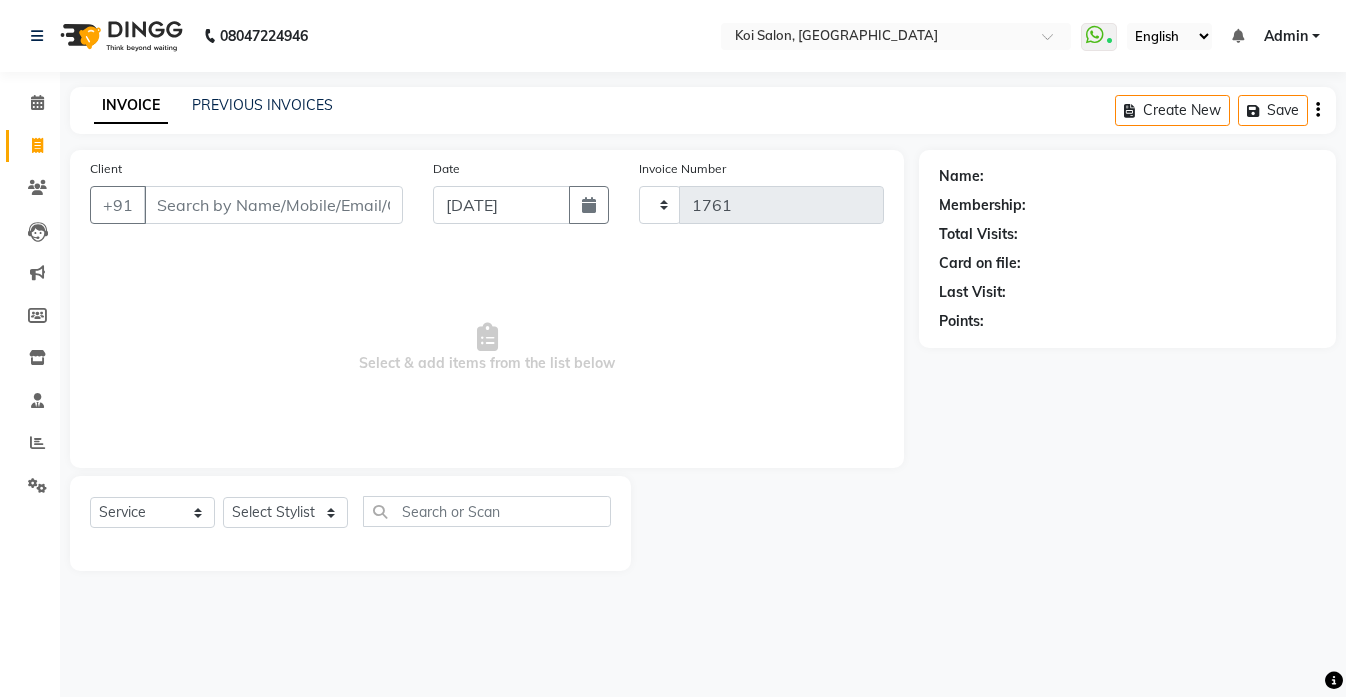 select on "6717" 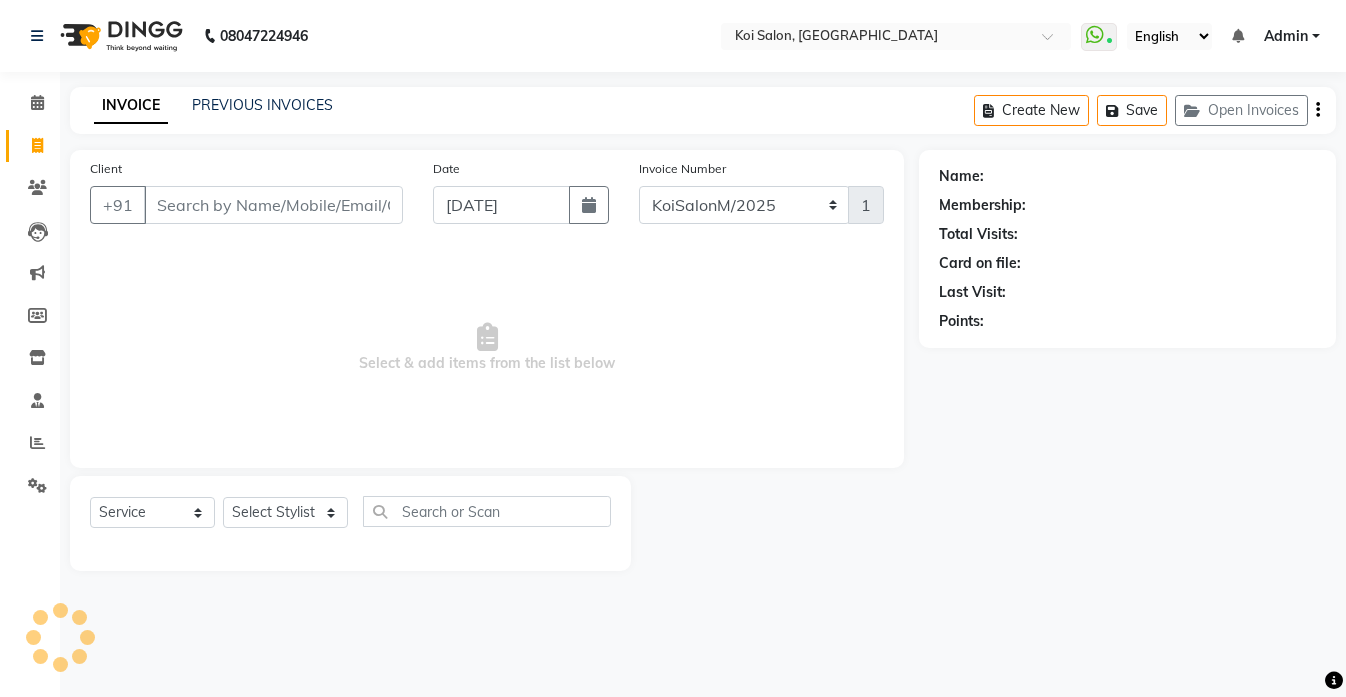 scroll, scrollTop: 0, scrollLeft: 0, axis: both 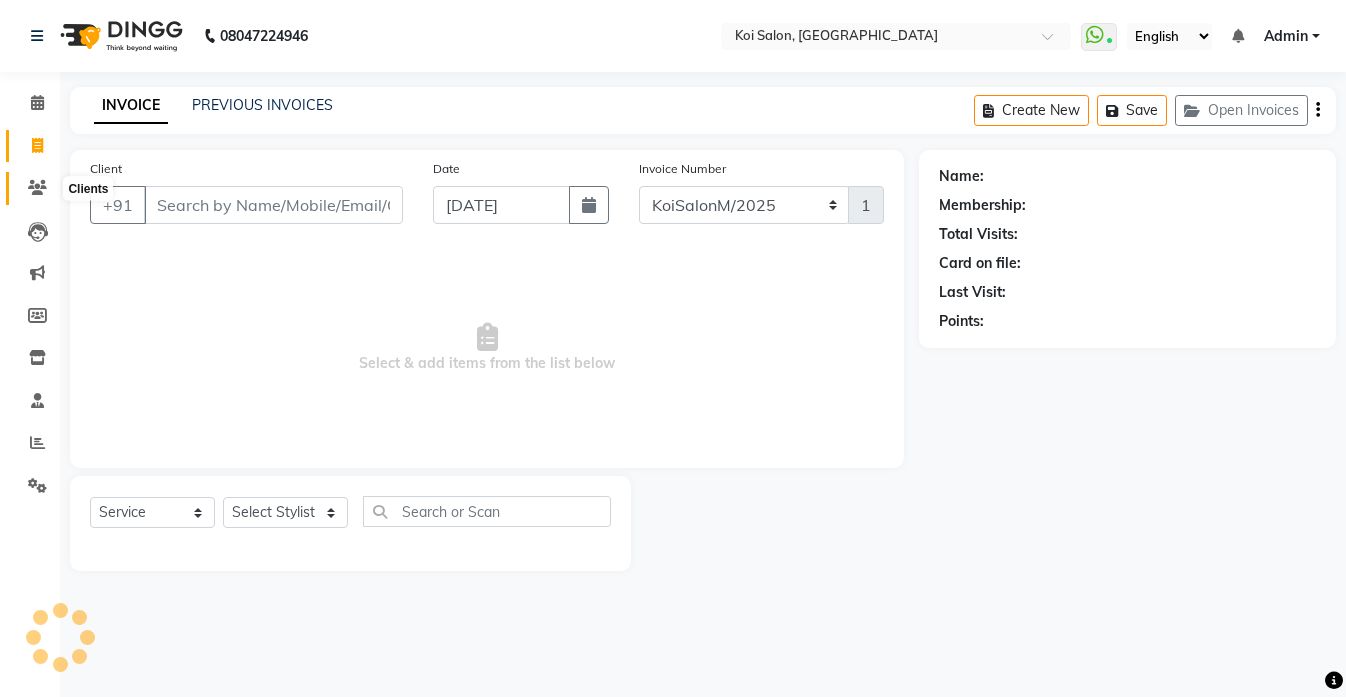 click 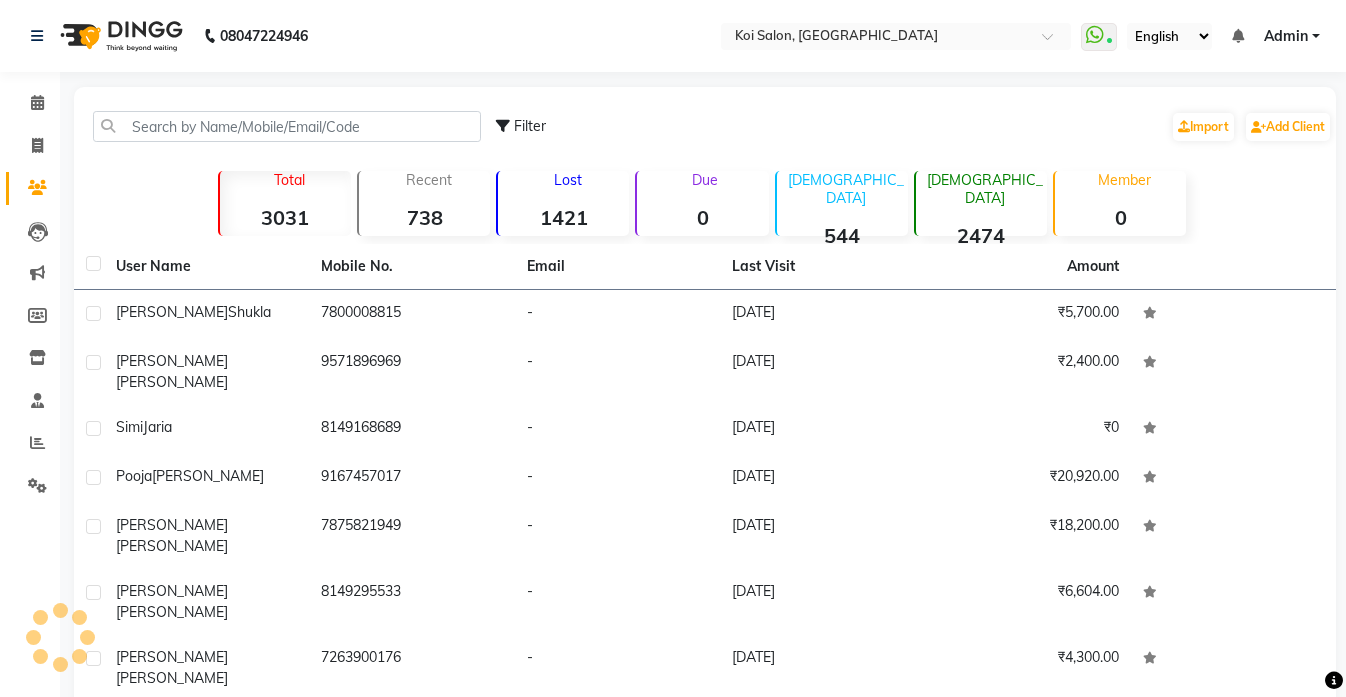 scroll, scrollTop: 0, scrollLeft: 0, axis: both 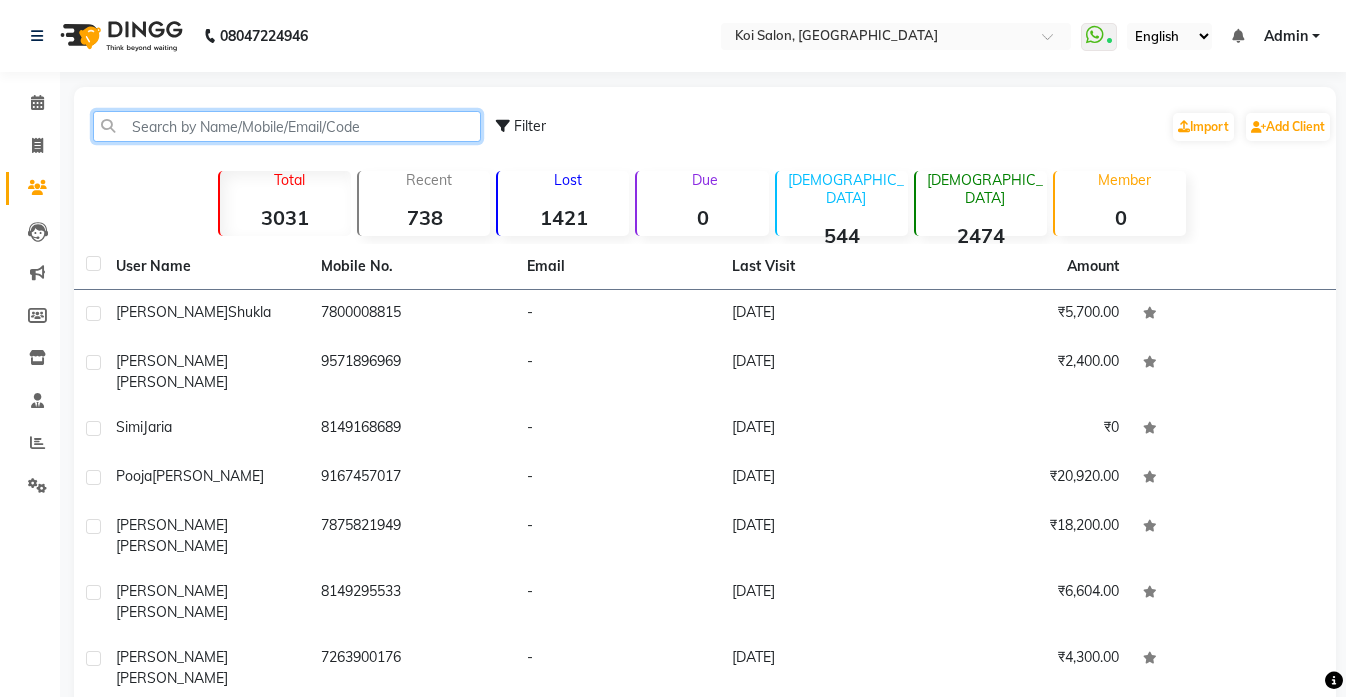 click 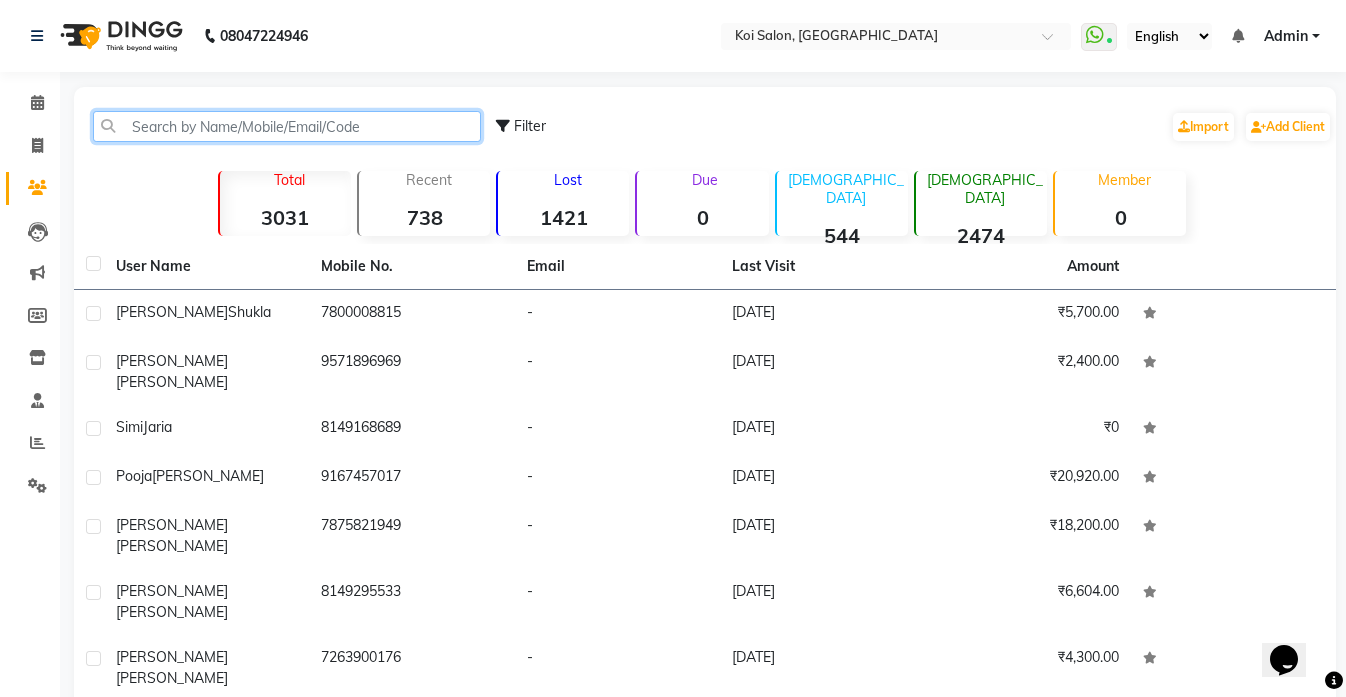 scroll, scrollTop: 0, scrollLeft: 0, axis: both 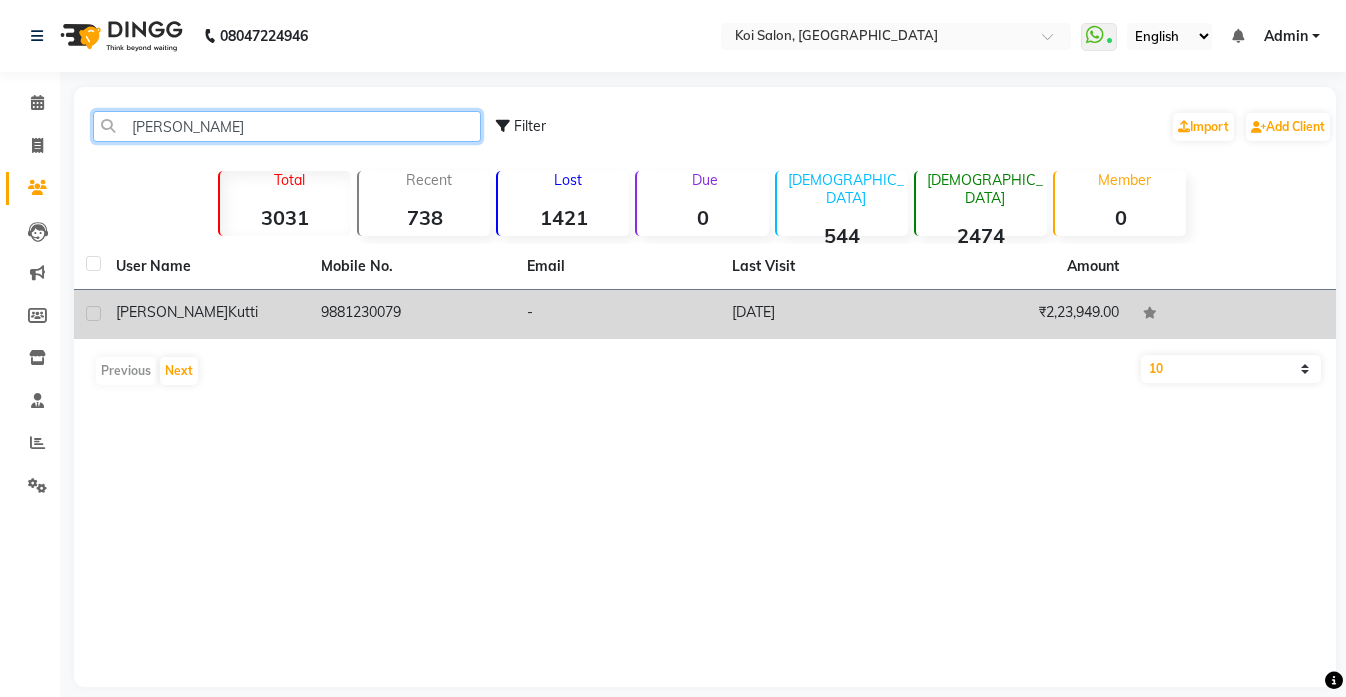 type on "shilpi kut" 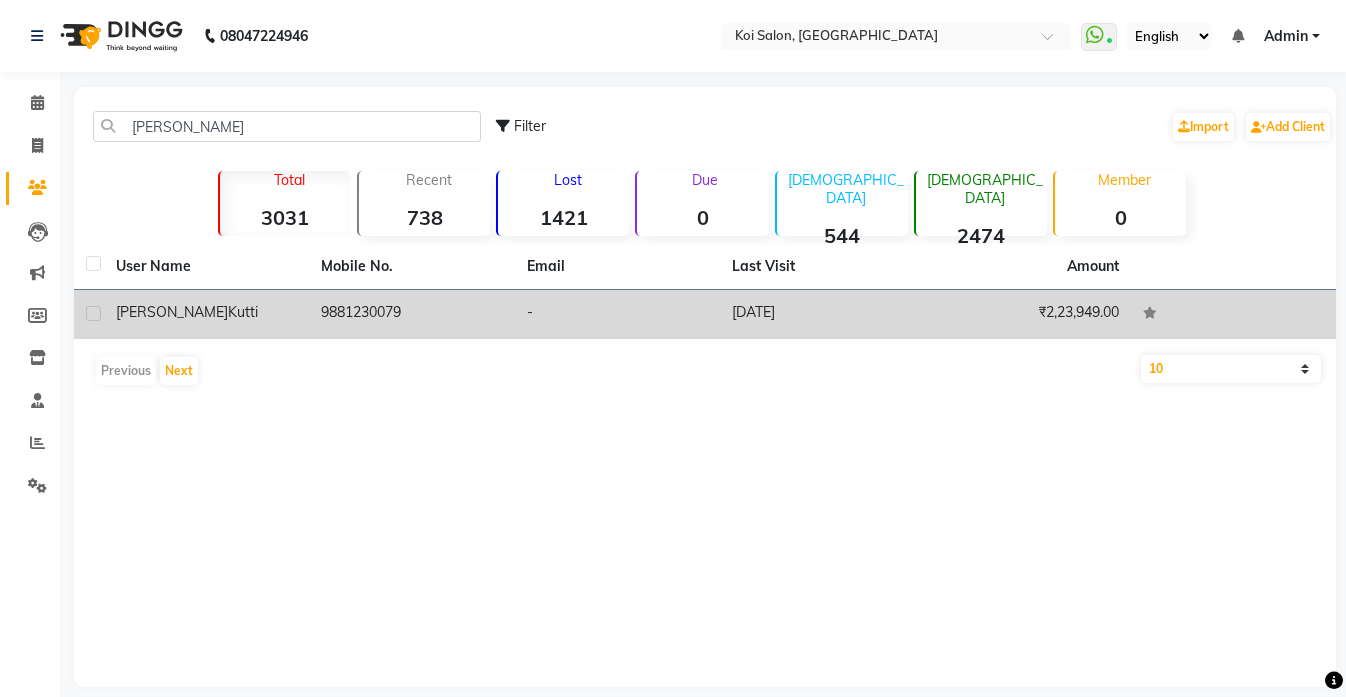 click on "[PERSON_NAME]" 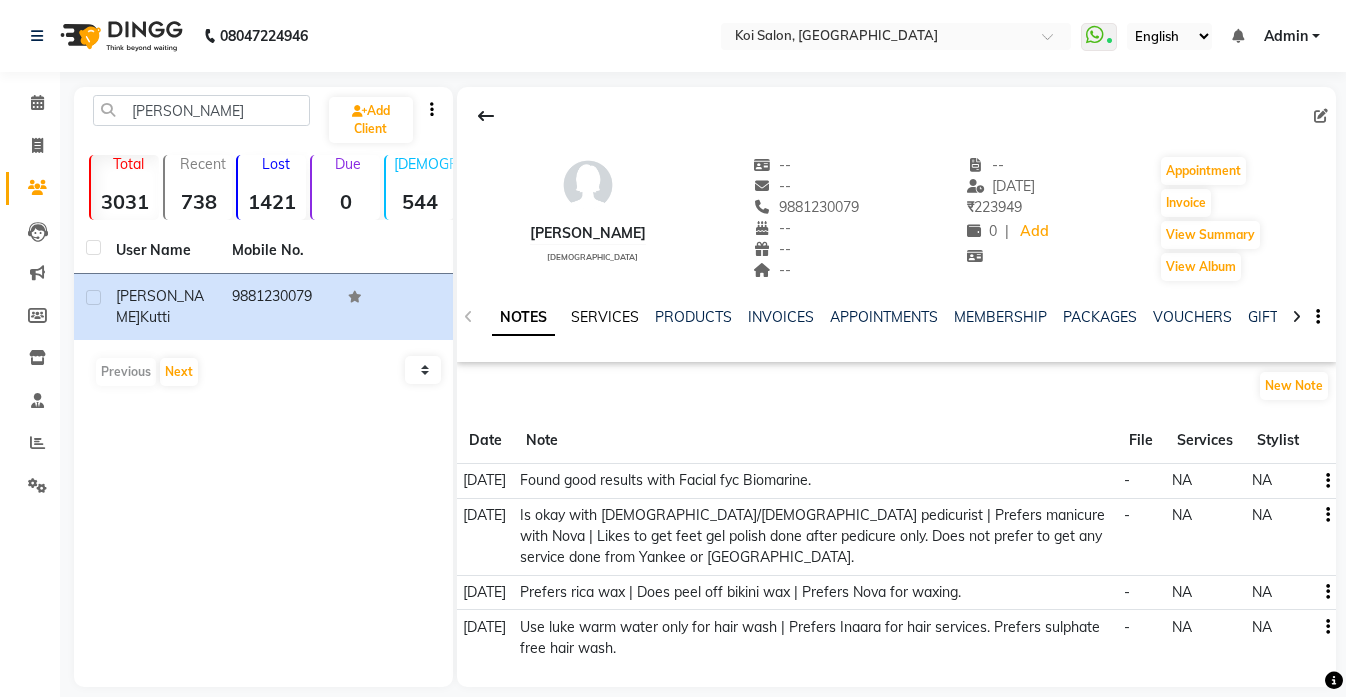 click on "SERVICES" 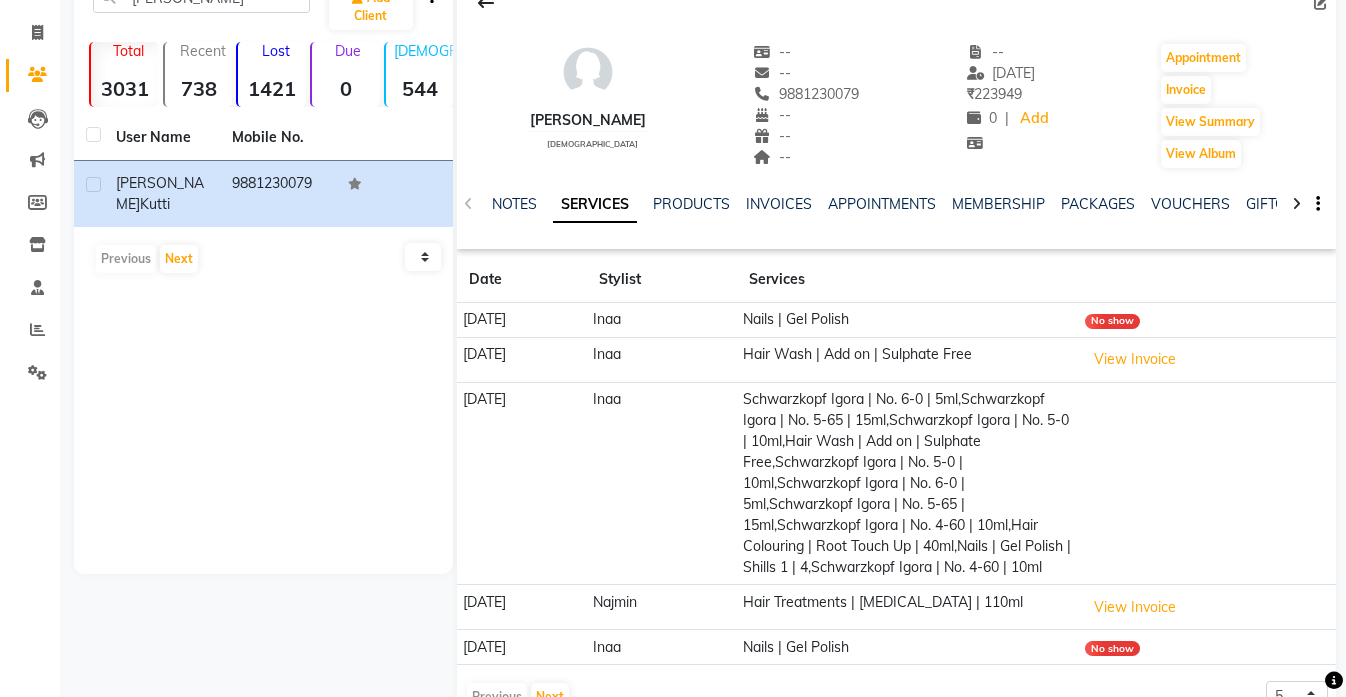 scroll, scrollTop: 188, scrollLeft: 0, axis: vertical 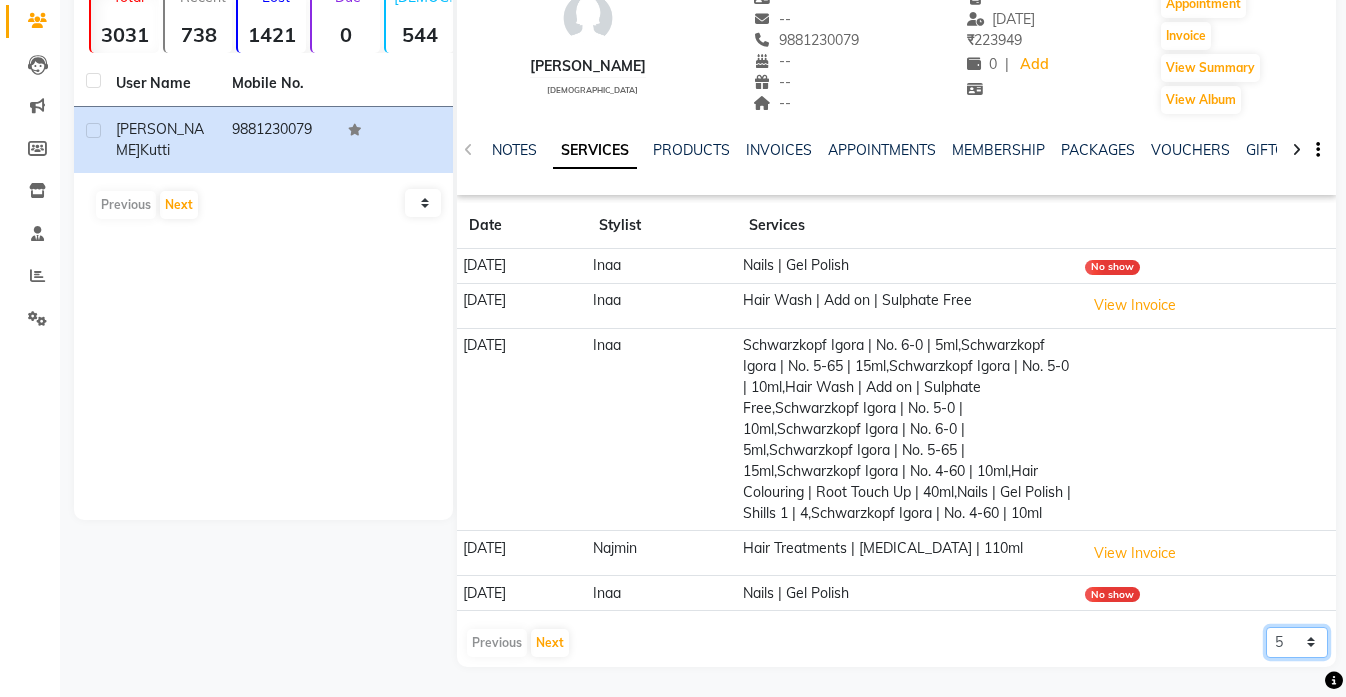 click on "5 10 50 100 500" 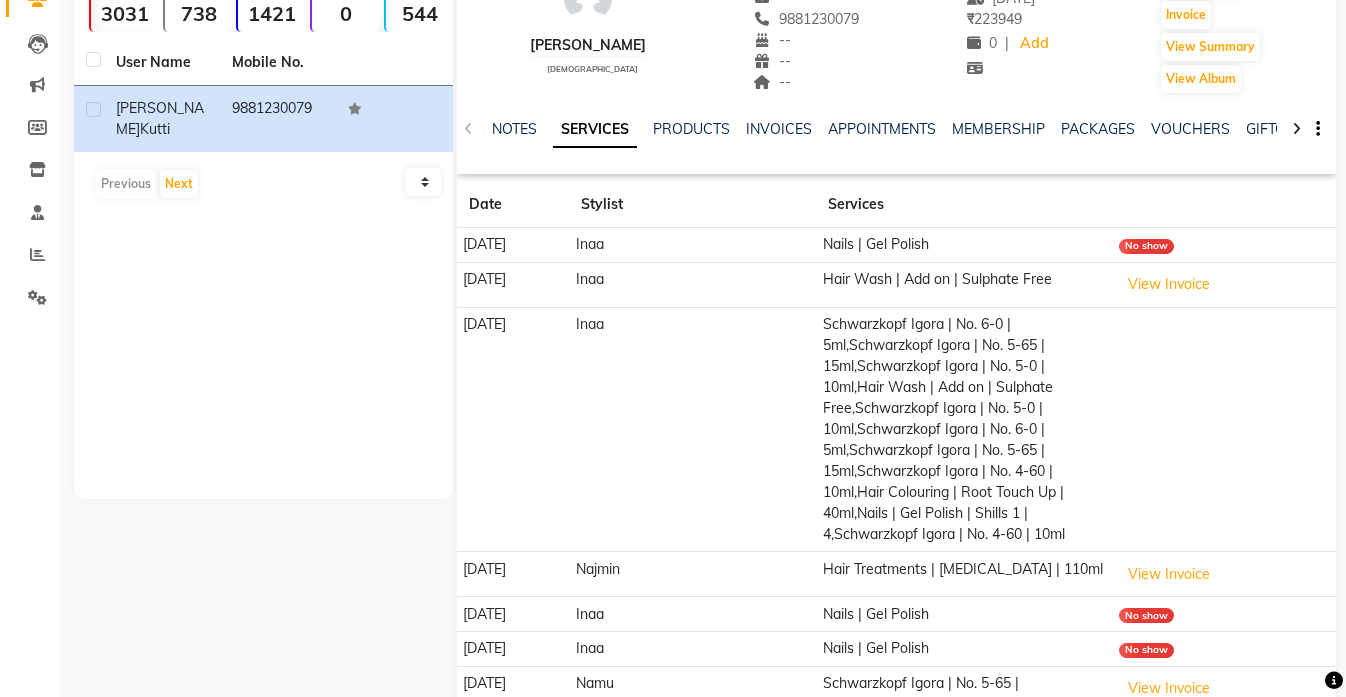 scroll, scrollTop: 1336, scrollLeft: 0, axis: vertical 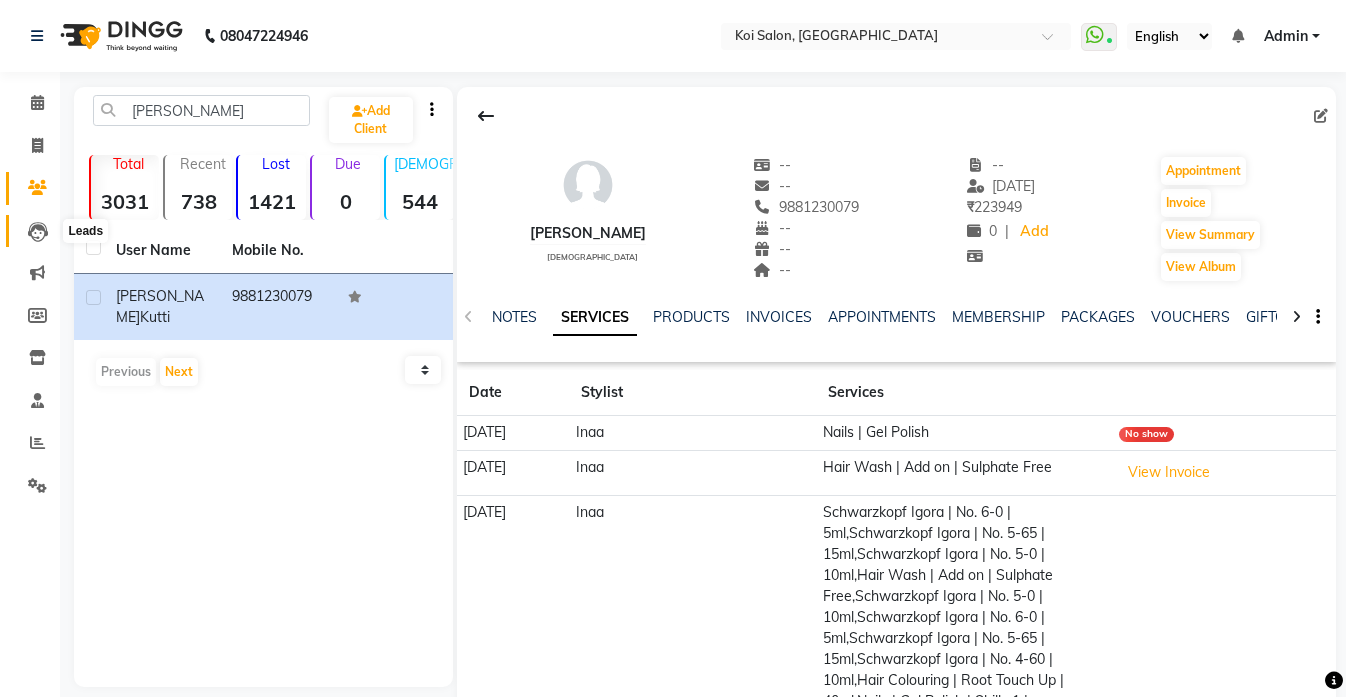 click 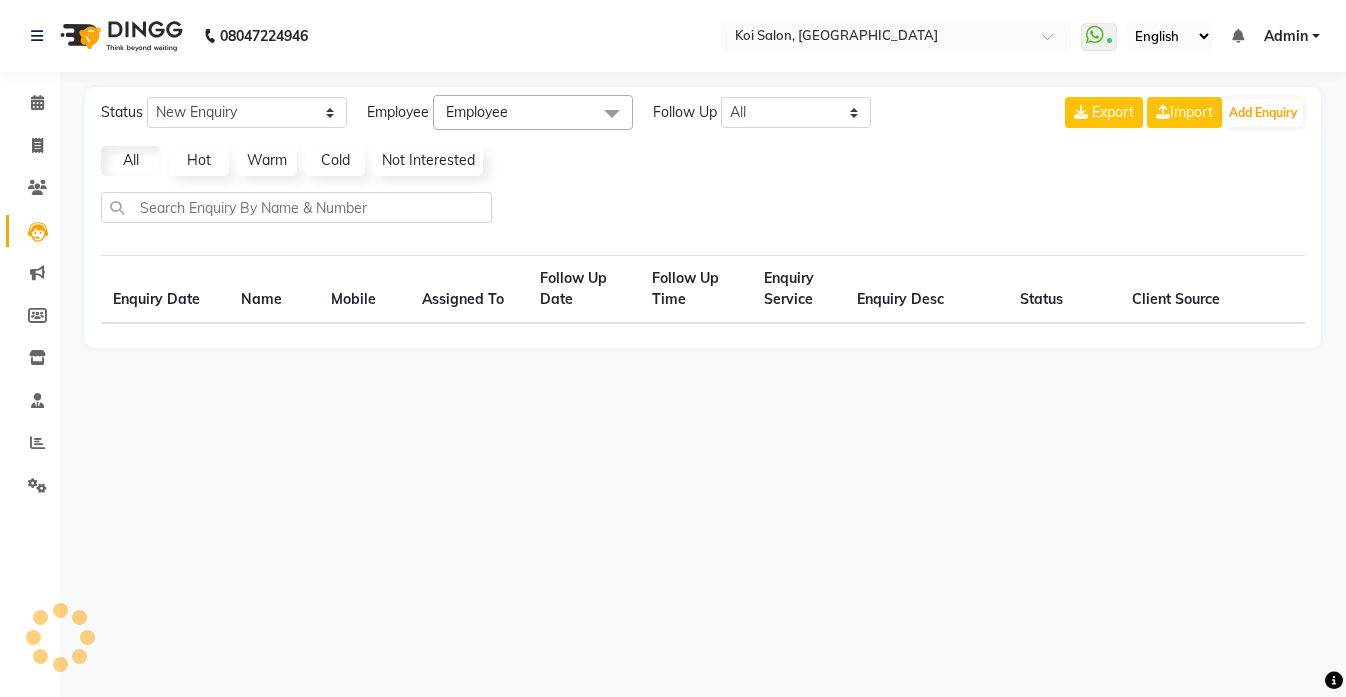 select on "10" 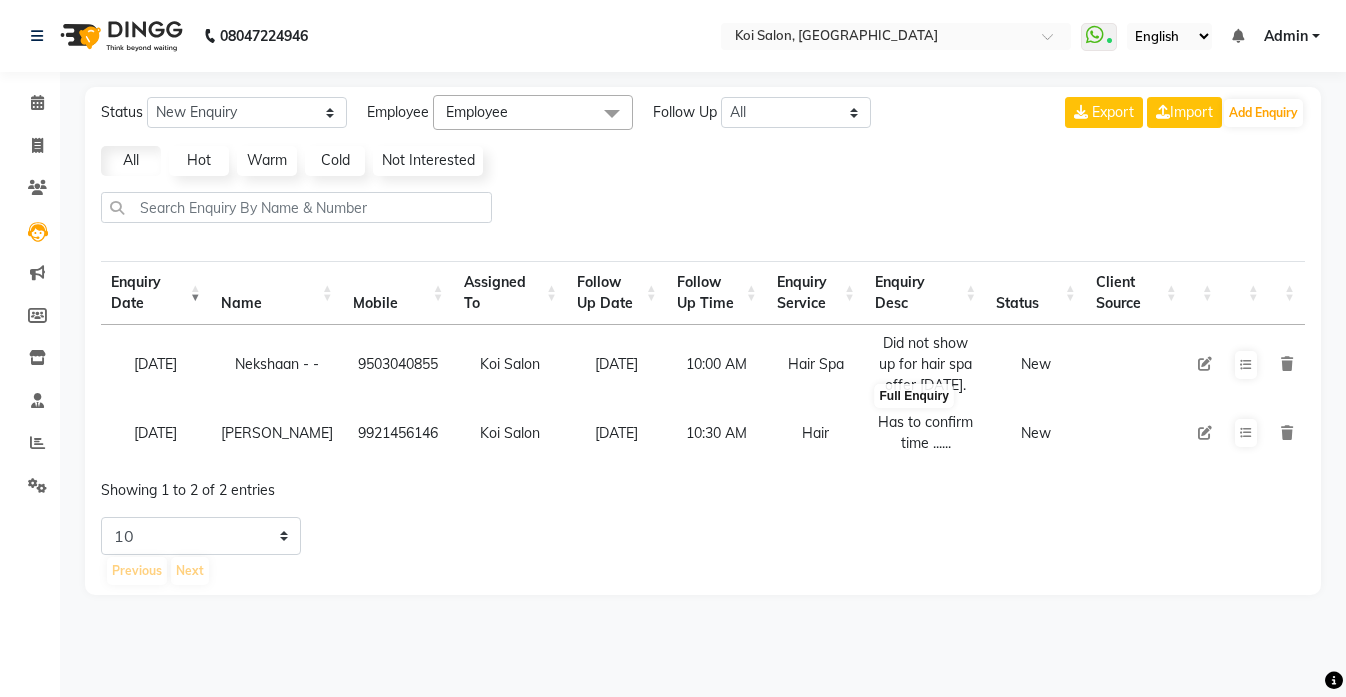 click on "Has to confirm time ......" at bounding box center (925, 433) 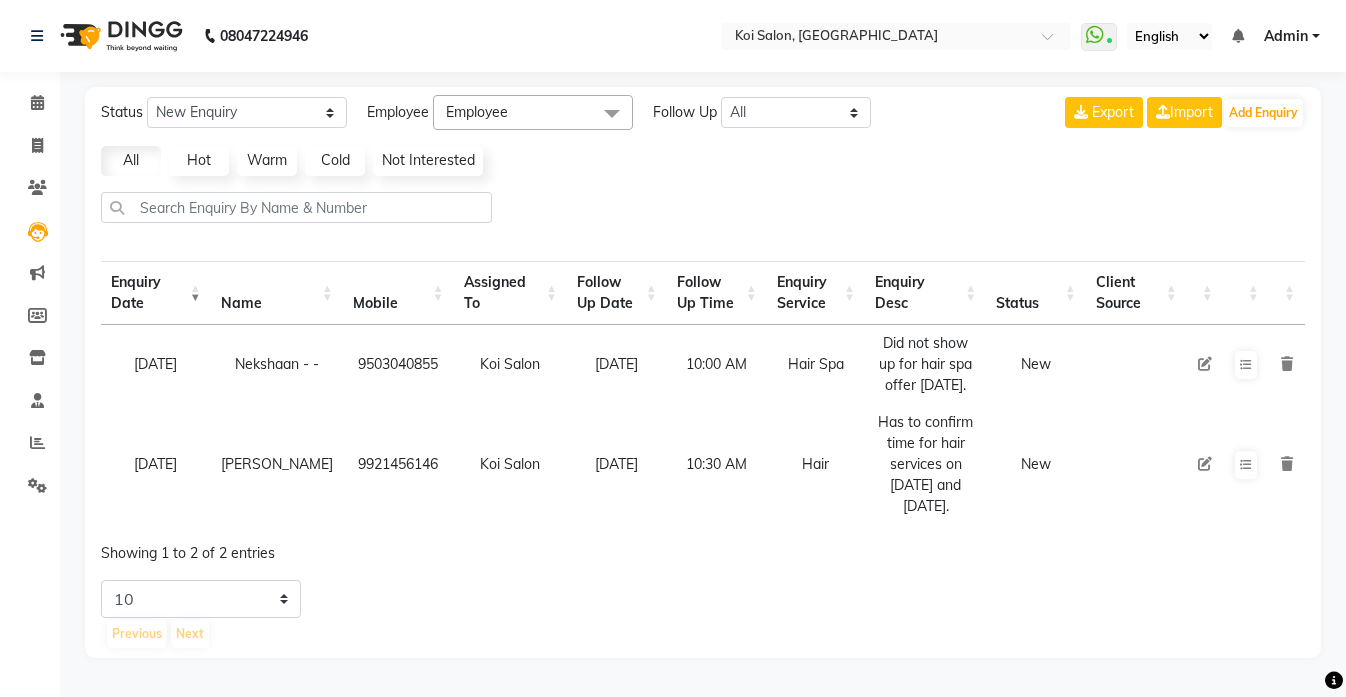 click on "Follow Up Date" at bounding box center [617, 293] 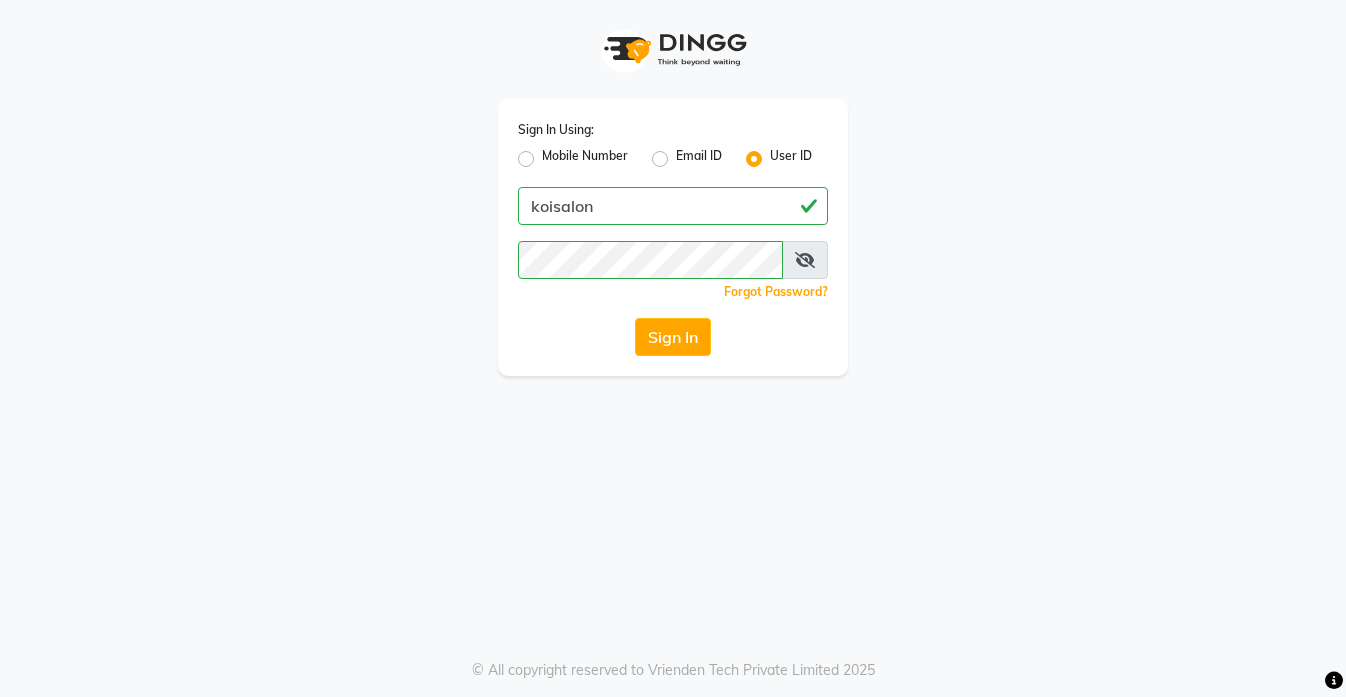 click on "Sign In Using: Mobile Number Email ID User ID koisalon  Remember me Forgot Password?  Sign In" 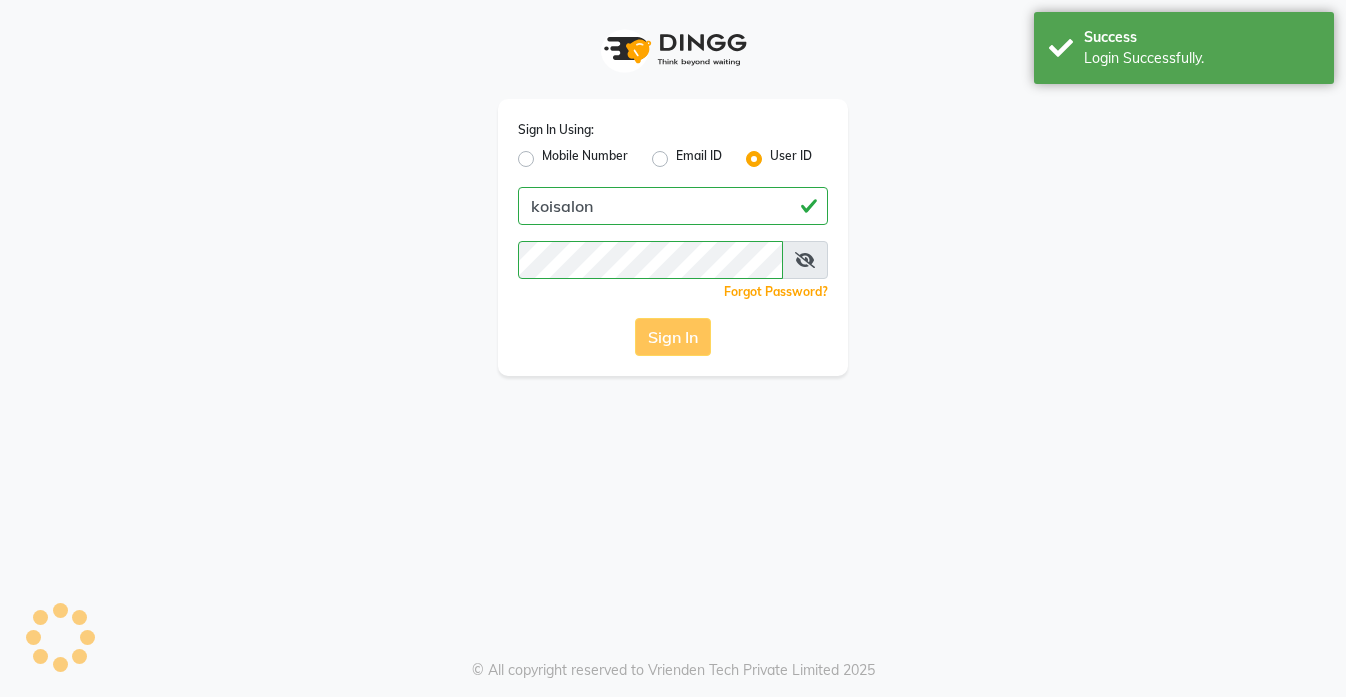 scroll, scrollTop: 0, scrollLeft: 0, axis: both 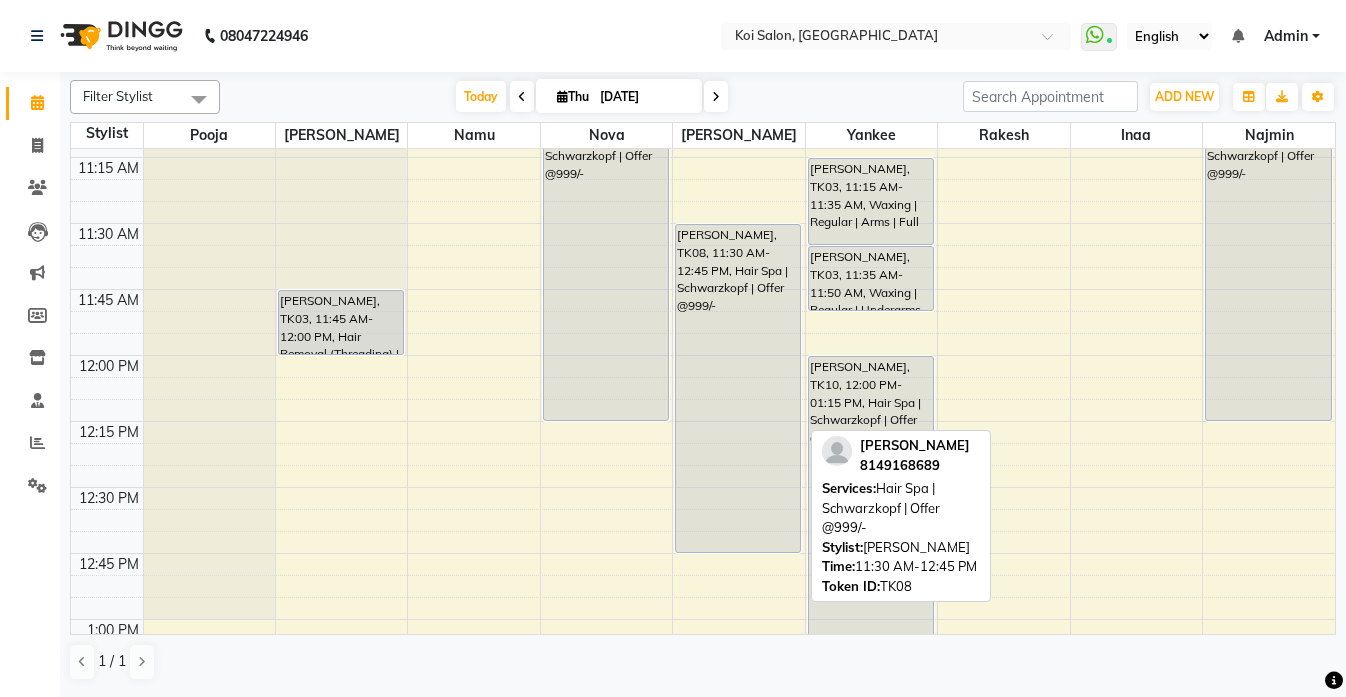 click on "[PERSON_NAME], TK08, 11:30 AM-12:45 PM, Hair Spa | Schwarzkopf | Offer @999/-" at bounding box center (738, 388) 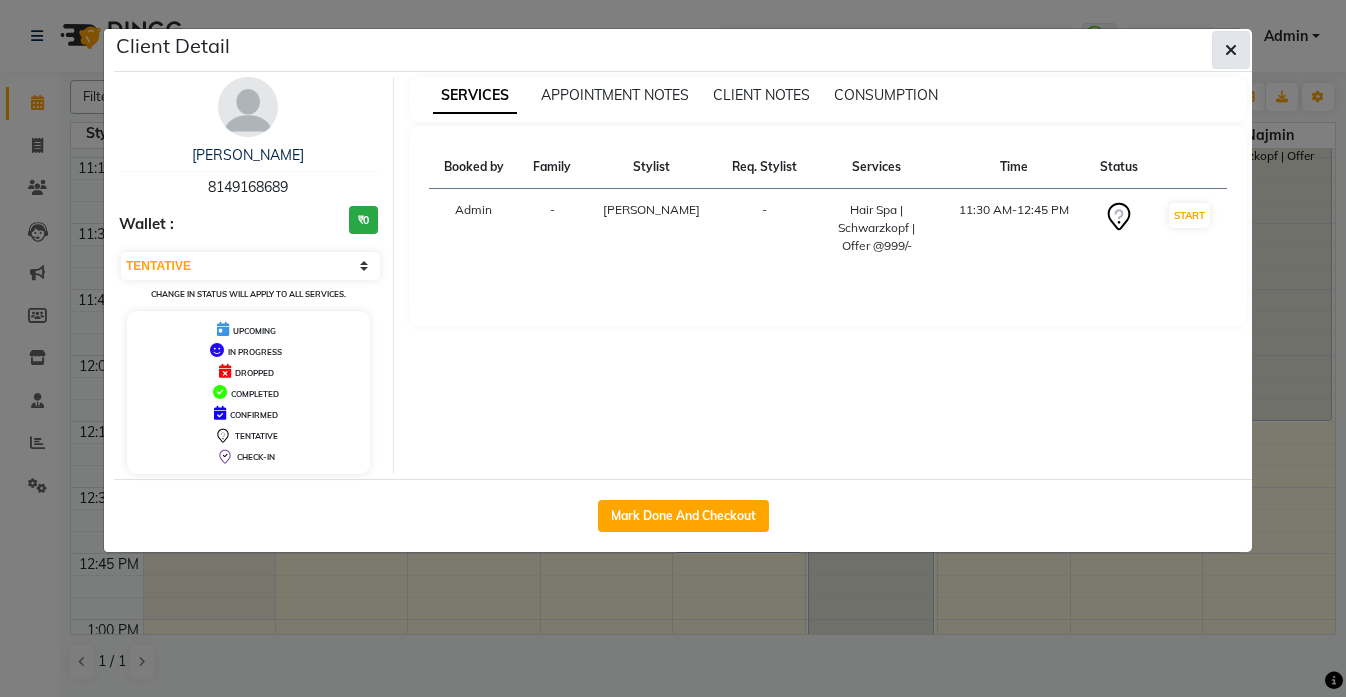 click 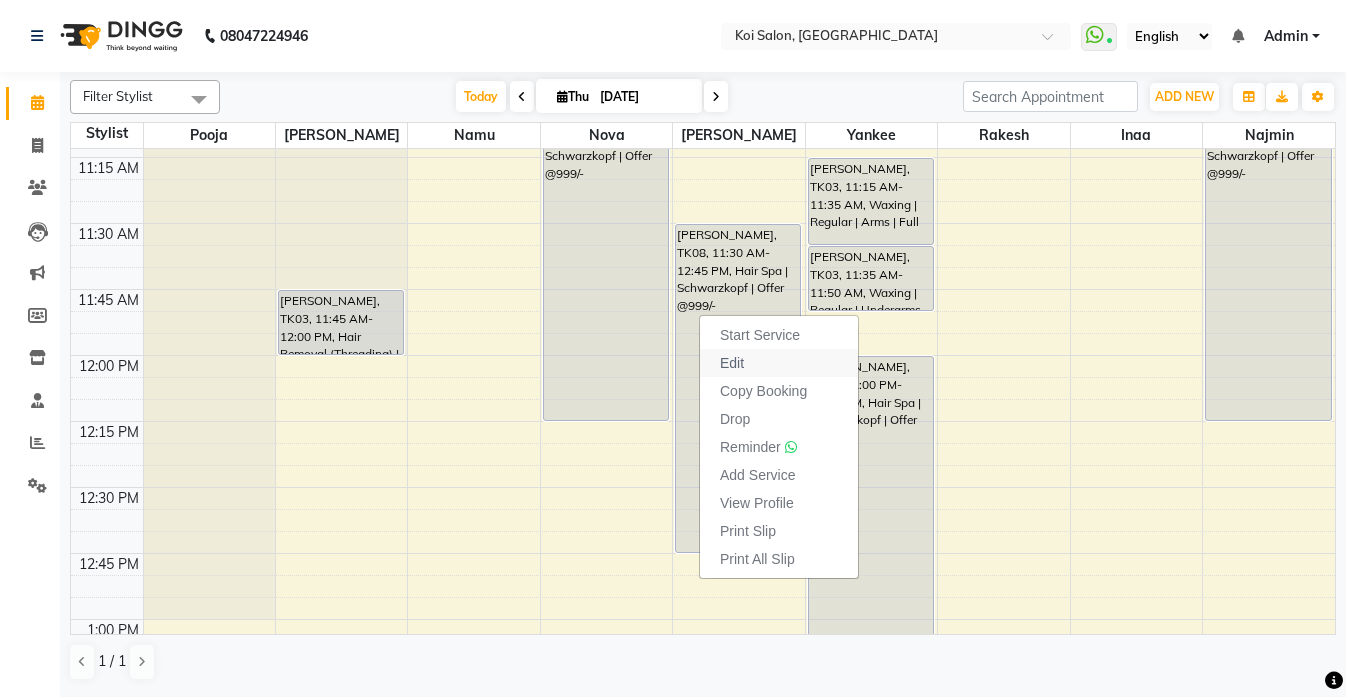 click on "Edit" at bounding box center [732, 363] 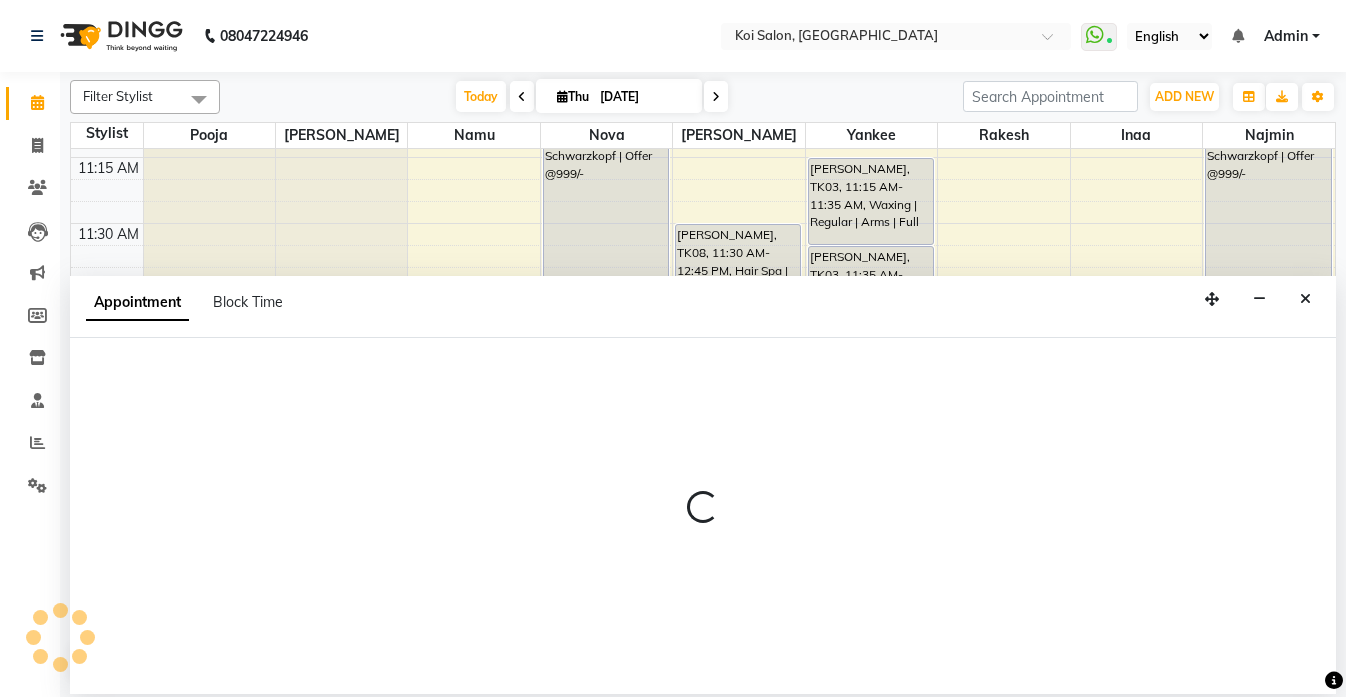 select on "tentative" 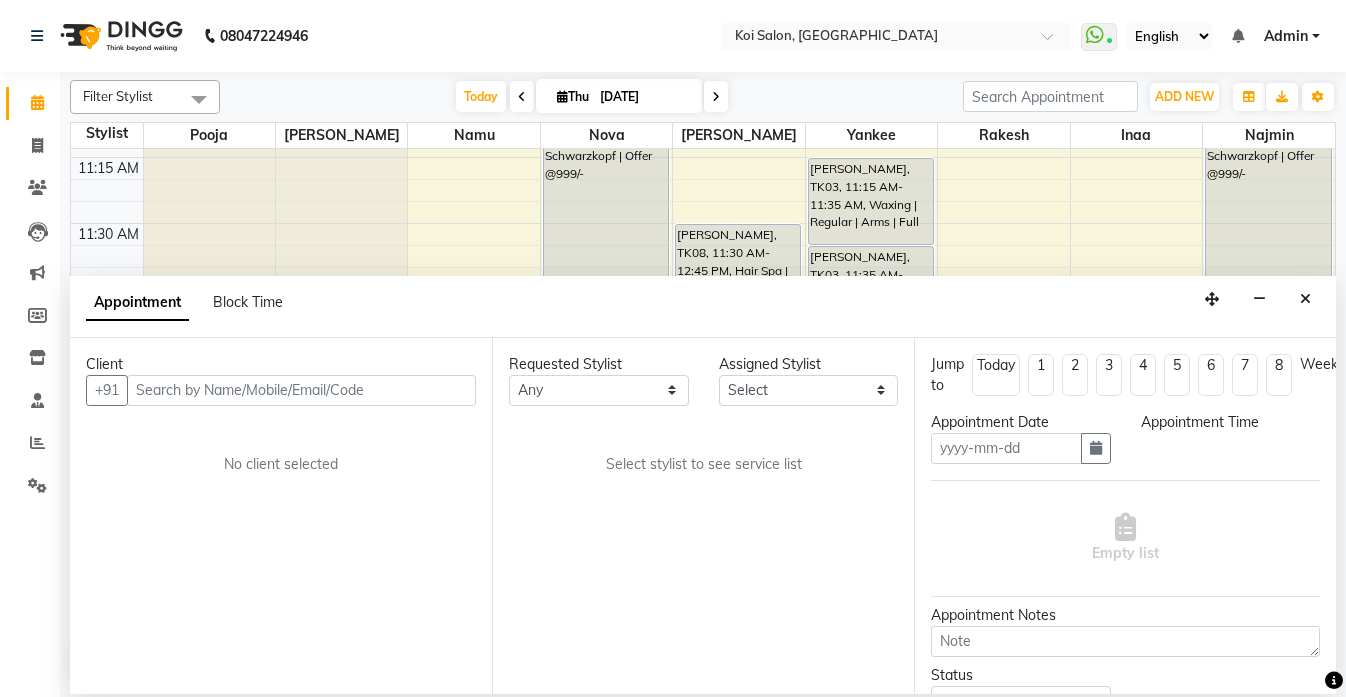 type on "[DATE]" 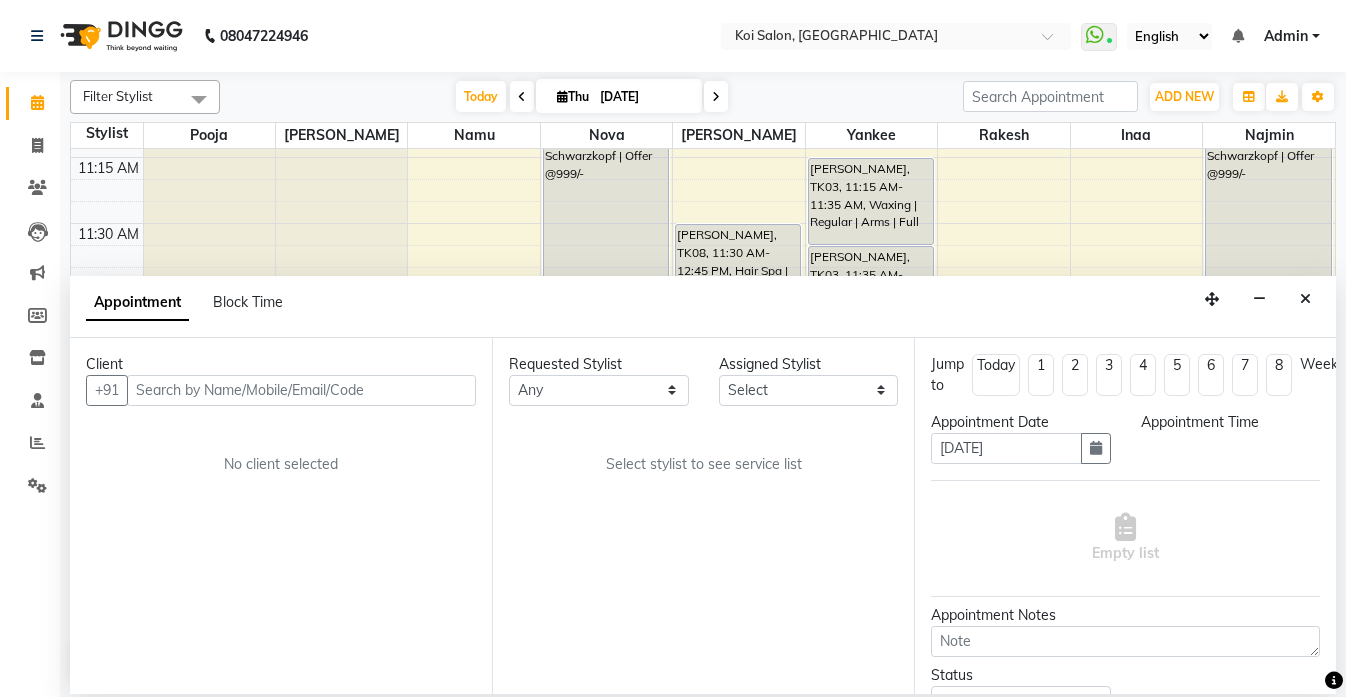 select on "690" 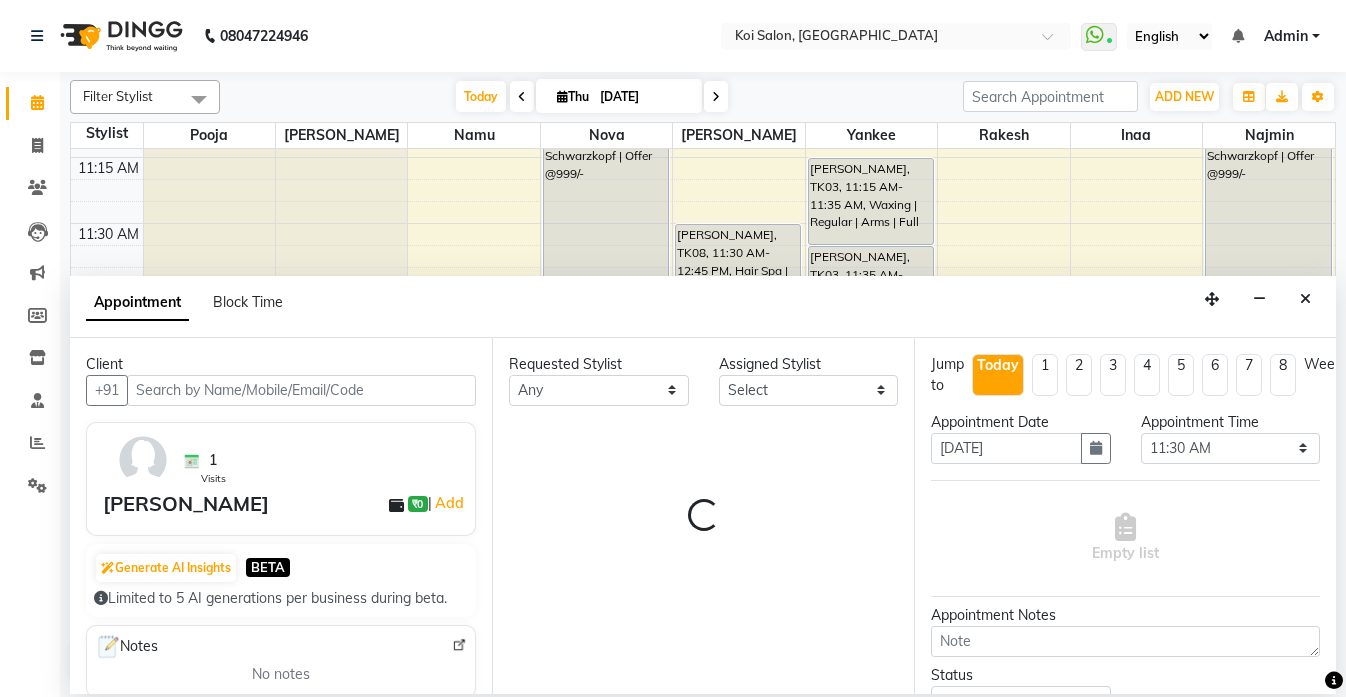 scroll, scrollTop: 265, scrollLeft: 0, axis: vertical 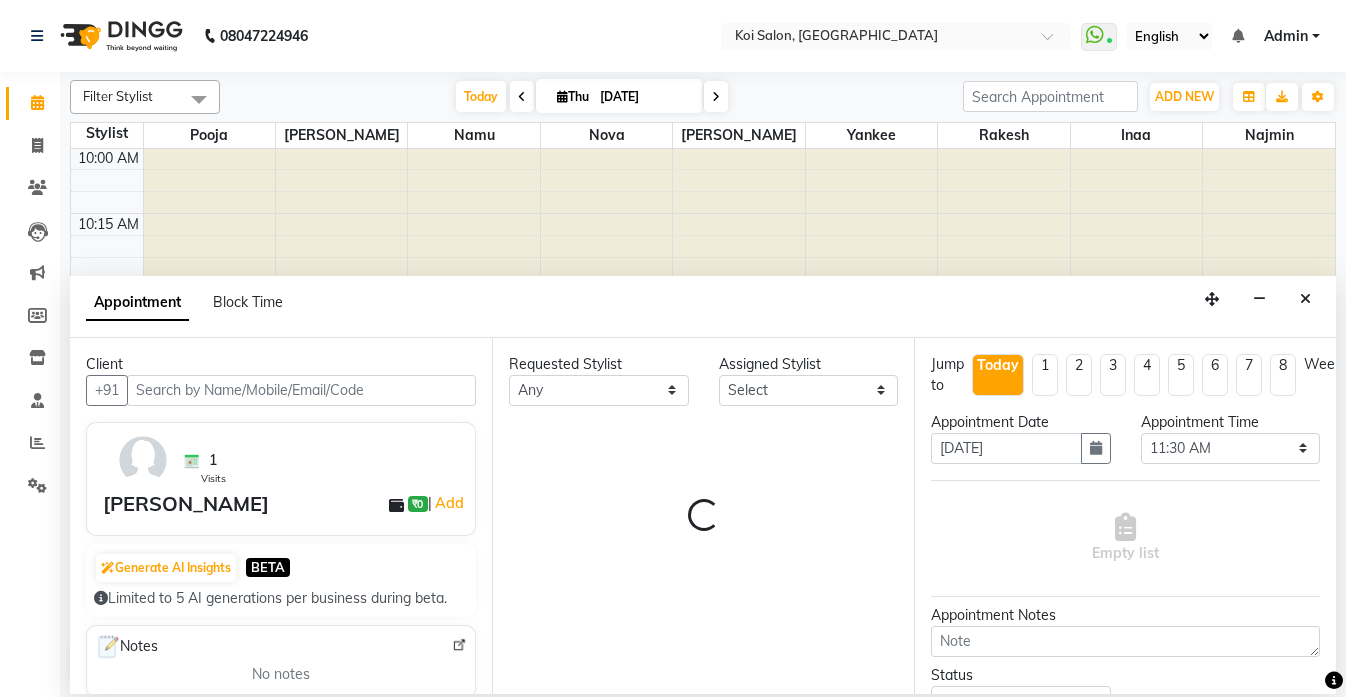 select on "23241" 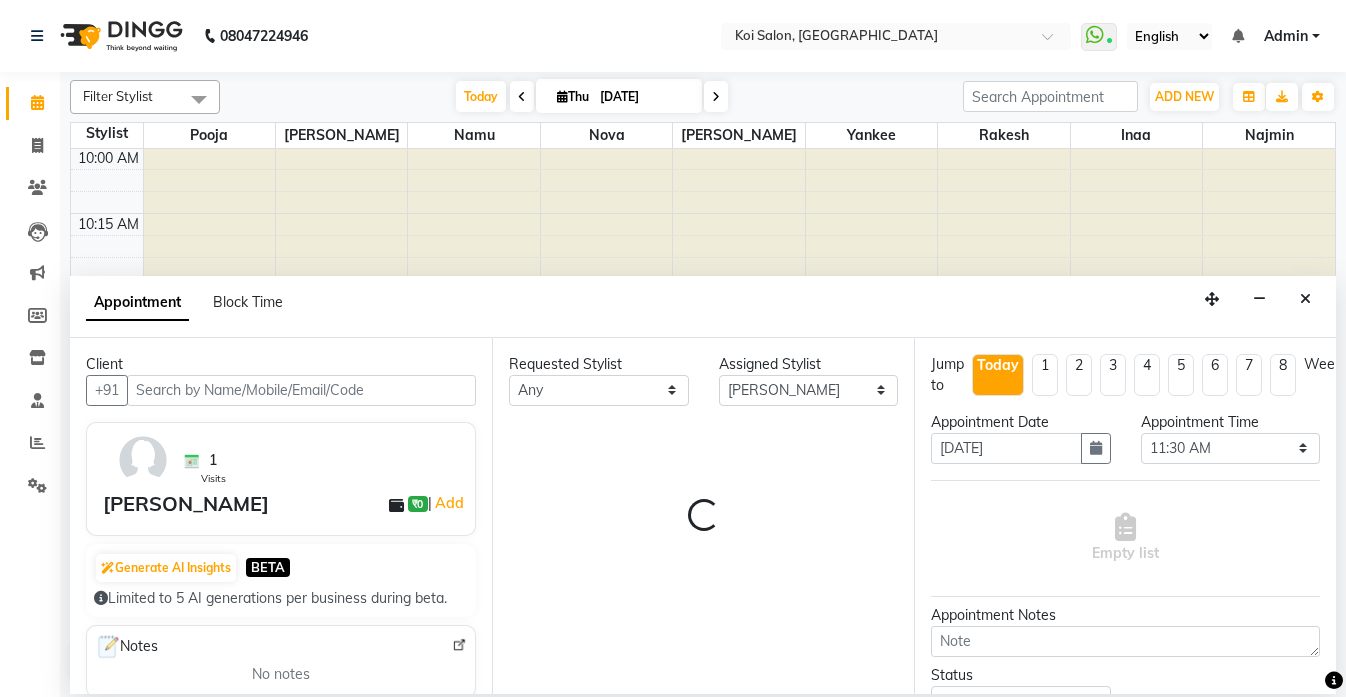 select on "1406" 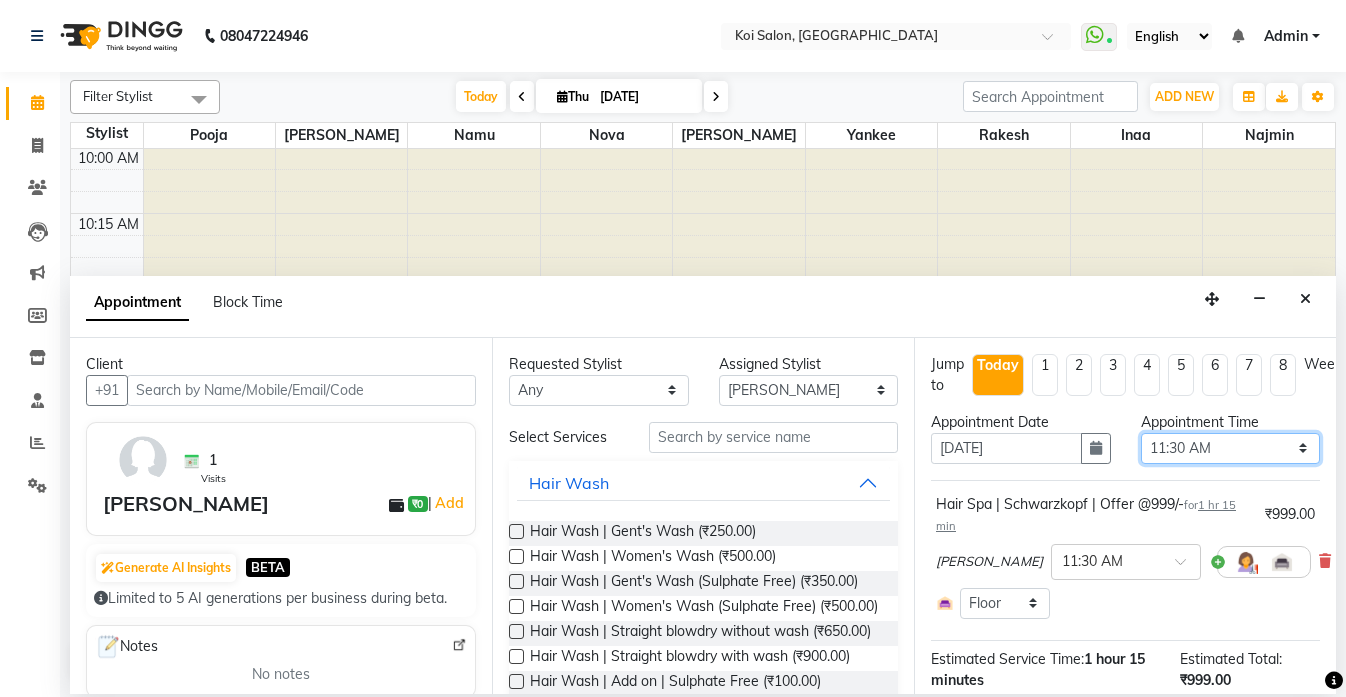 click on "Select 10:00 AM 10:15 AM 10:30 AM 10:45 AM 11:00 AM 11:15 AM 11:30 AM 11:45 AM 12:00 PM 12:15 PM 12:30 PM 12:45 PM 01:00 PM 01:15 PM 01:30 PM 01:45 PM 02:00 PM 02:15 PM 02:30 PM 02:45 PM 03:00 PM 03:15 PM 03:30 PM 03:45 PM 04:00 PM 04:15 PM 04:30 PM 04:45 PM 05:00 PM 05:15 PM 05:30 PM 05:45 PM 06:00 PM 06:15 PM 06:30 PM 06:45 PM 07:00 PM 07:15 PM 07:30 PM 07:45 PM 08:00 PM" at bounding box center (1231, 448) 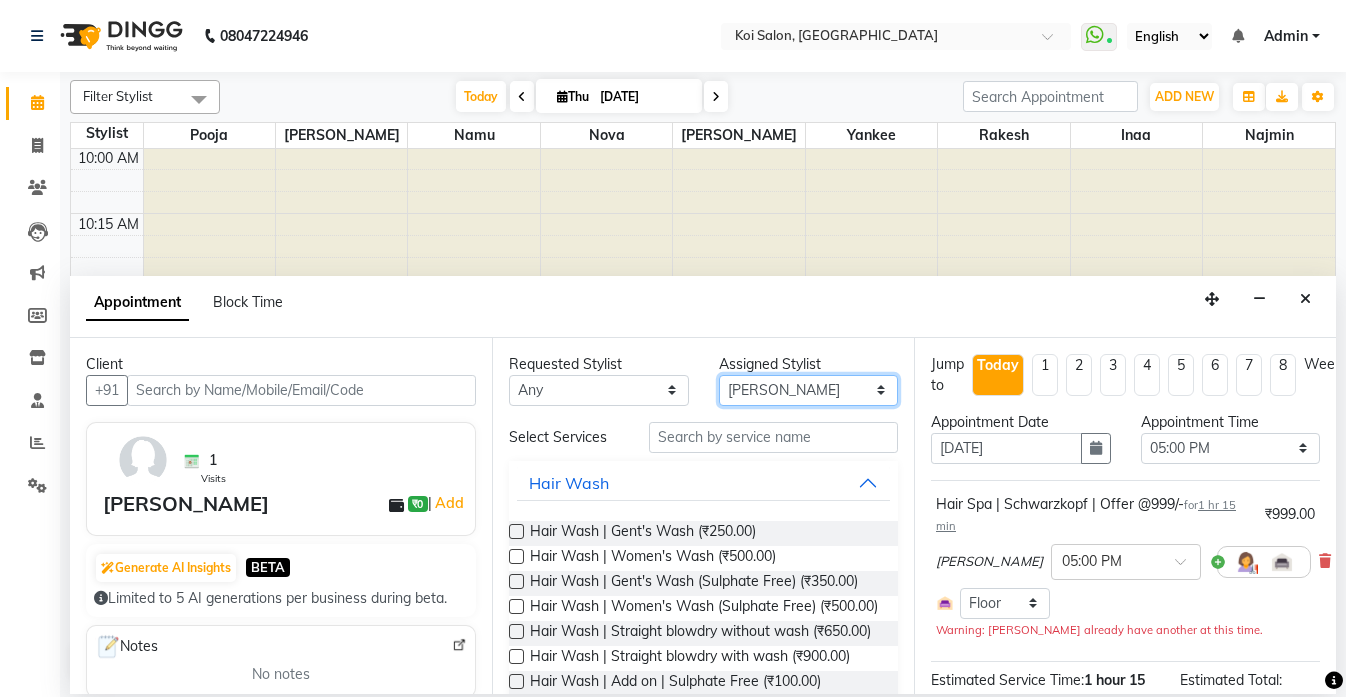 click on "Select Harsha Inaa Najmin Namu Nova Pooja Rakesh Shanky Yankee" at bounding box center (809, 390) 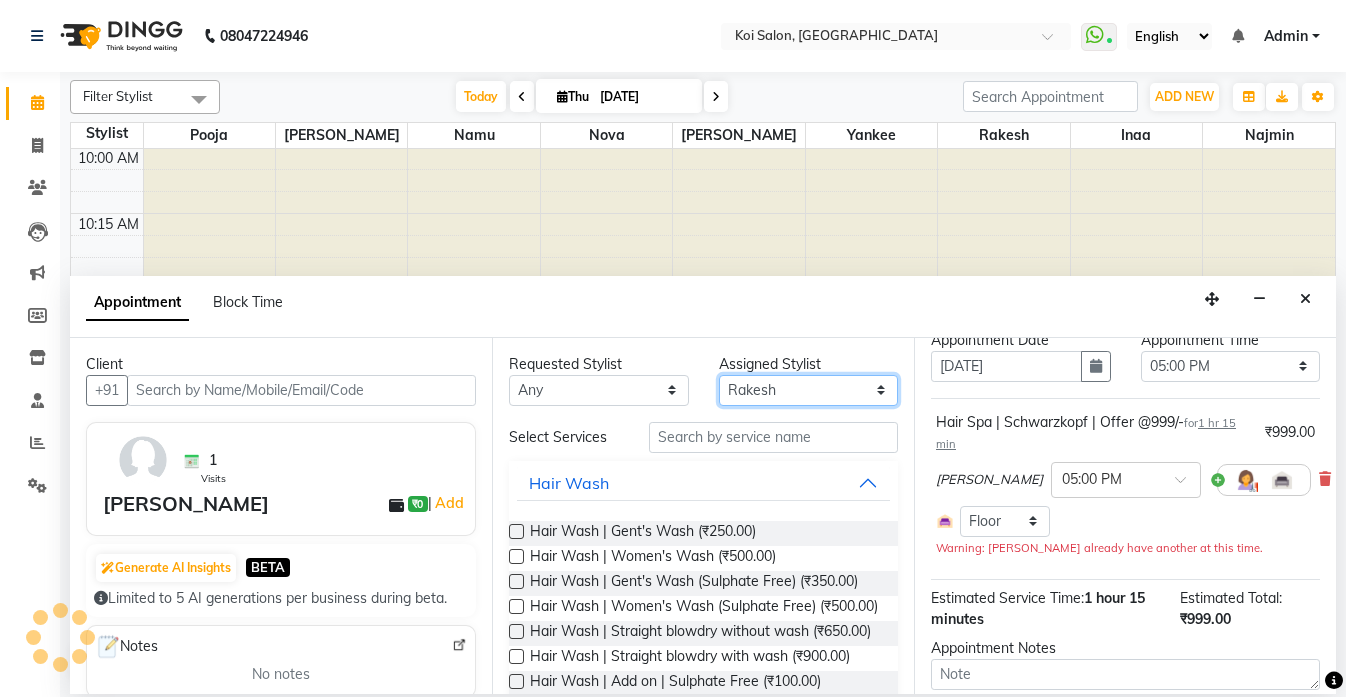 scroll, scrollTop: 206, scrollLeft: 0, axis: vertical 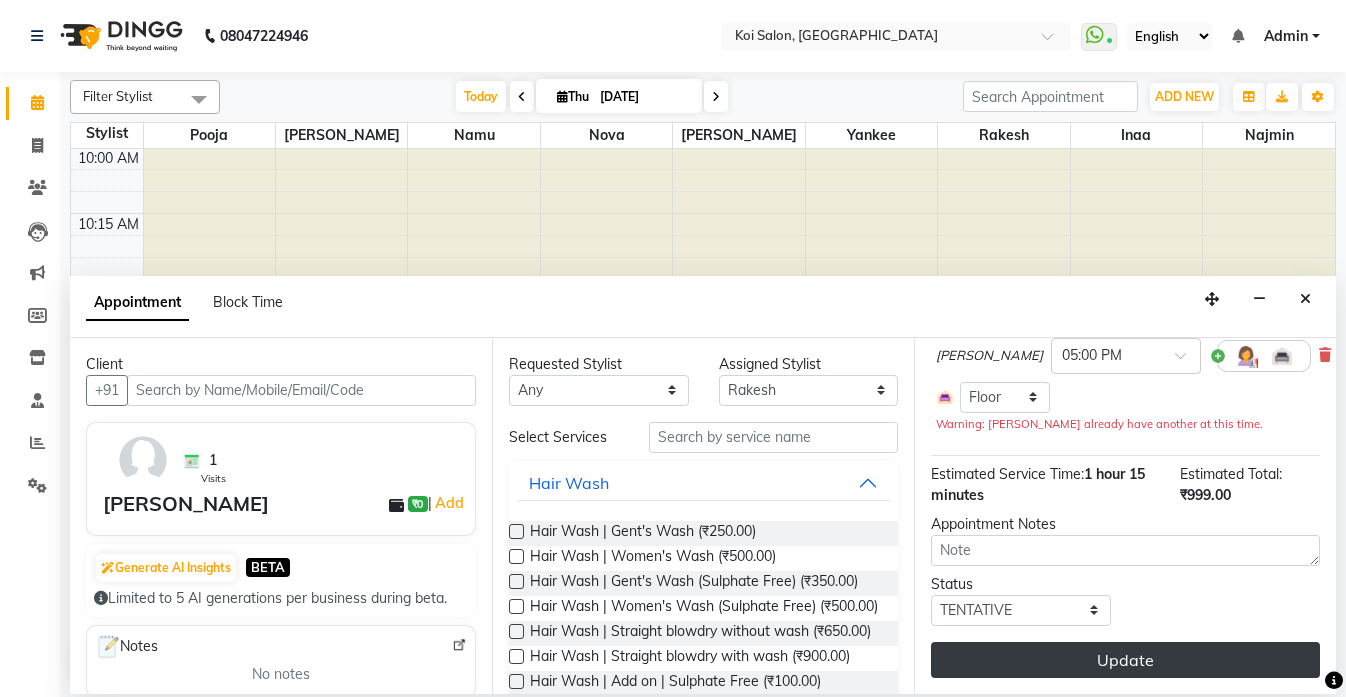 click on "Update" at bounding box center (1125, 660) 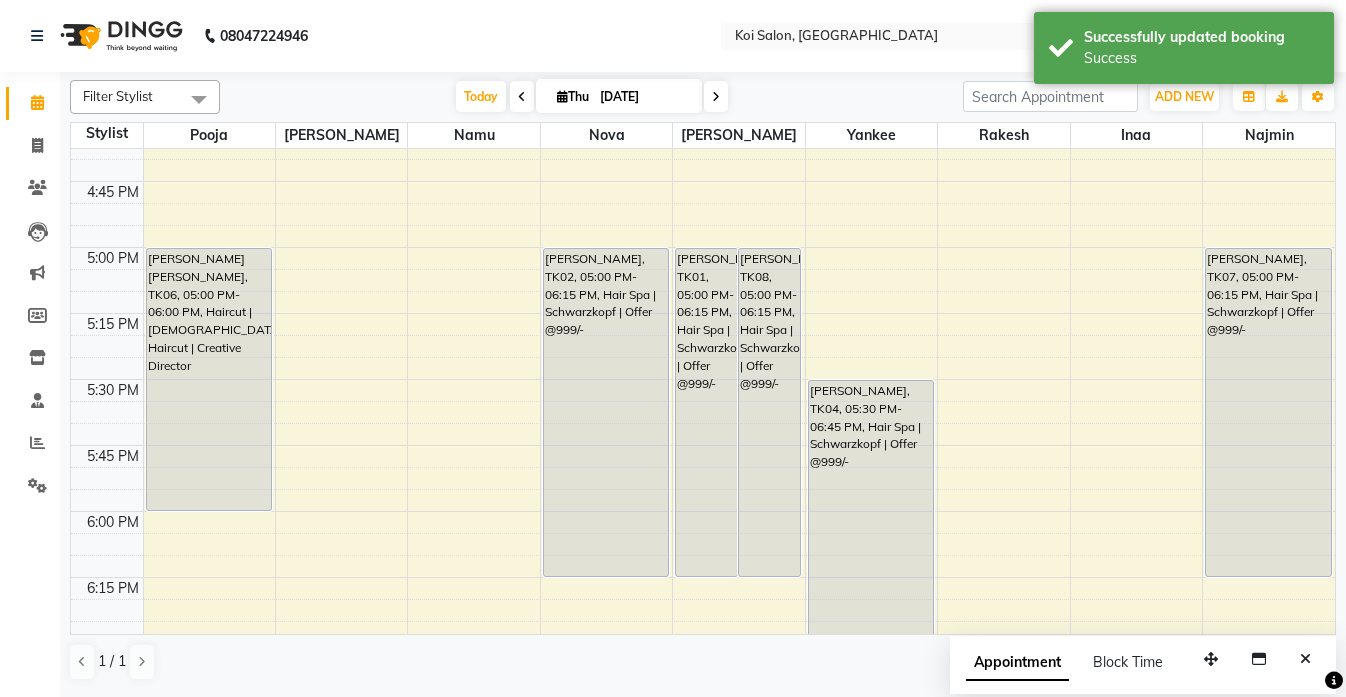 scroll, scrollTop: 2030, scrollLeft: 0, axis: vertical 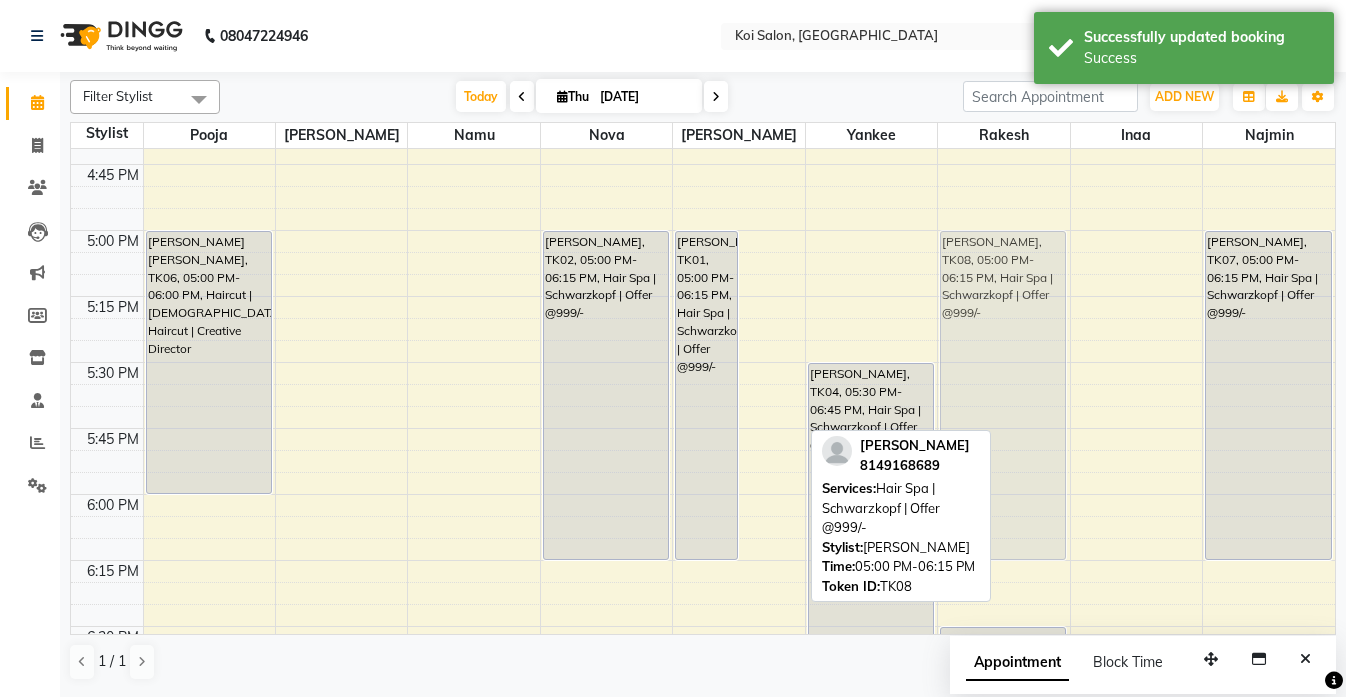 drag, startPoint x: 780, startPoint y: 384, endPoint x: 1000, endPoint y: 375, distance: 220.18402 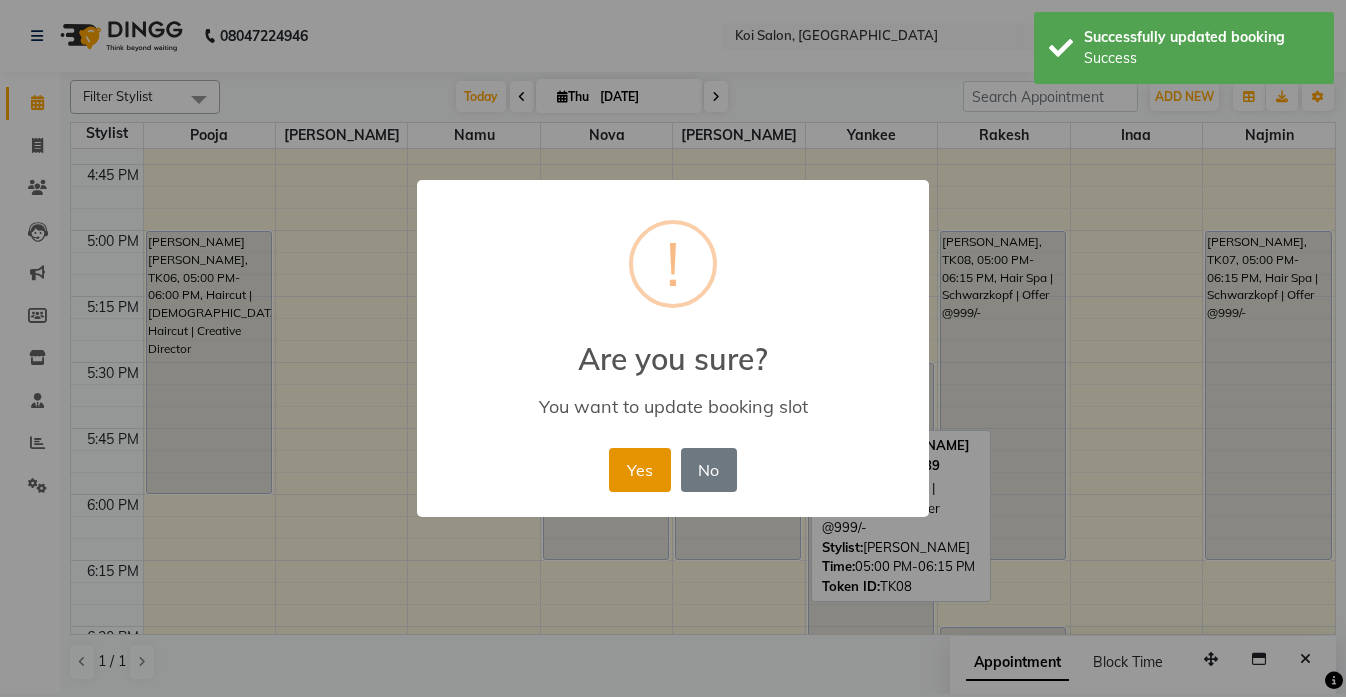 click on "Yes" at bounding box center [639, 470] 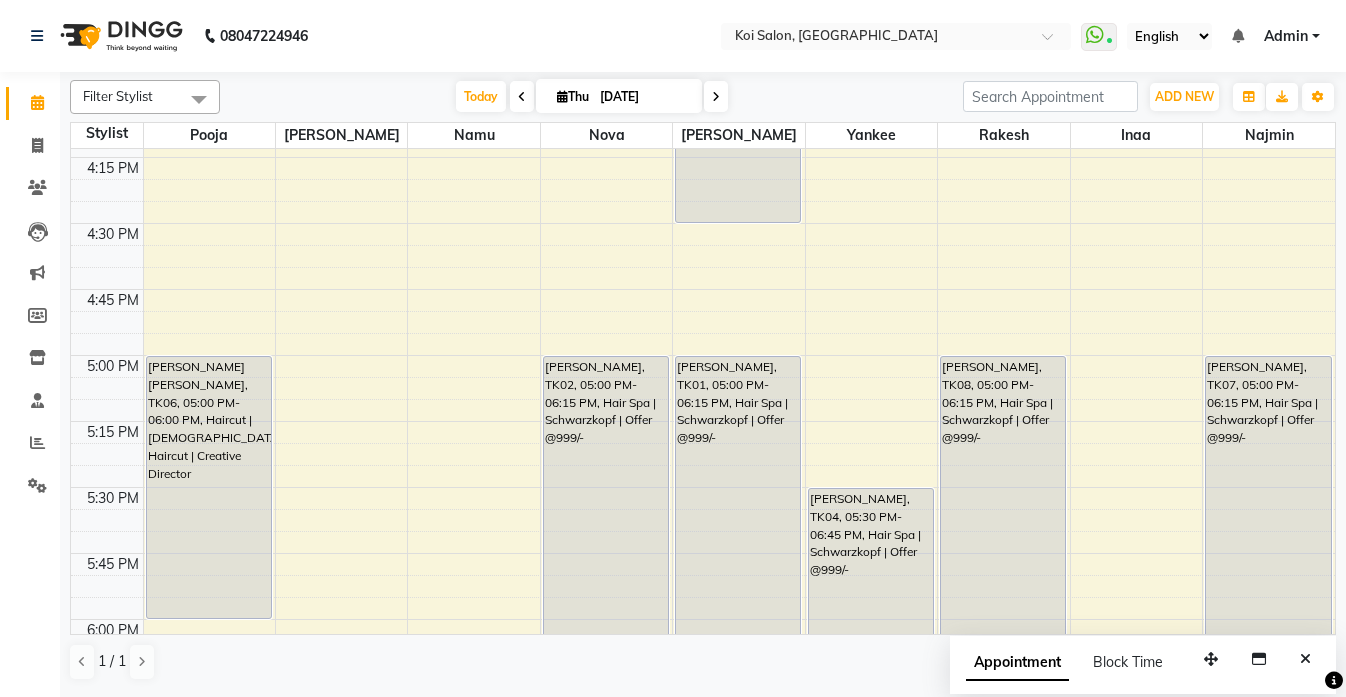 scroll, scrollTop: 1907, scrollLeft: 0, axis: vertical 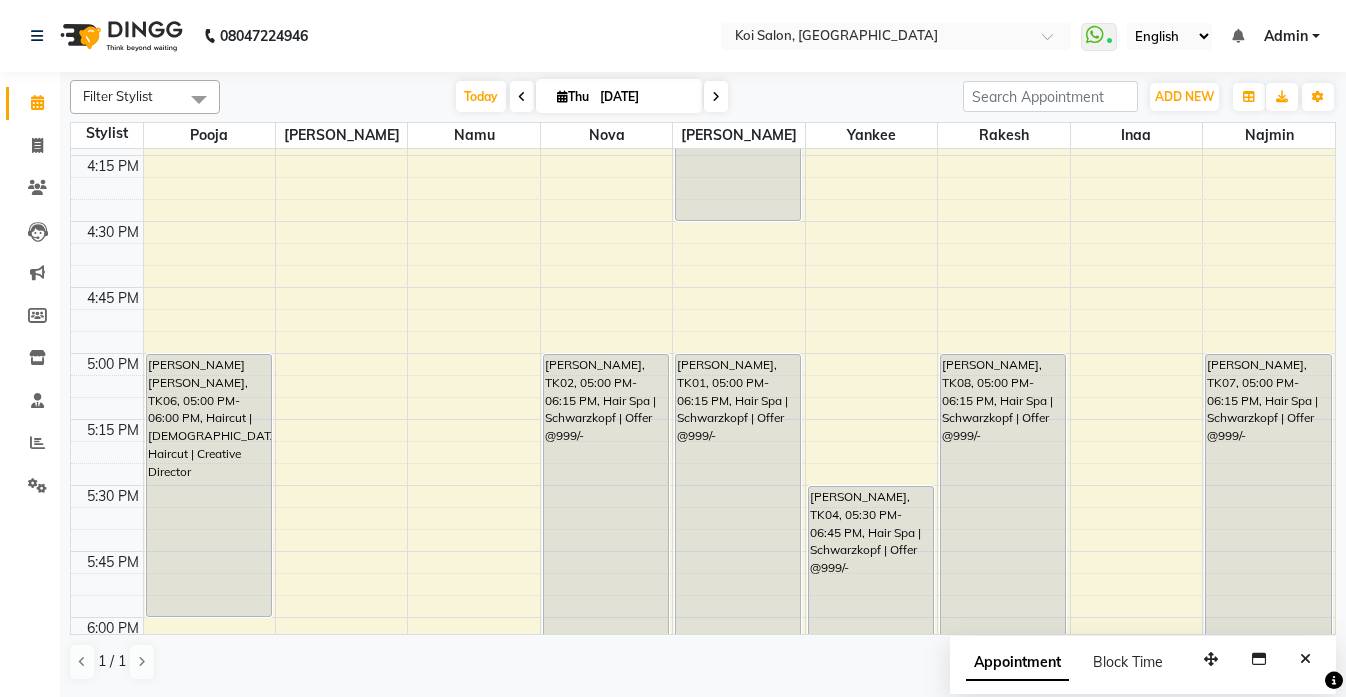 click on "9:00 AM 9:15 AM 9:30 AM 9:45 AM 10:00 AM 10:15 AM 10:30 AM 10:45 AM 11:00 AM 11:15 AM 11:30 AM 11:45 AM 12:00 PM 12:15 PM 12:30 PM 12:45 PM 1:00 PM 1:15 PM 1:30 PM 1:45 PM 2:00 PM 2:15 PM 2:30 PM 2:45 PM 3:00 PM 3:15 PM 3:30 PM 3:45 PM 4:00 PM 4:15 PM 4:30 PM 4:45 PM 5:00 PM 5:15 PM 5:30 PM 5:45 PM 6:00 PM 6:15 PM 6:30 PM 6:45 PM 7:00 PM 7:15 PM 7:30 PM 7:45 PM 8:00 PM 8:15 PM 8:30 PM 8:45 PM    Pretti Mundra JH, TK06, 05:00 PM-06:00 PM, Haircut | Lady's Haircut | Creative Director    Pooja Manik, TK03, 11:45 AM-12:00 PM, Hair Removal (Threading) | Eyebrows + Upper Lip    Anita Gidwani, TK13, 11:00 AM-12:15 PM, Hair Spa | Schwarzkopf | Offer @999/-    Navya Puri, TK02, 05:00 PM-06:15 PM, Hair Spa | Schwarzkopf | Offer @999/-    Shruti Khandelwal, TK12, 07:00 PM-08:15 PM, Hair Spa | Schwarzkopf | Offer @999/-    Abhishek Kapra, TK11, 01:30 PM-02:00 PM, Haircut | Zero Level Trim    Abhishek Kapra, TK11, 02:00 PM-02:30 PM, Haircut | Regular Beard Trim/Shave" at bounding box center (703, -175) 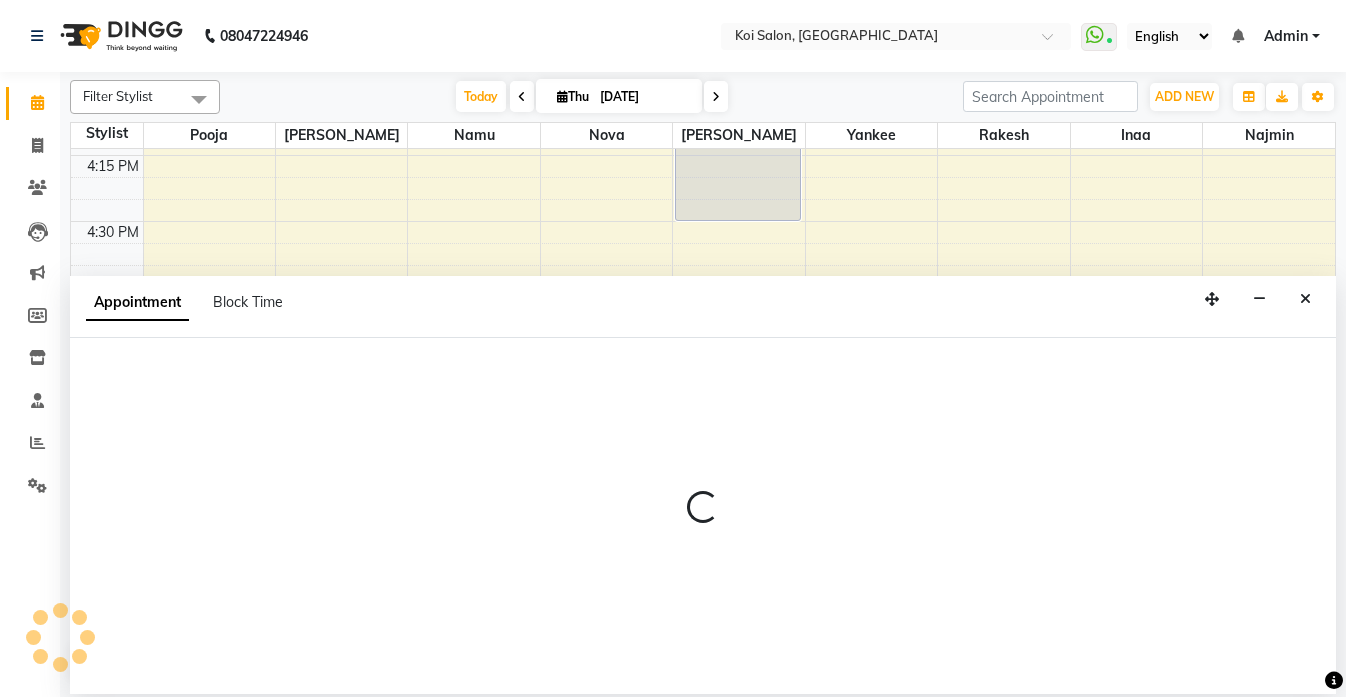 select on "44730" 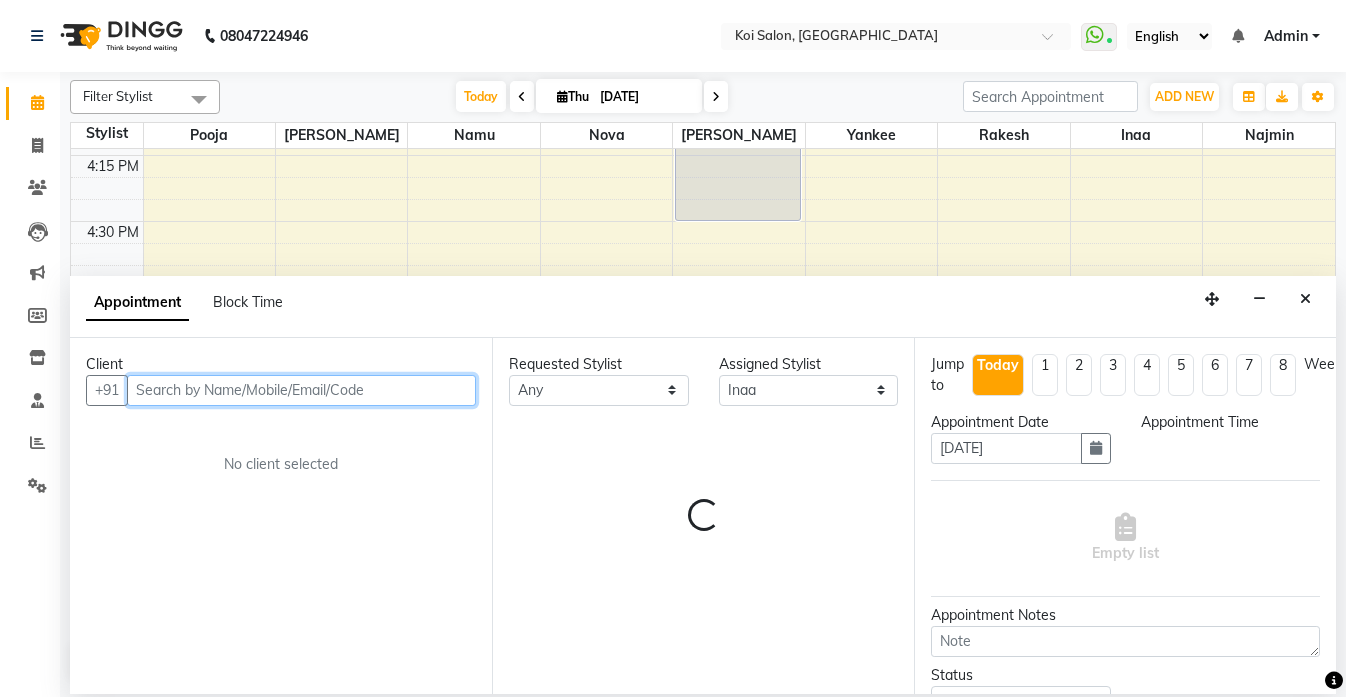 select on "1050" 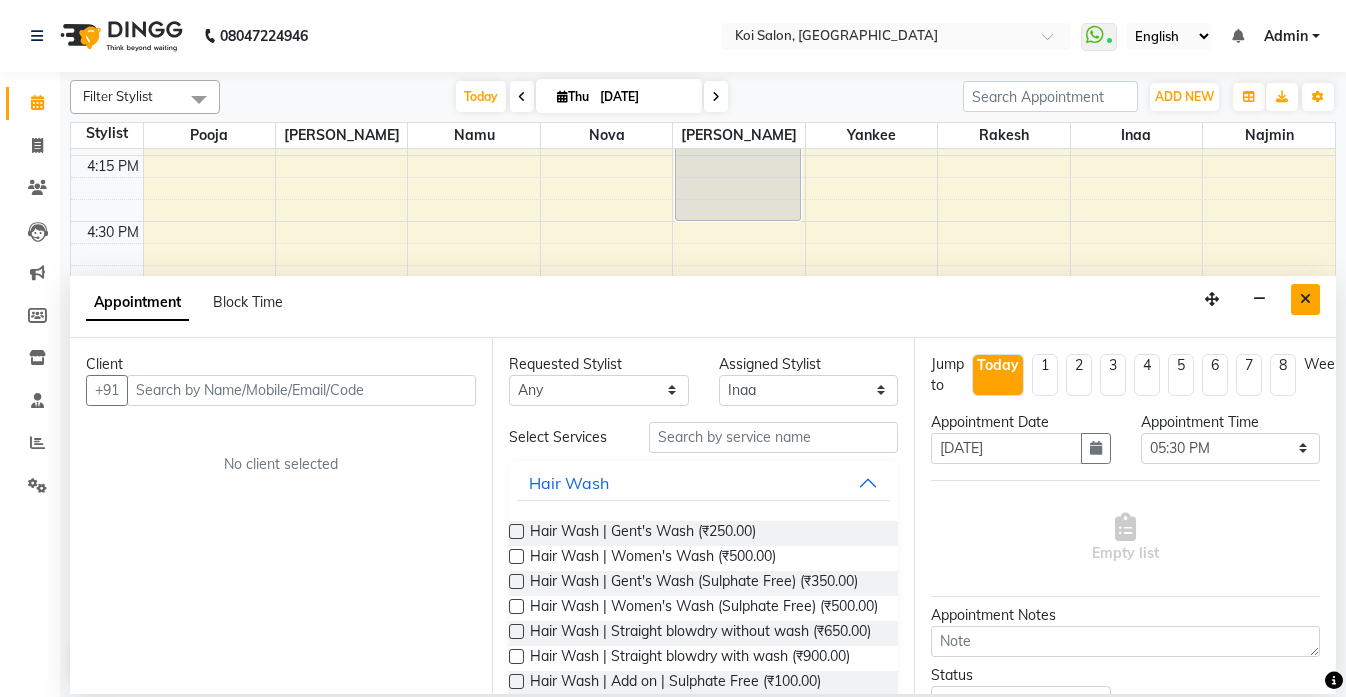 click at bounding box center [1305, 299] 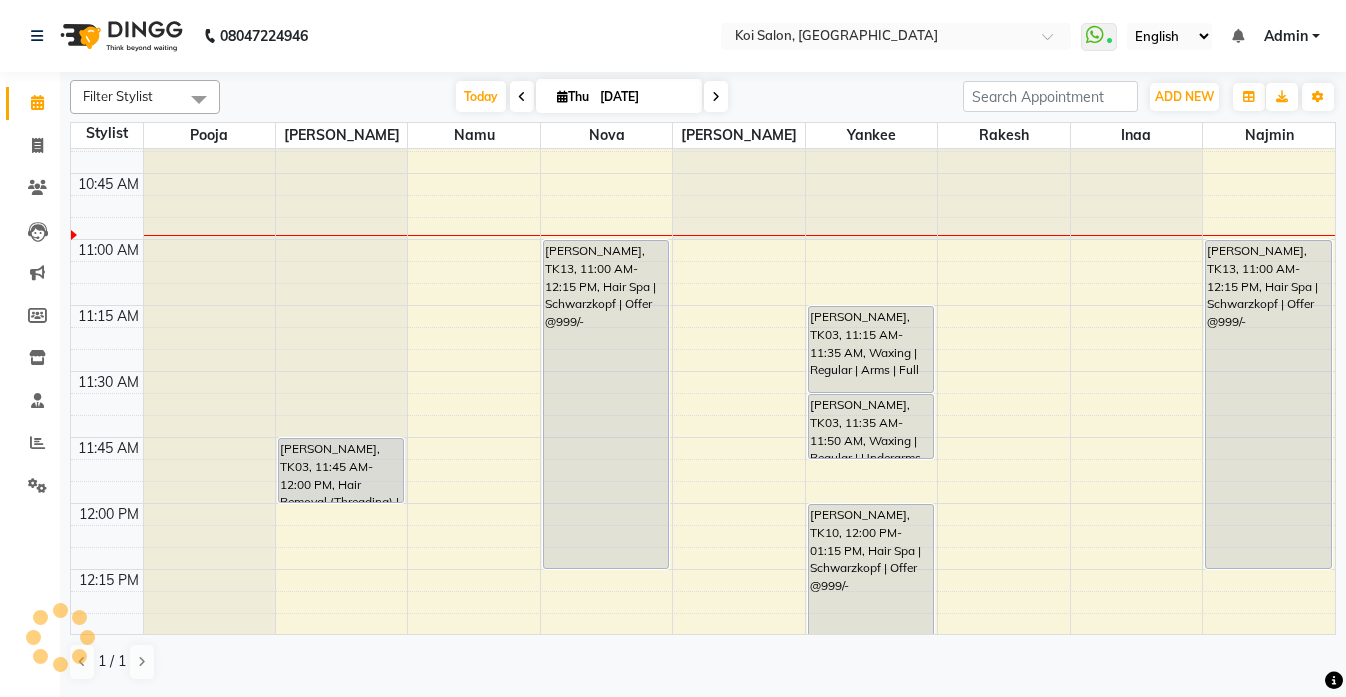 scroll, scrollTop: 436, scrollLeft: 0, axis: vertical 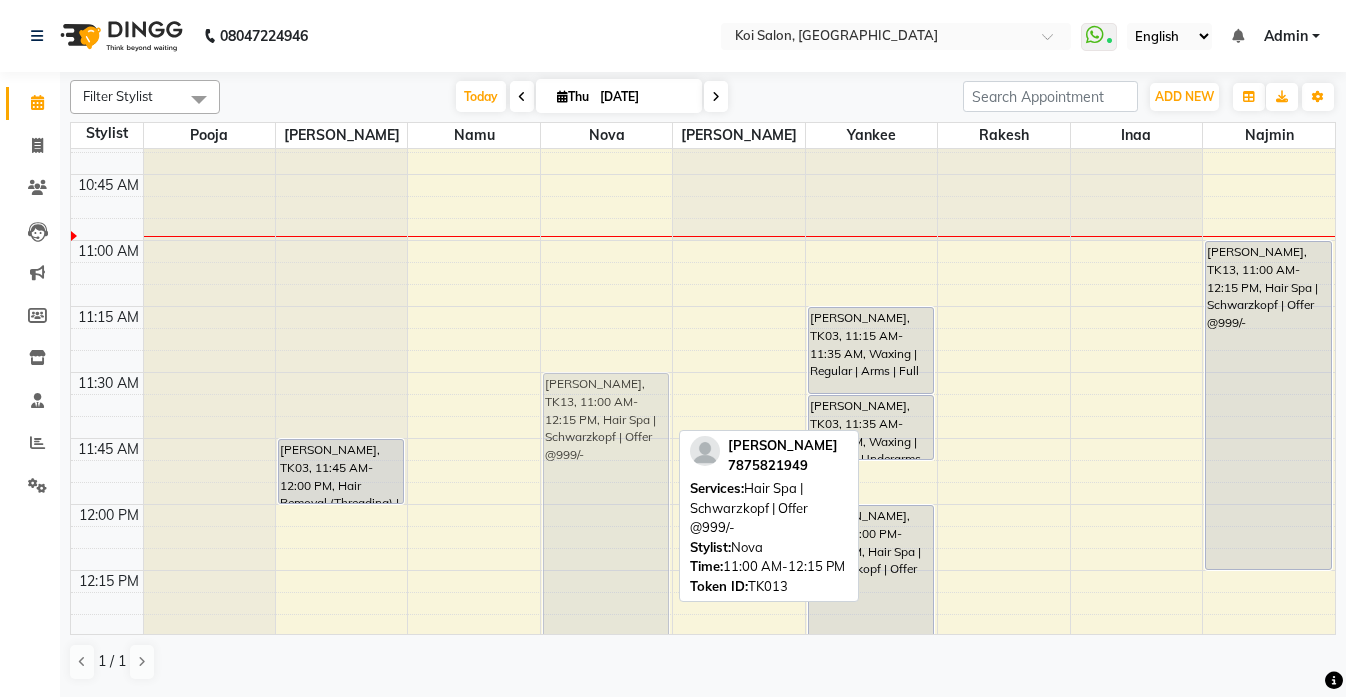drag, startPoint x: 650, startPoint y: 423, endPoint x: 636, endPoint y: 584, distance: 161.60754 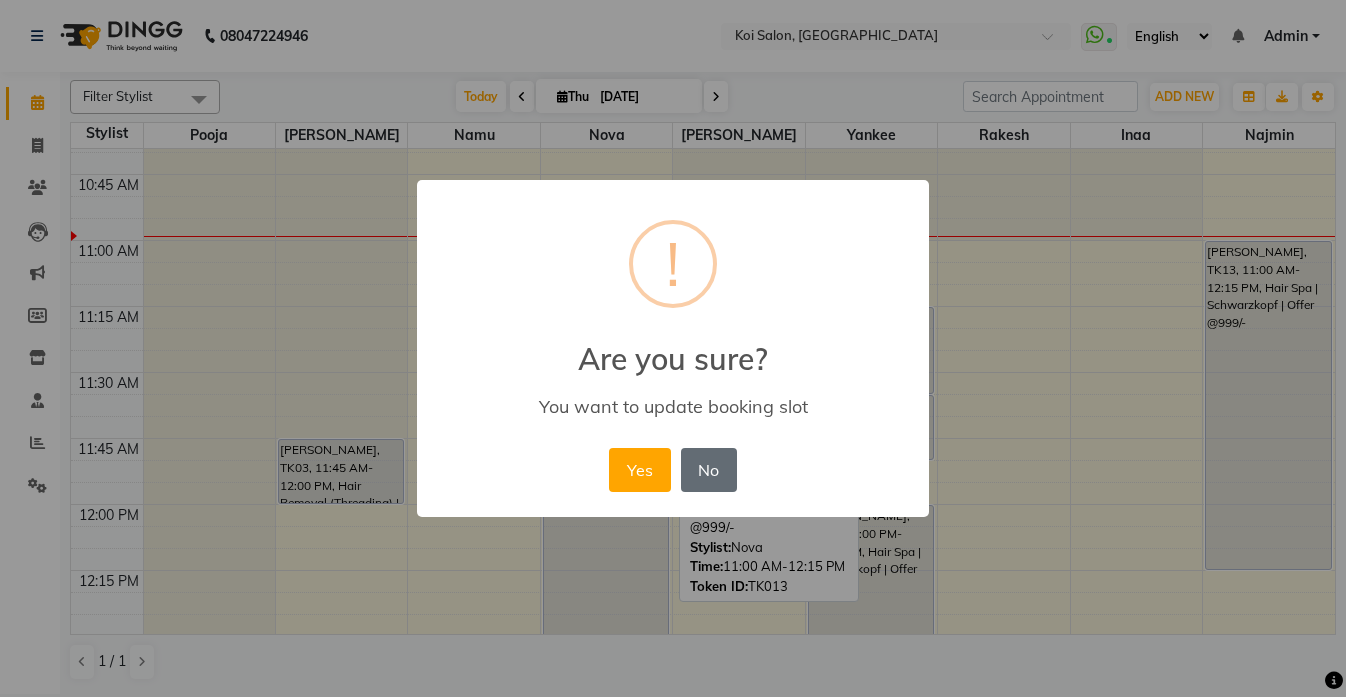 click on "No" at bounding box center [709, 470] 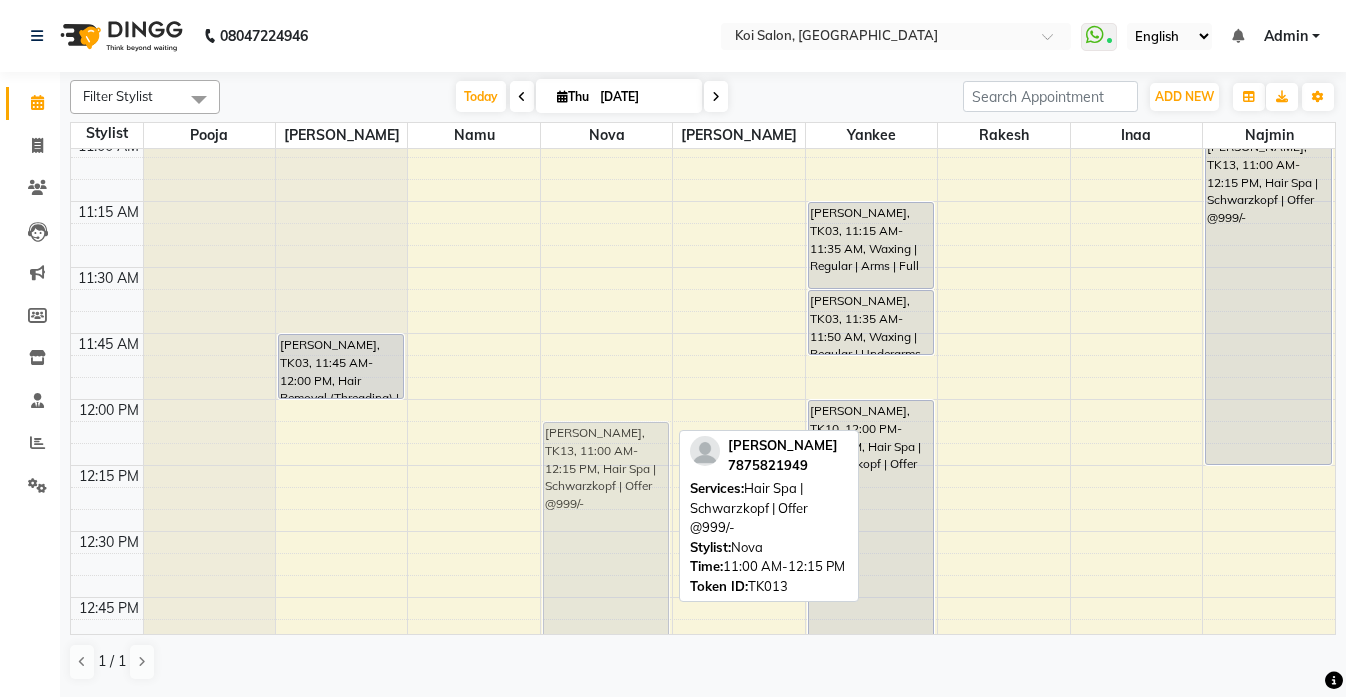 scroll, scrollTop: 541, scrollLeft: 0, axis: vertical 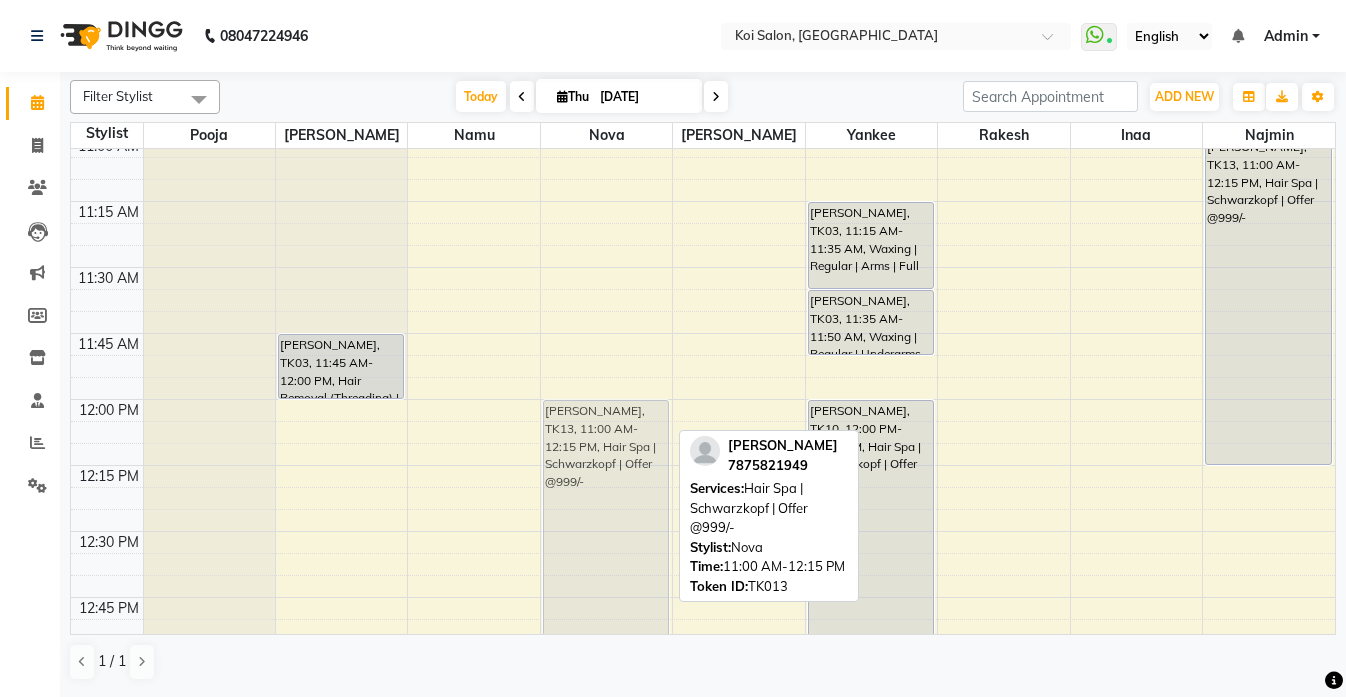 drag, startPoint x: 608, startPoint y: 413, endPoint x: 570, endPoint y: 576, distance: 167.37085 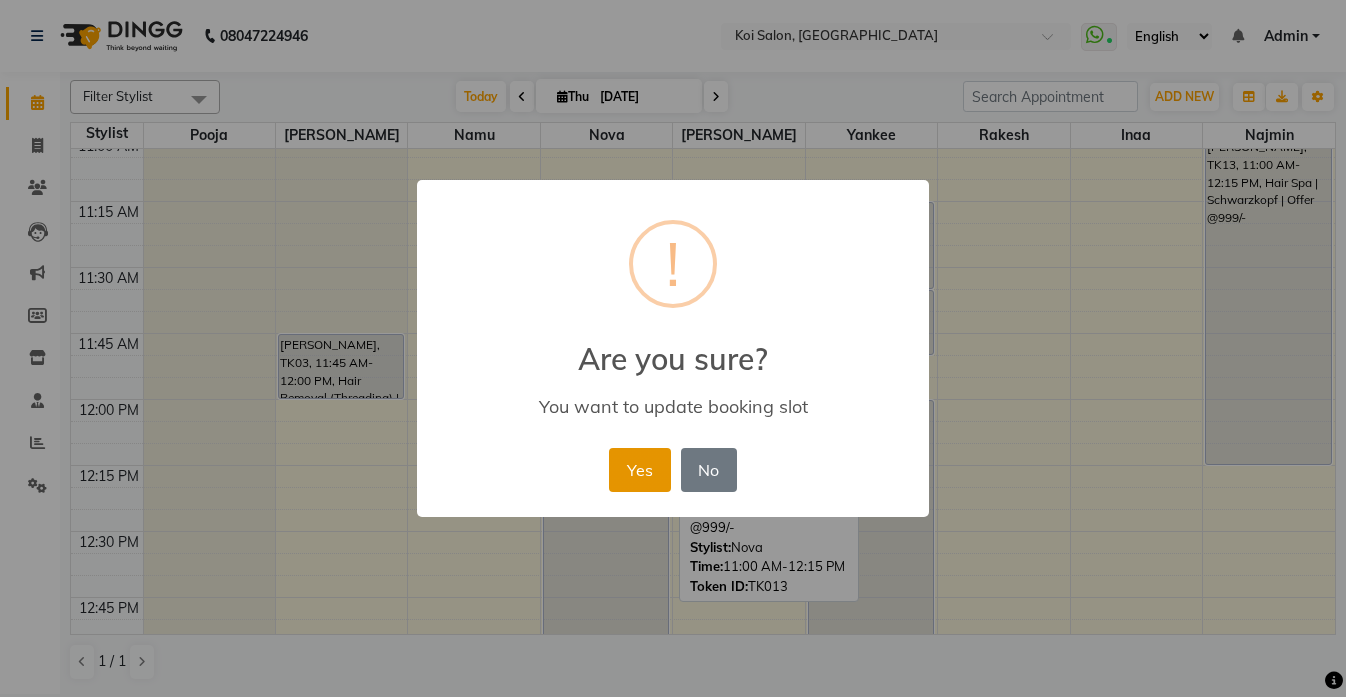 click on "Yes" at bounding box center [639, 470] 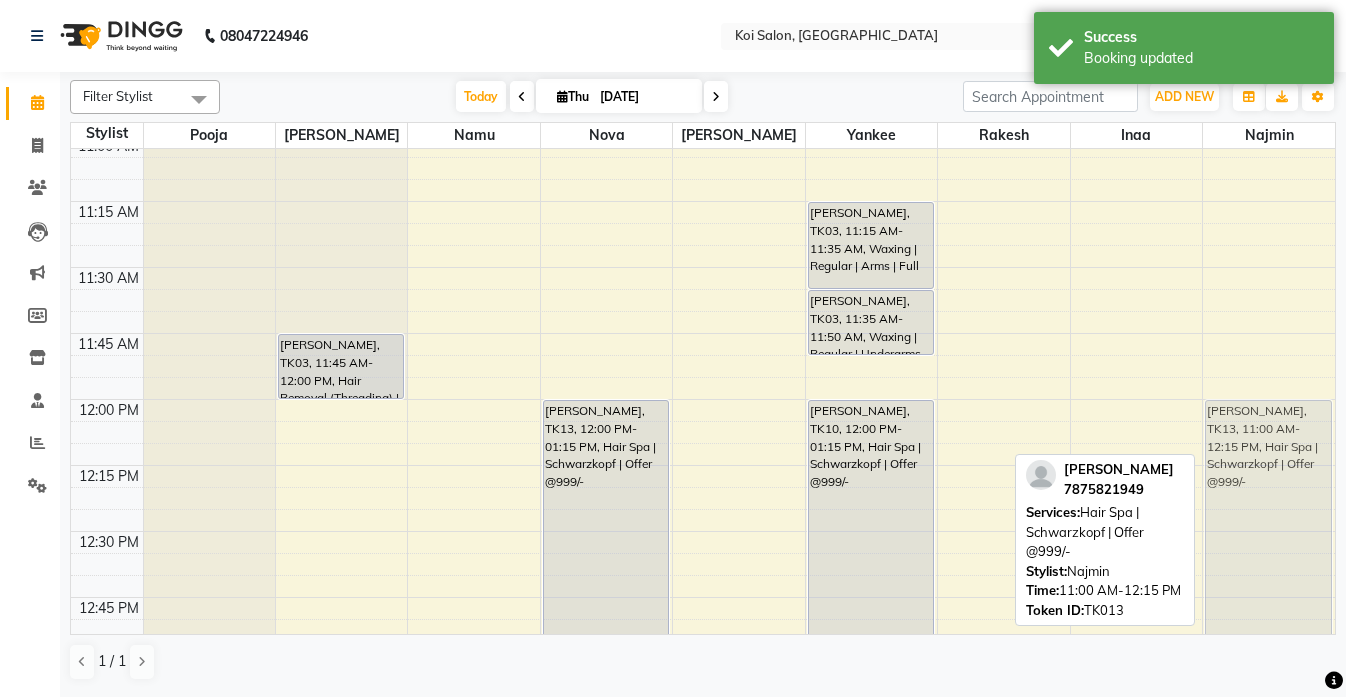 drag, startPoint x: 1309, startPoint y: 284, endPoint x: 1296, endPoint y: 549, distance: 265.31866 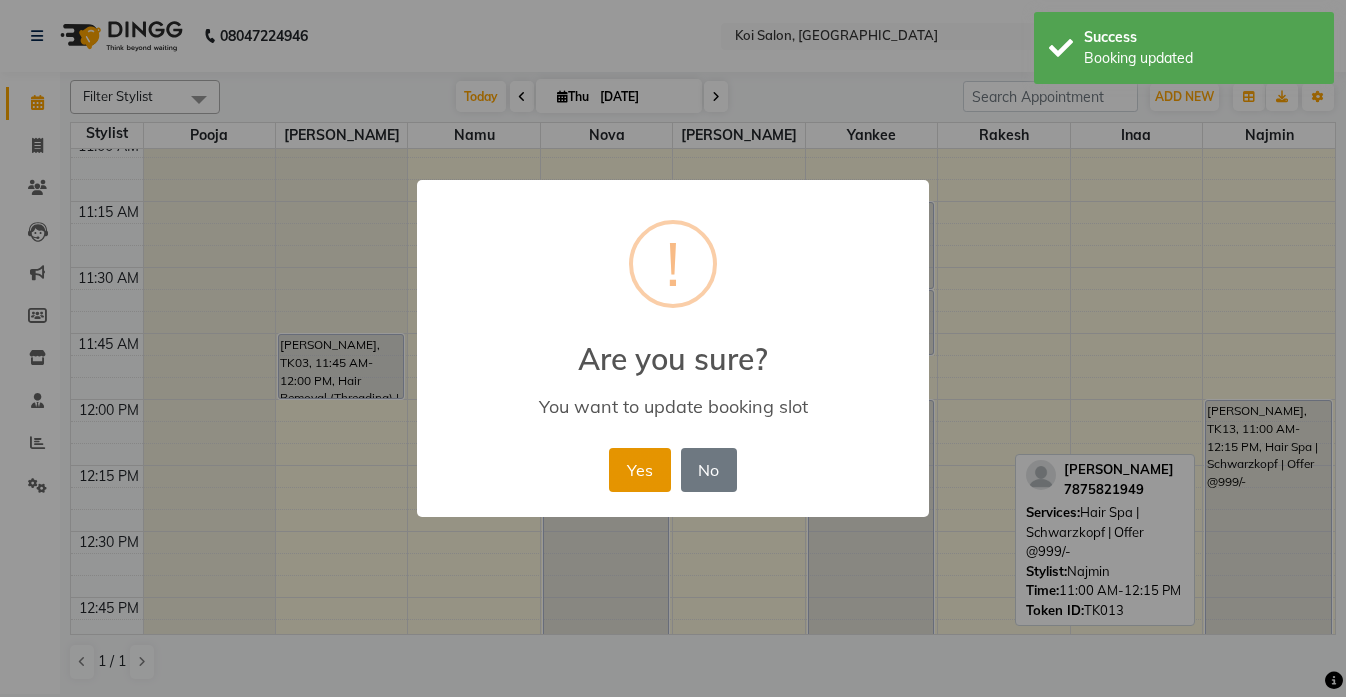 click on "Yes" at bounding box center (639, 470) 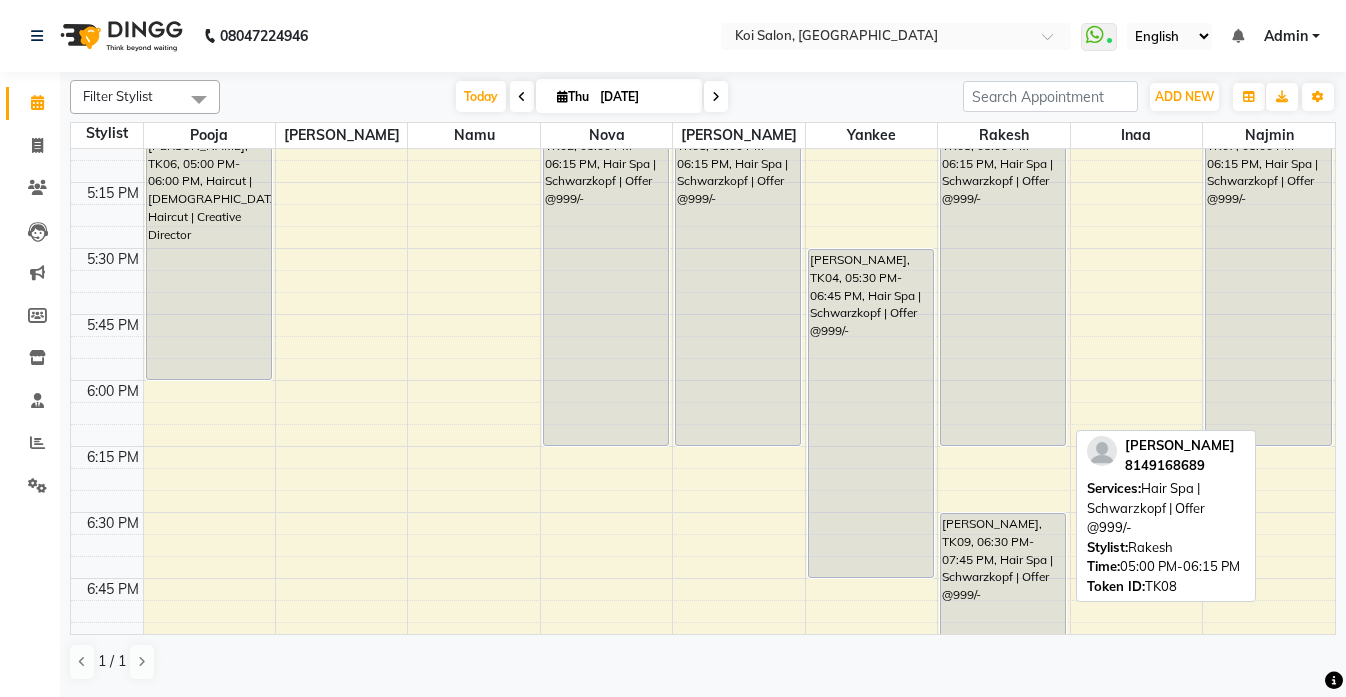 scroll, scrollTop: 2682, scrollLeft: 0, axis: vertical 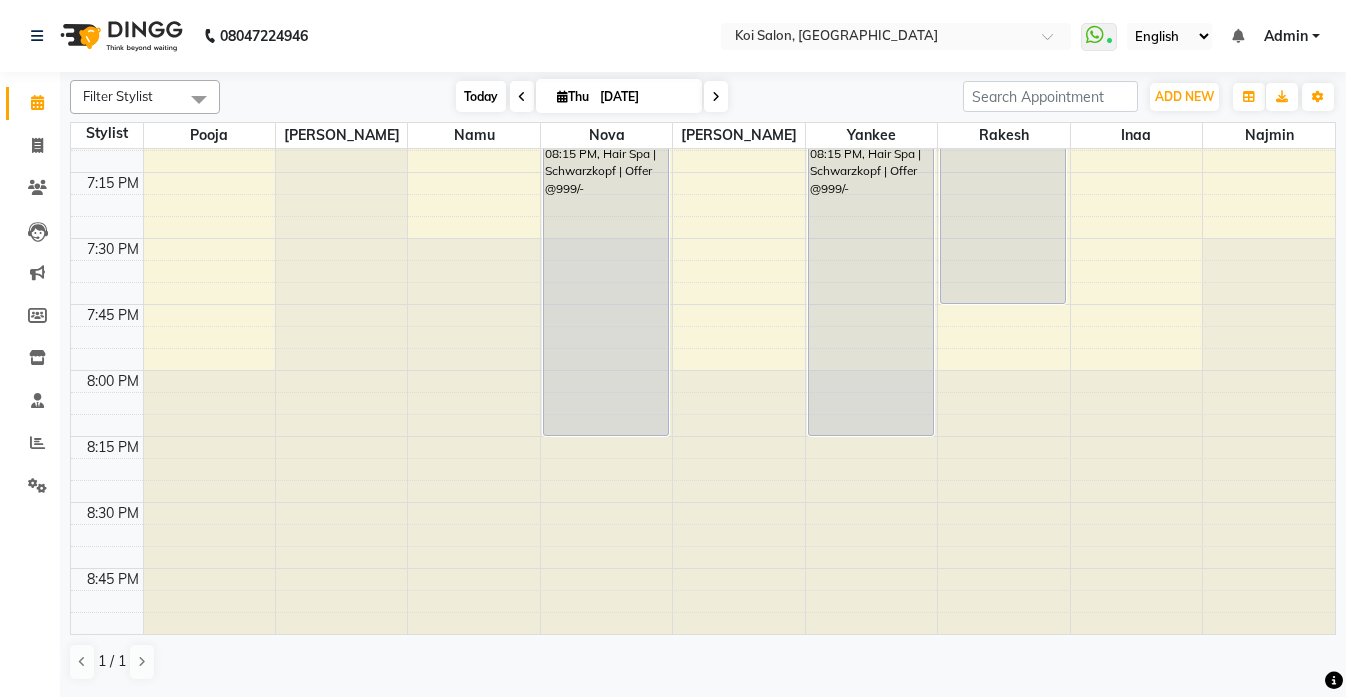 click on "Today" at bounding box center (481, 96) 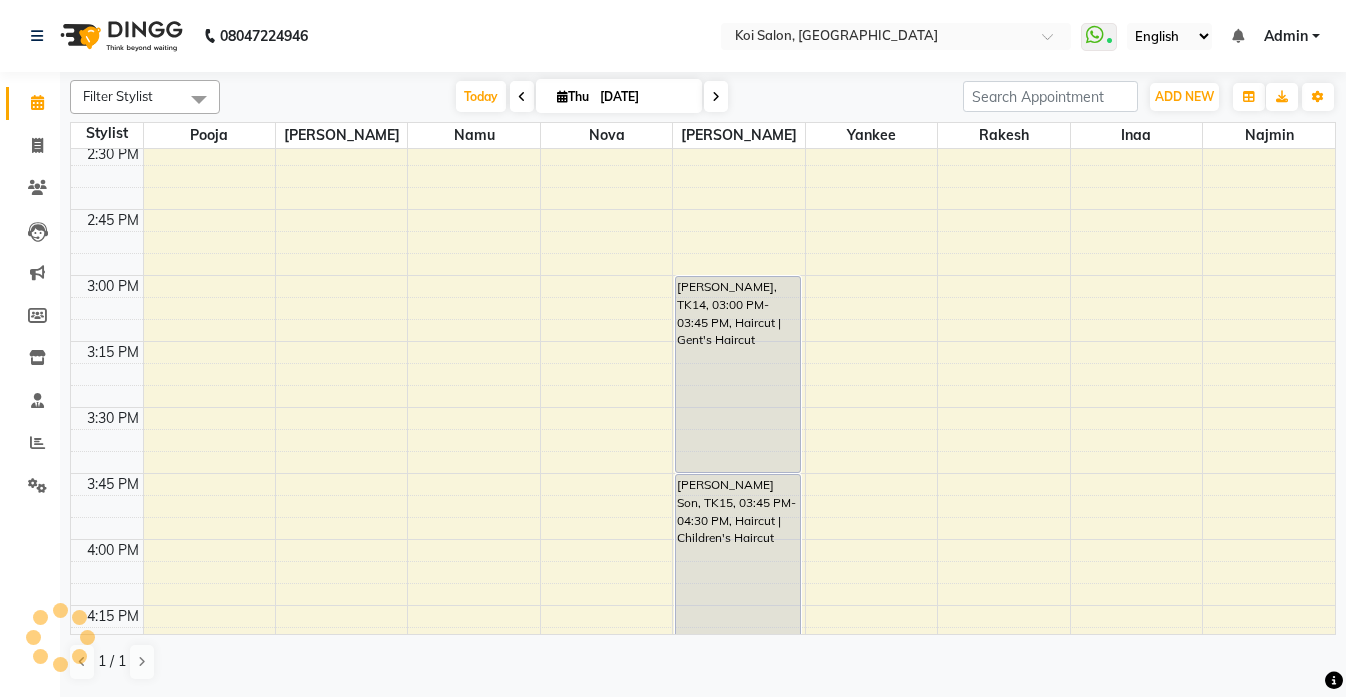scroll, scrollTop: 1270, scrollLeft: 0, axis: vertical 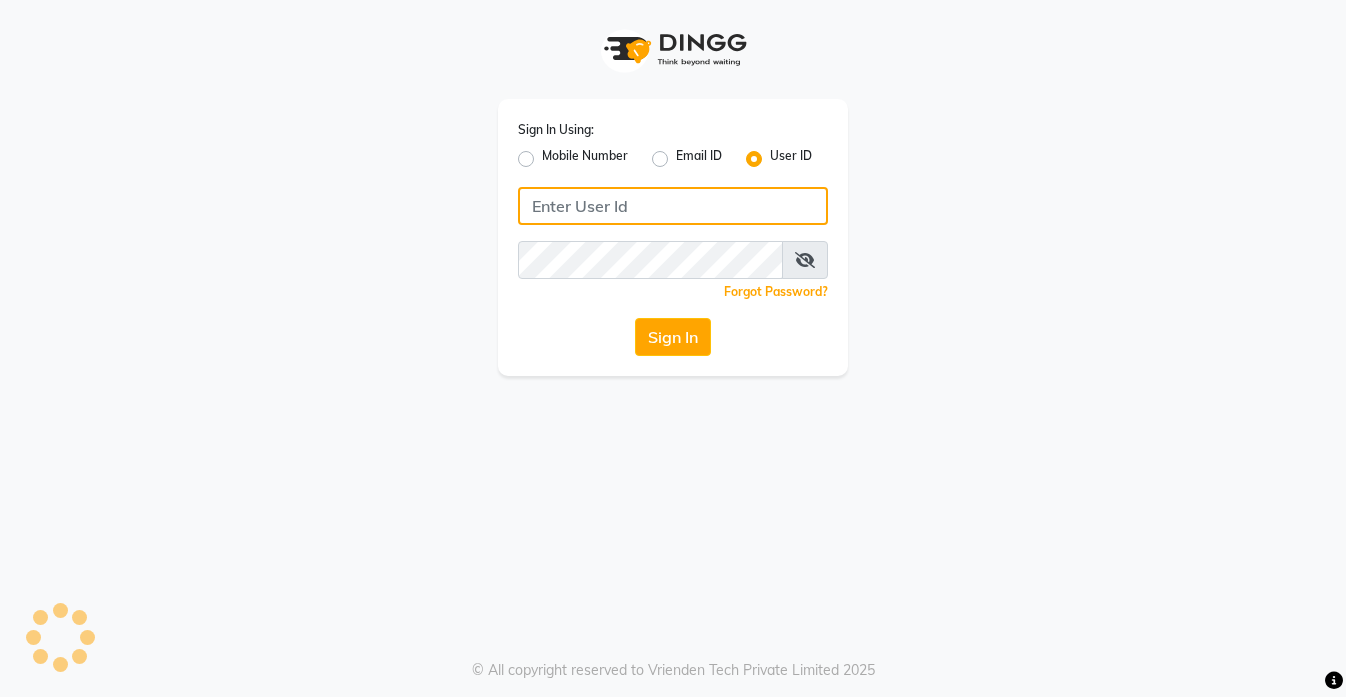 type on "koisalon" 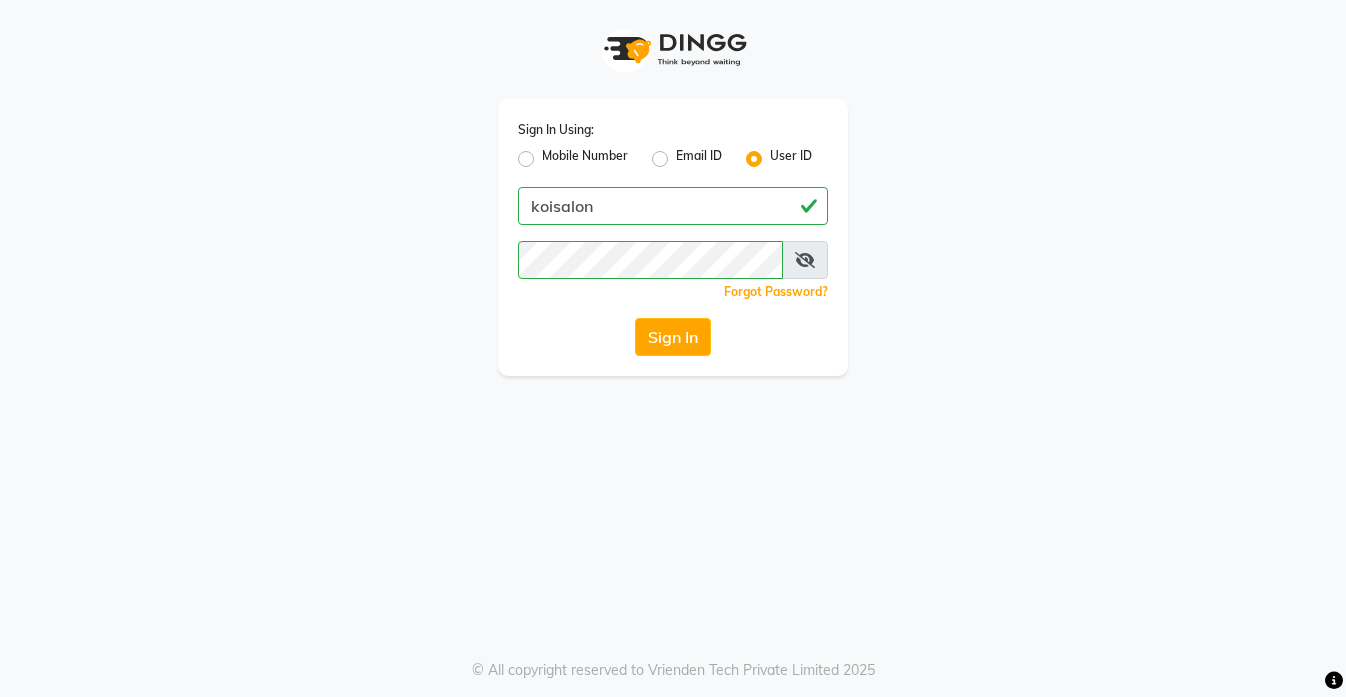click on "Sign In Using: Mobile Number Email ID User ID koisalon  Remember me Forgot Password?  Sign In" 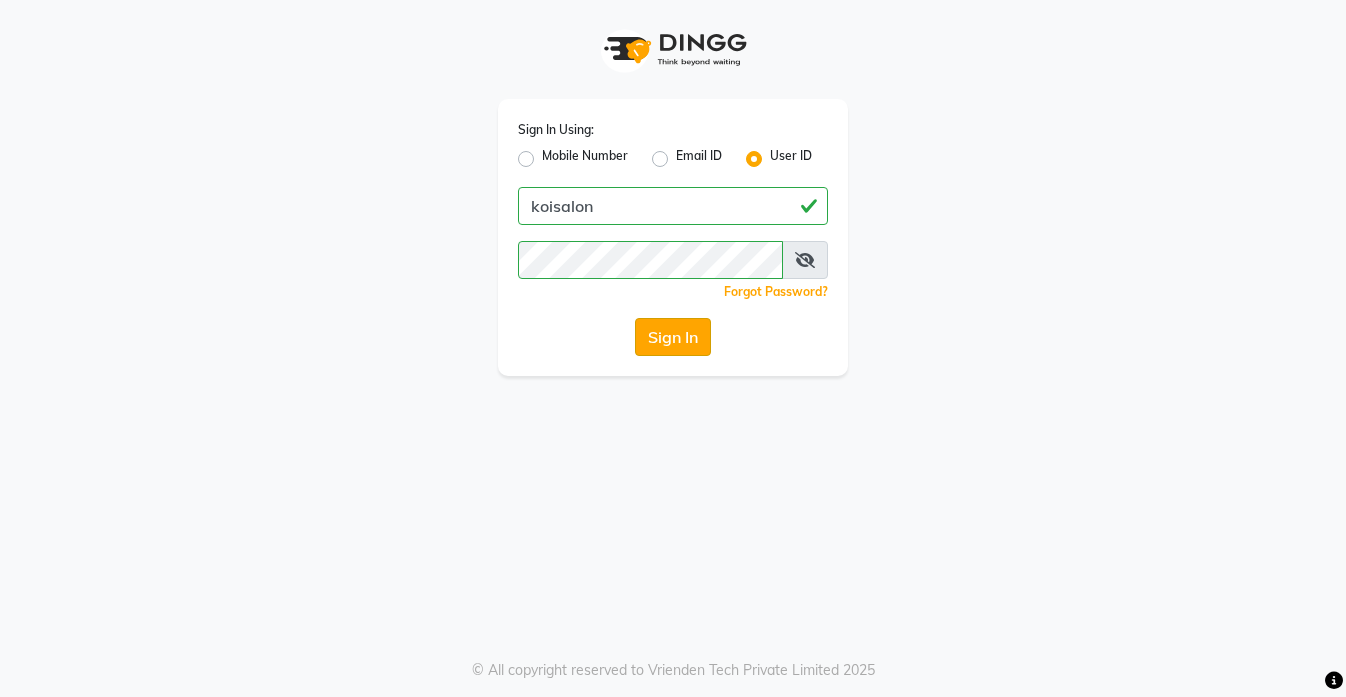 click on "Sign In" 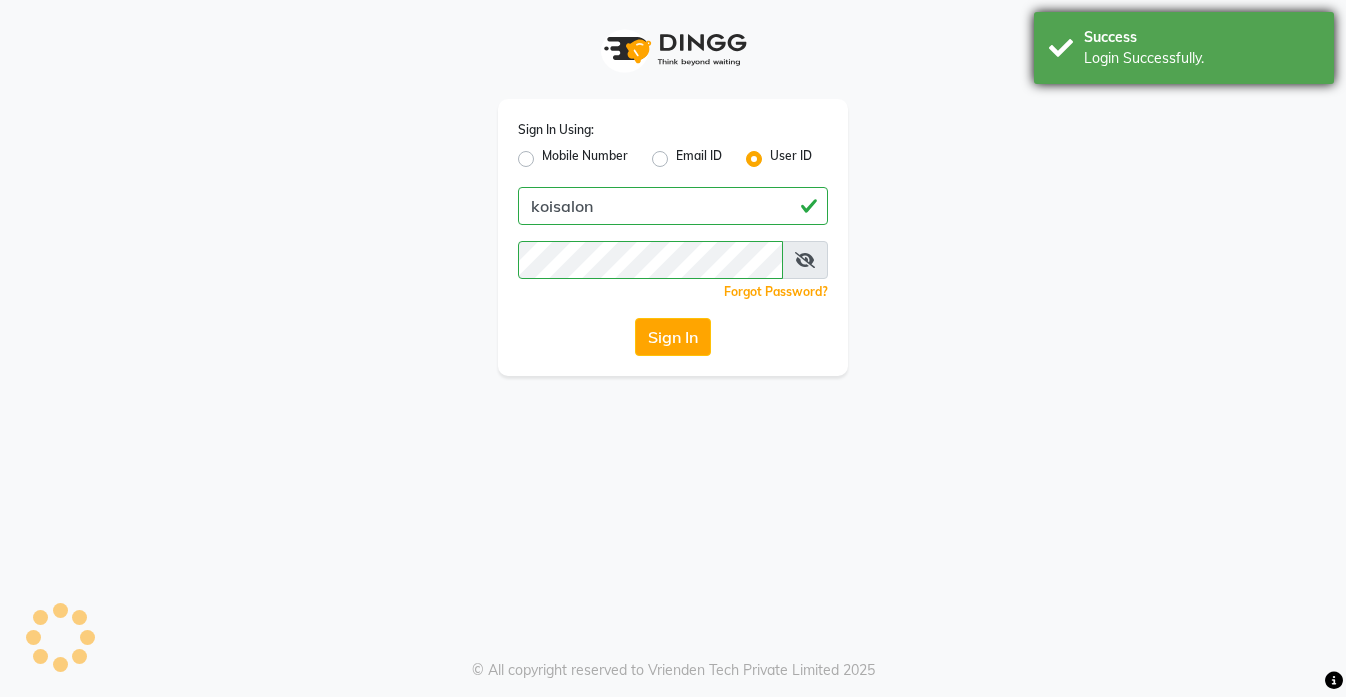 click on "Success" at bounding box center [1201, 37] 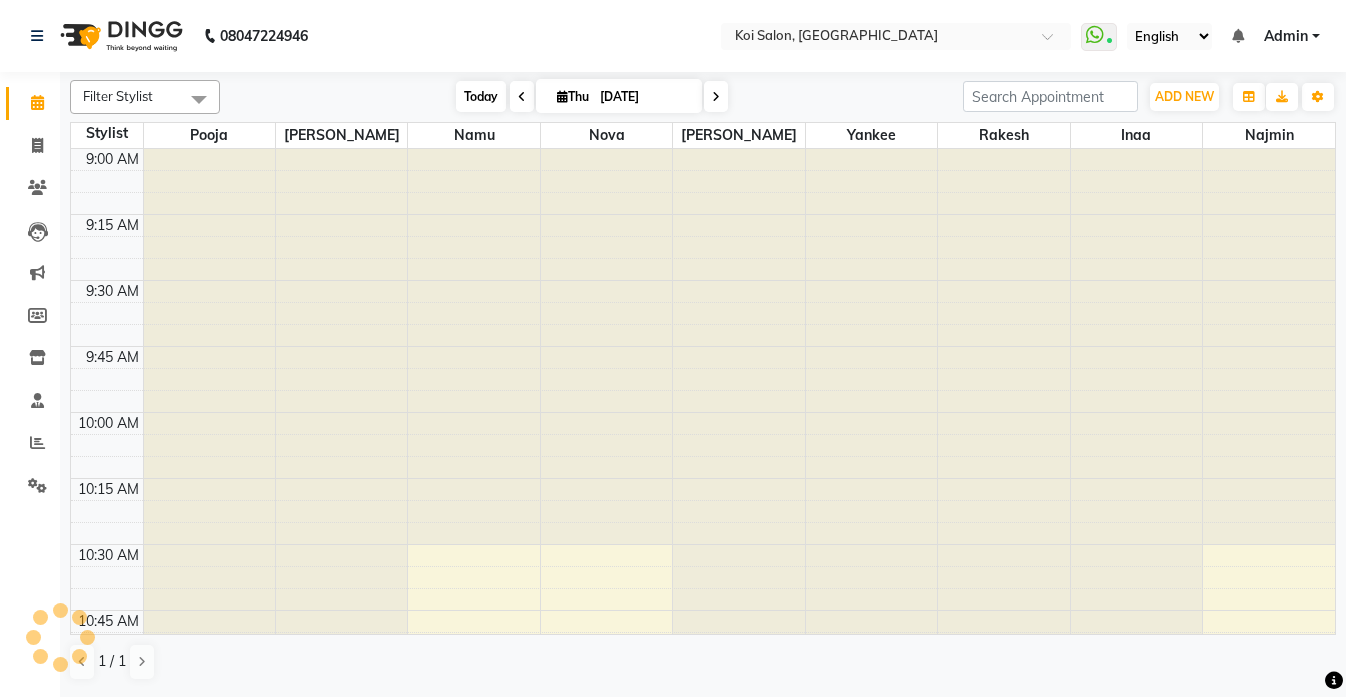 click on "Today" at bounding box center [481, 96] 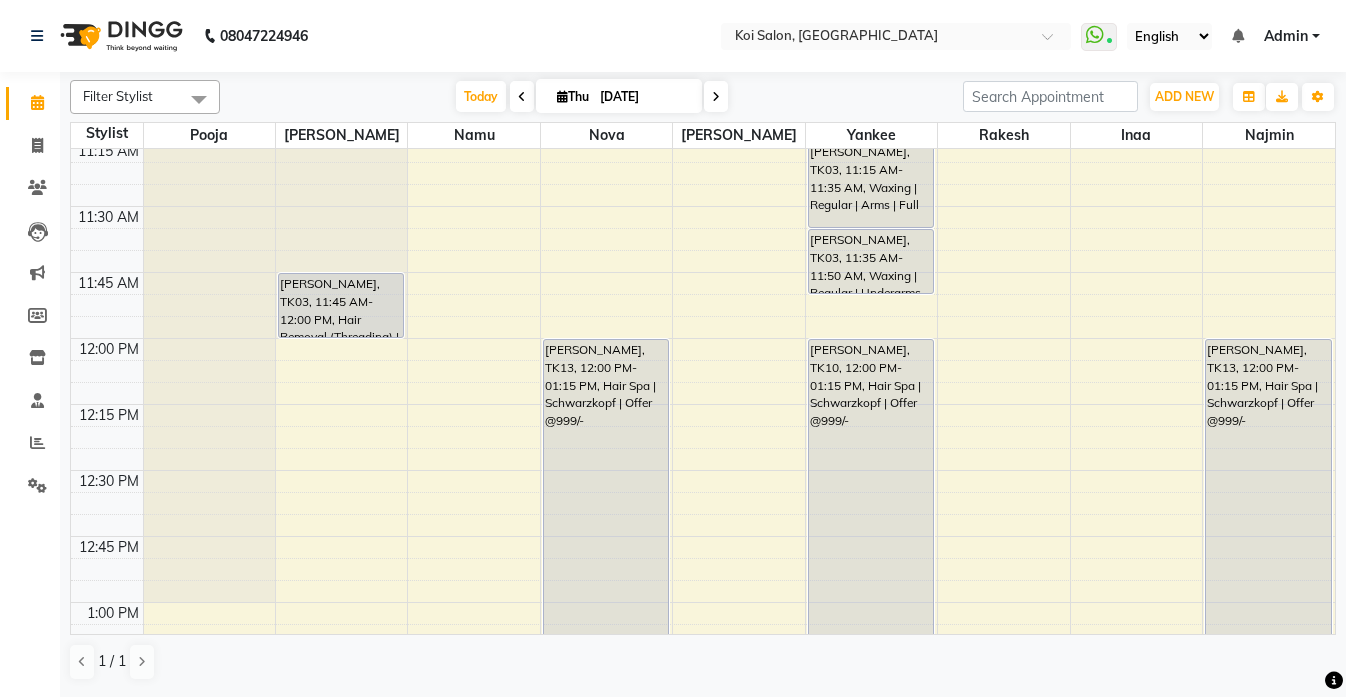 scroll, scrollTop: 614, scrollLeft: 0, axis: vertical 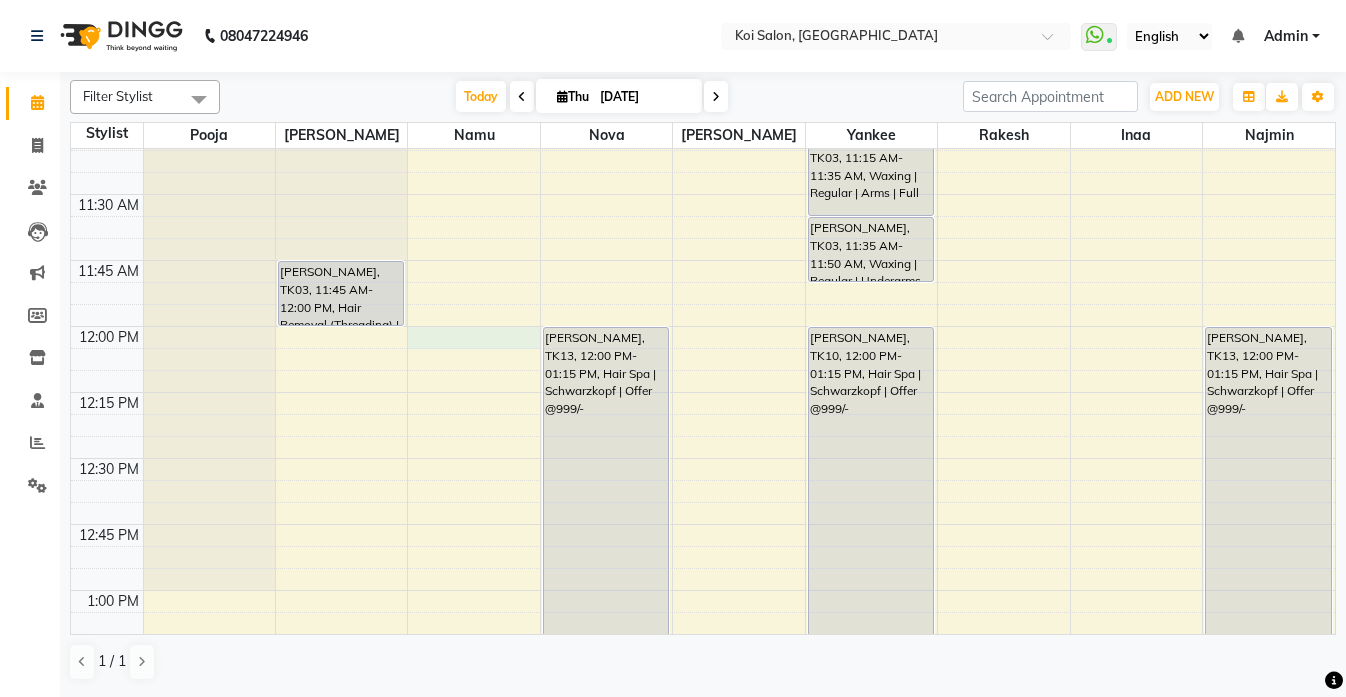 click on "9:00 AM 9:15 AM 9:30 AM 9:45 AM 10:00 AM 10:15 AM 10:30 AM 10:45 AM 11:00 AM 11:15 AM 11:30 AM 11:45 AM 12:00 PM 12:15 PM 12:30 PM 12:45 PM 1:00 PM 1:15 PM 1:30 PM 1:45 PM 2:00 PM 2:15 PM 2:30 PM 2:45 PM 3:00 PM 3:15 PM 3:30 PM 3:45 PM 4:00 PM 4:15 PM 4:30 PM 4:45 PM 5:00 PM 5:15 PM 5:30 PM 5:45 PM 6:00 PM 6:15 PM 6:30 PM 6:45 PM 7:00 PM 7:15 PM 7:30 PM 7:45 PM 8:00 PM 8:15 PM 8:30 PM 8:45 PM    Pretti Mundra JH, TK06, 05:00 PM-06:00 PM, Haircut | Lady's Haircut | Creative Director    Pooja Manik, TK03, 11:45 AM-12:00 PM, Hair Removal (Threading) | Eyebrows + Upper Lip    Anita Gidwani, TK13, 12:00 PM-01:15 PM, Hair Spa | Schwarzkopf | Offer @999/-    Navya Puri, TK02, 05:00 PM-06:15 PM, Hair Spa | Schwarzkopf | Offer @999/-    Shruti Khandelwal, TK12, 07:00 PM-08:15 PM, Hair Spa | Schwarzkopf | Offer @999/-    Abhishek Kapra, TK11, 01:30 PM-02:00 PM, Haircut | Zero Level Trim    Abhishek Kapra, TK11, 02:00 PM-02:30 PM, Haircut | Regular Beard Trim/Shave" at bounding box center [703, 1118] 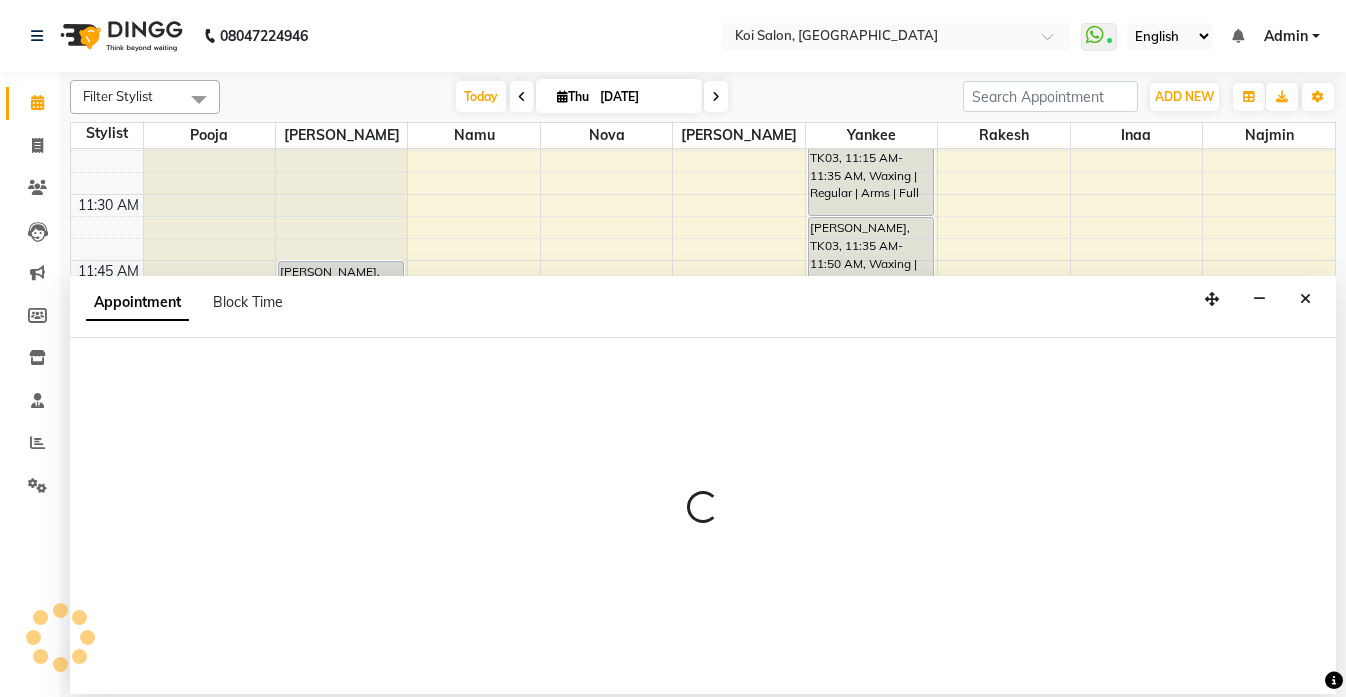 select on "16515" 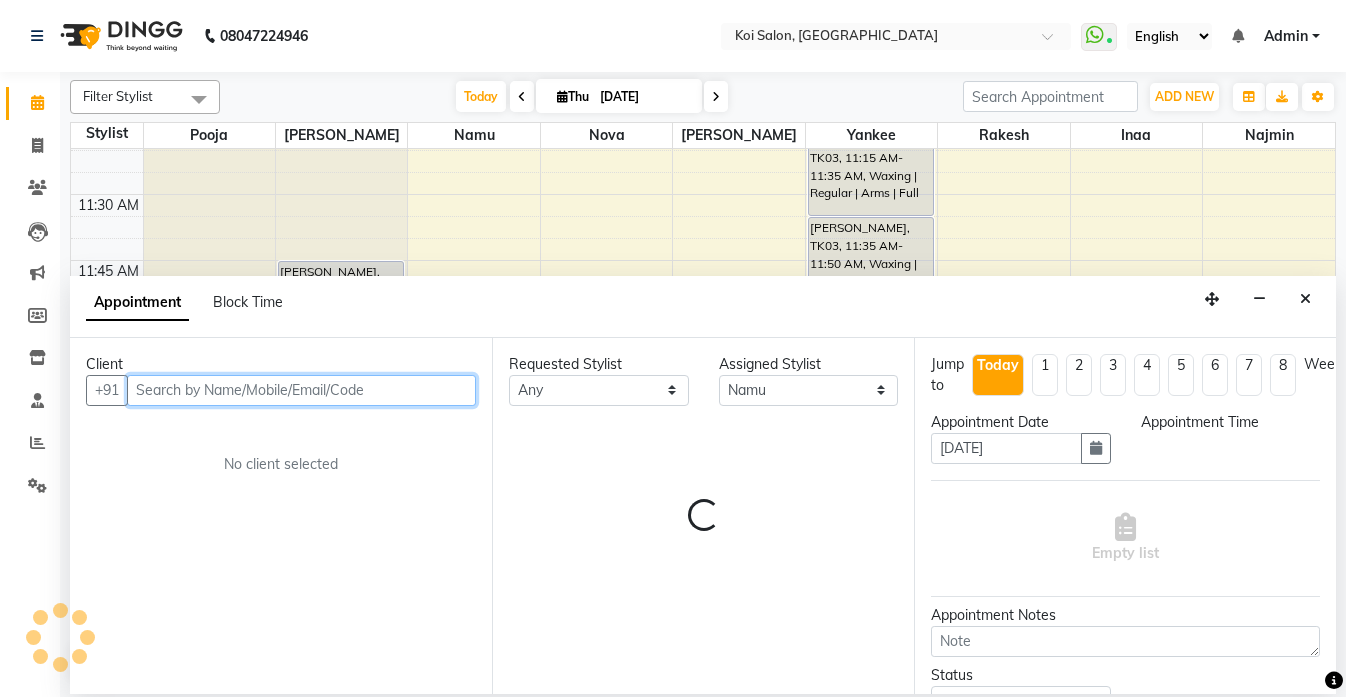 select on "720" 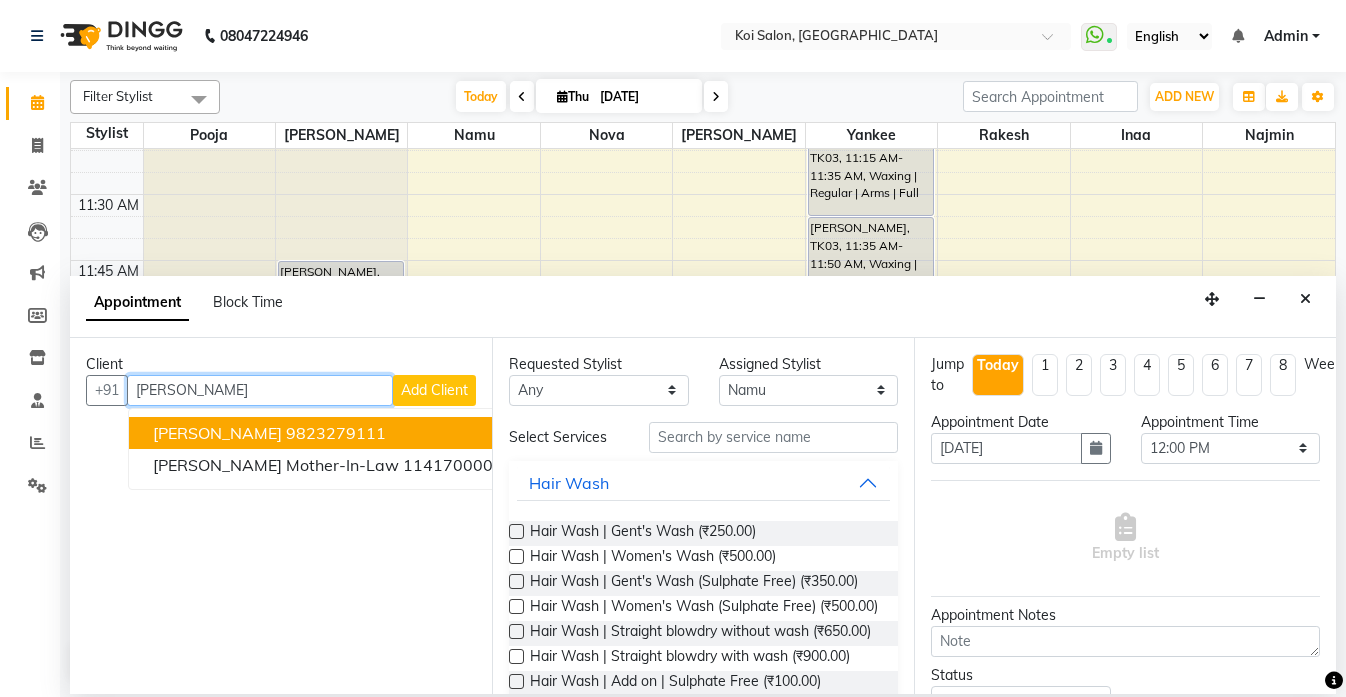 click on "9823279111" at bounding box center (336, 433) 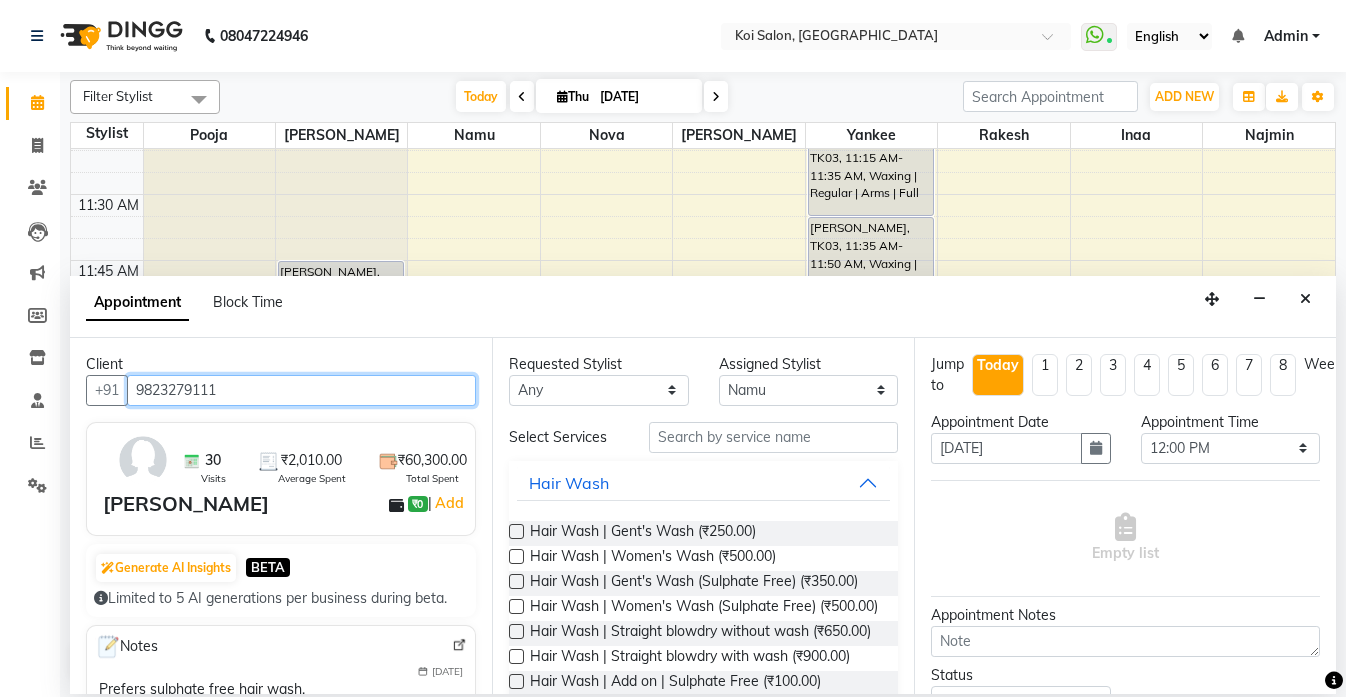 type on "9823279111" 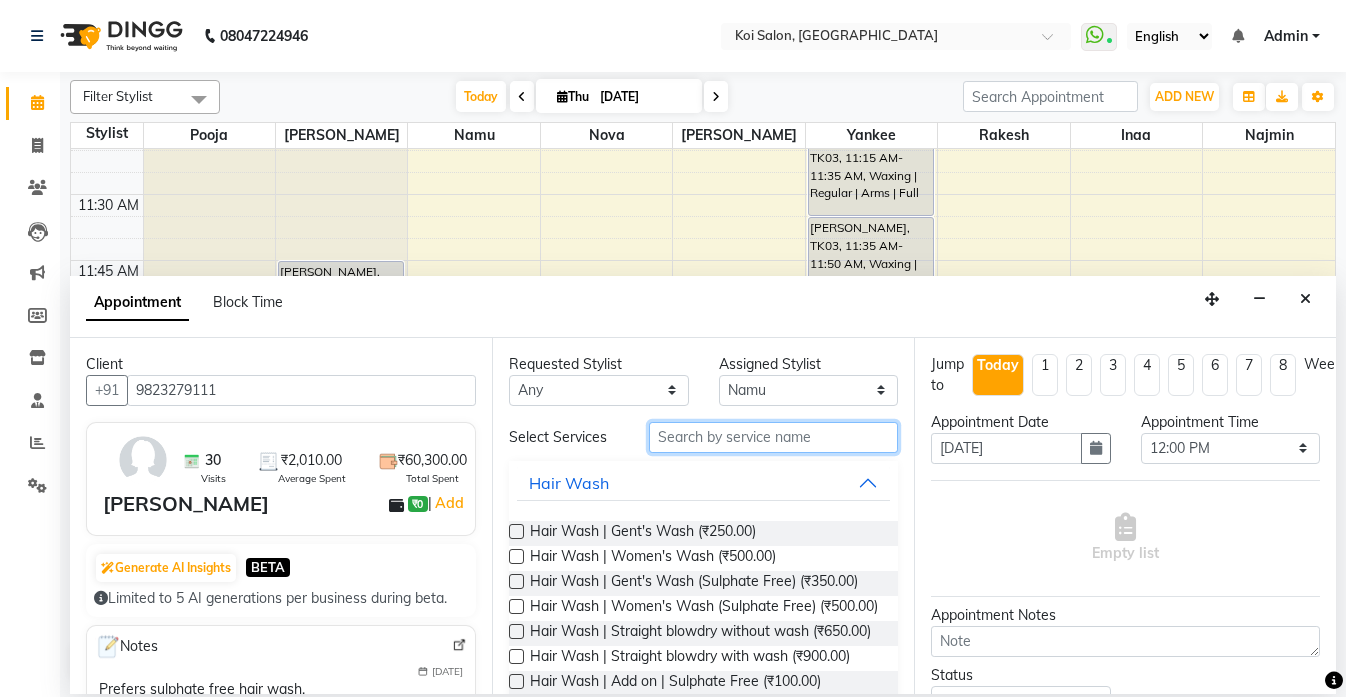 click at bounding box center [773, 437] 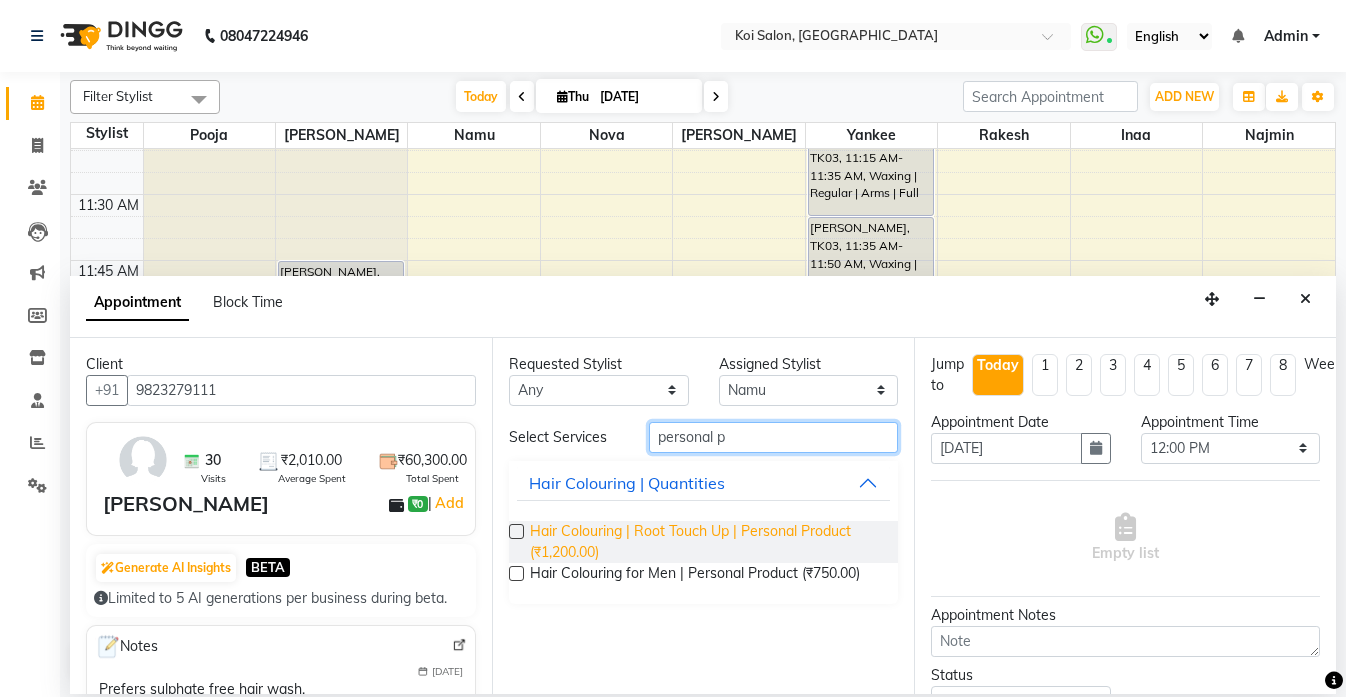 type on "personal p" 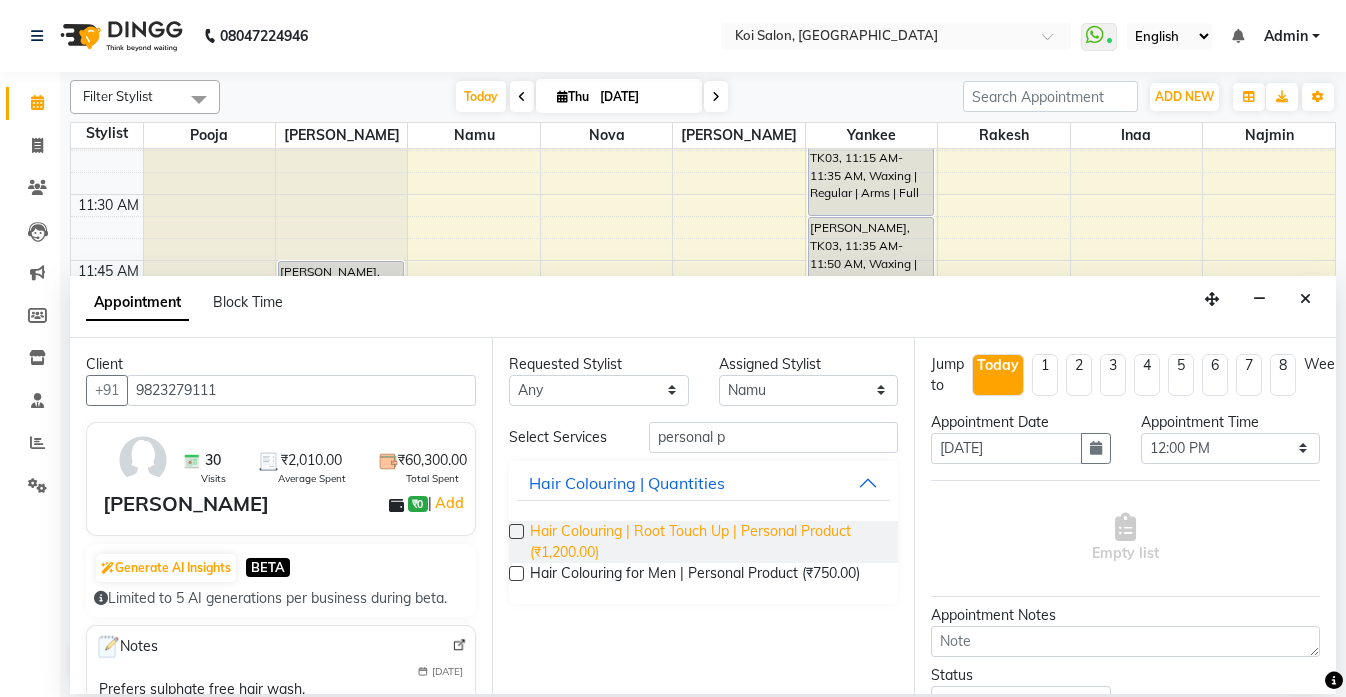 click on "Hair Colouring | Root Touch Up | Personal Product (₹1,200.00)" at bounding box center [706, 542] 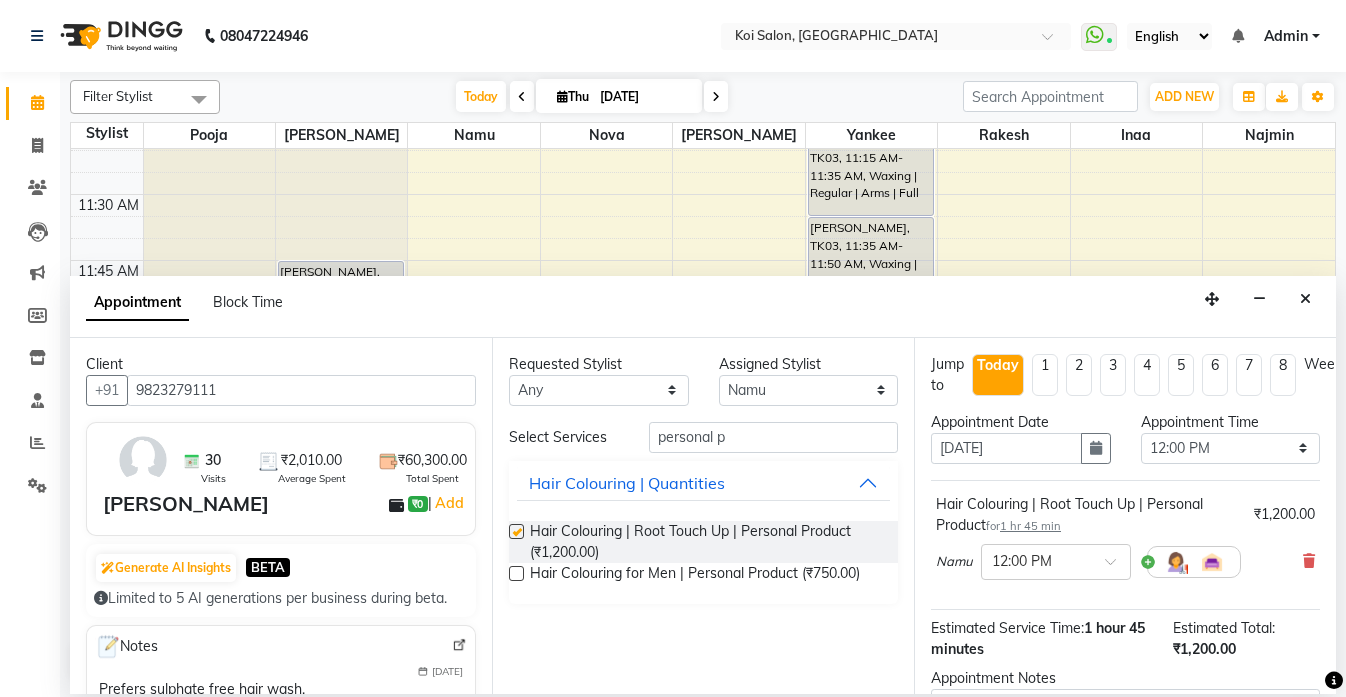 checkbox on "false" 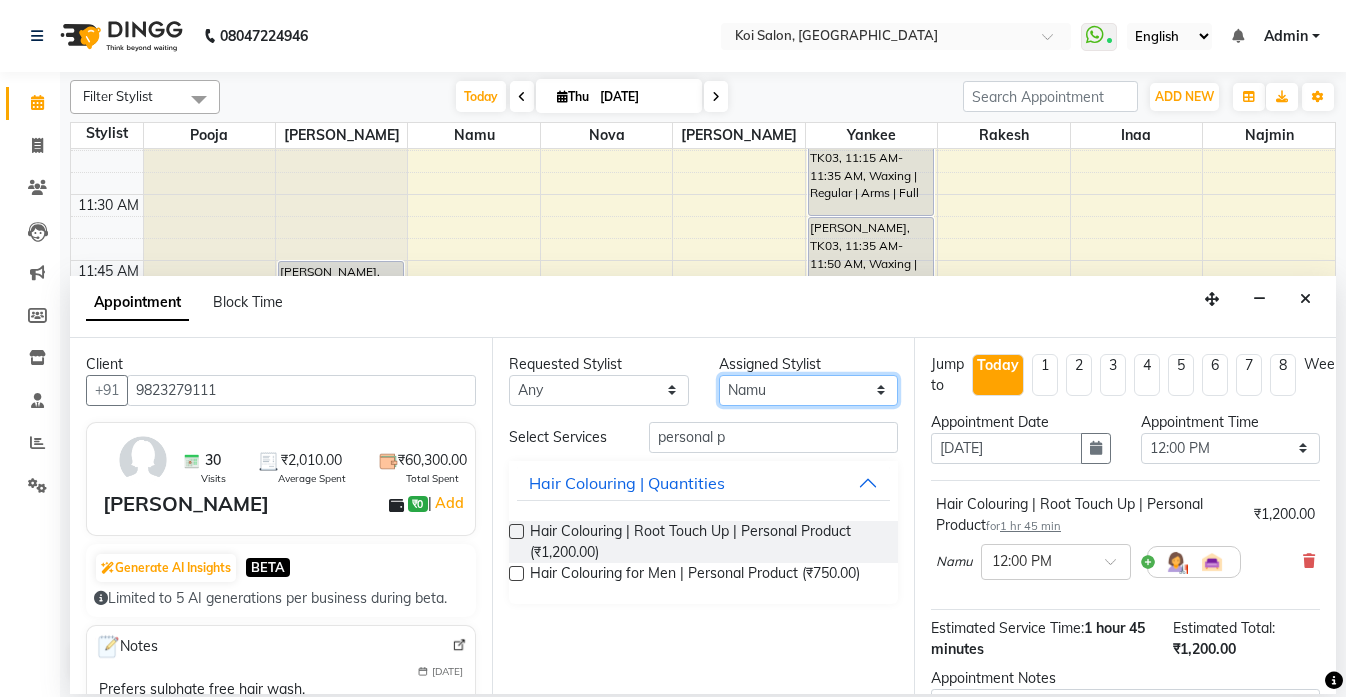 click on "Select Harsha Inaa Najmin Namu Nova Pooja Rakesh Shanky Yankee" at bounding box center [809, 390] 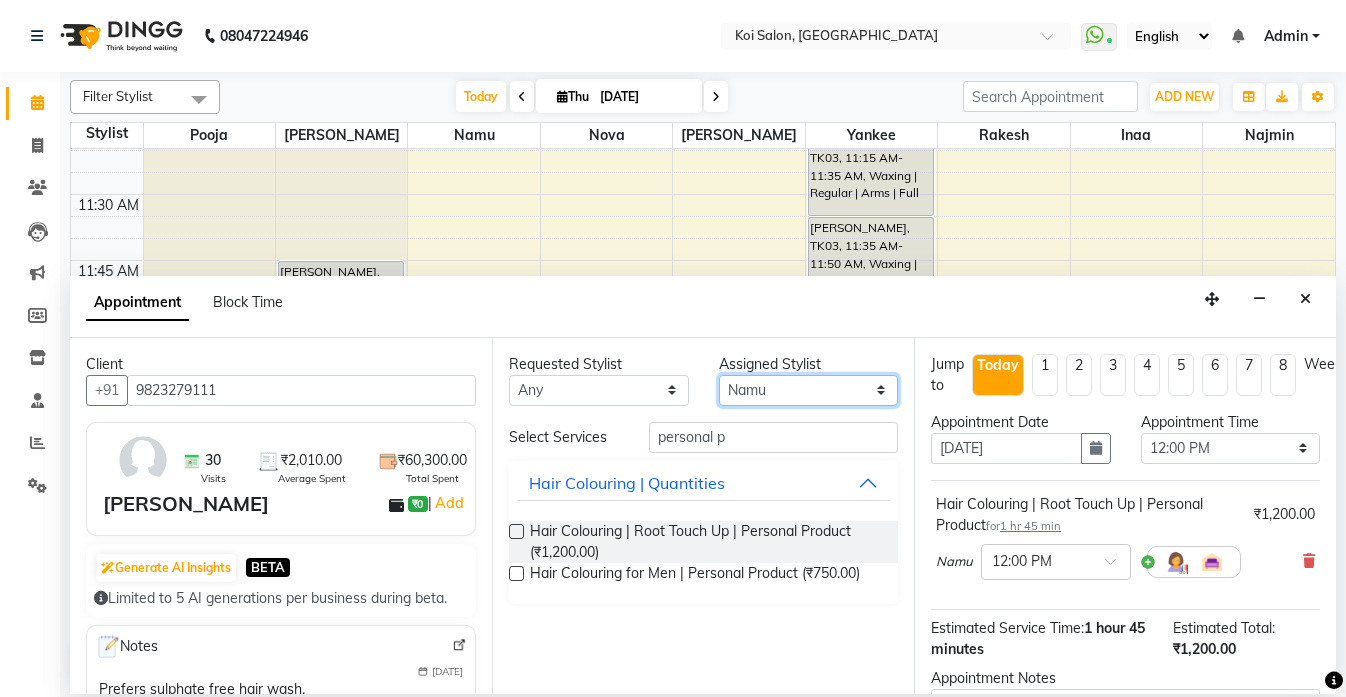 select on "37562" 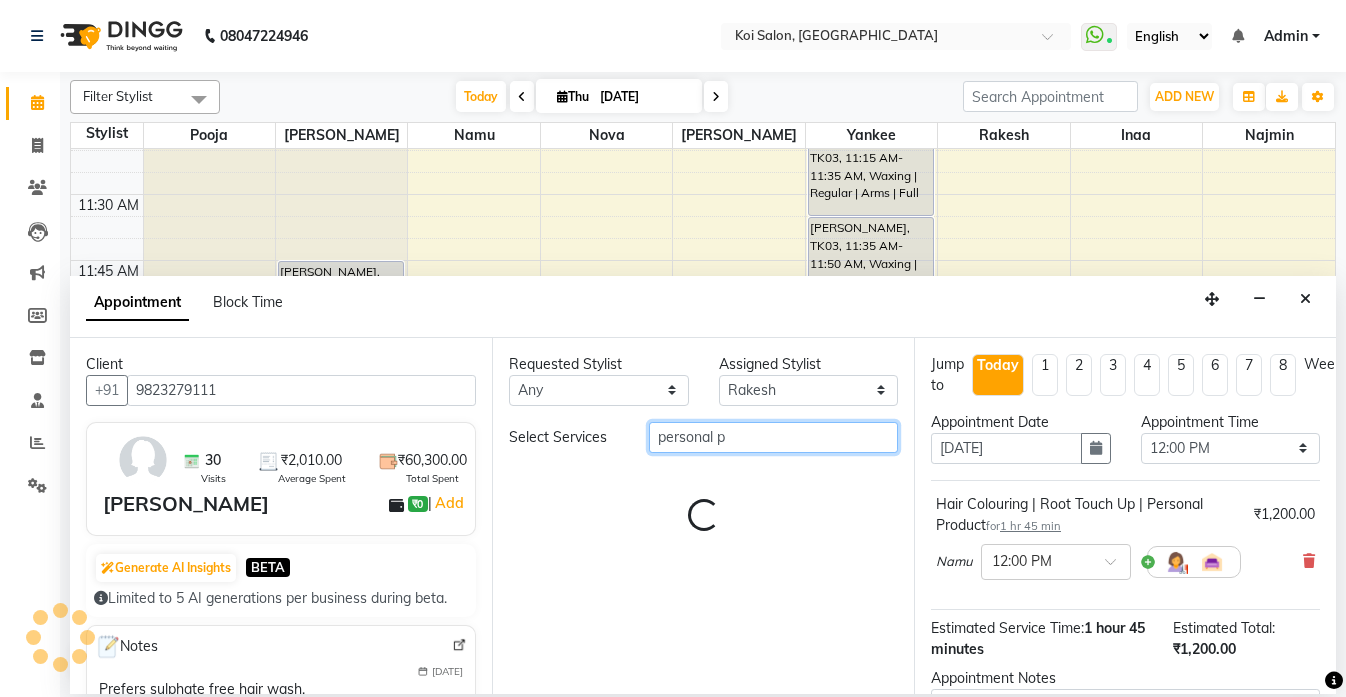 click on "personal p" at bounding box center [773, 437] 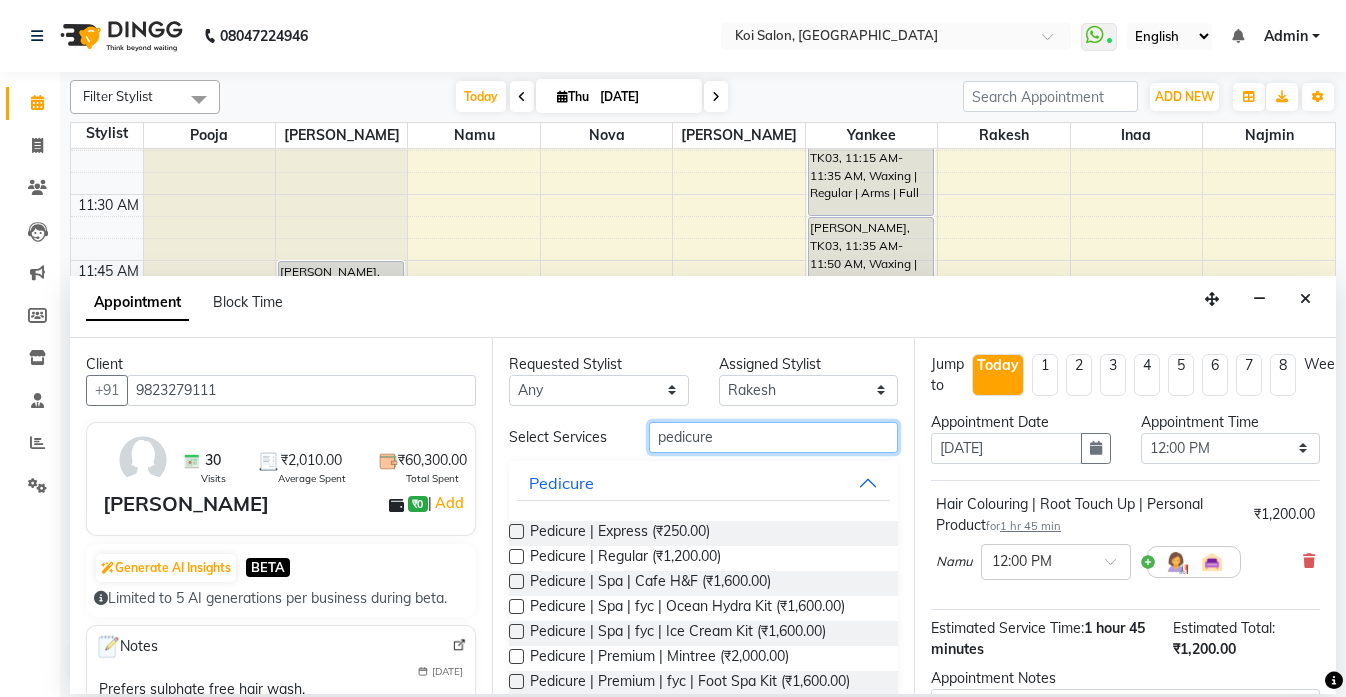 type on "pedicure" 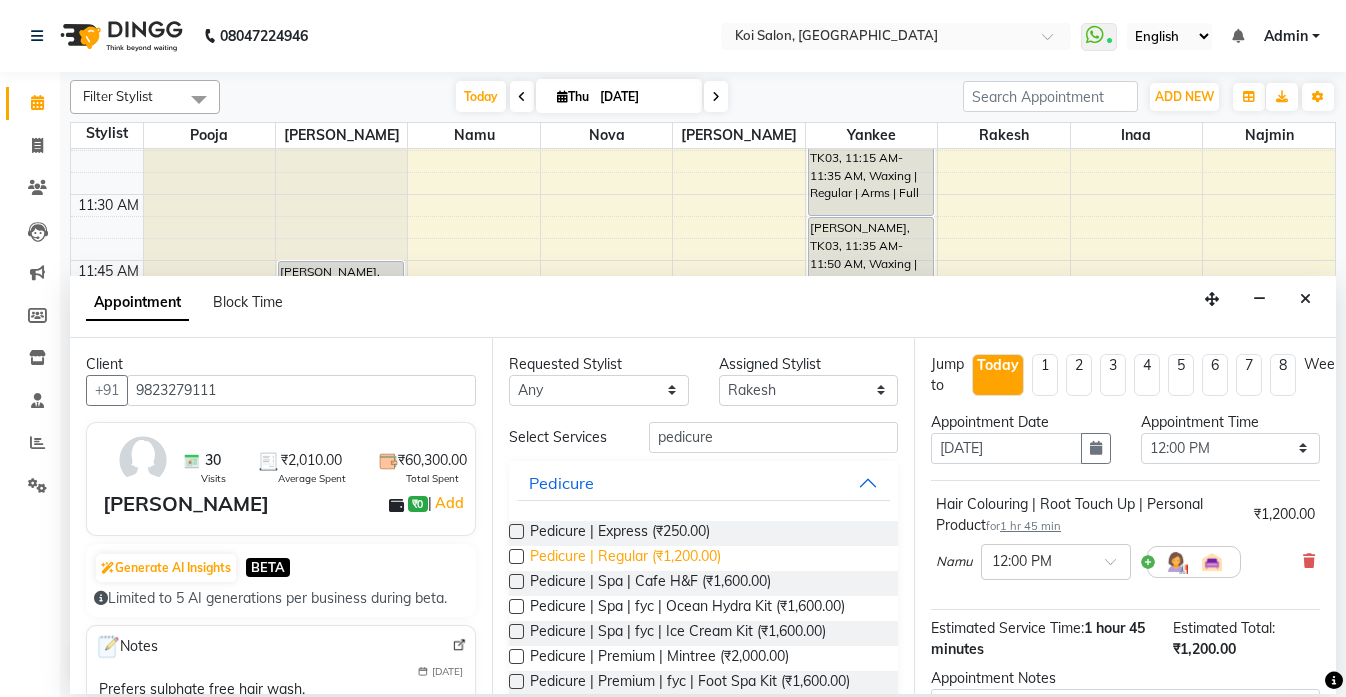 click on "Pedicure | Regular (₹1,200.00)" at bounding box center [625, 558] 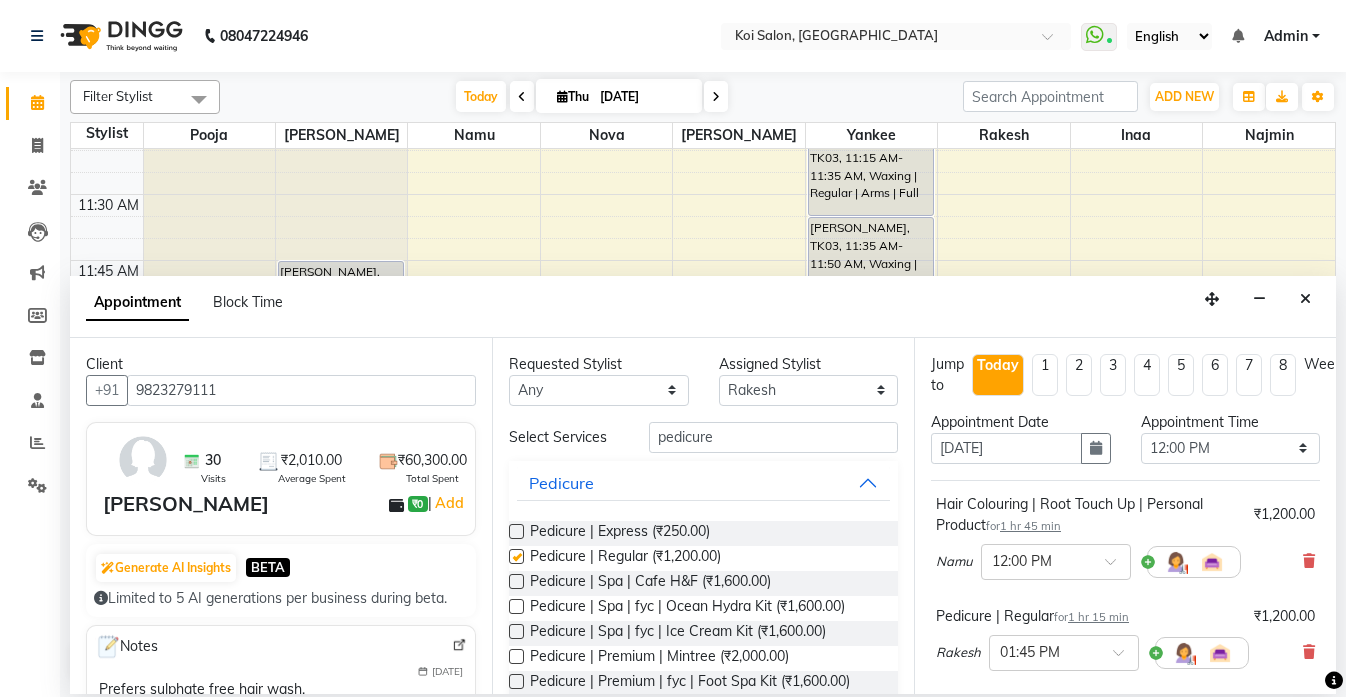checkbox on "false" 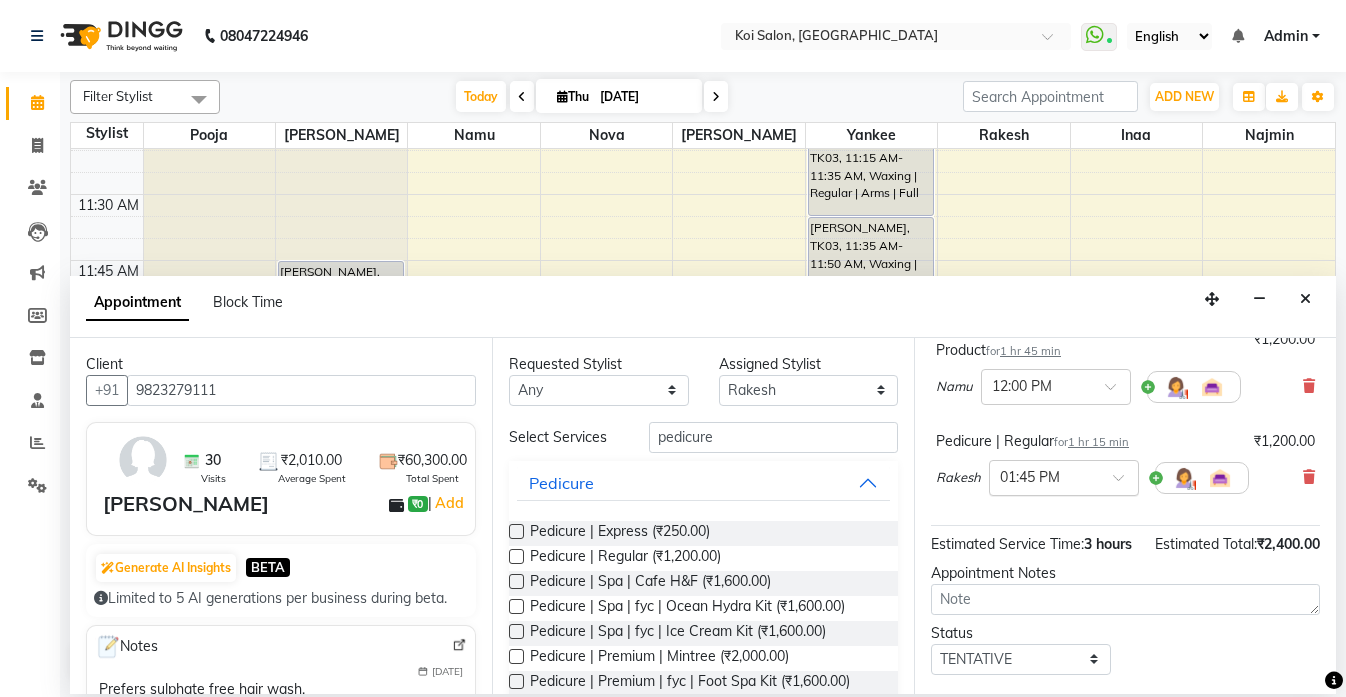 scroll, scrollTop: 207, scrollLeft: 0, axis: vertical 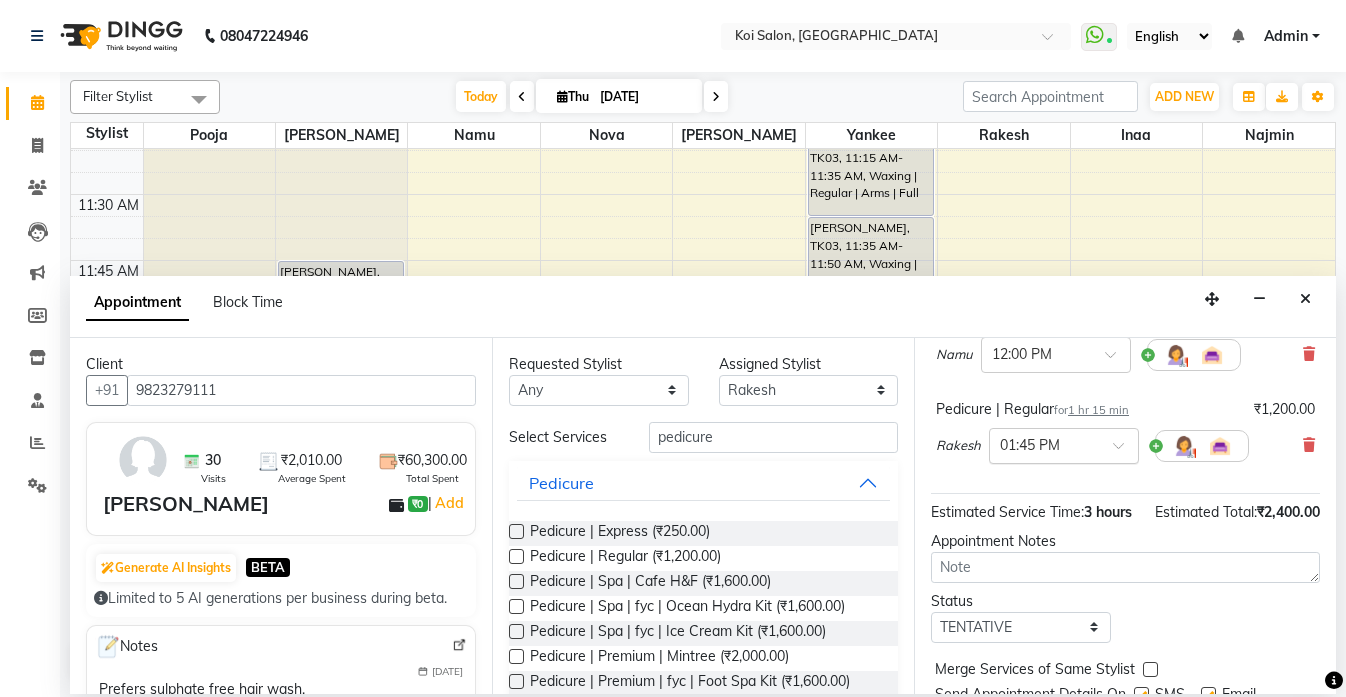 click at bounding box center [1044, 444] 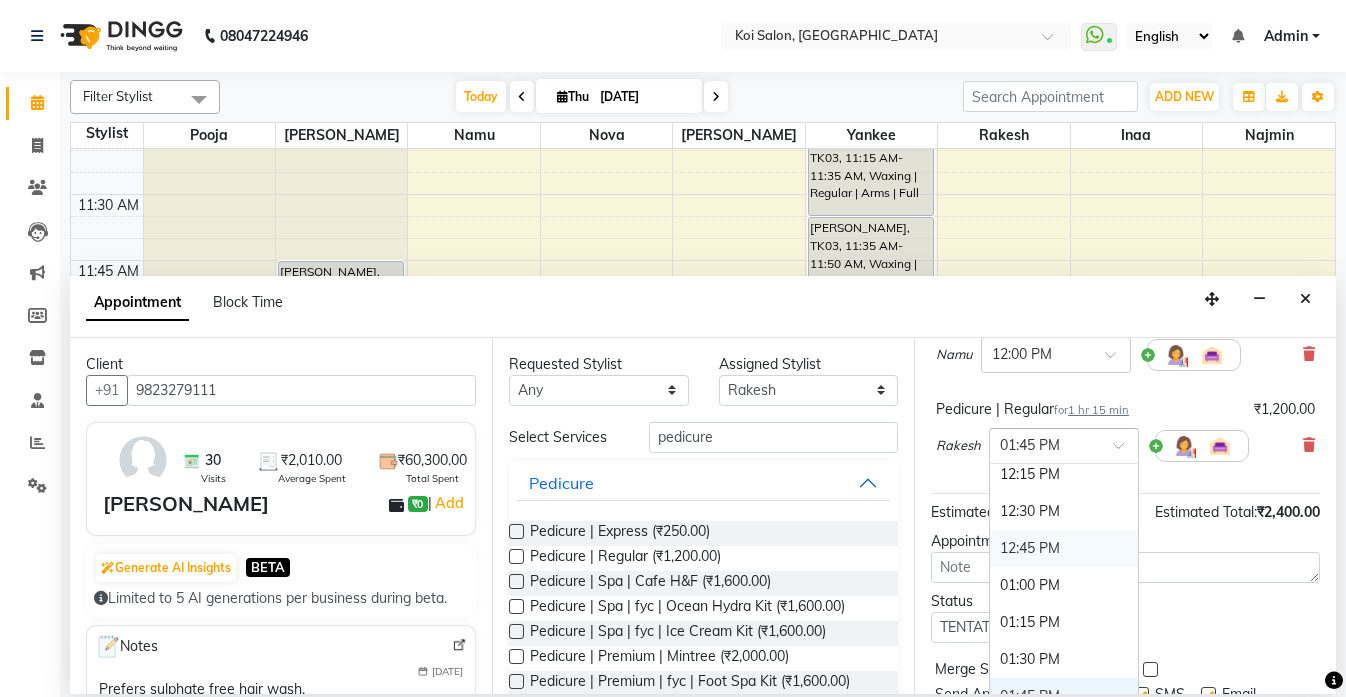 scroll, scrollTop: 326, scrollLeft: 0, axis: vertical 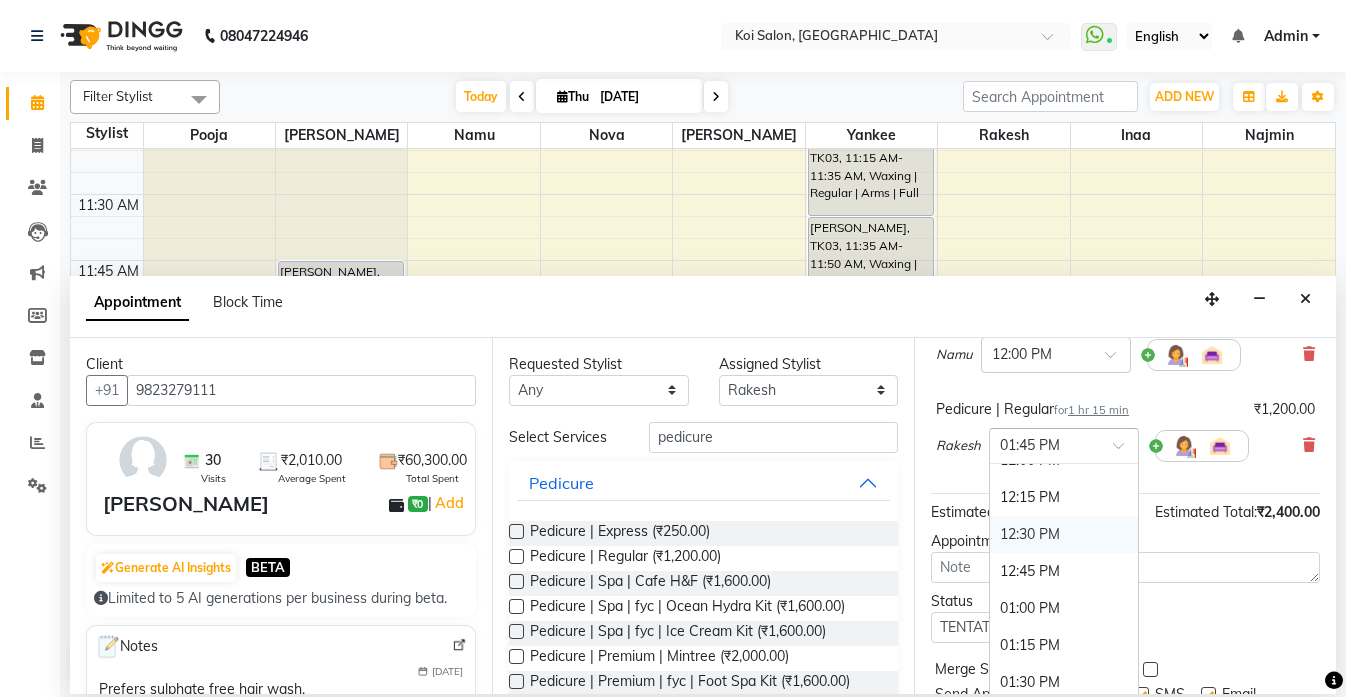 click on "12:30 PM" at bounding box center [1064, 534] 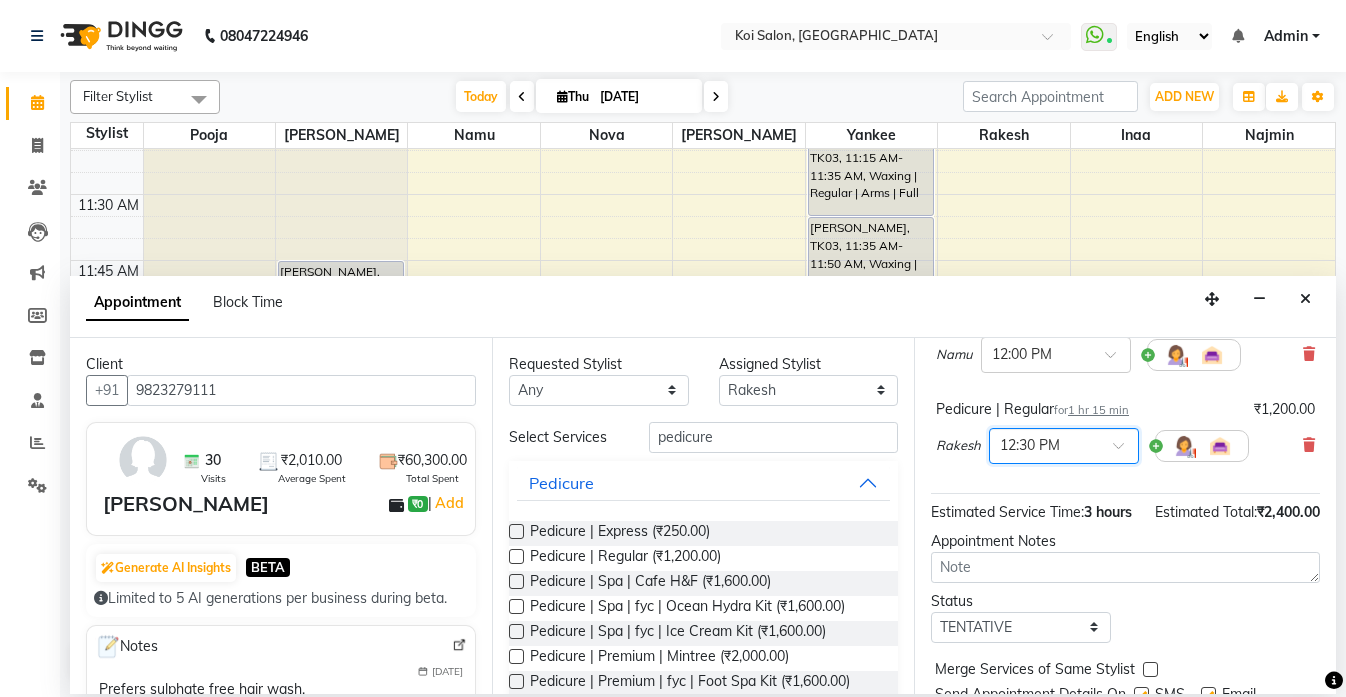 scroll, scrollTop: 282, scrollLeft: 0, axis: vertical 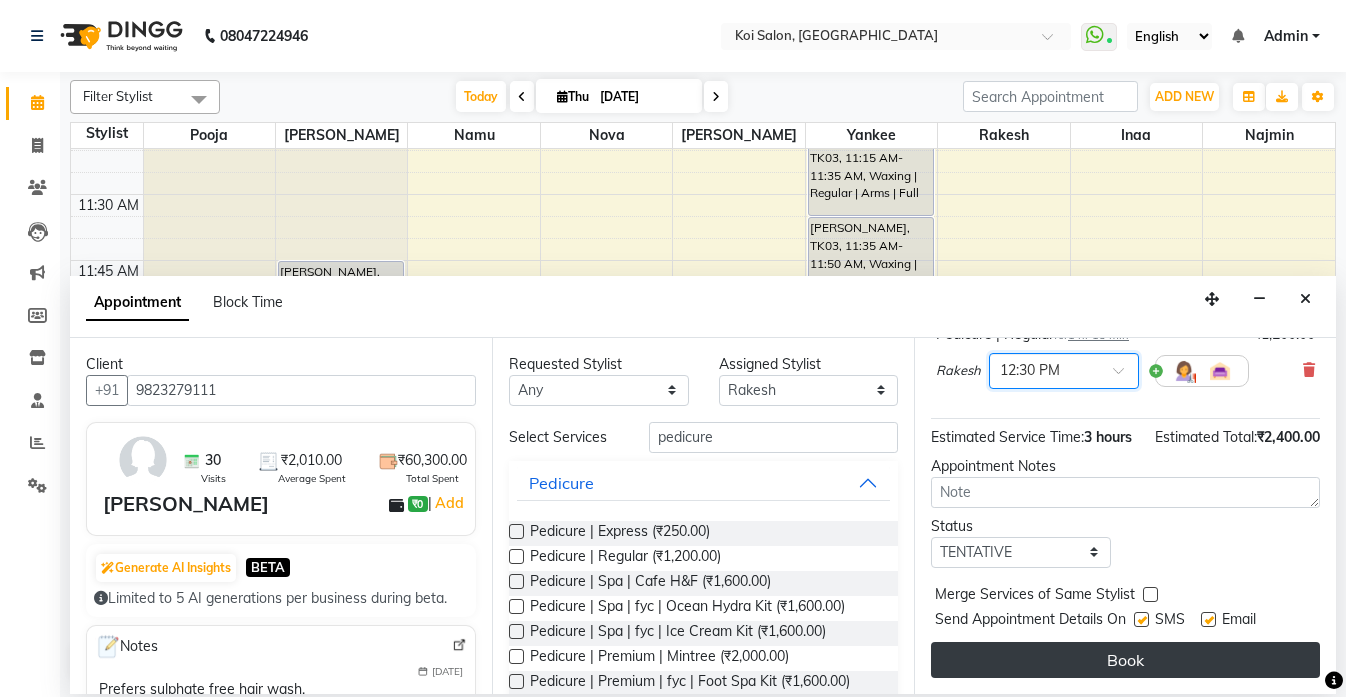 click on "Book" at bounding box center (1125, 660) 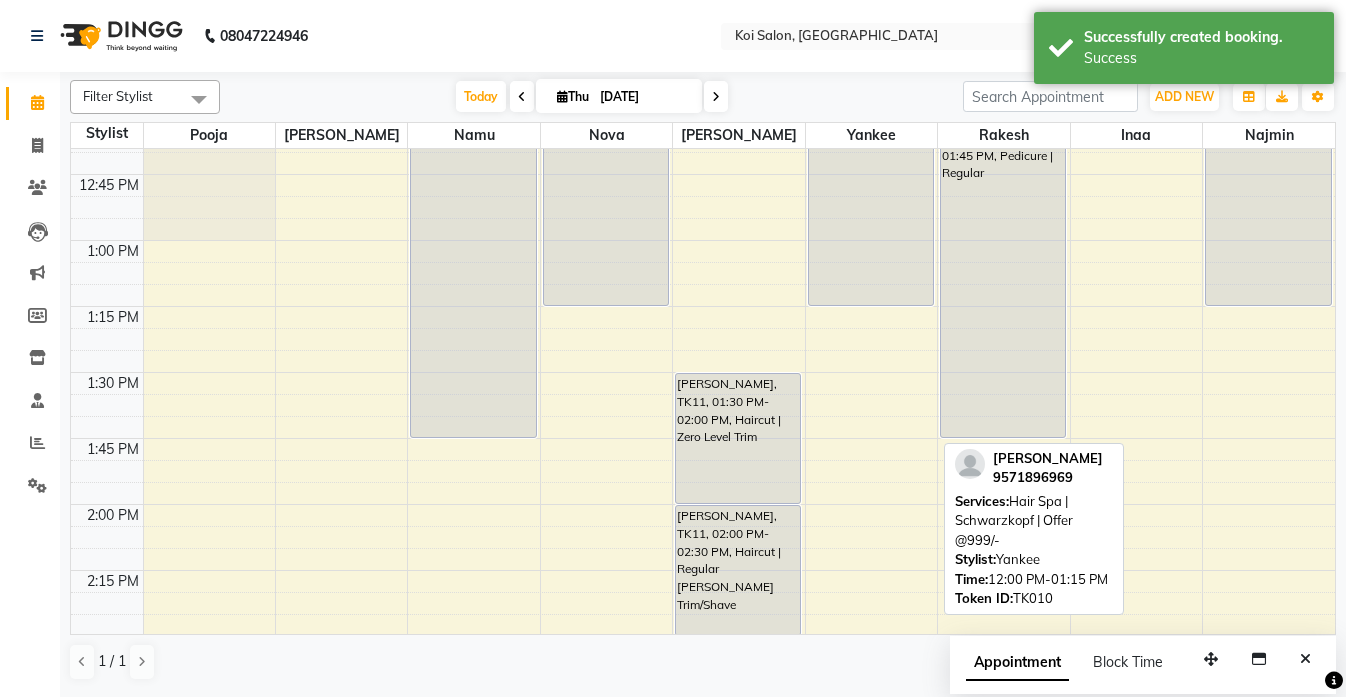scroll, scrollTop: 1015, scrollLeft: 0, axis: vertical 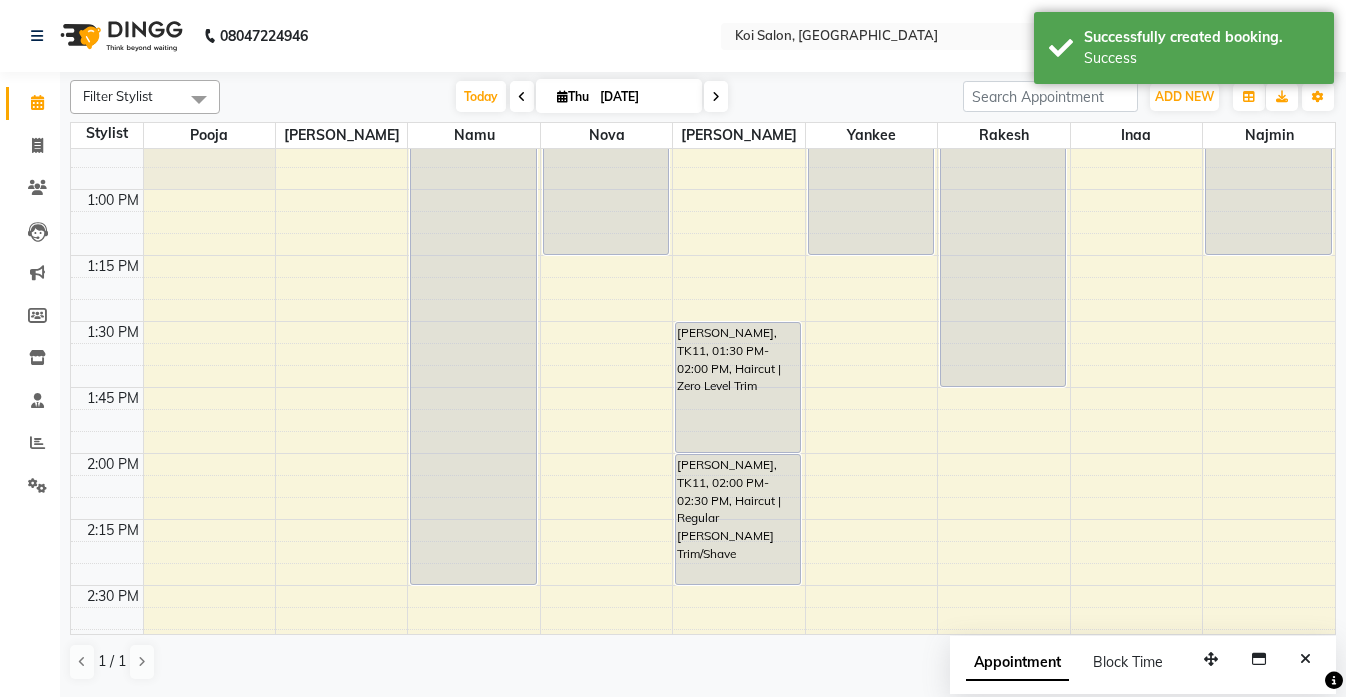 drag, startPoint x: 514, startPoint y: 382, endPoint x: 511, endPoint y: 581, distance: 199.02261 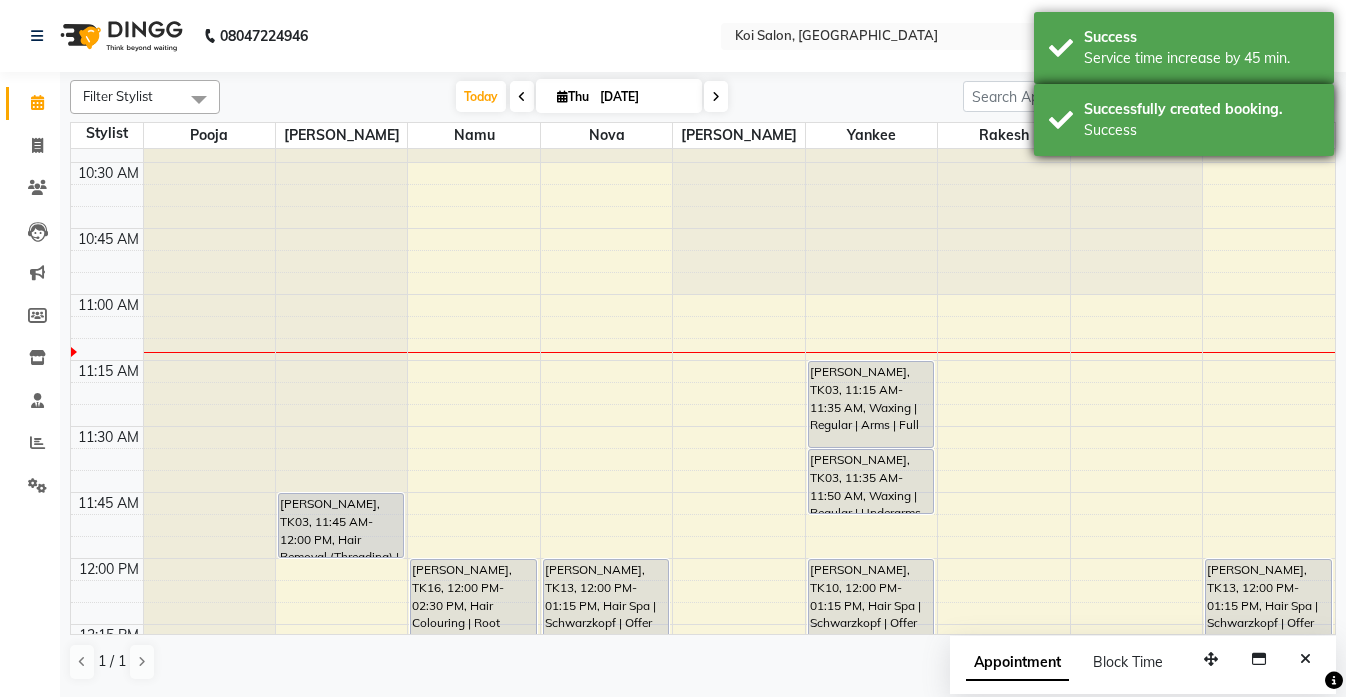 scroll, scrollTop: 192, scrollLeft: 0, axis: vertical 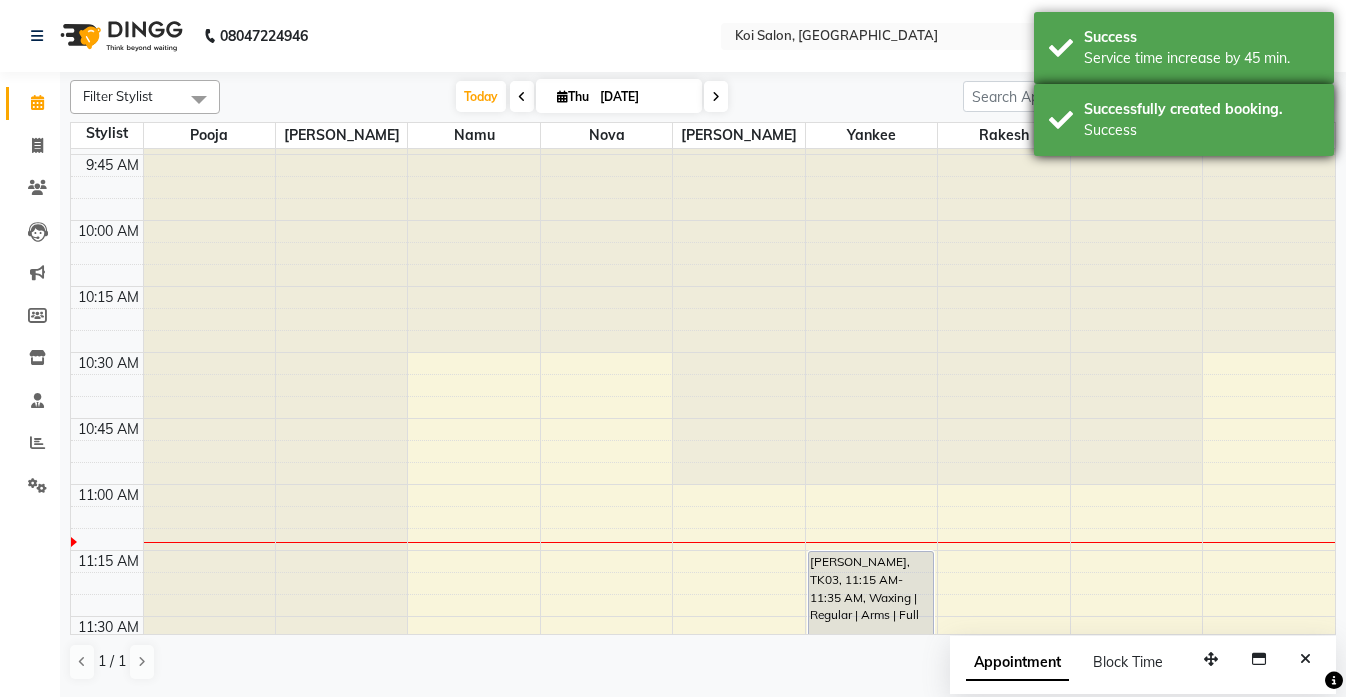 click on "Success" at bounding box center (1201, 130) 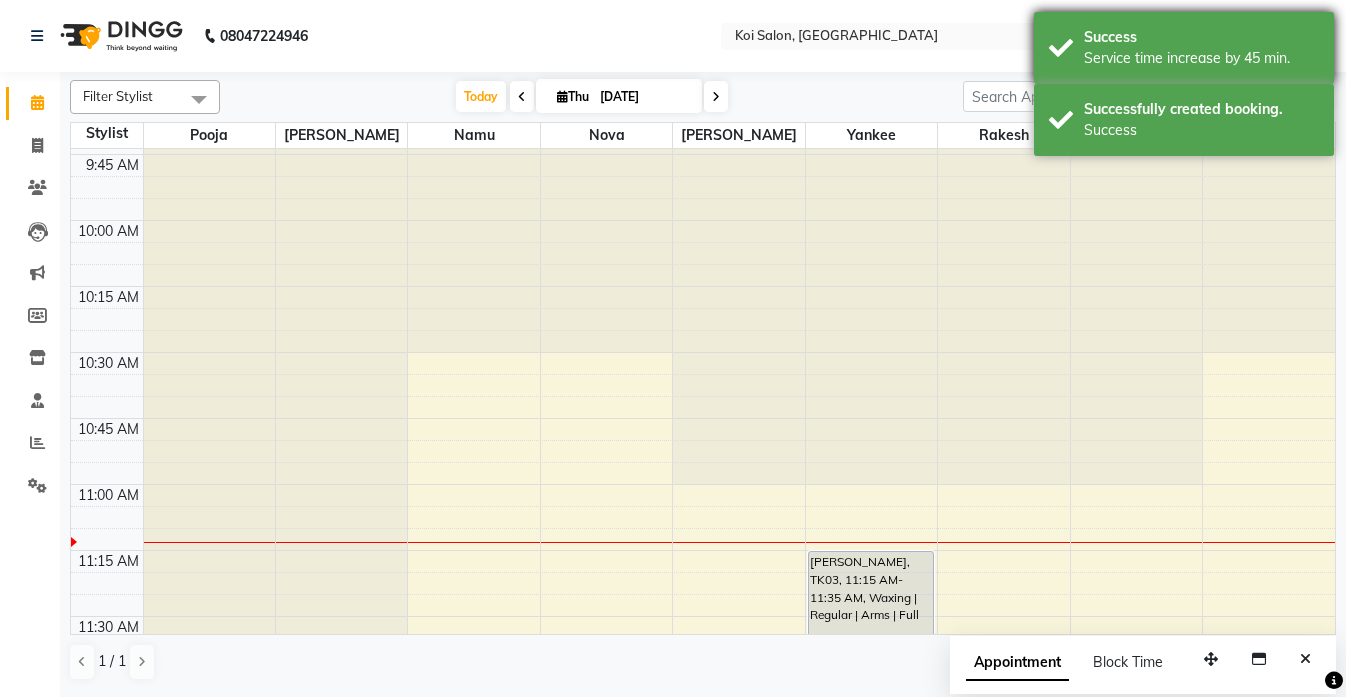 click on "Service time increase by 45 min." at bounding box center (1201, 58) 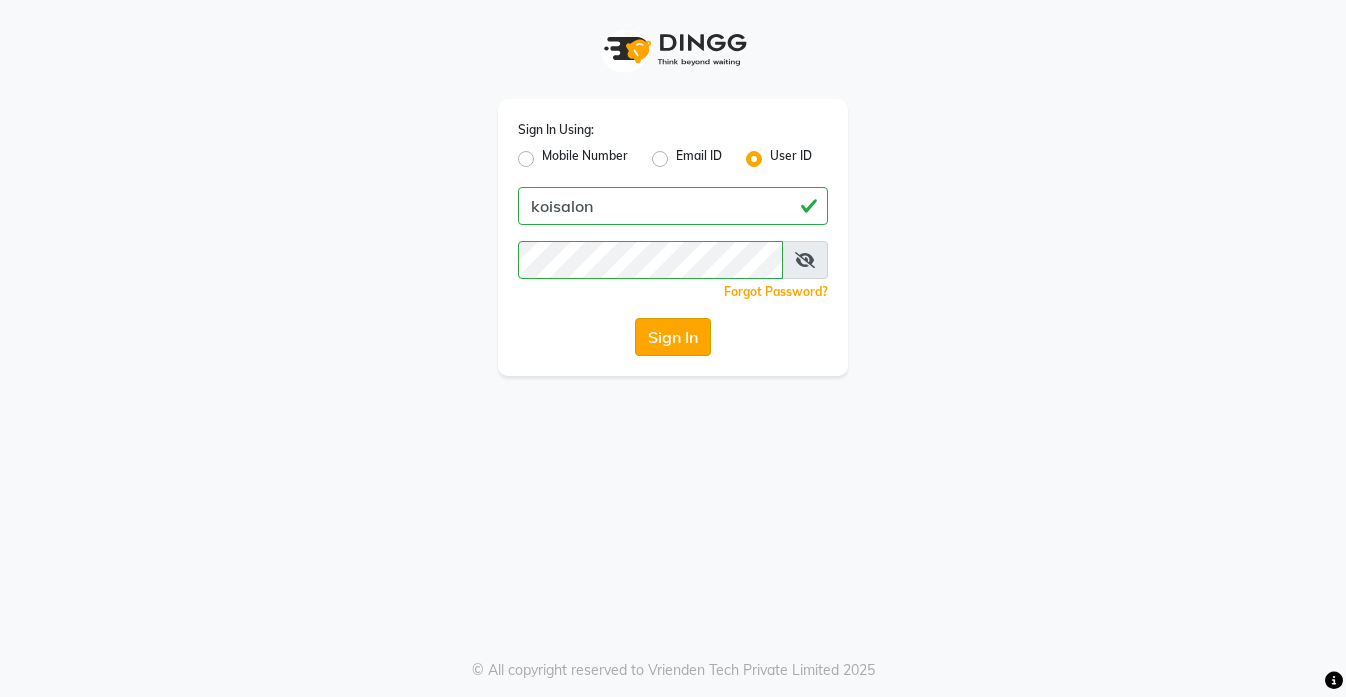 click on "Sign In" 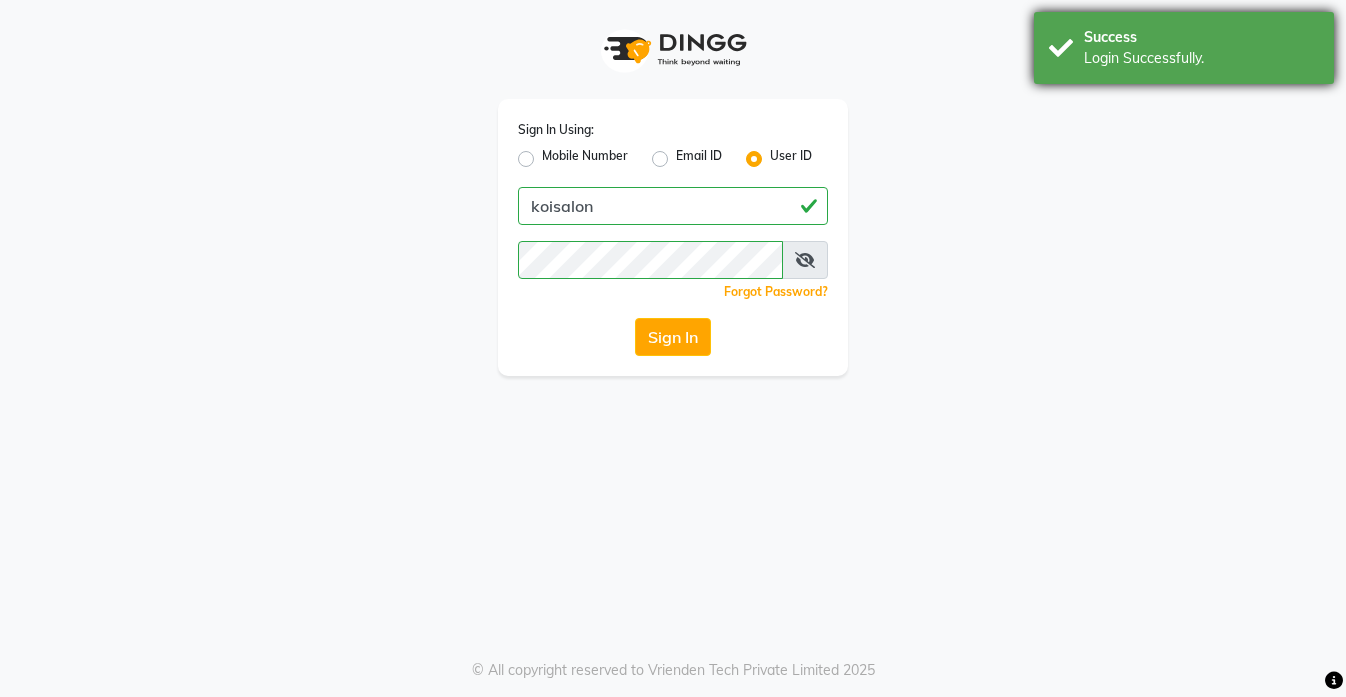 click on "Login Successfully." at bounding box center (1201, 58) 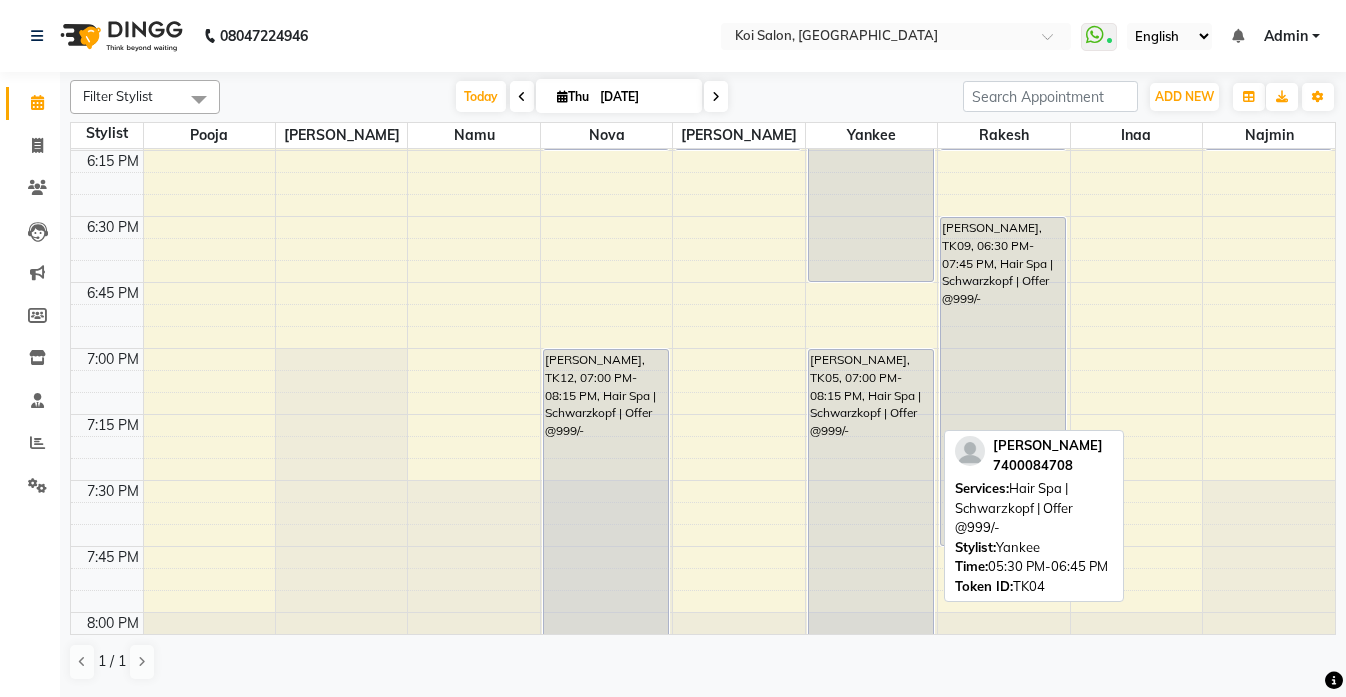 scroll, scrollTop: 2483, scrollLeft: 0, axis: vertical 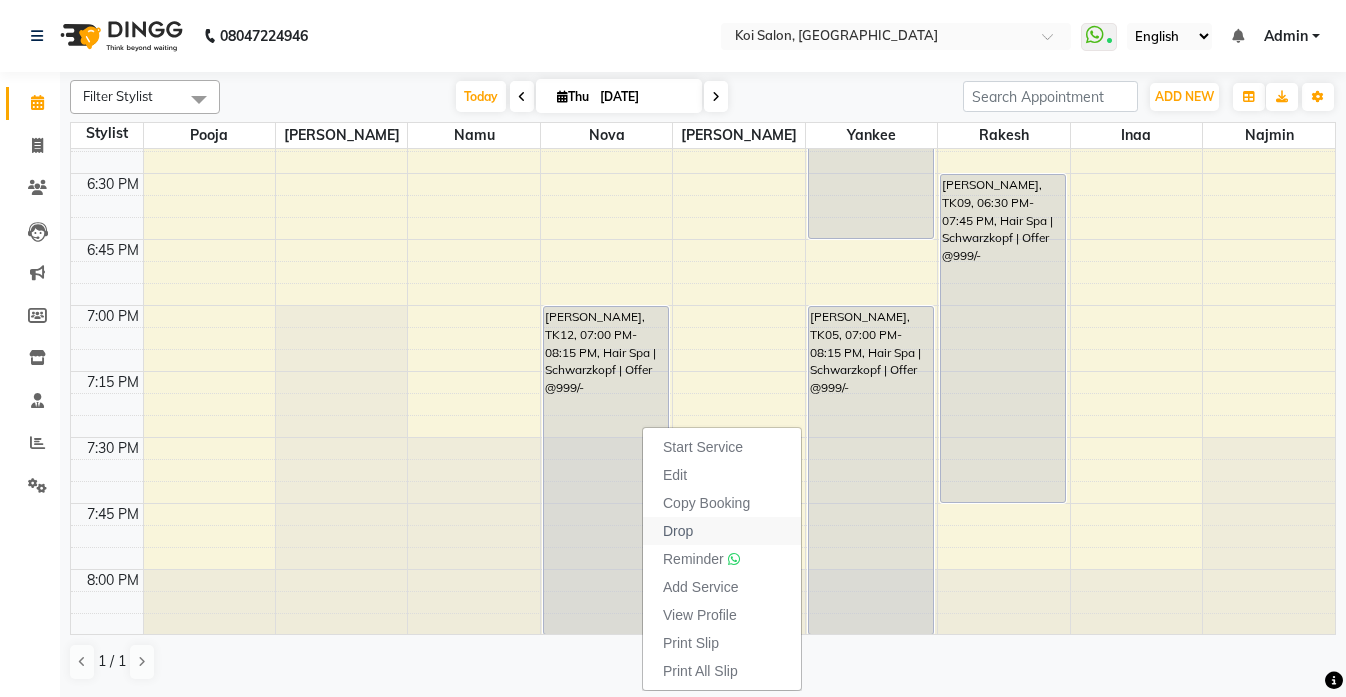 click on "Drop" at bounding box center (722, 531) 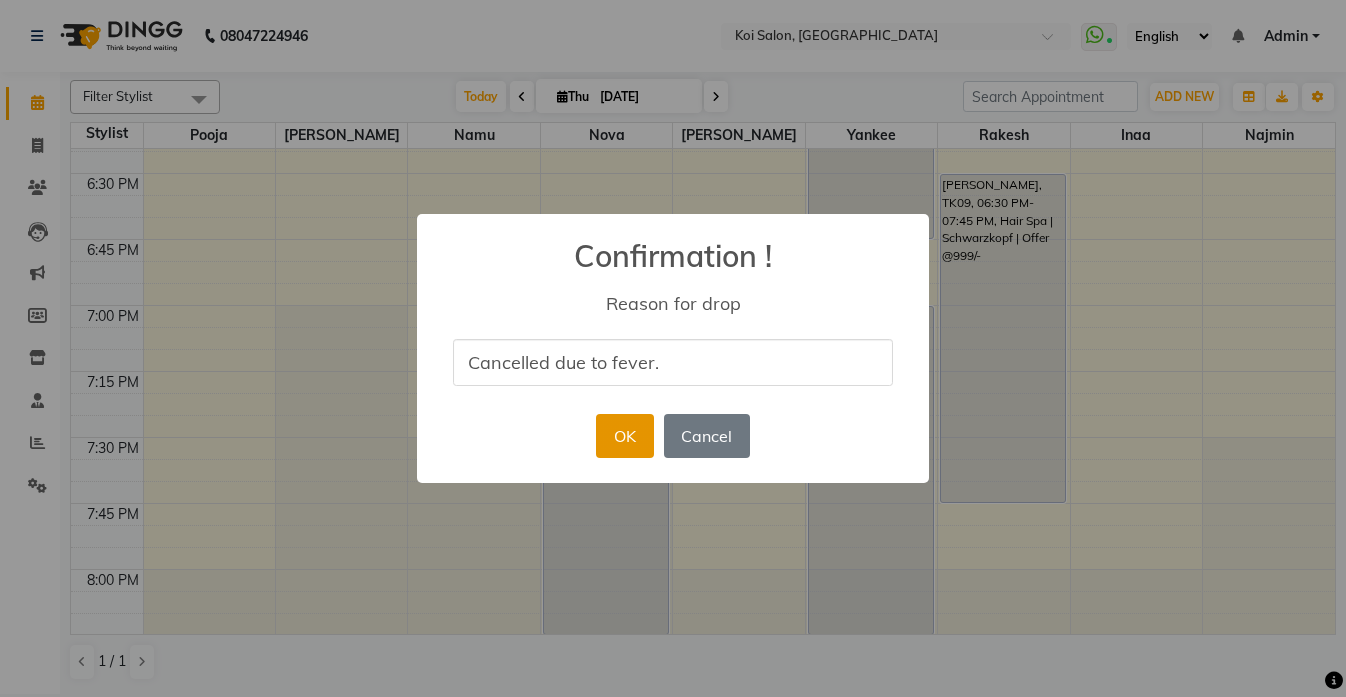 type on "Cancelled due to fever." 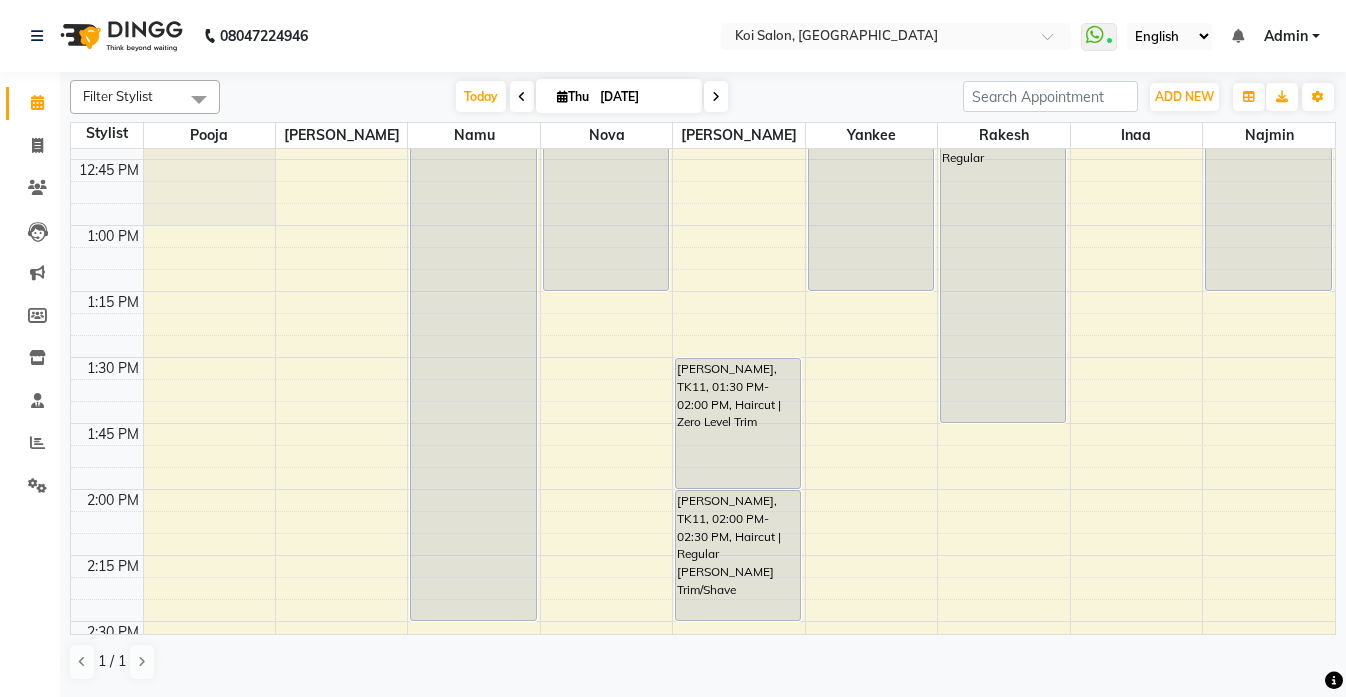 scroll, scrollTop: 885, scrollLeft: 0, axis: vertical 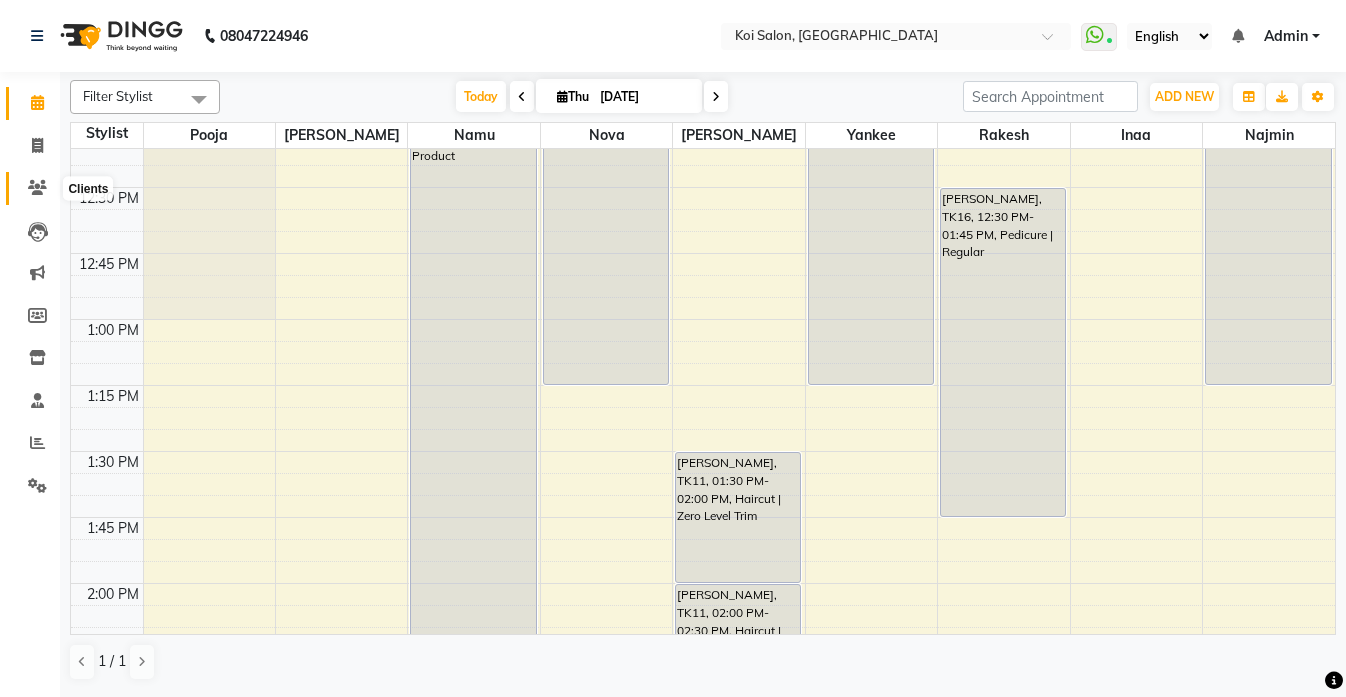 click 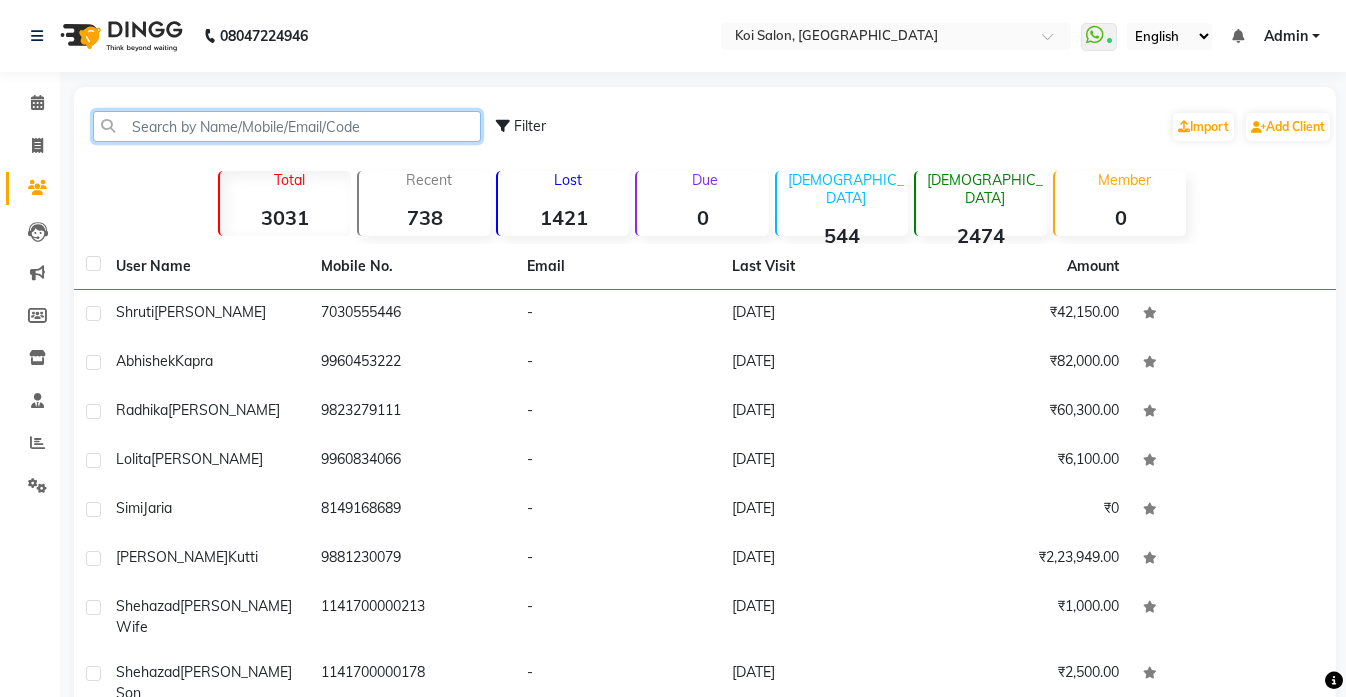 click 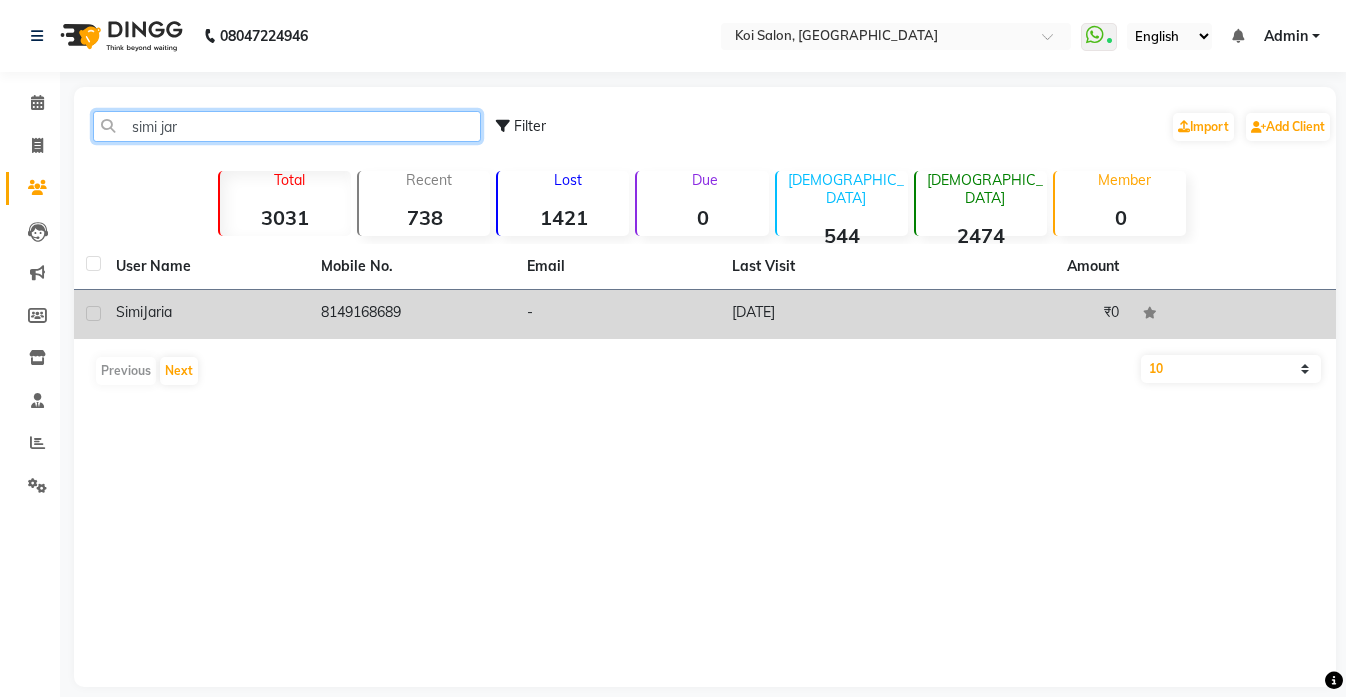 type on "simi jar" 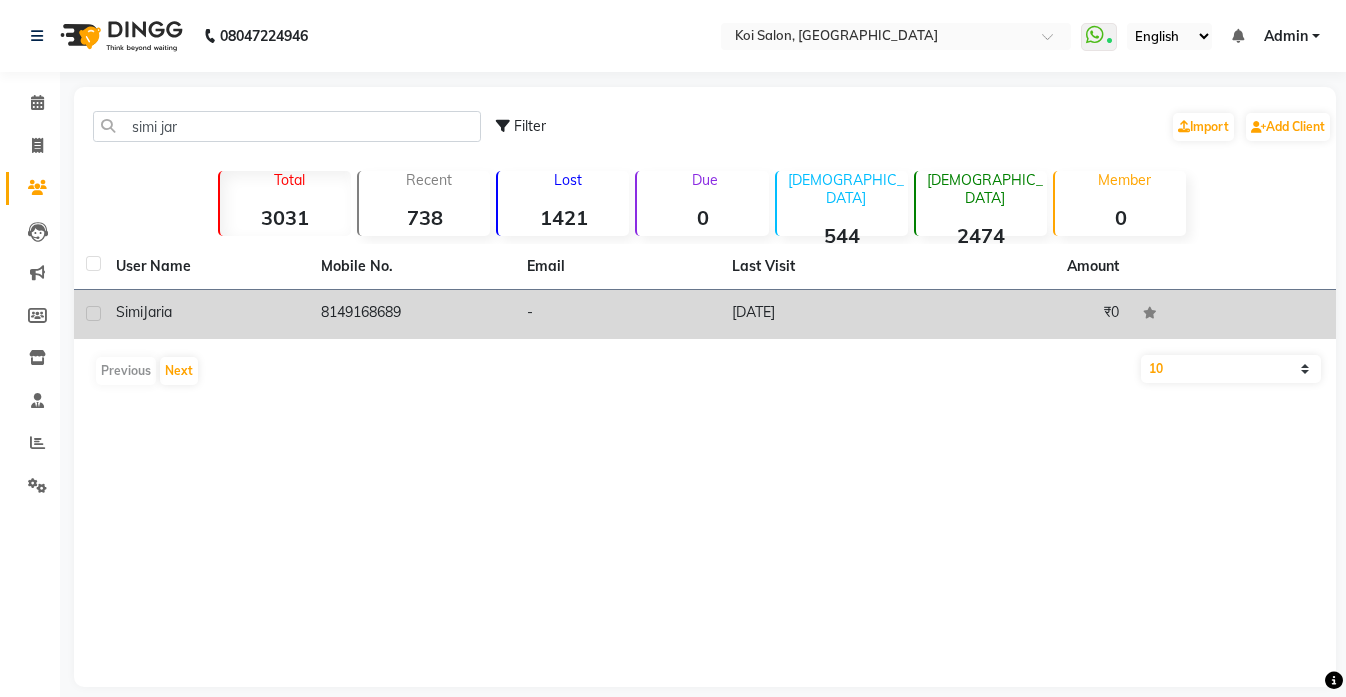 click on "Simi  Jaria" 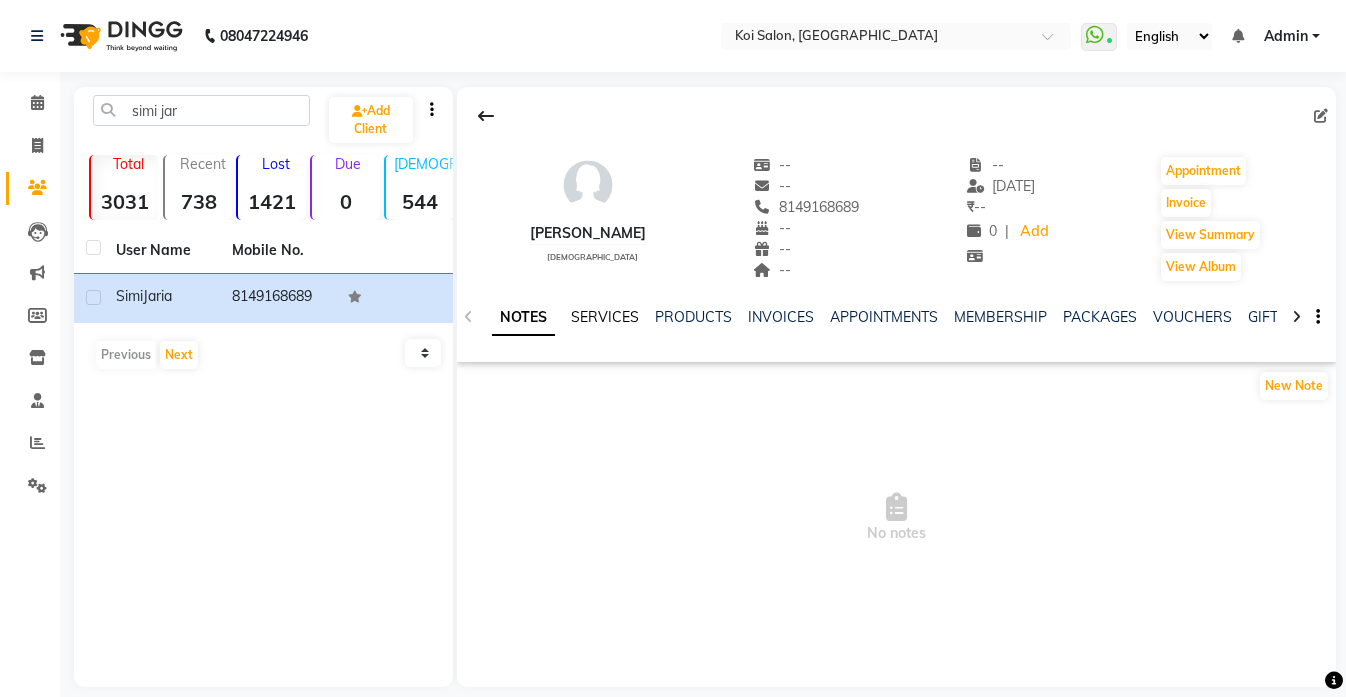 click on "SERVICES" 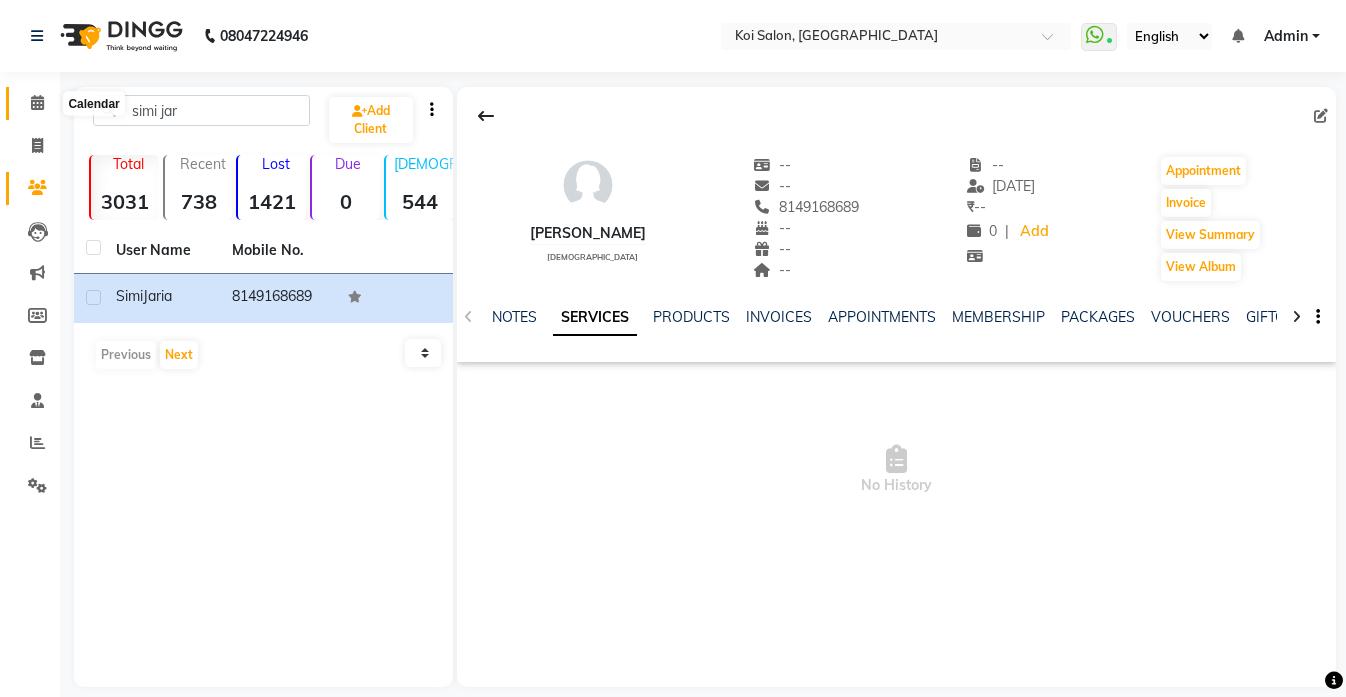 click 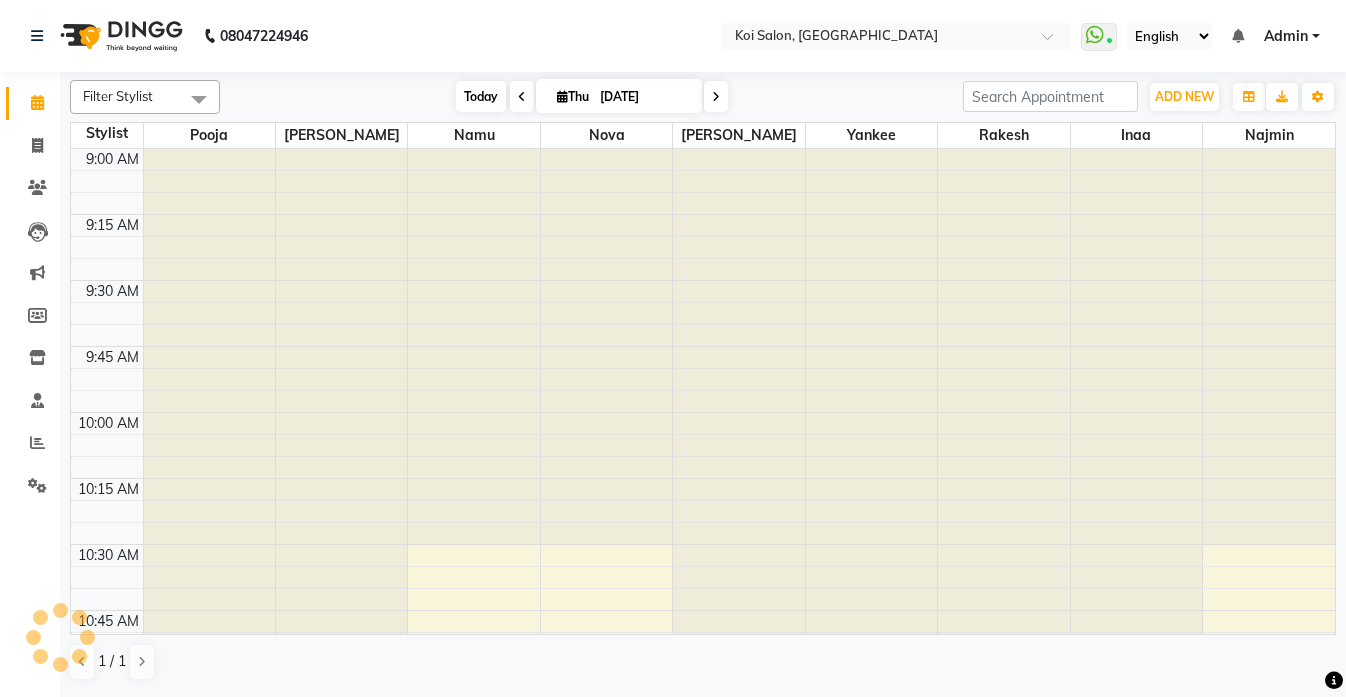click on "Today" at bounding box center (481, 96) 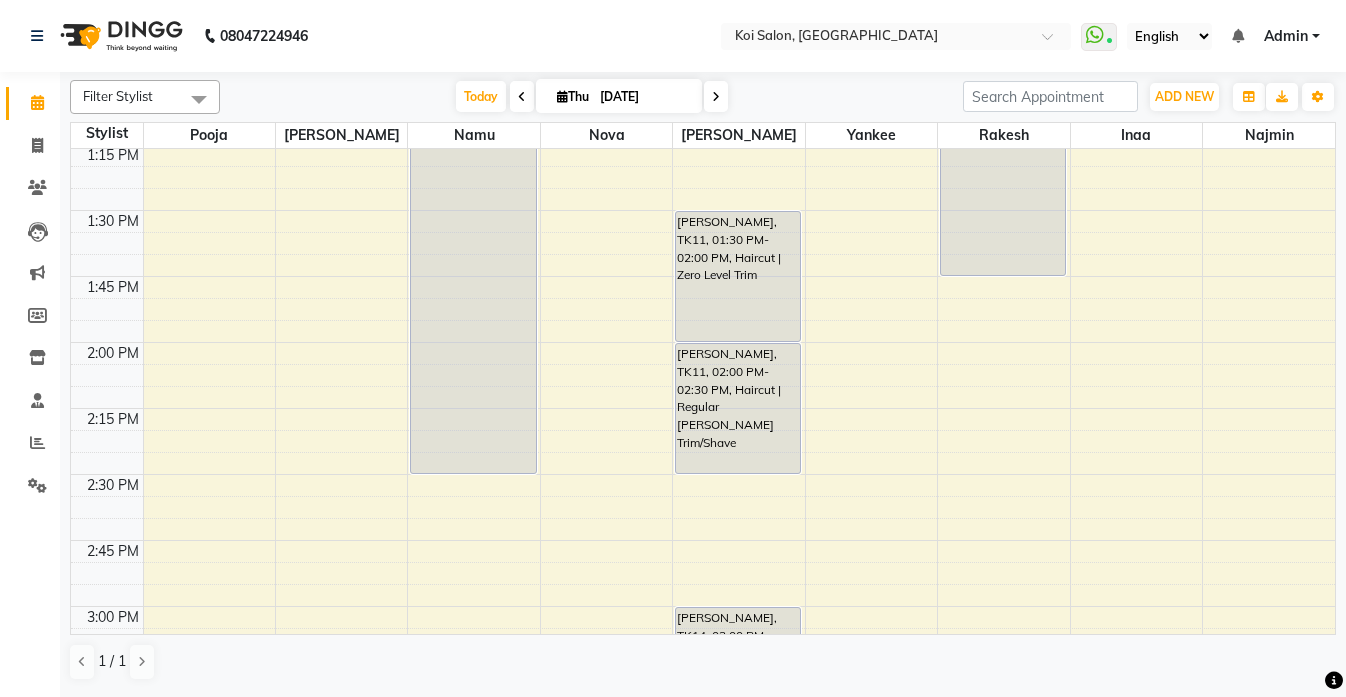 scroll, scrollTop: 1128, scrollLeft: 0, axis: vertical 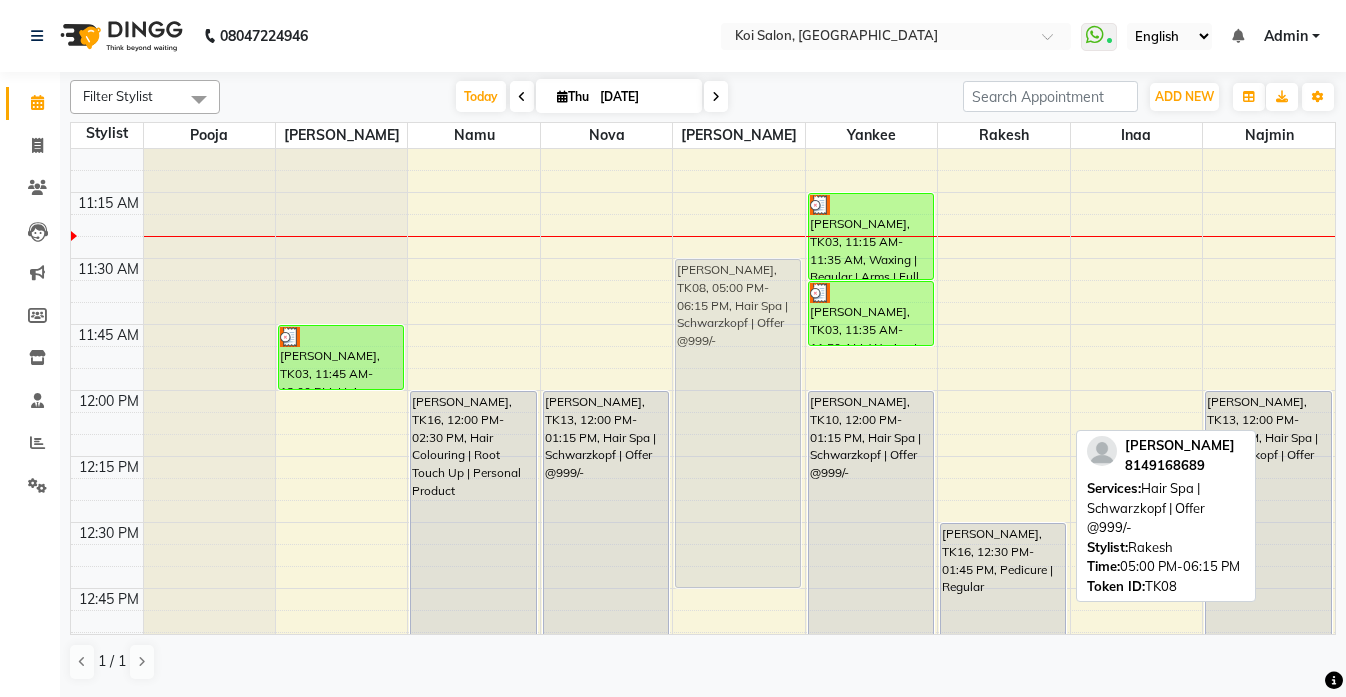 drag, startPoint x: 1018, startPoint y: 443, endPoint x: 801, endPoint y: 367, distance: 229.9239 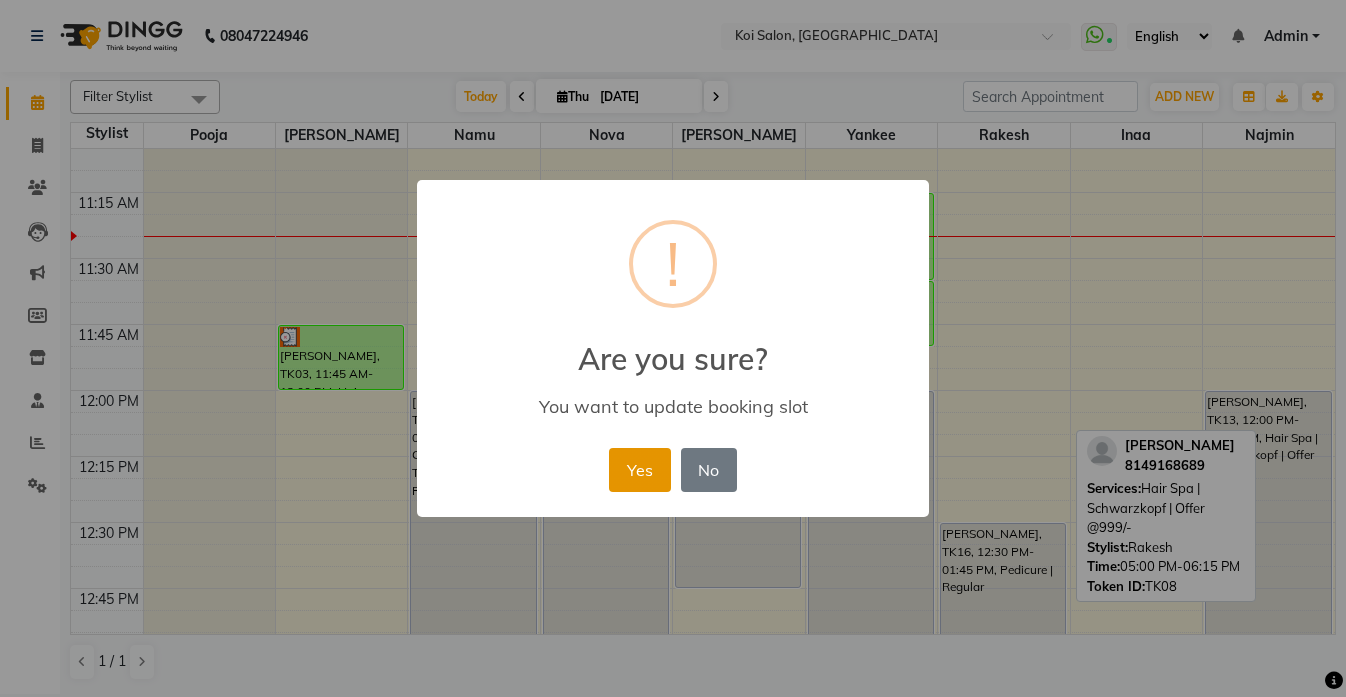click on "Yes" at bounding box center (639, 470) 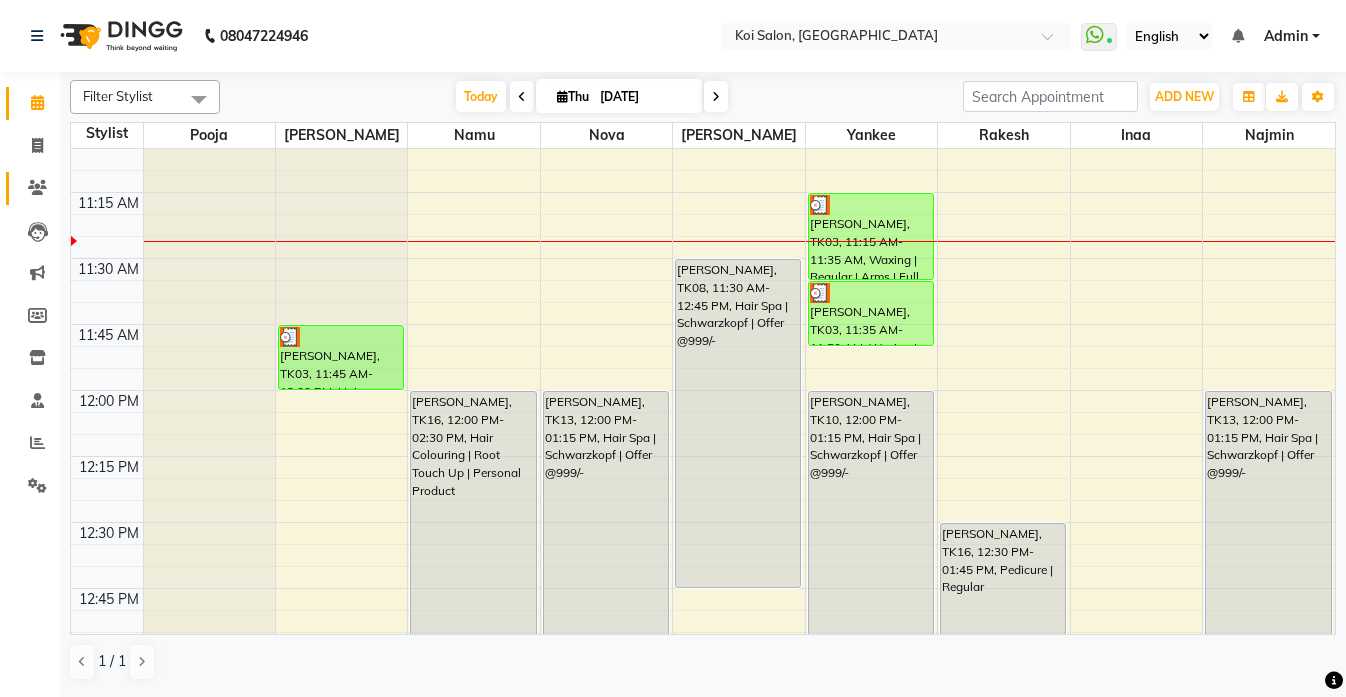 click 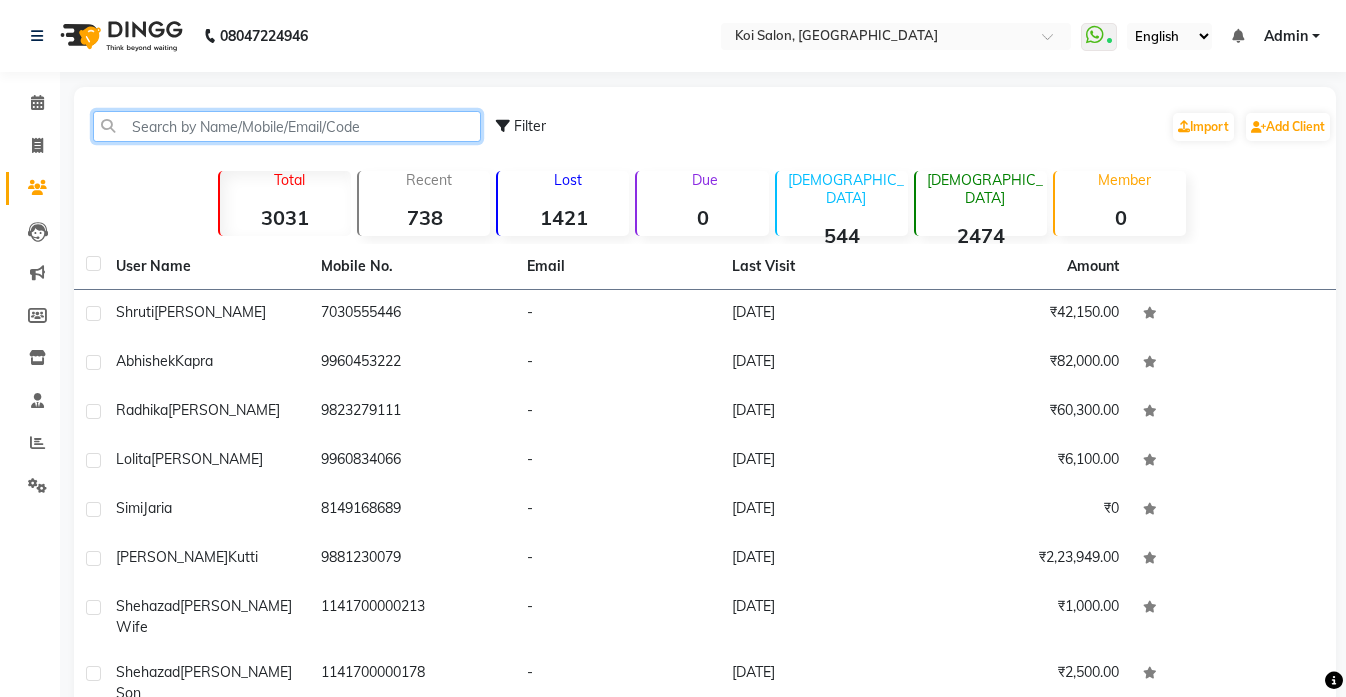 click 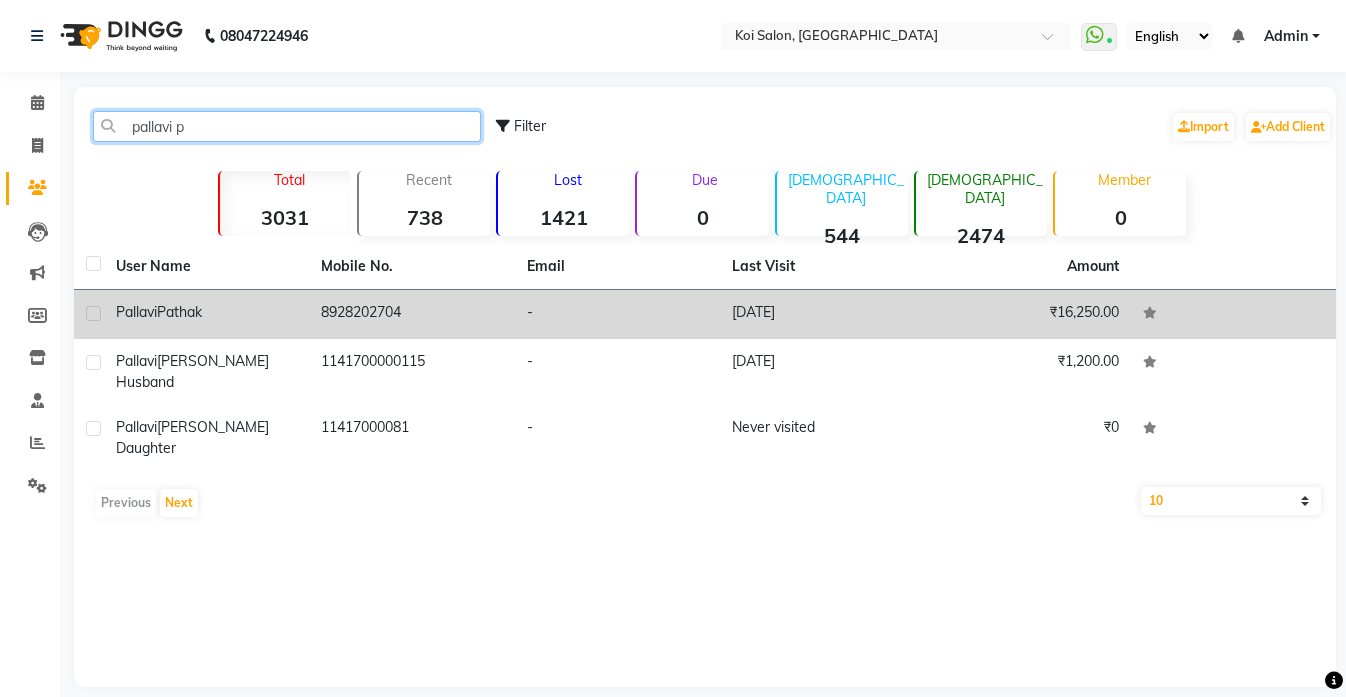 type on "pallavi p" 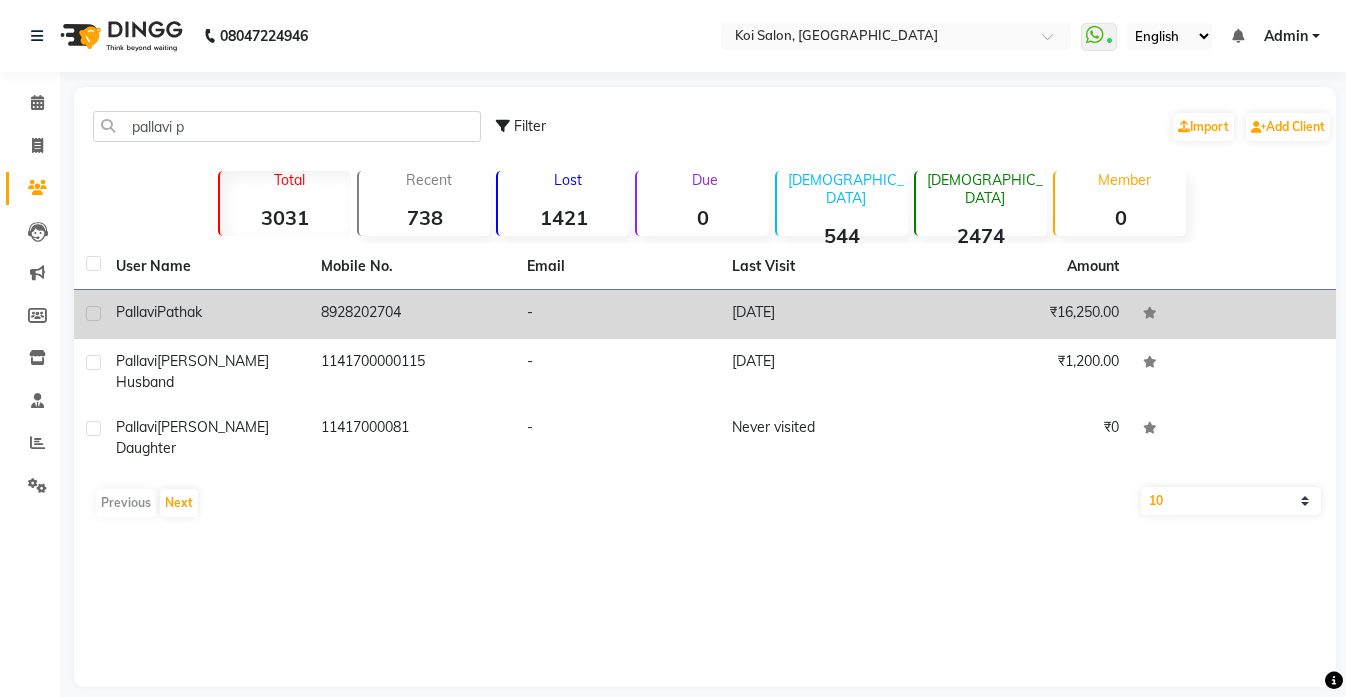 click on "Pallavi  Pathak" 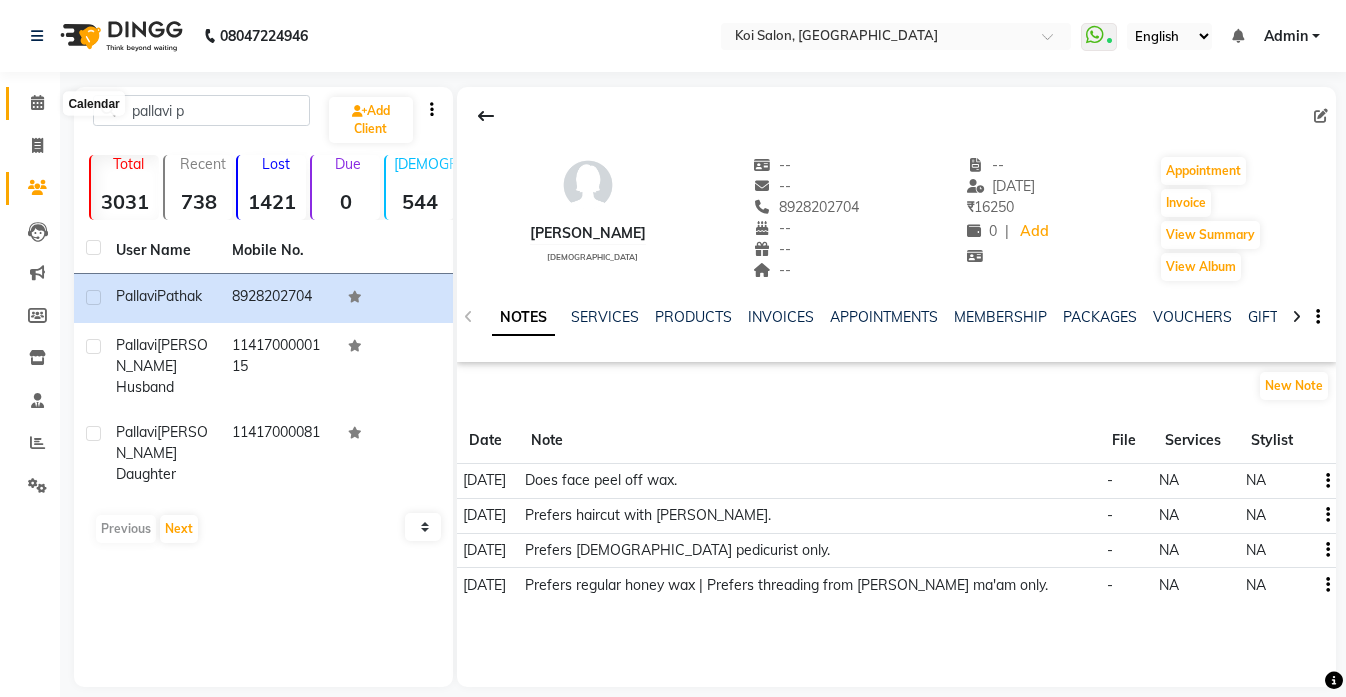 click 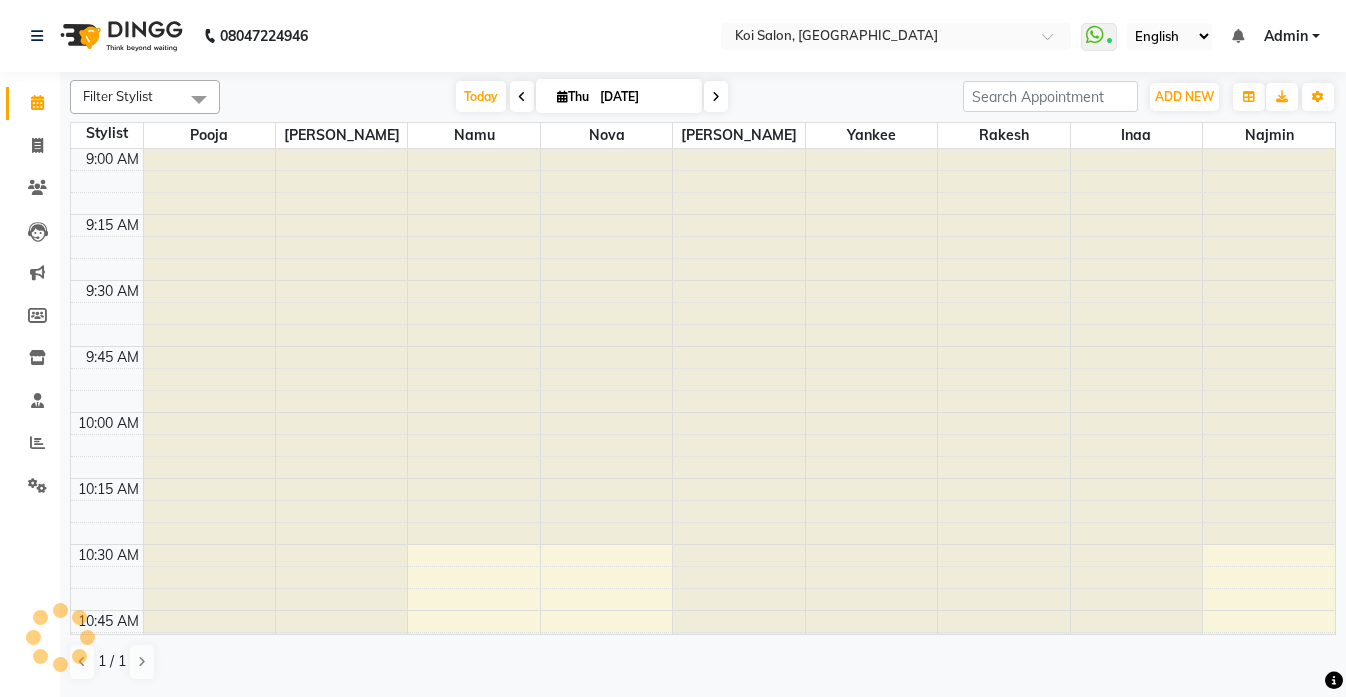 scroll, scrollTop: 0, scrollLeft: 0, axis: both 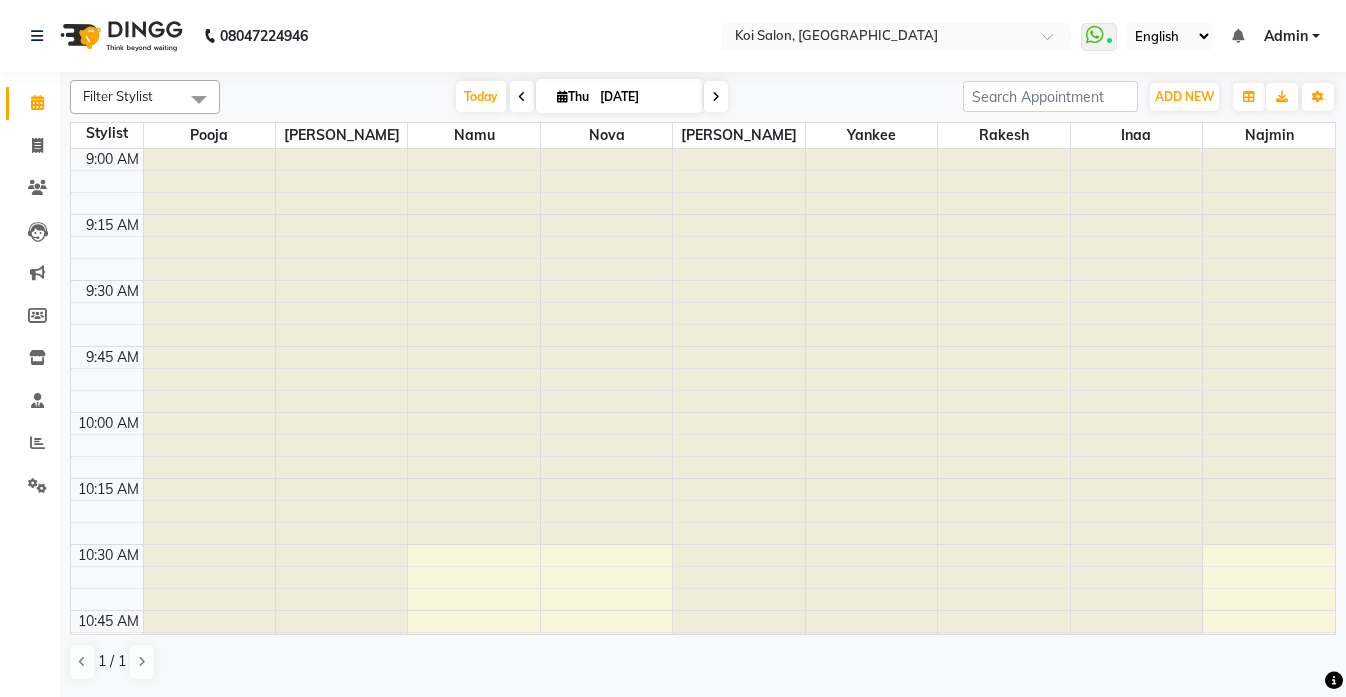 click on "[DATE]" at bounding box center (644, 97) 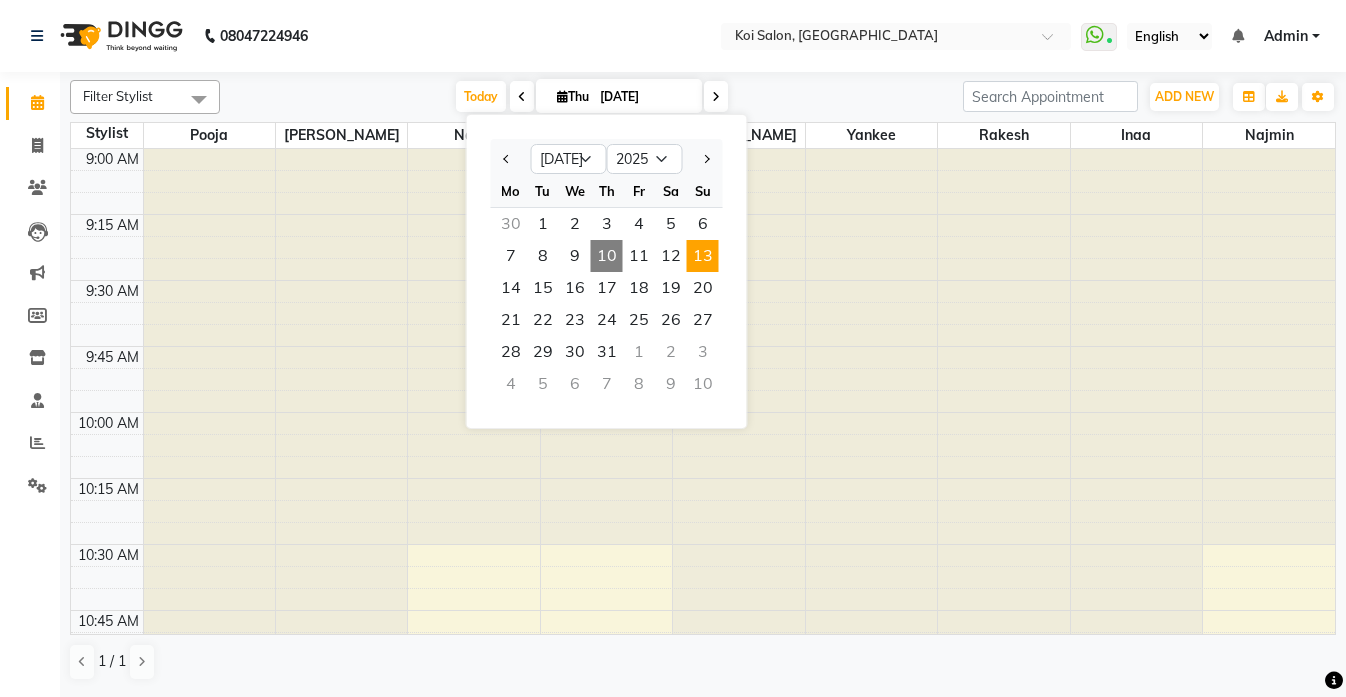click on "13" at bounding box center [703, 256] 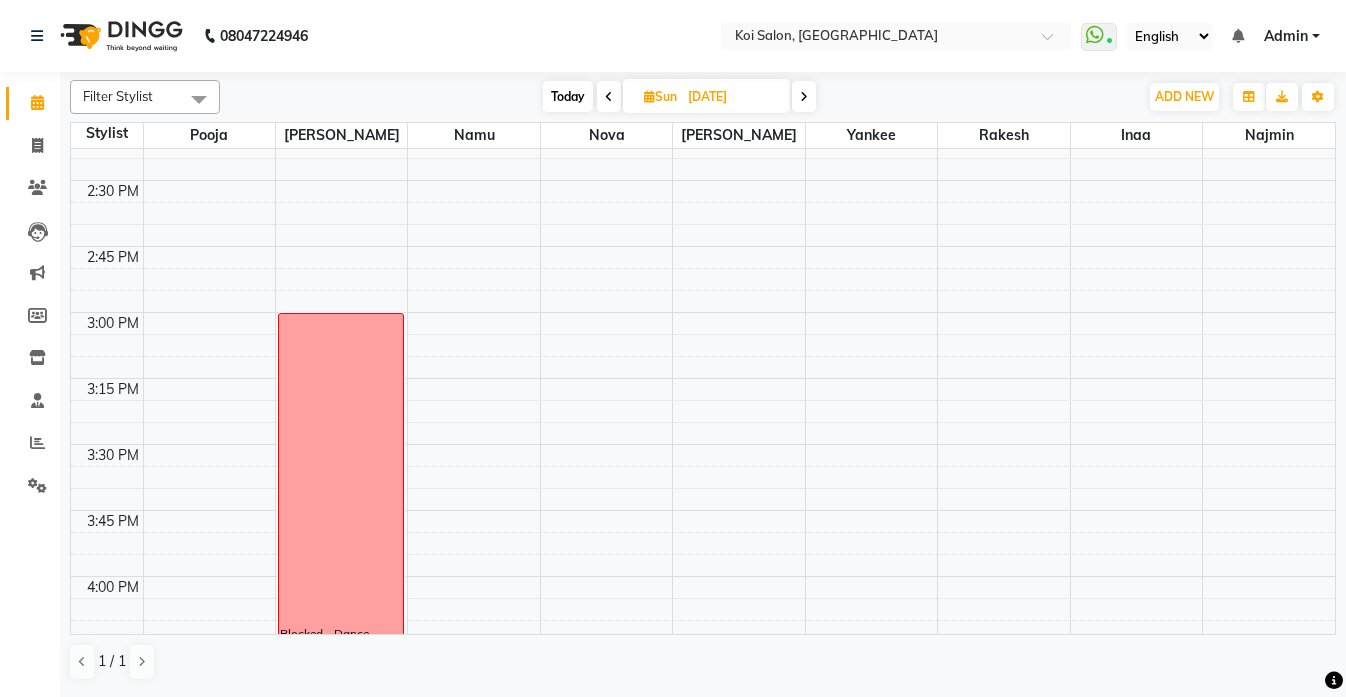 scroll, scrollTop: 1792, scrollLeft: 0, axis: vertical 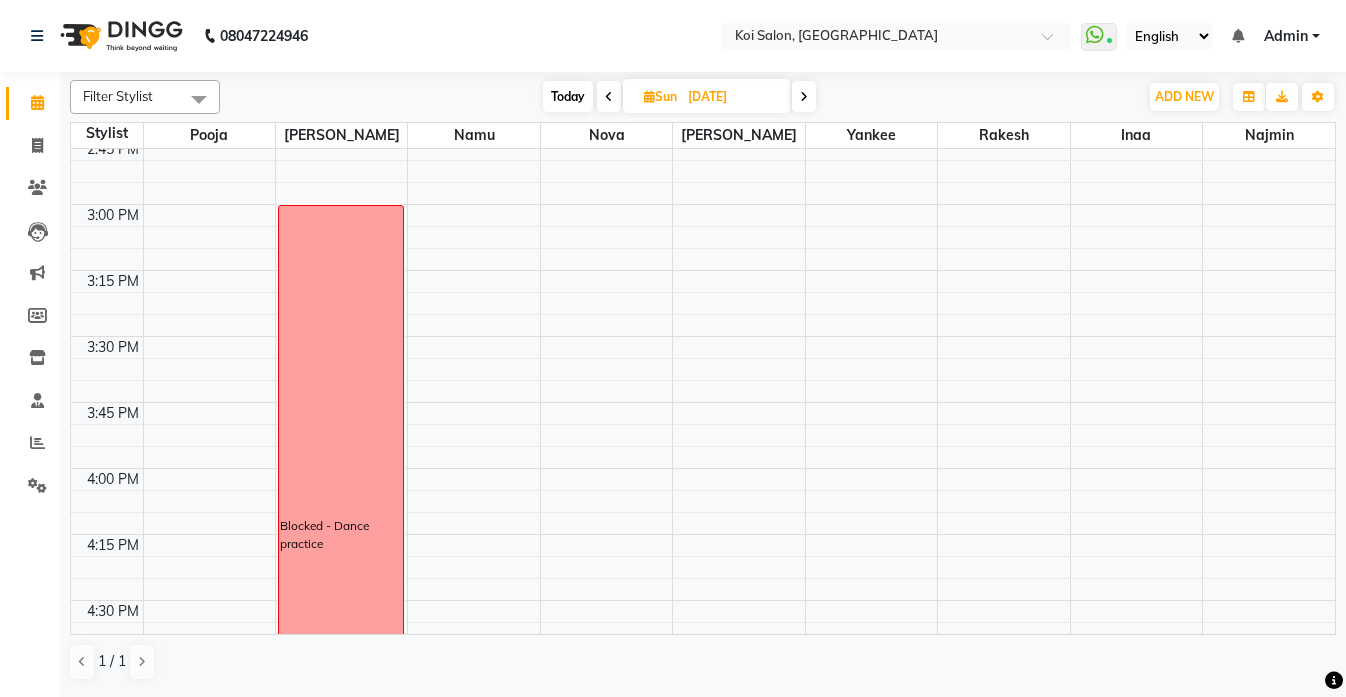 click on "Today" at bounding box center (568, 96) 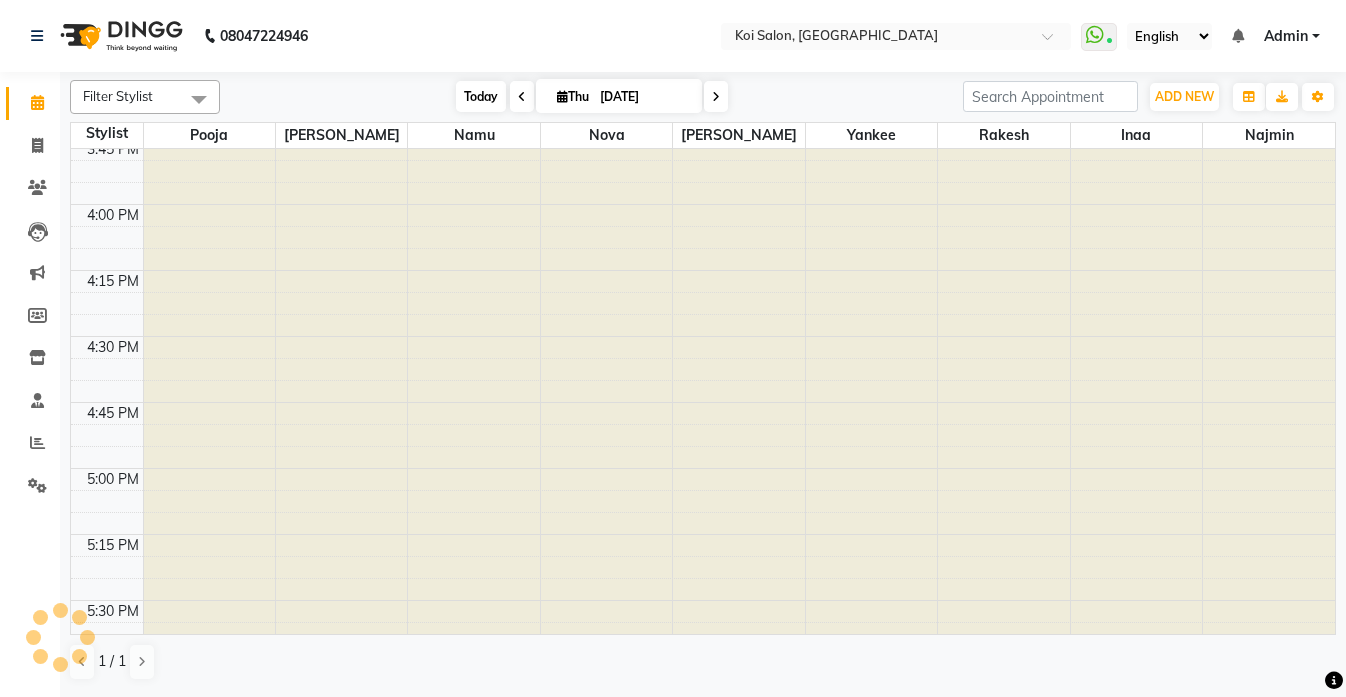 scroll, scrollTop: 529, scrollLeft: 0, axis: vertical 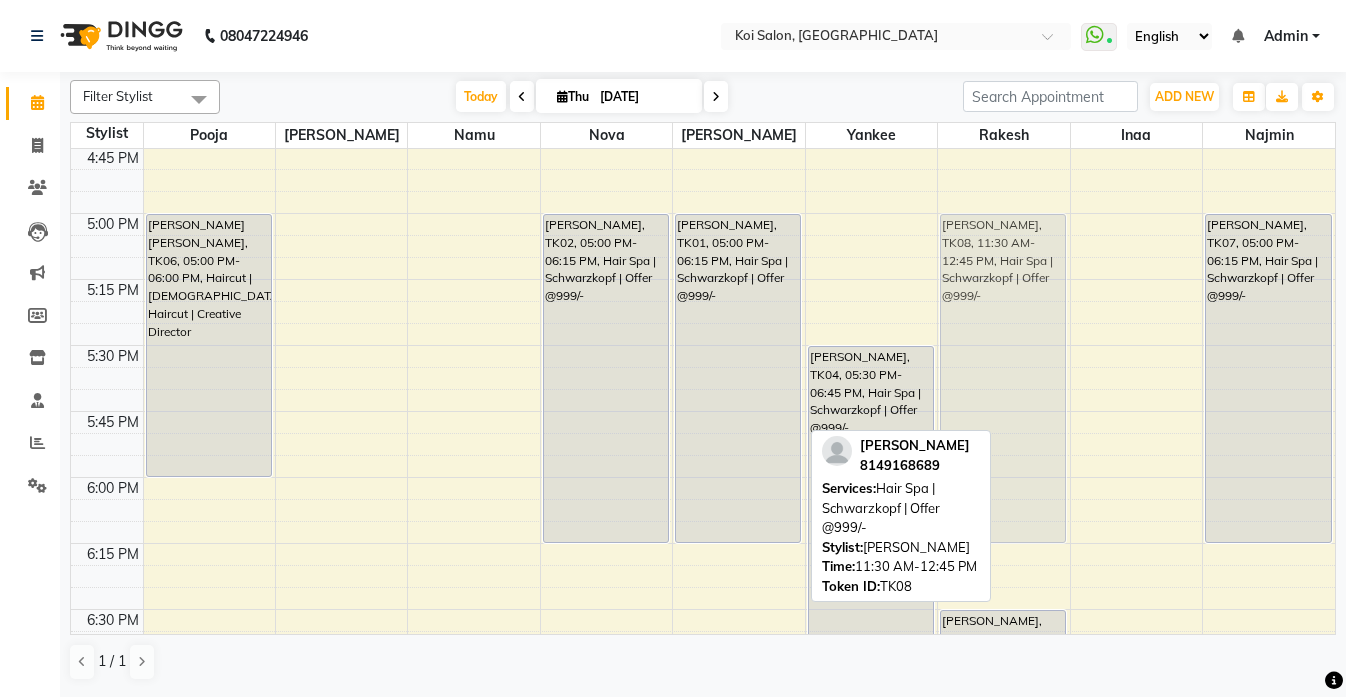 drag, startPoint x: 717, startPoint y: 334, endPoint x: 989, endPoint y: 271, distance: 279.20065 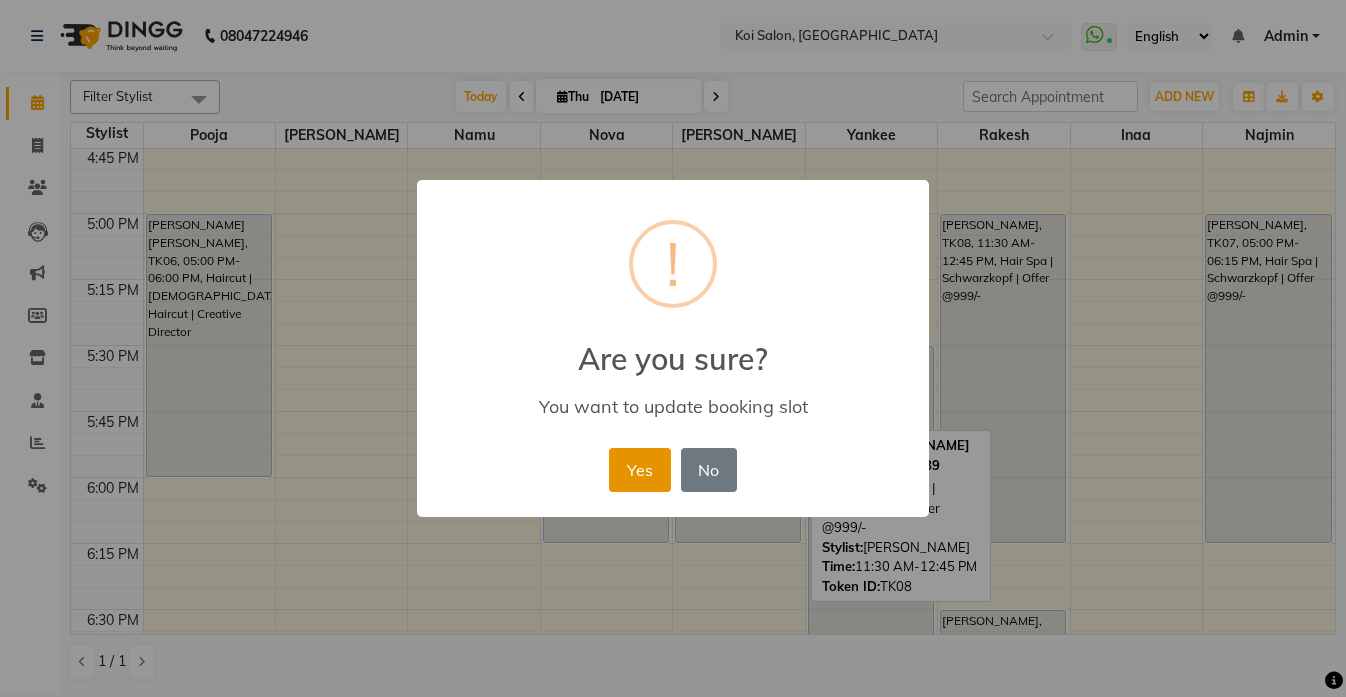 click on "Yes" at bounding box center [639, 470] 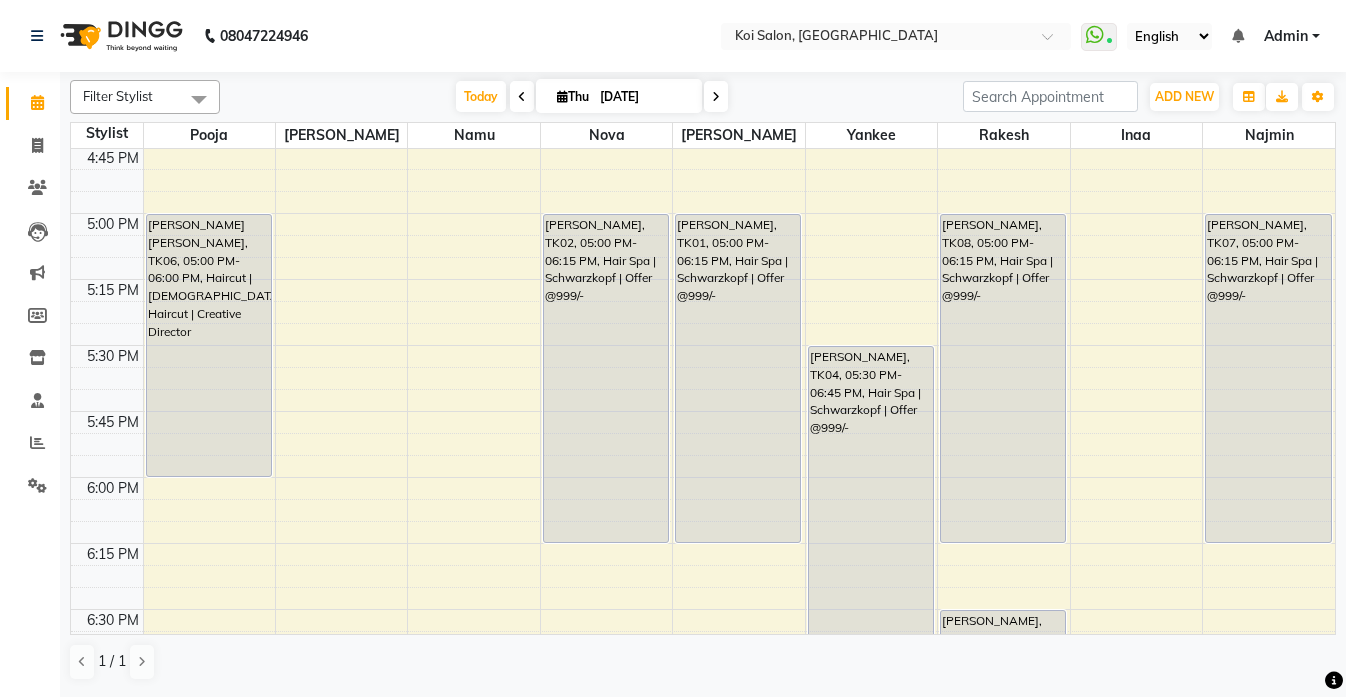 click on "Thu" at bounding box center [573, 96] 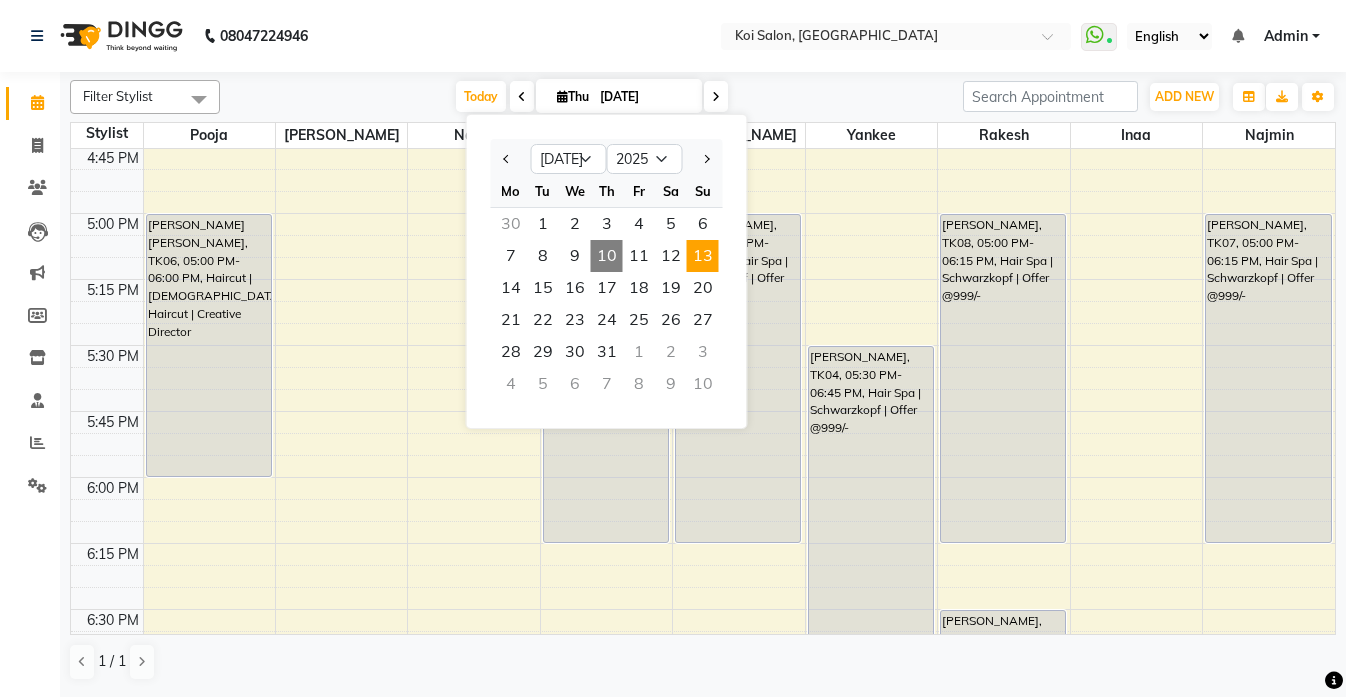 click on "13" at bounding box center [703, 256] 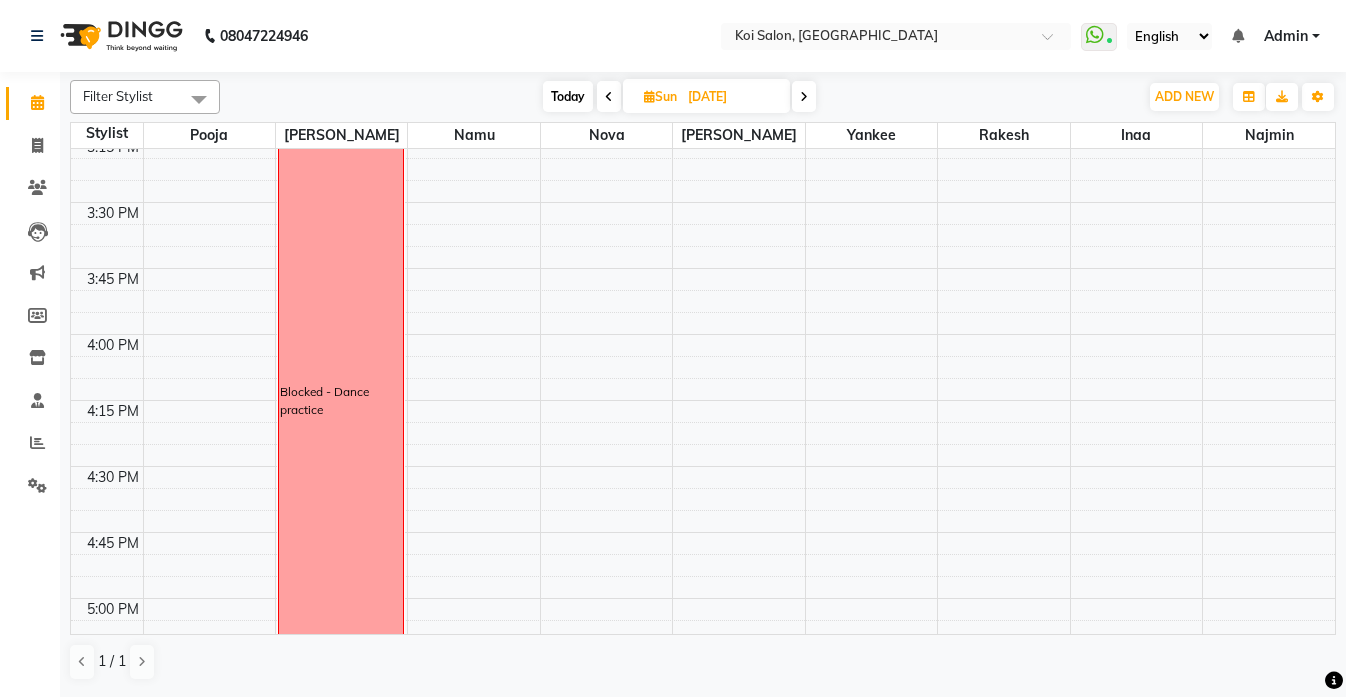 scroll, scrollTop: 1974, scrollLeft: 0, axis: vertical 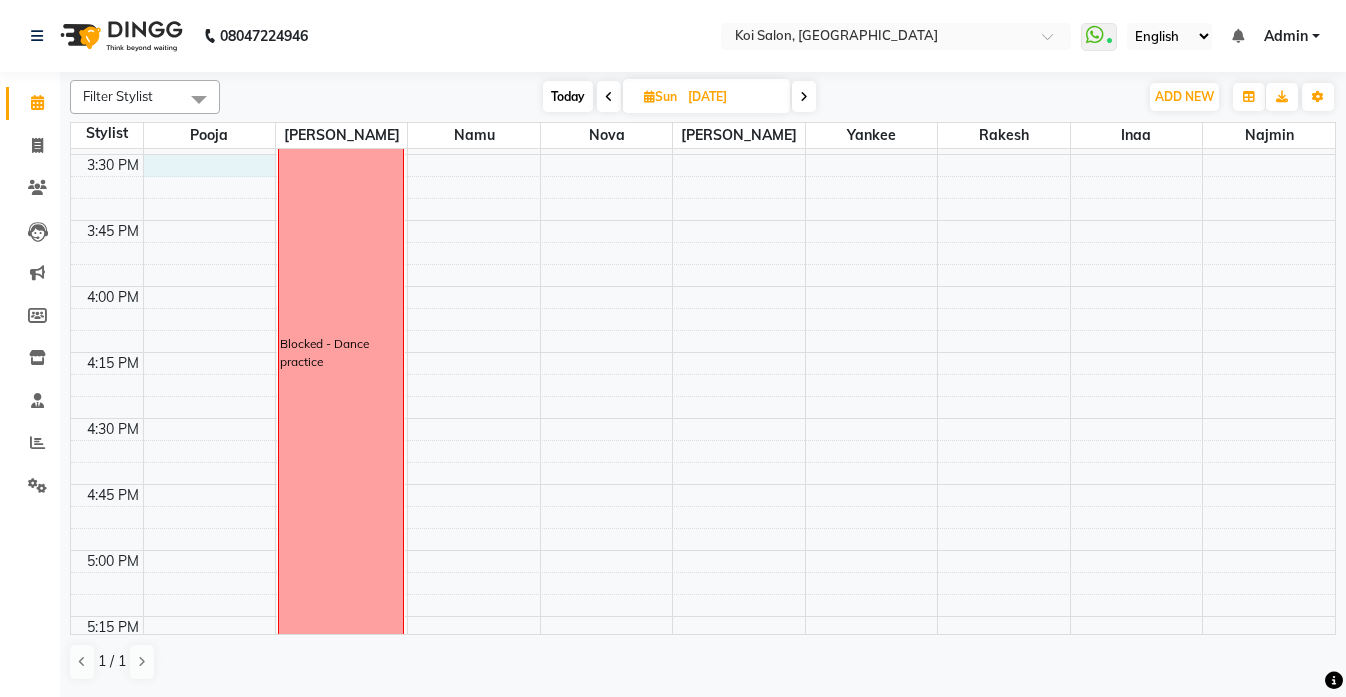 click on "8:00 AM 8:15 AM 8:30 AM 8:45 AM 9:00 AM 9:15 AM 9:30 AM 9:45 AM 10:00 AM 10:15 AM 10:30 AM 10:45 AM 11:00 AM 11:15 AM 11:30 AM 11:45 AM 12:00 PM 12:15 PM 12:30 PM 12:45 PM 1:00 PM 1:15 PM 1:30 PM 1:45 PM 2:00 PM 2:15 PM 2:30 PM 2:45 PM 3:00 PM 3:15 PM 3:30 PM 3:45 PM 4:00 PM 4:15 PM 4:30 PM 4:45 PM 5:00 PM 5:15 PM 5:30 PM 5:45 PM 6:00 PM 6:15 PM 6:30 PM 6:45 PM 7:00 PM 7:15 PM 7:30 PM 7:45 PM 8:00 PM 8:15 PM 8:30 PM 8:45 PM  Blocked - Dance practice   Blocked" at bounding box center (703, -110) 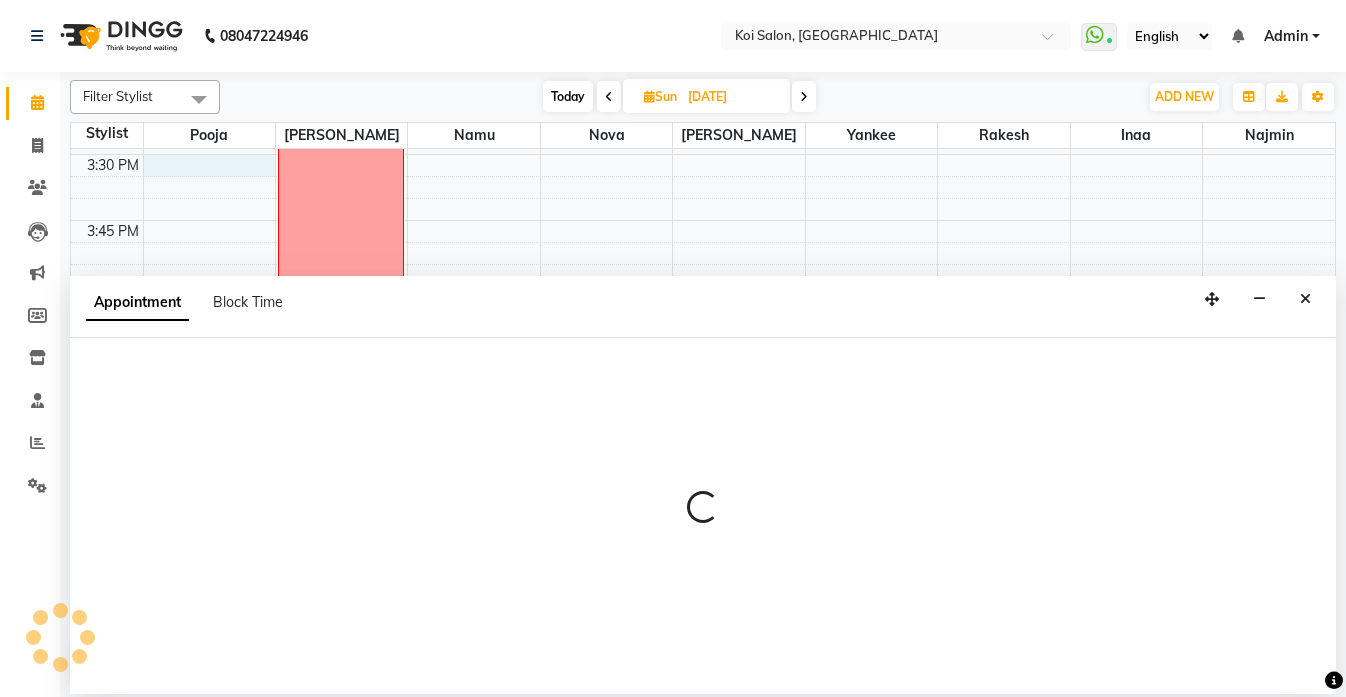 select on "16513" 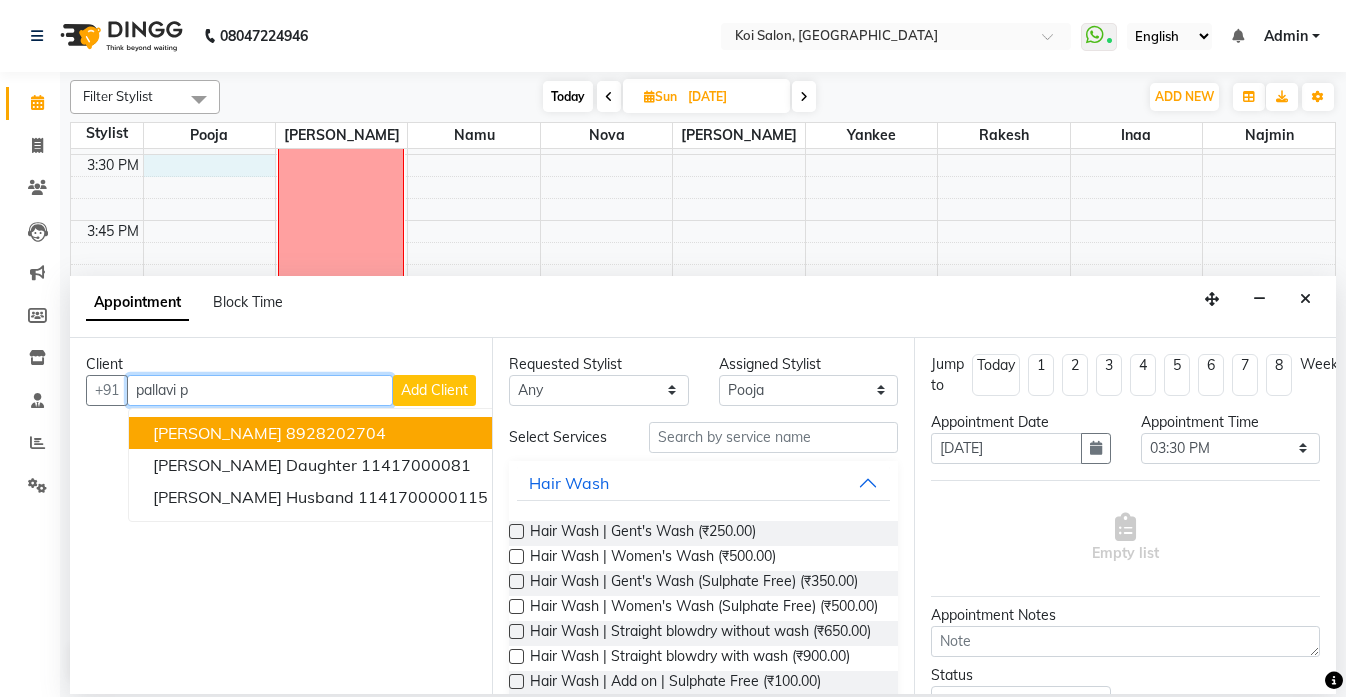 click on "8928202704" at bounding box center (336, 433) 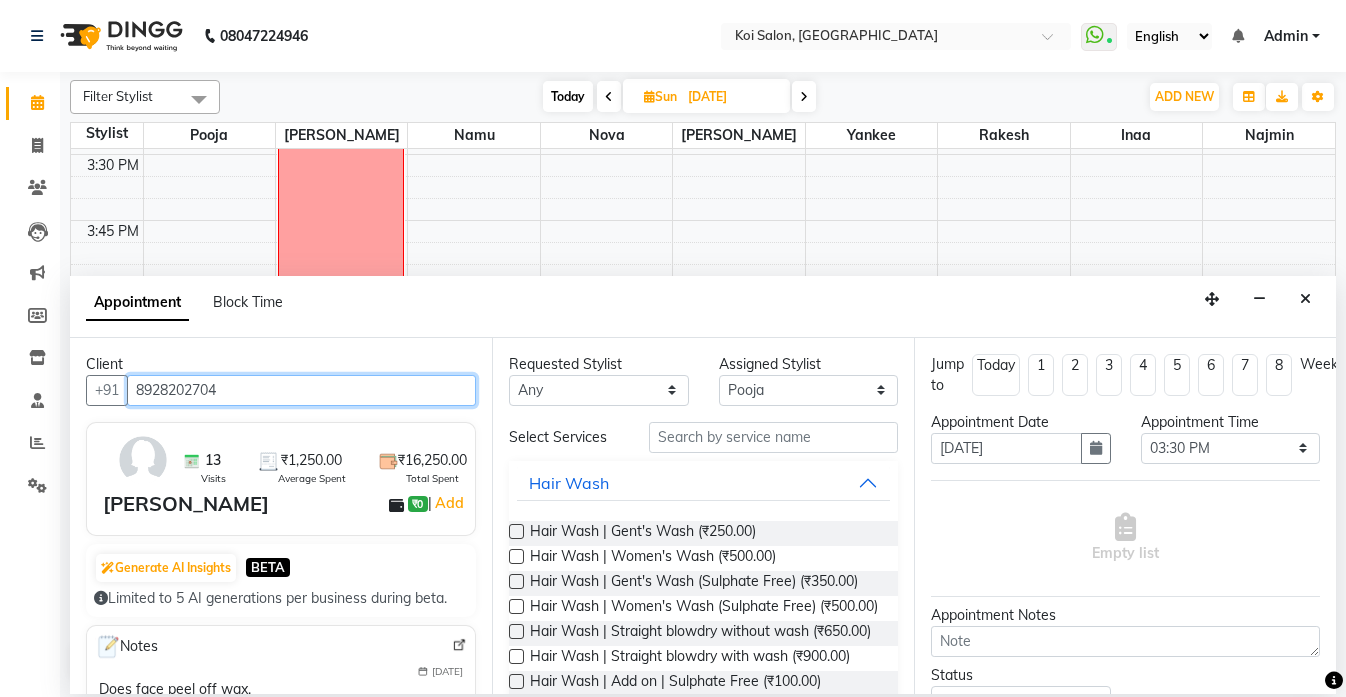 type on "8928202704" 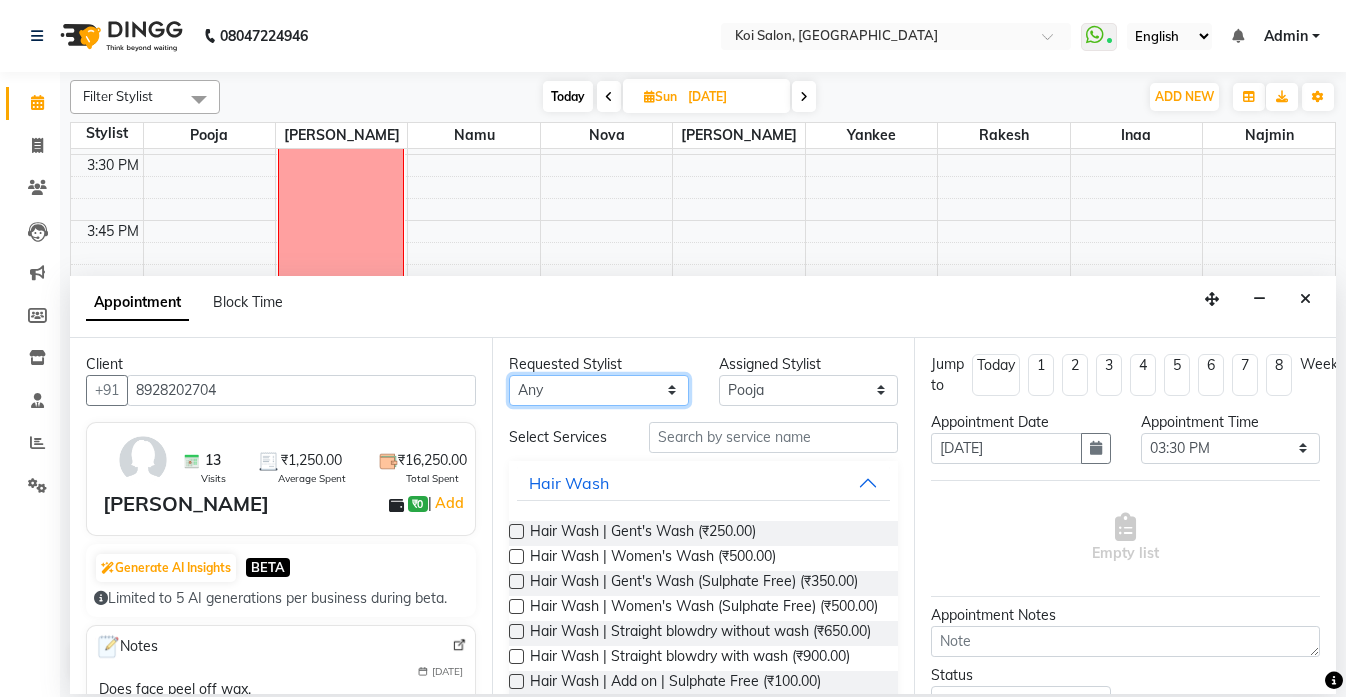 click on "Any Harsha Inaa Najmin Namu Nova Pooja Rakesh Shanky Yankee" at bounding box center [599, 390] 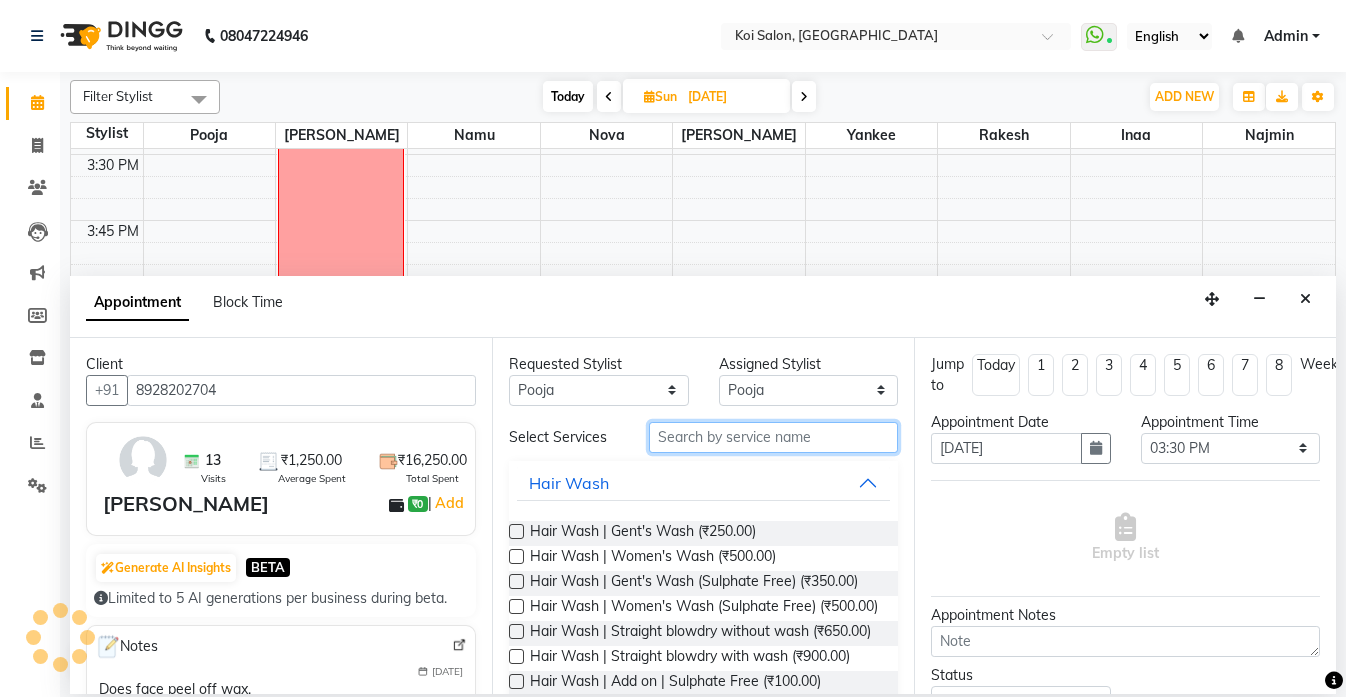 click at bounding box center [773, 437] 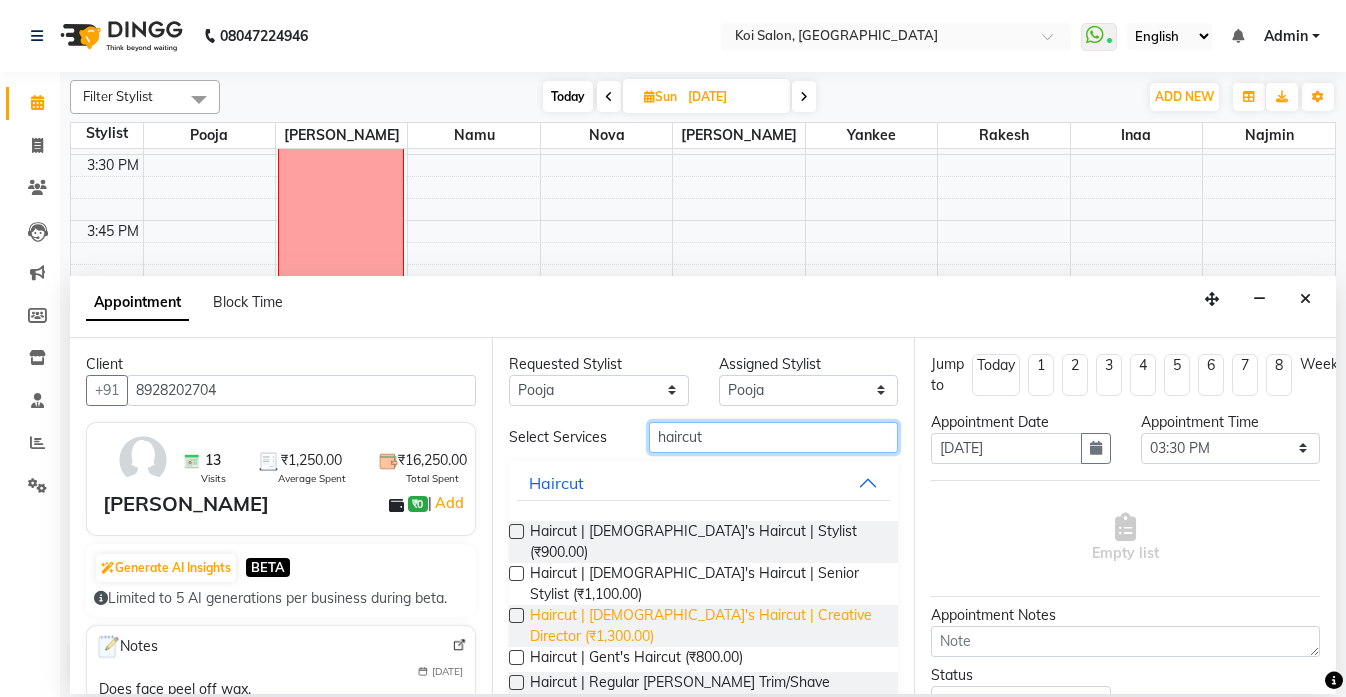 type on "haircut" 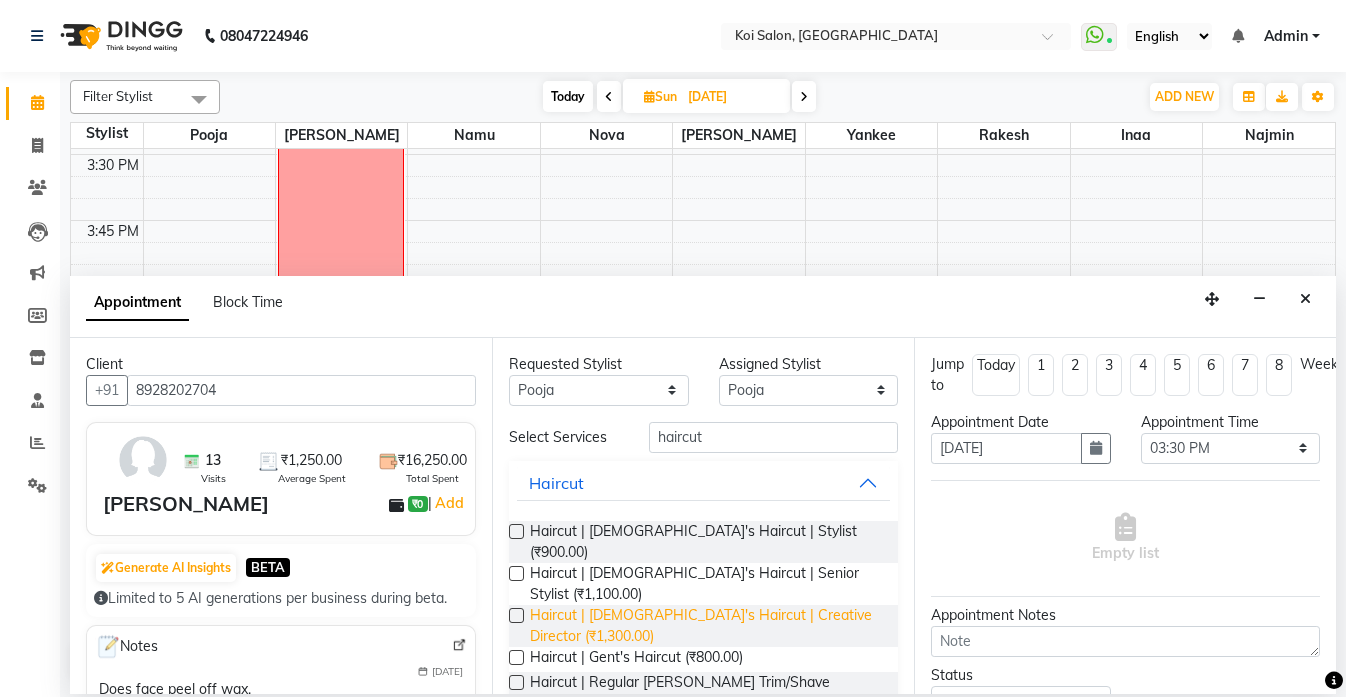 click on "Haircut | Lady's Haircut | Creative Director (₹1,300.00)" at bounding box center [706, 626] 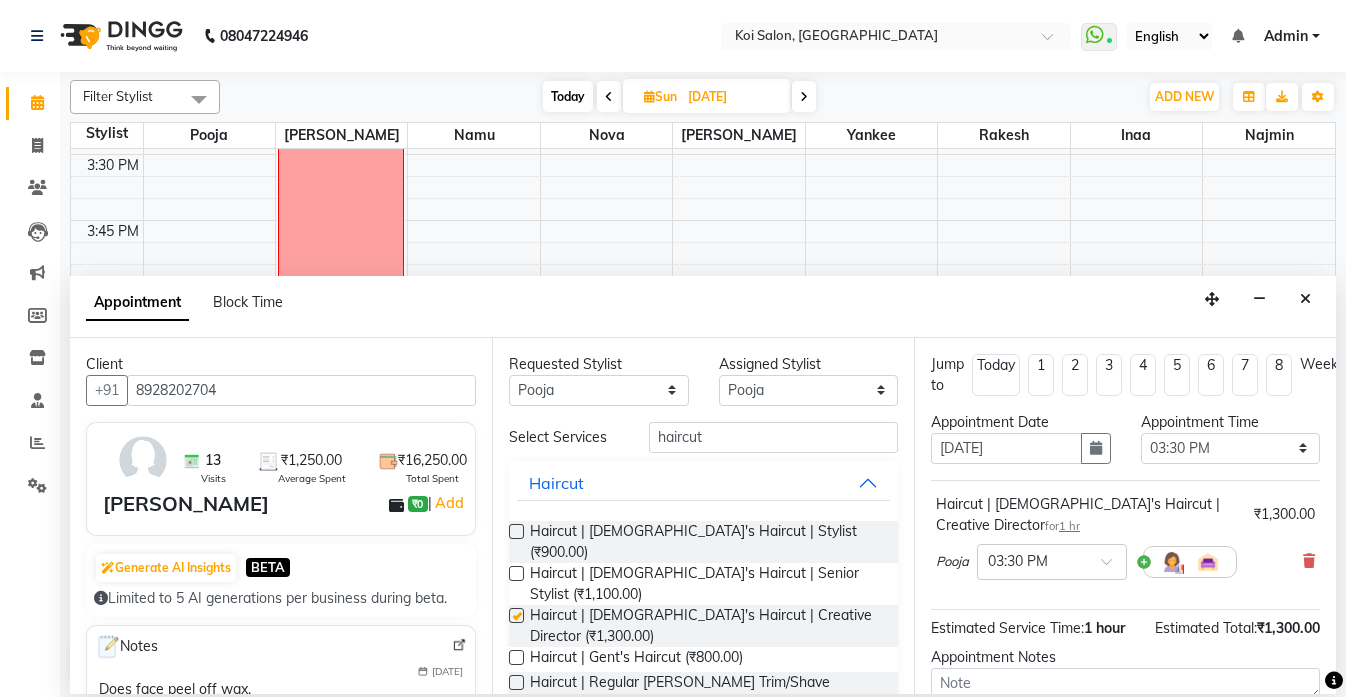 checkbox on "false" 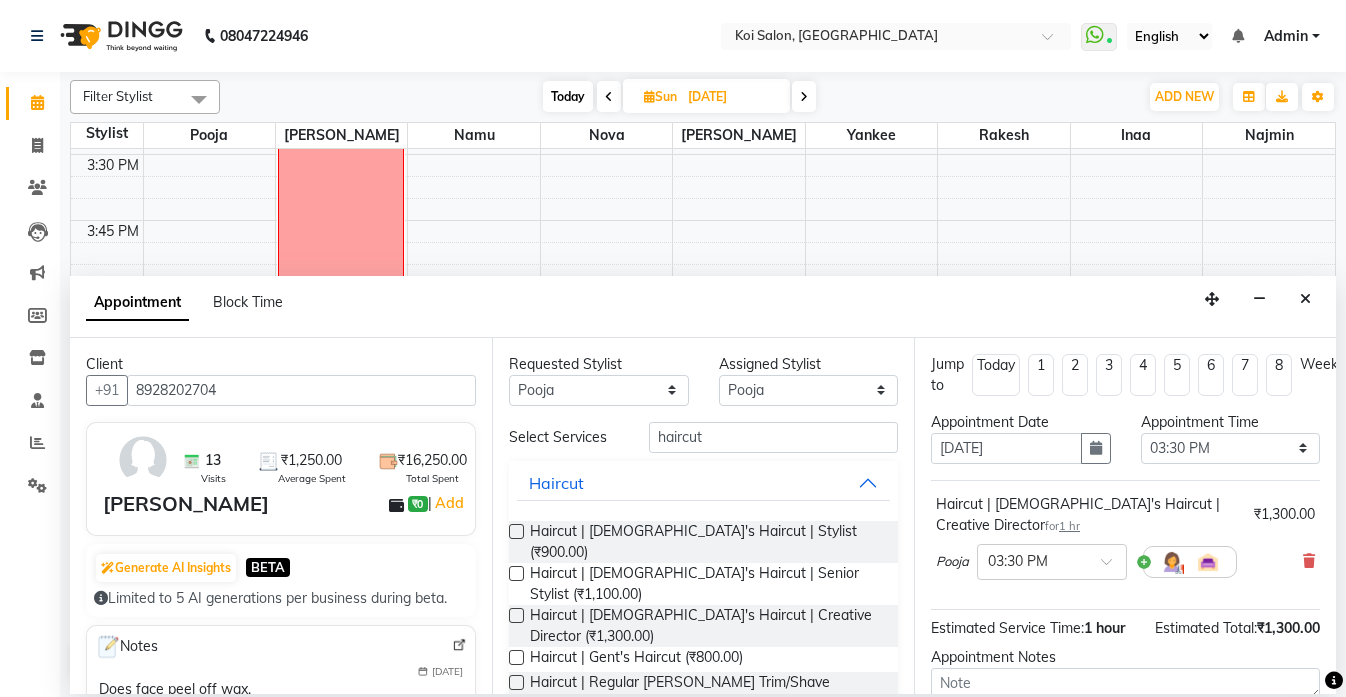 scroll, scrollTop: 191, scrollLeft: 0, axis: vertical 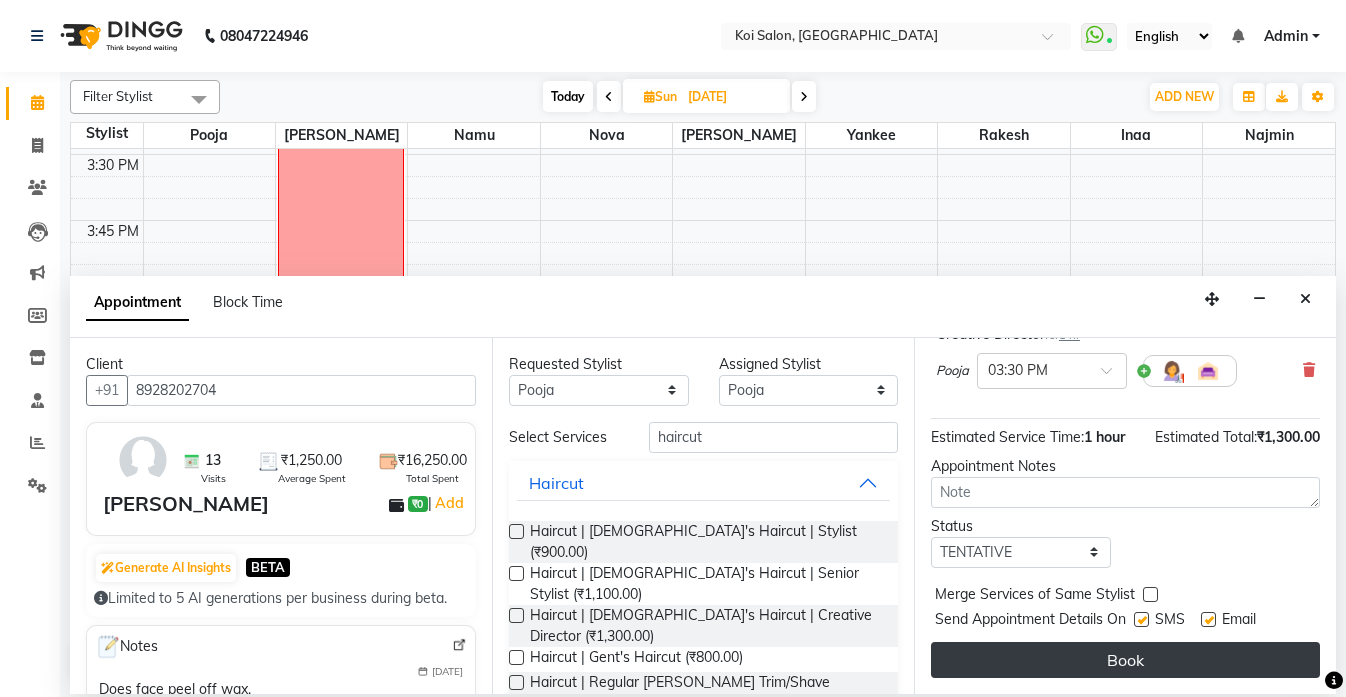 click on "Book" at bounding box center [1125, 660] 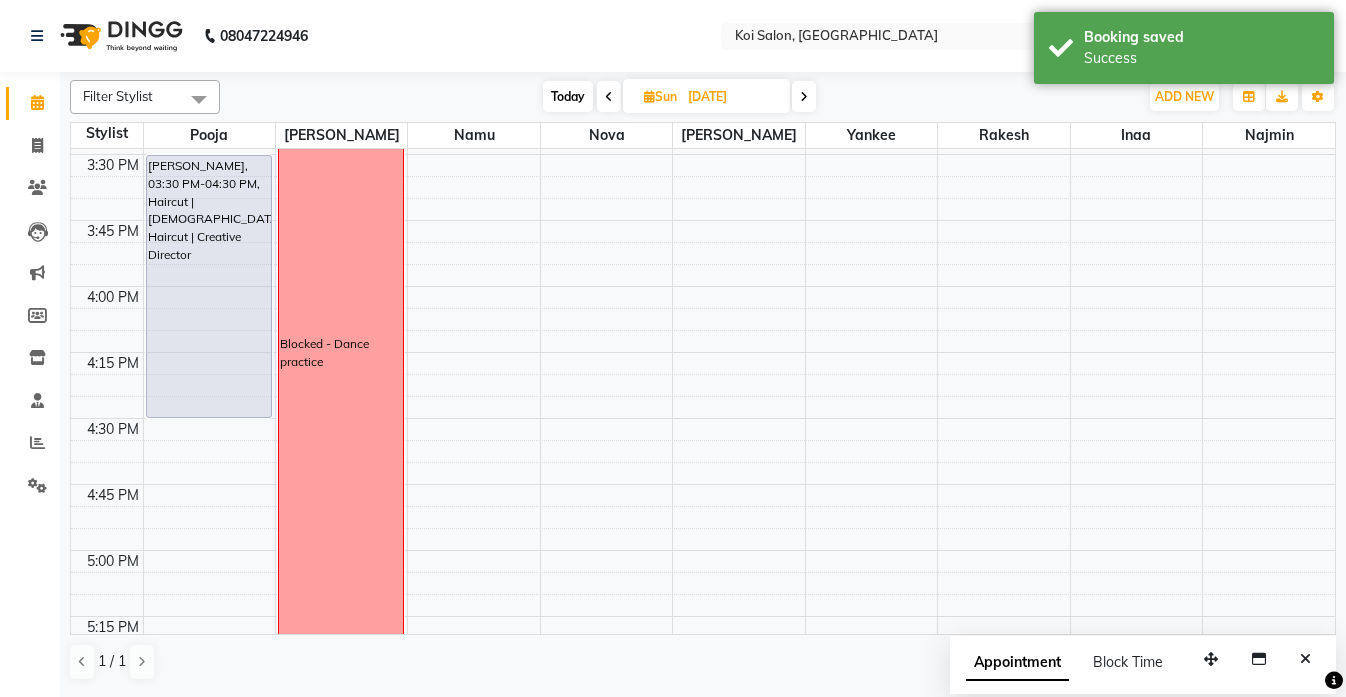 click on "8:00 AM 8:15 AM 8:30 AM 8:45 AM 9:00 AM 9:15 AM 9:30 AM 9:45 AM 10:00 AM 10:15 AM 10:30 AM 10:45 AM 11:00 AM 11:15 AM 11:30 AM 11:45 AM 12:00 PM 12:15 PM 12:30 PM 12:45 PM 1:00 PM 1:15 PM 1:30 PM 1:45 PM 2:00 PM 2:15 PM 2:30 PM 2:45 PM 3:00 PM 3:15 PM 3:30 PM 3:45 PM 4:00 PM 4:15 PM 4:30 PM 4:45 PM 5:00 PM 5:15 PM 5:30 PM 5:45 PM 6:00 PM 6:15 PM 6:30 PM 6:45 PM 7:00 PM 7:15 PM 7:30 PM 7:45 PM 8:00 PM 8:15 PM 8:30 PM 8:45 PM    Pallavi Pathak, 03:30 PM-04:30 PM, Haircut | Lady's Haircut | Creative Director  Blocked - Dance practice   Blocked" at bounding box center (703, -110) 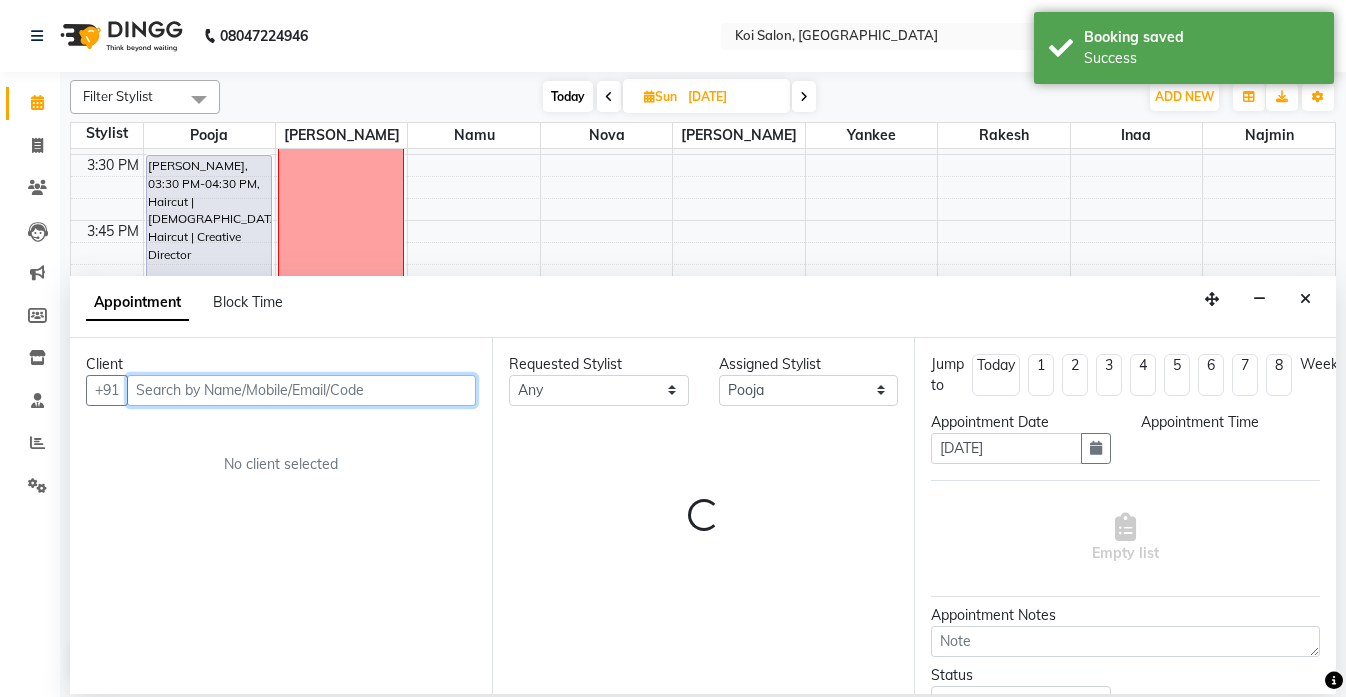 select on "990" 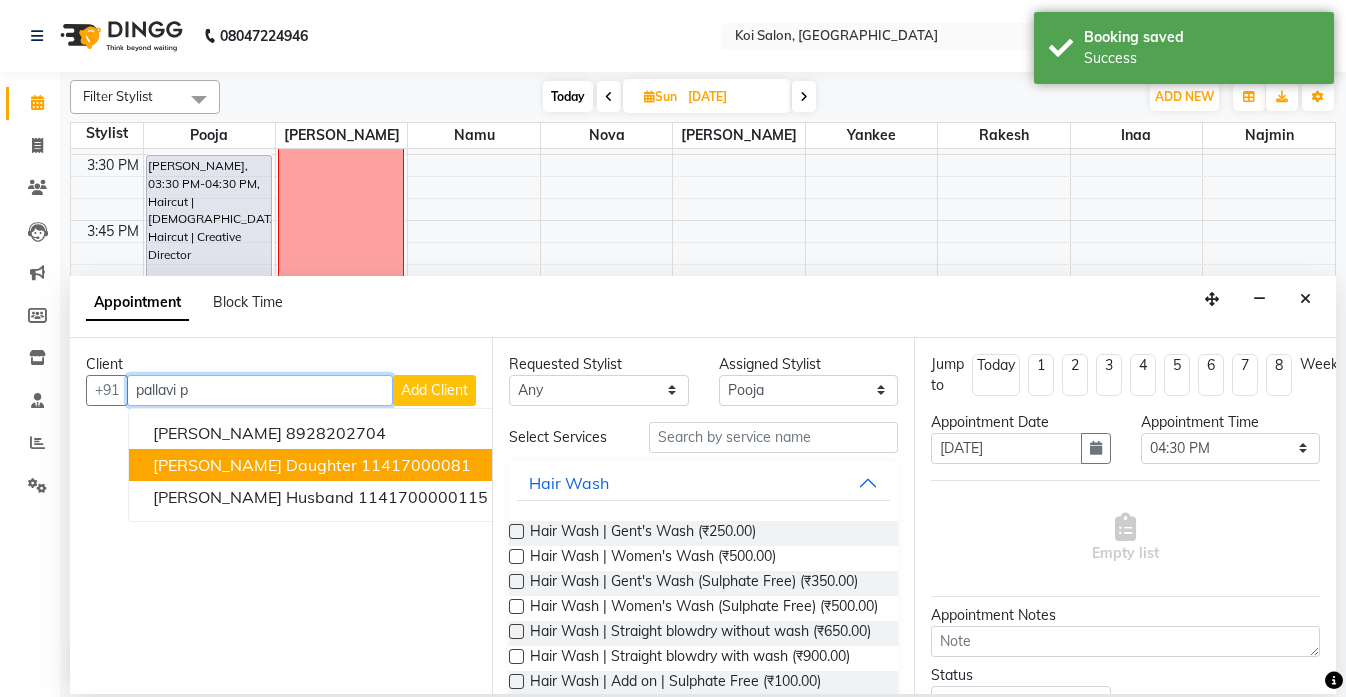 click on "Pallavi Pathak's Daughter" at bounding box center (255, 465) 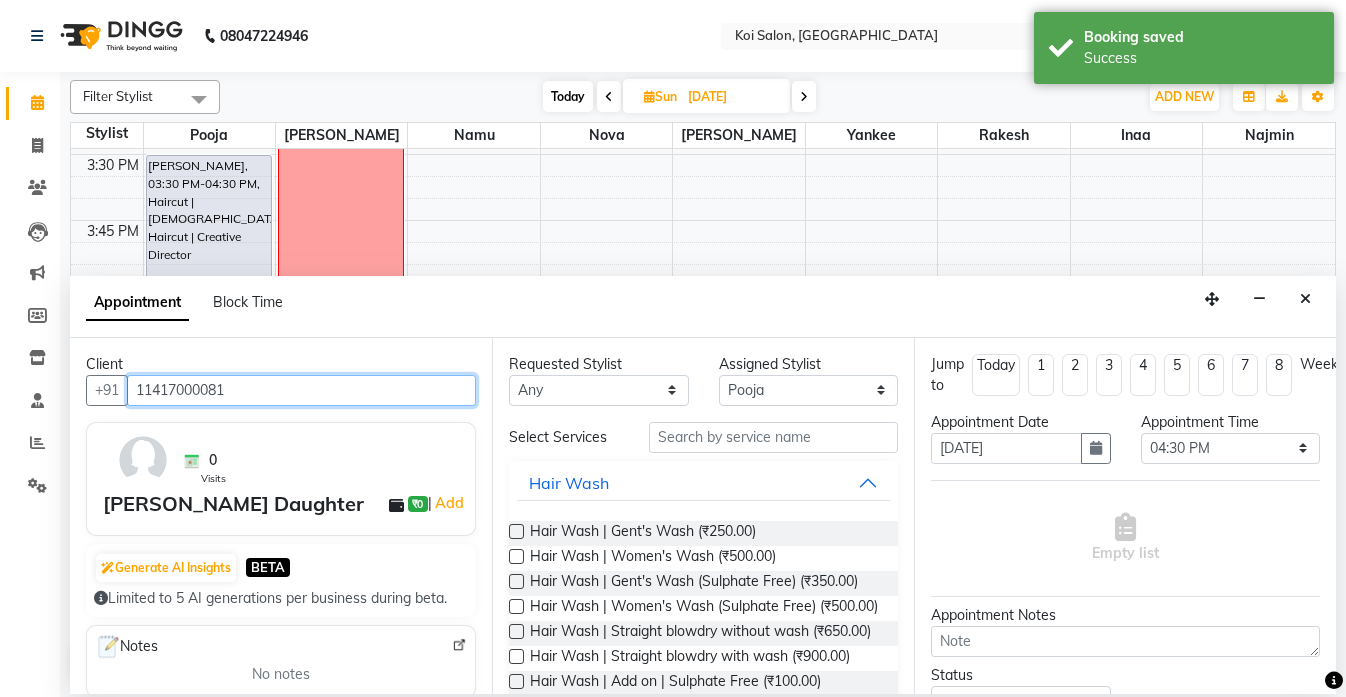 type on "11417000081" 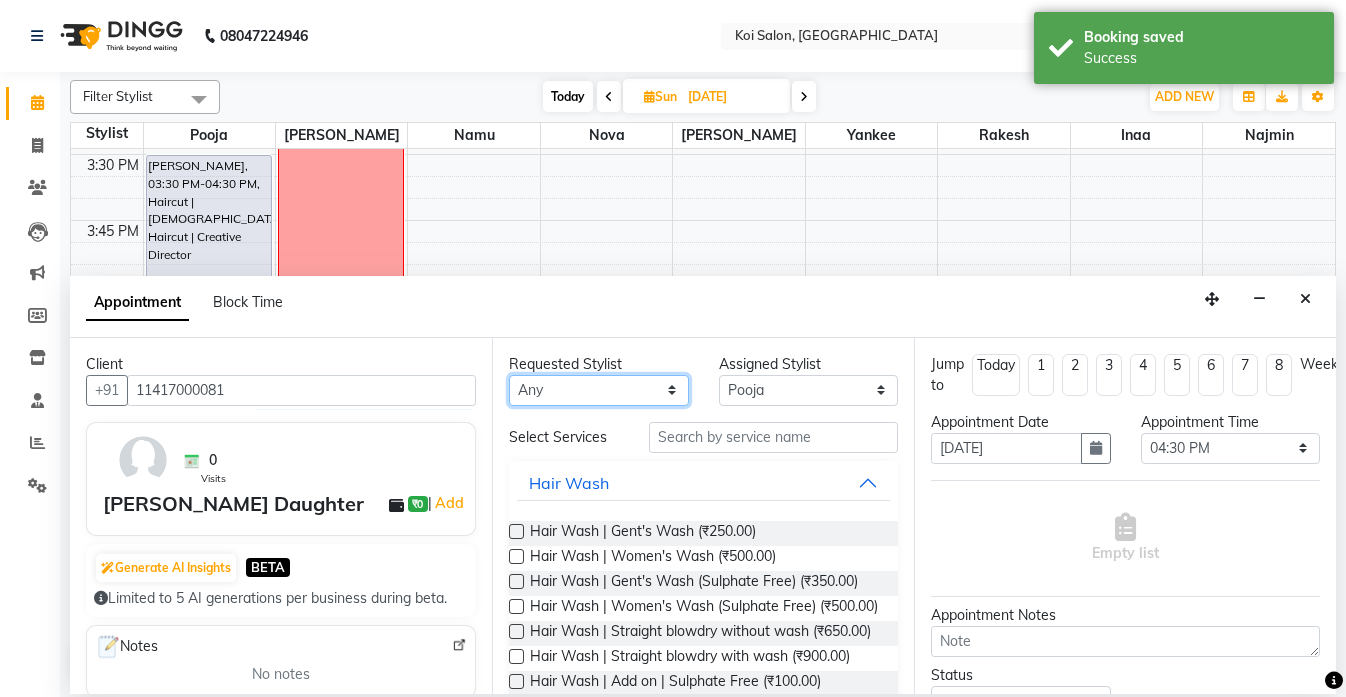 click on "Any Harsha Inaa Najmin Namu Nova Pooja Rakesh Shanky Yankee" at bounding box center (599, 390) 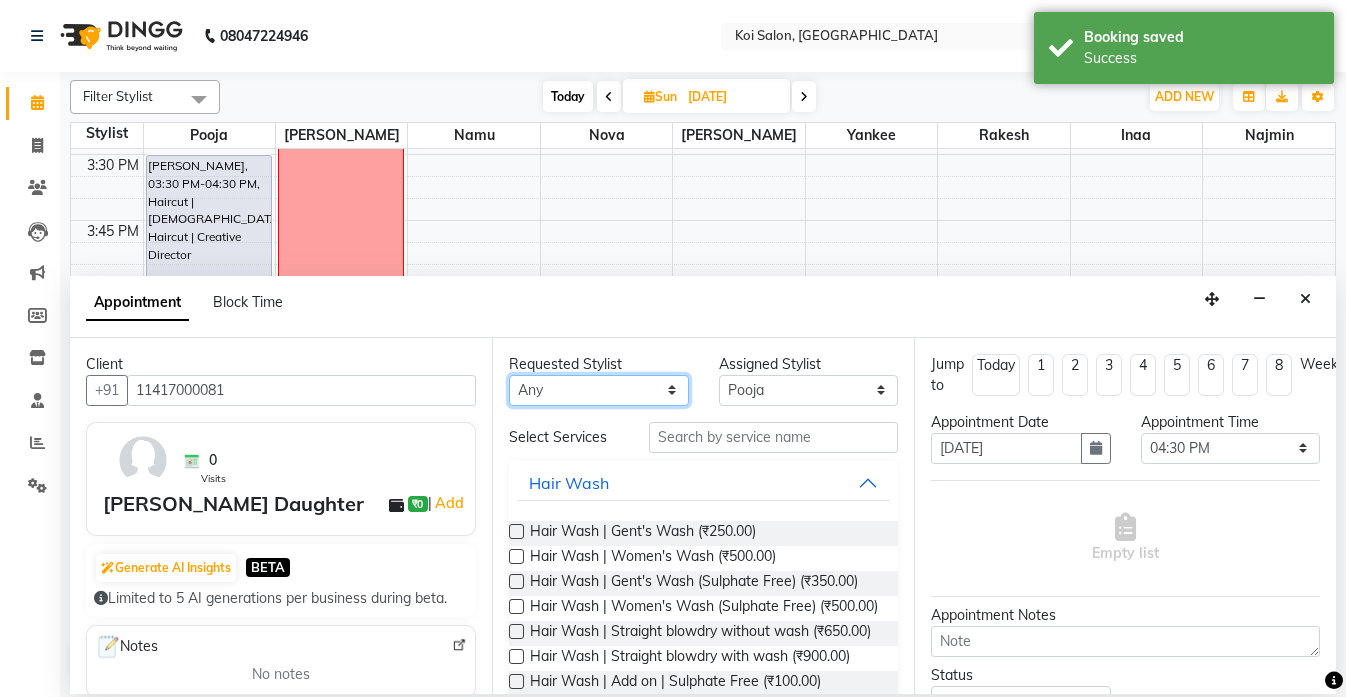 select on "16513" 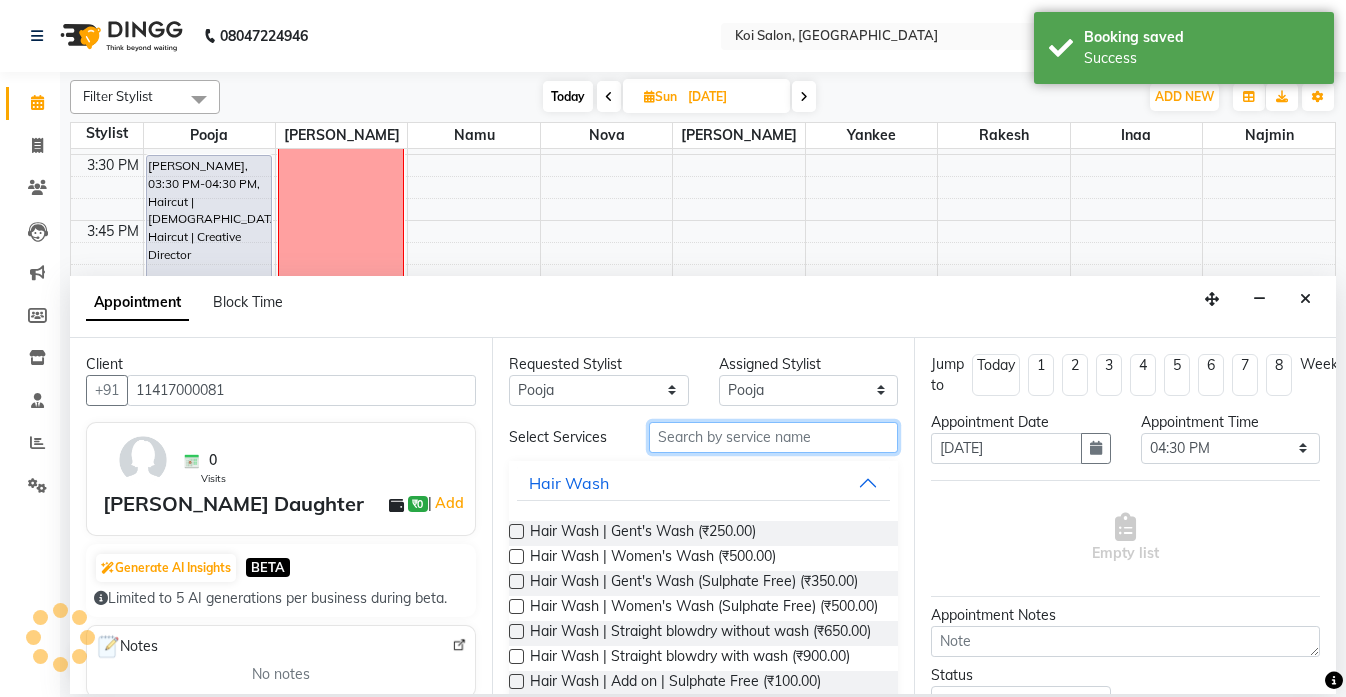 click at bounding box center (773, 437) 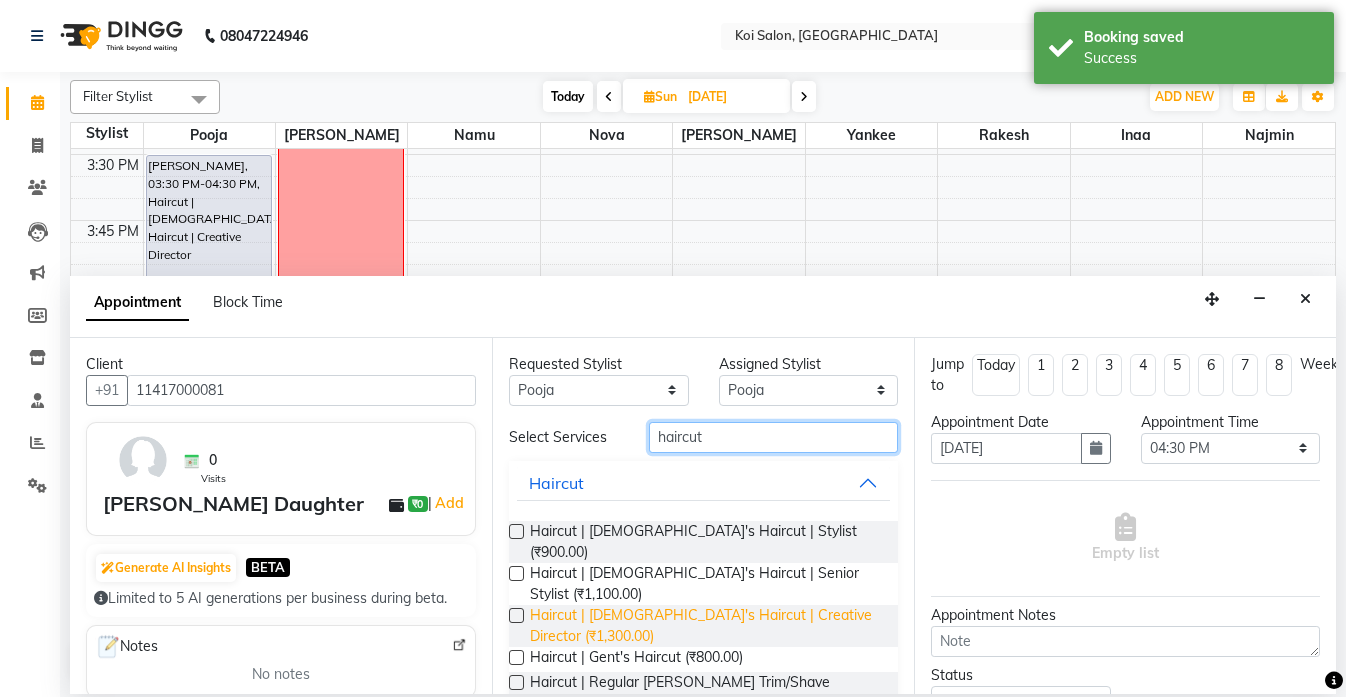 type on "haircut" 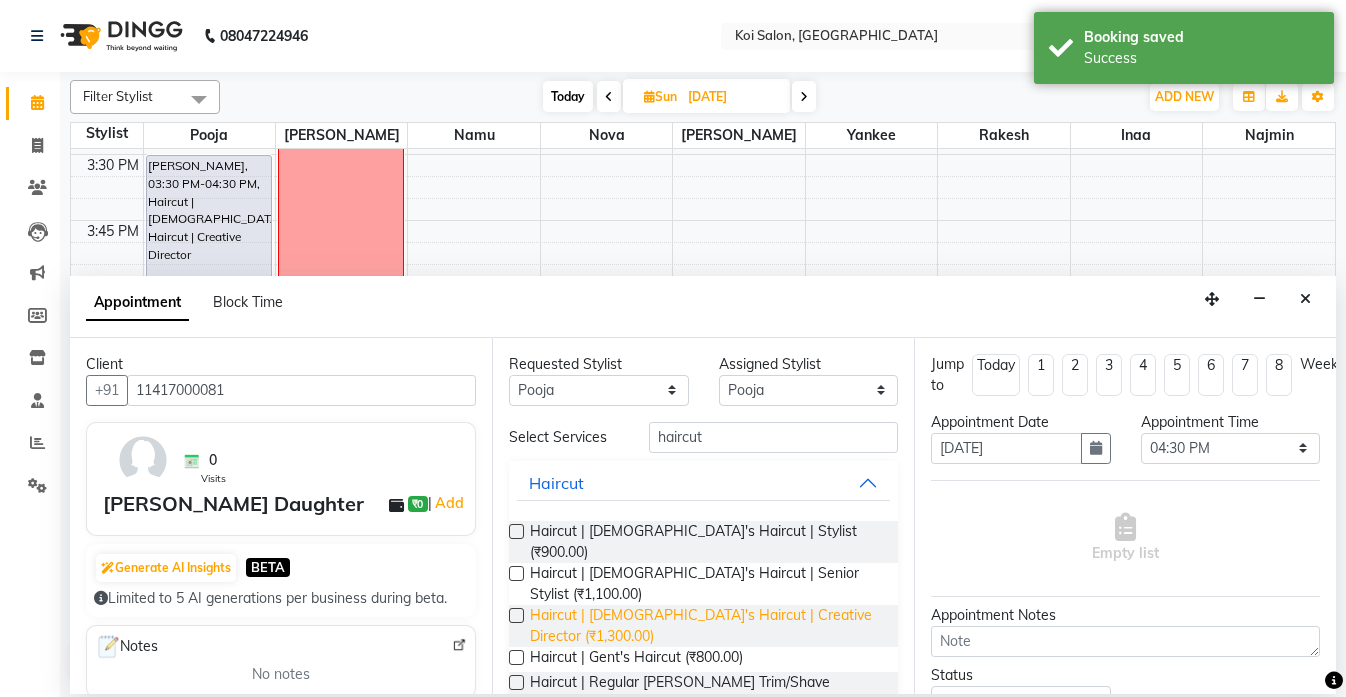 click on "Haircut | Lady's Haircut | Creative Director (₹1,300.00)" at bounding box center [706, 626] 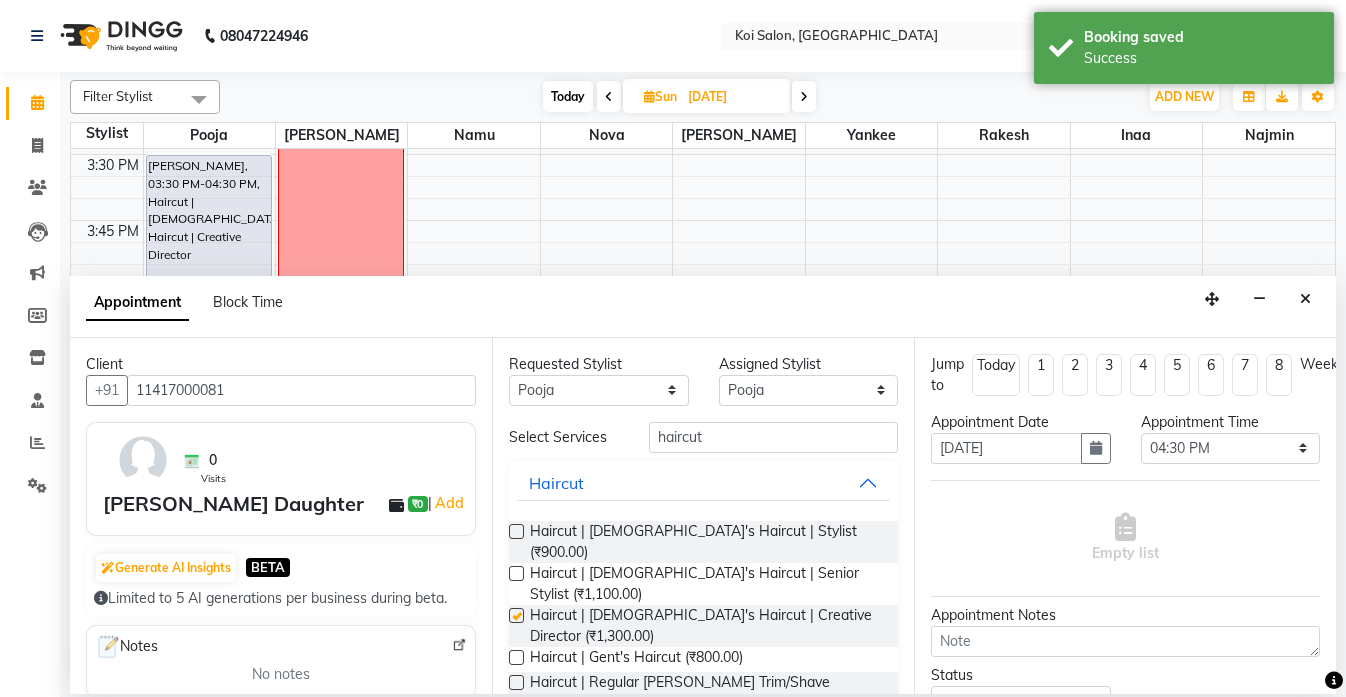 checkbox on "false" 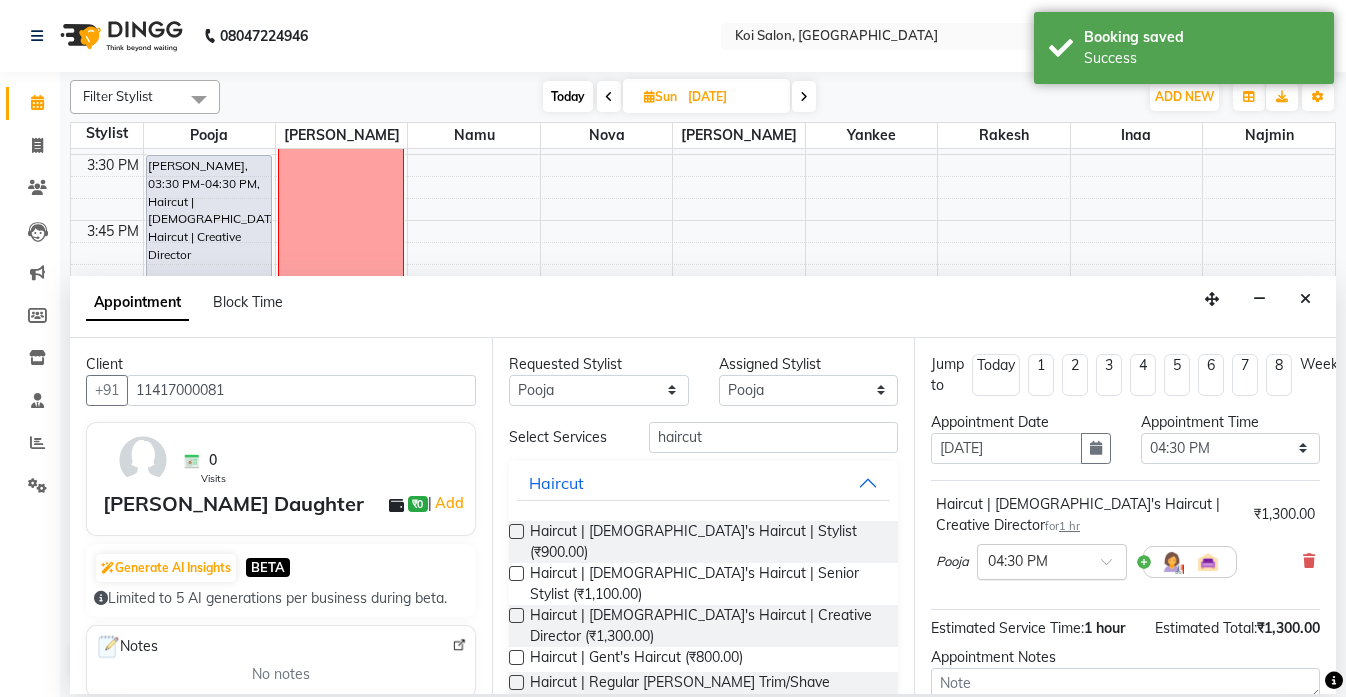 scroll, scrollTop: 191, scrollLeft: 0, axis: vertical 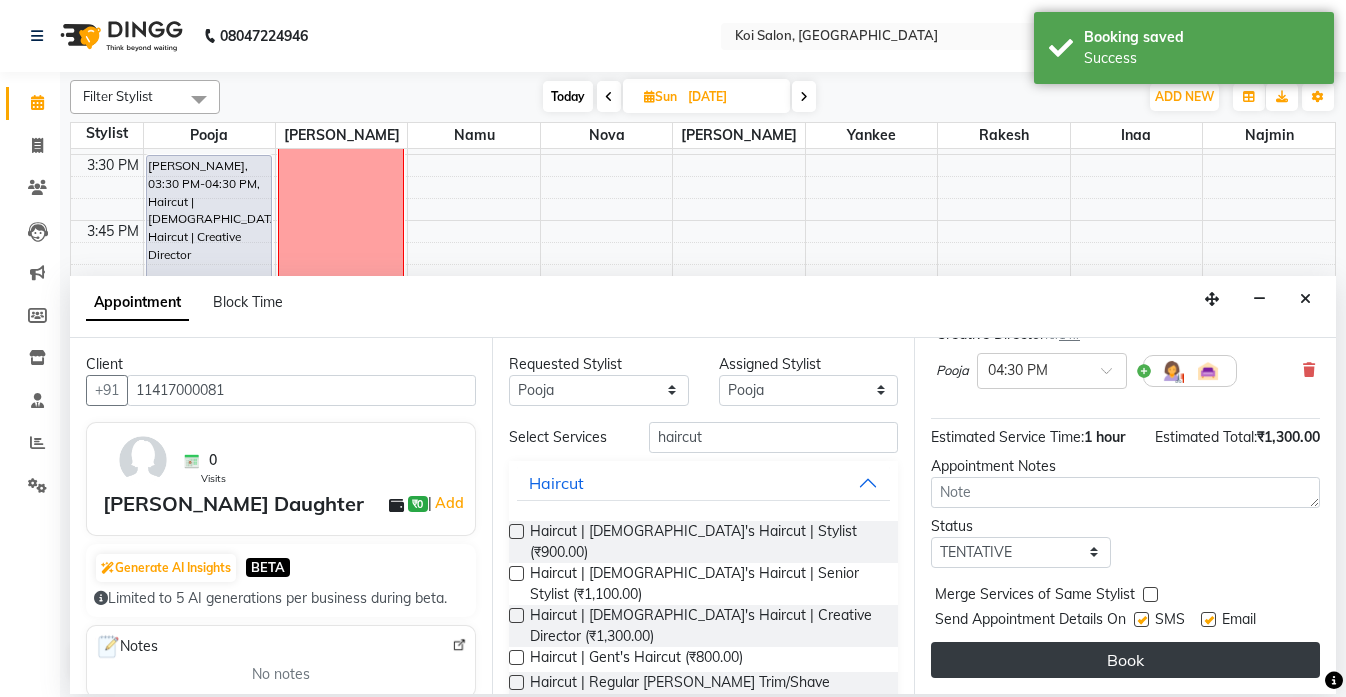 click on "Book" at bounding box center [1125, 660] 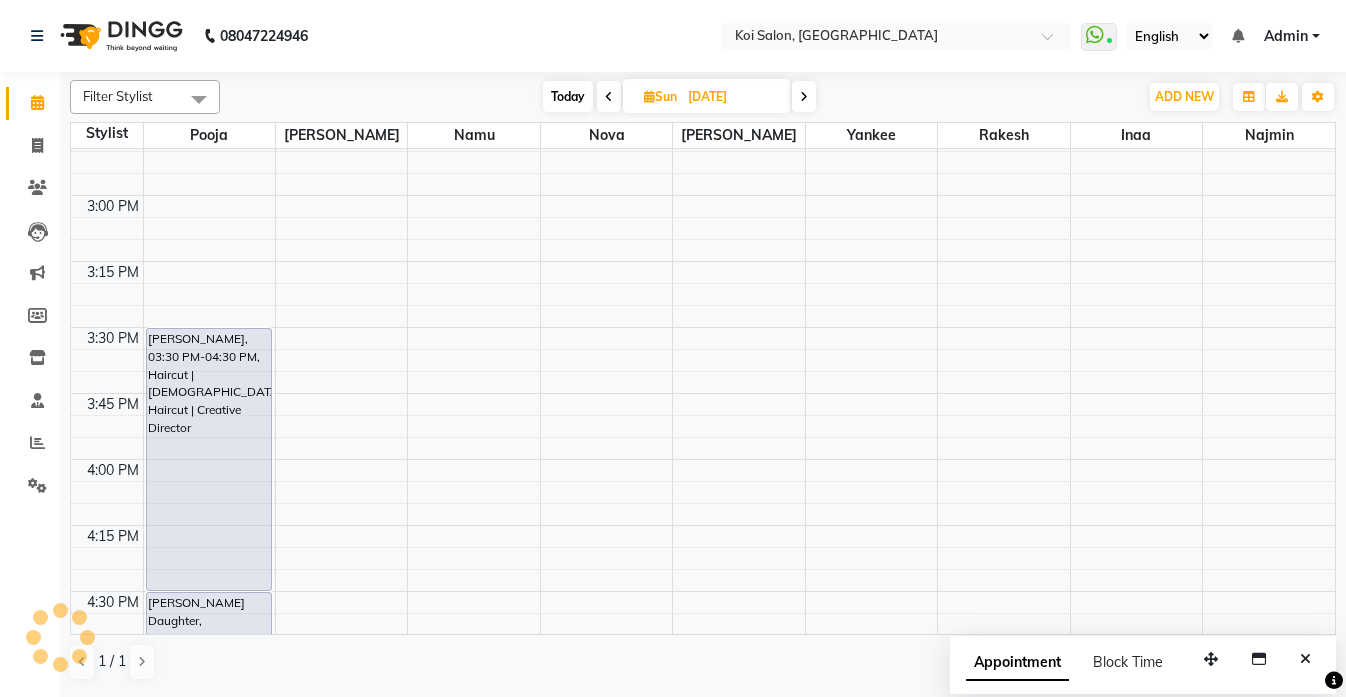 click on "Today" at bounding box center [568, 96] 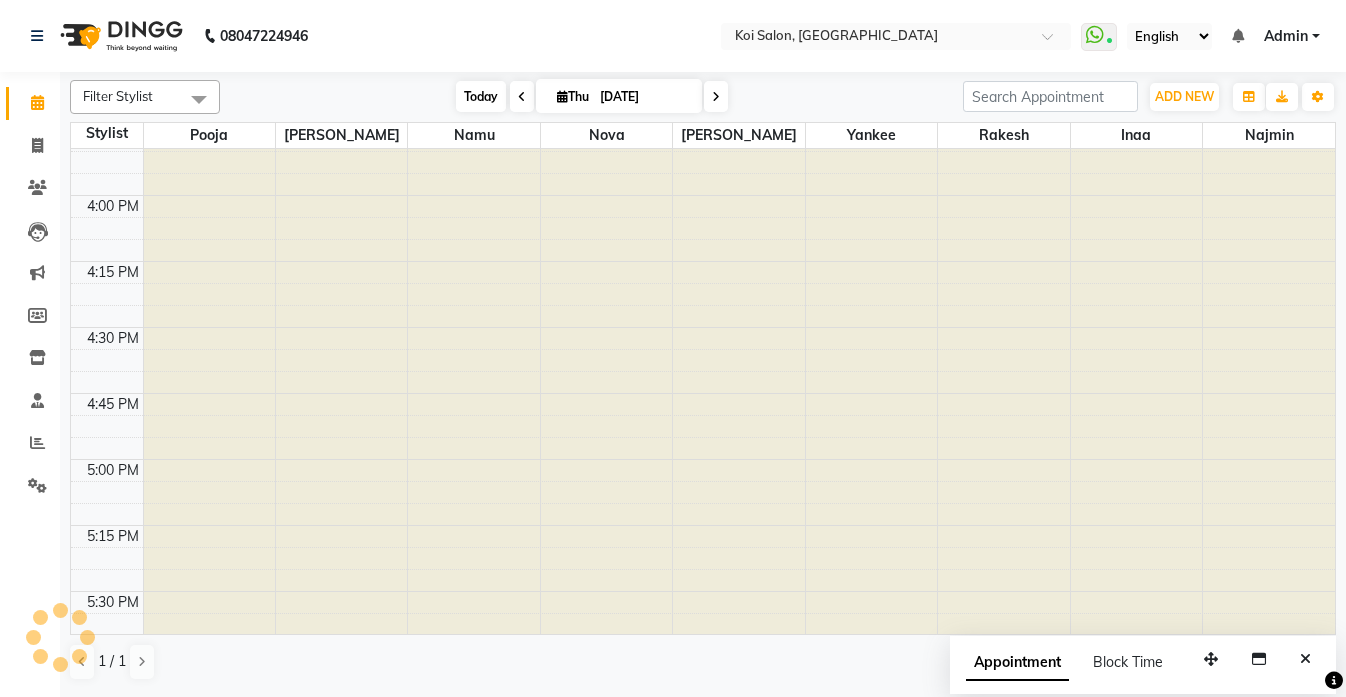 scroll, scrollTop: 529, scrollLeft: 0, axis: vertical 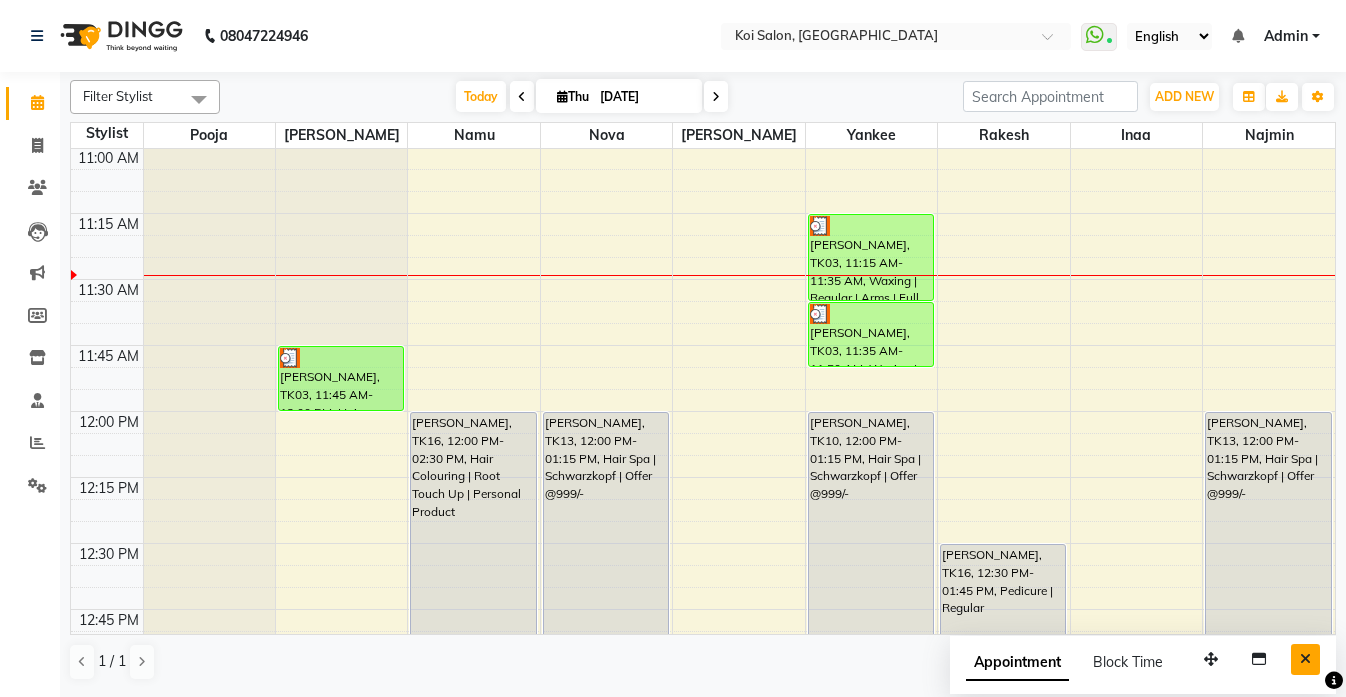 click at bounding box center (1305, 659) 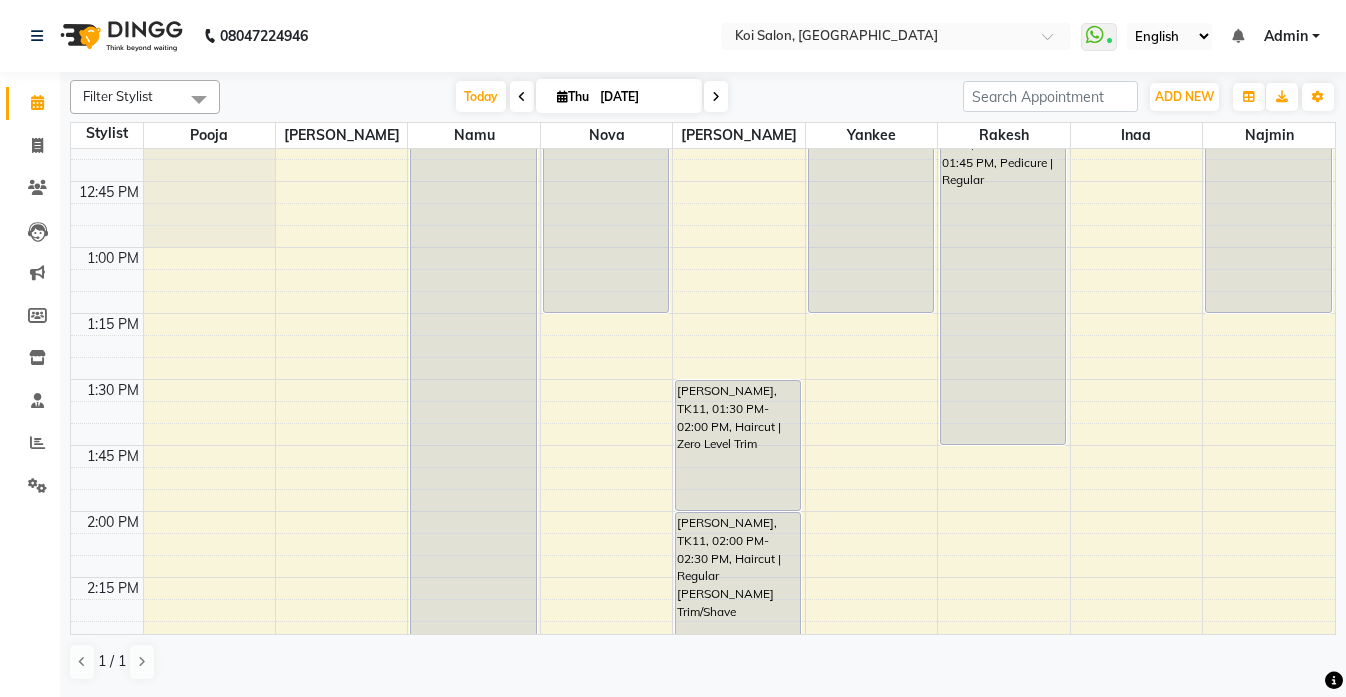 scroll, scrollTop: 710, scrollLeft: 0, axis: vertical 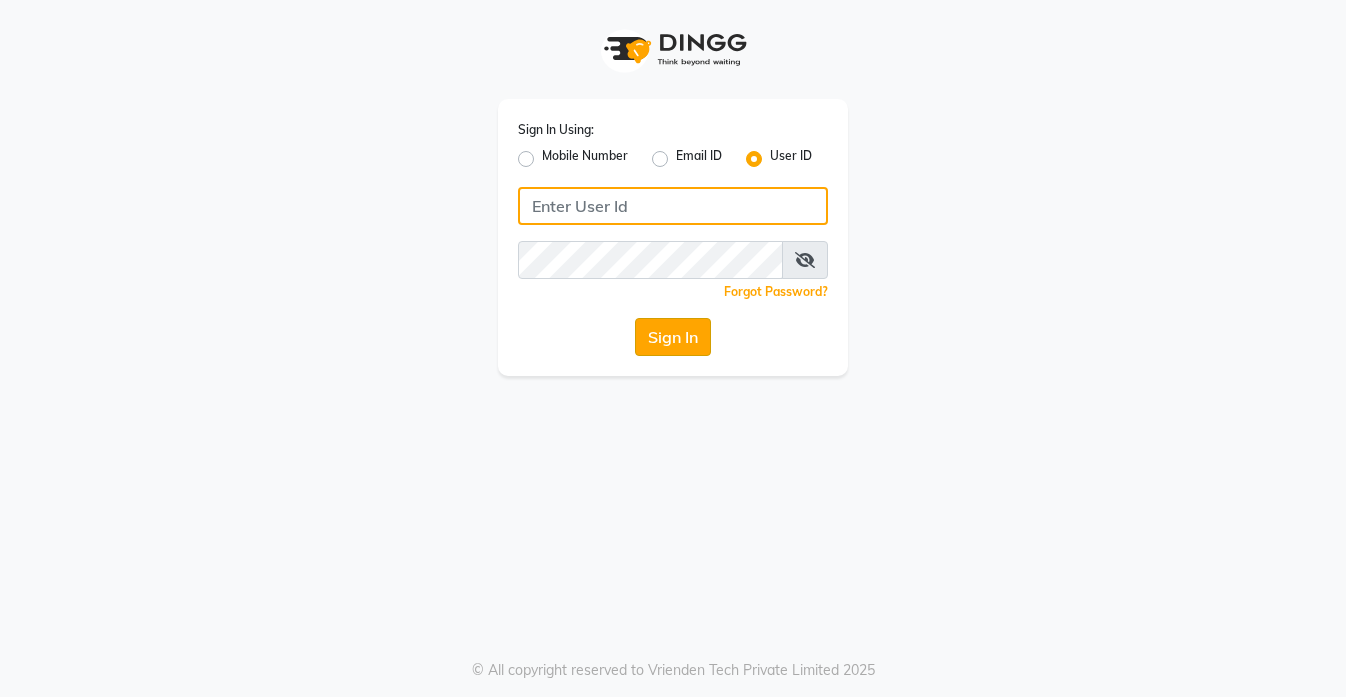 type on "koisalon" 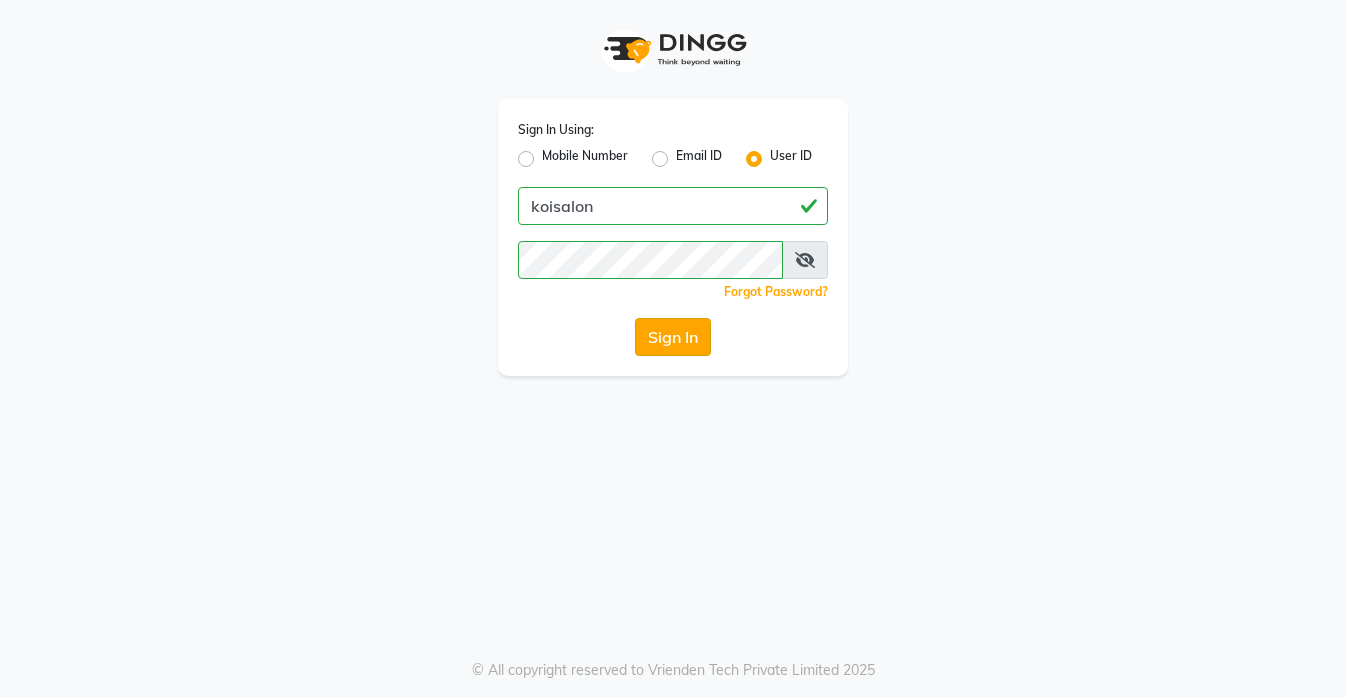 click on "Sign In" 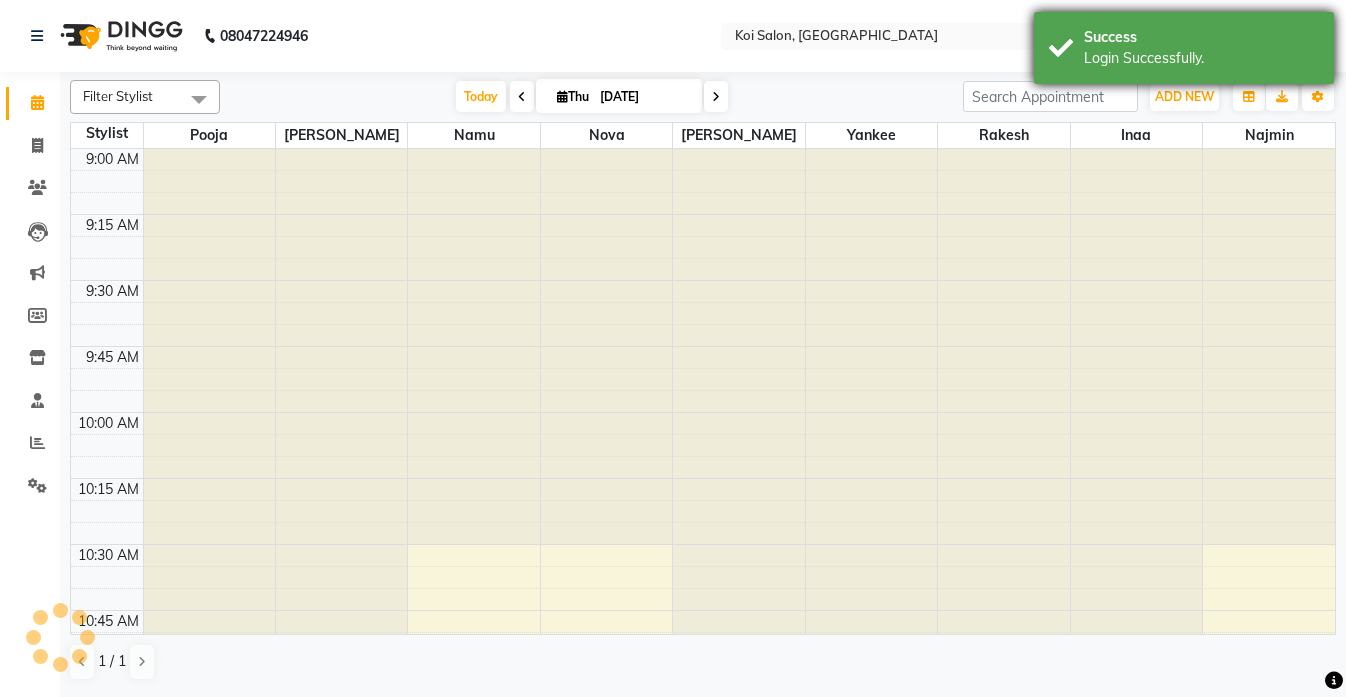 click on "Success   Login Successfully." at bounding box center (1184, 48) 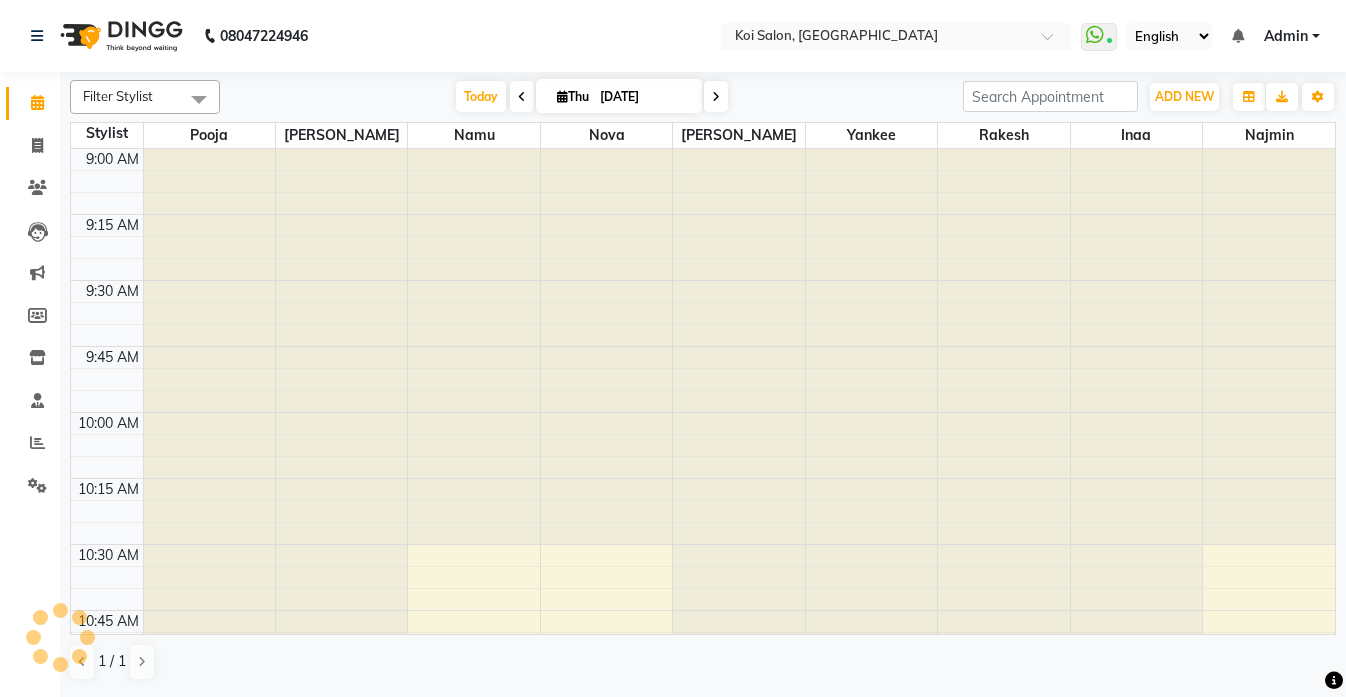 scroll, scrollTop: 0, scrollLeft: 0, axis: both 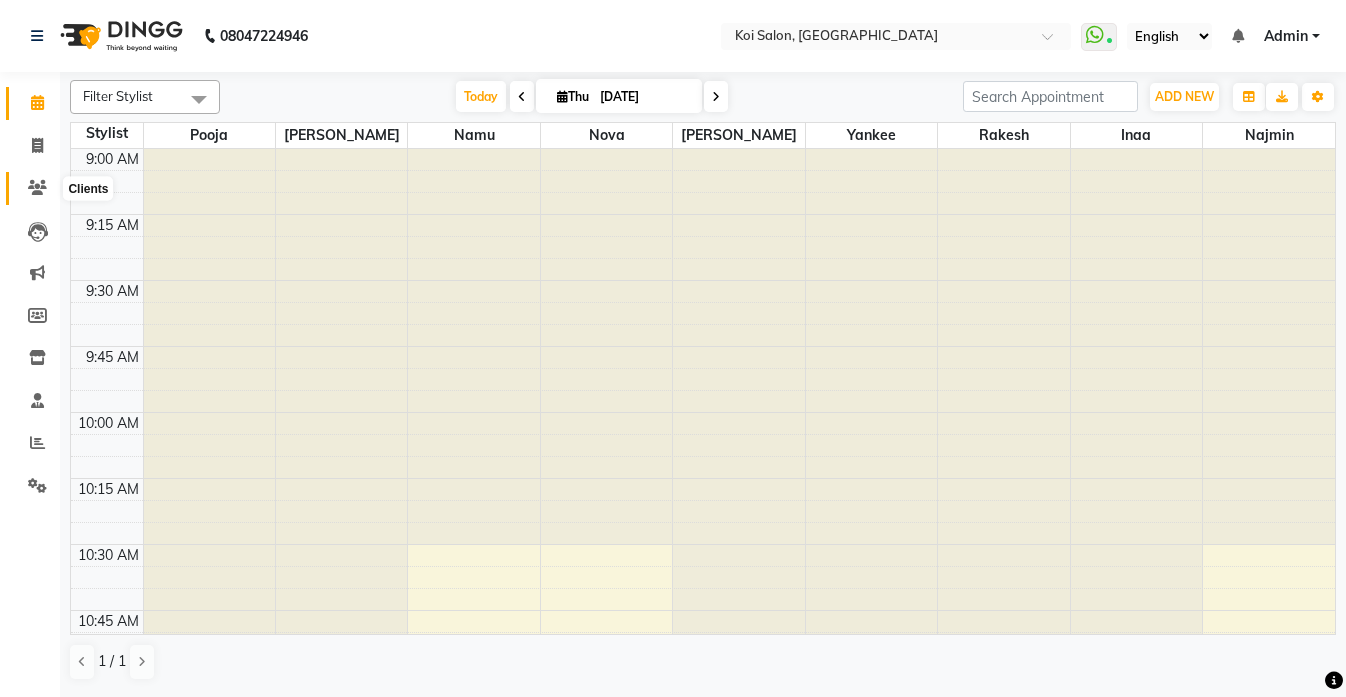 click 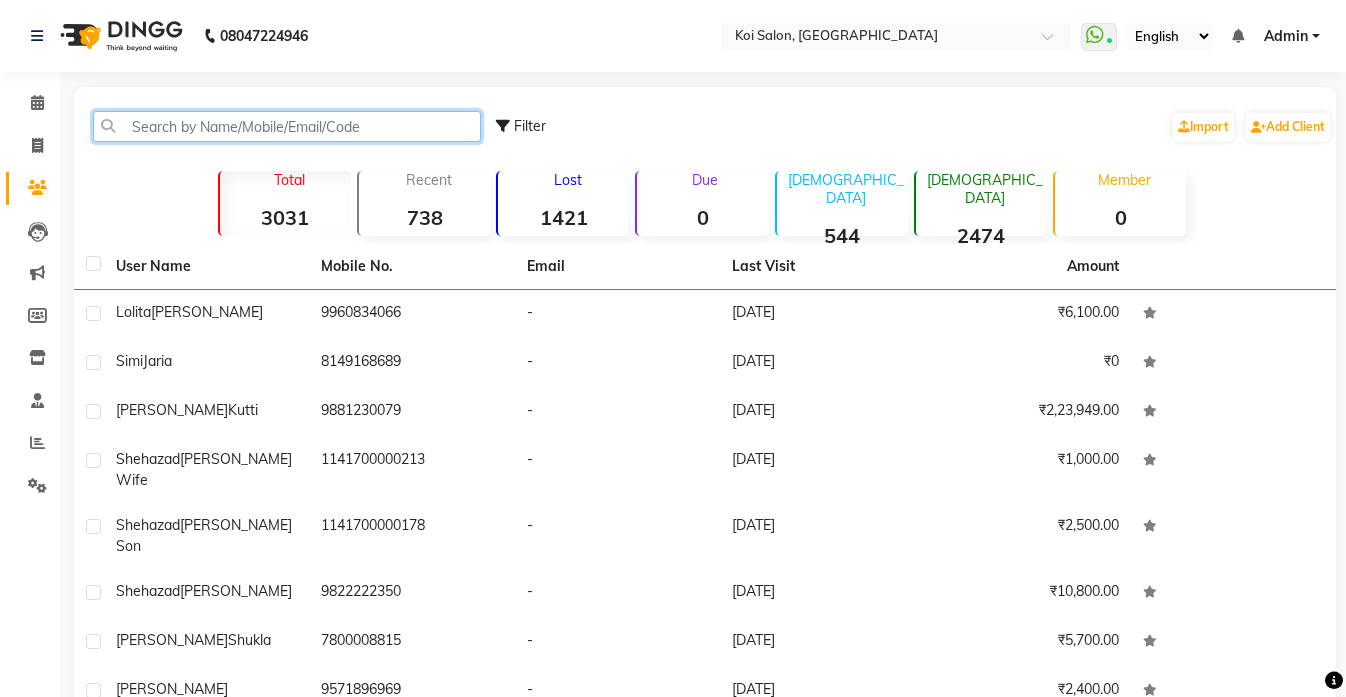 click 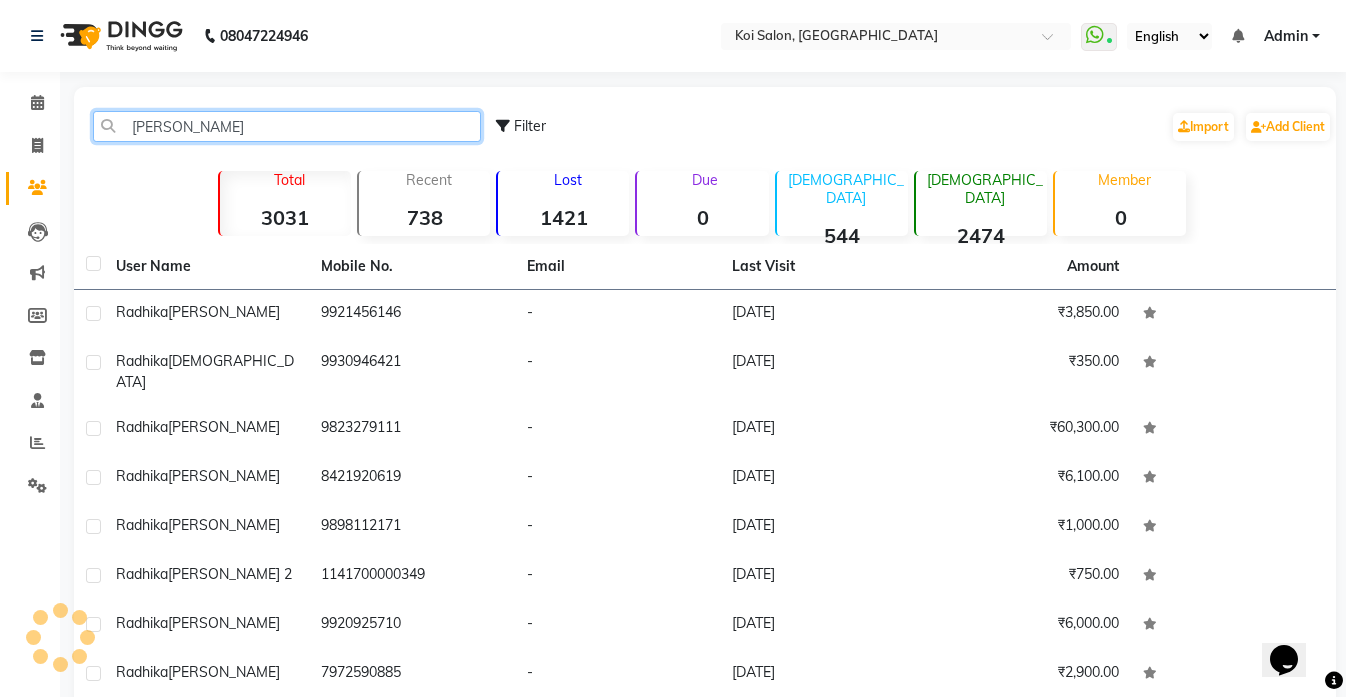 scroll, scrollTop: 0, scrollLeft: 0, axis: both 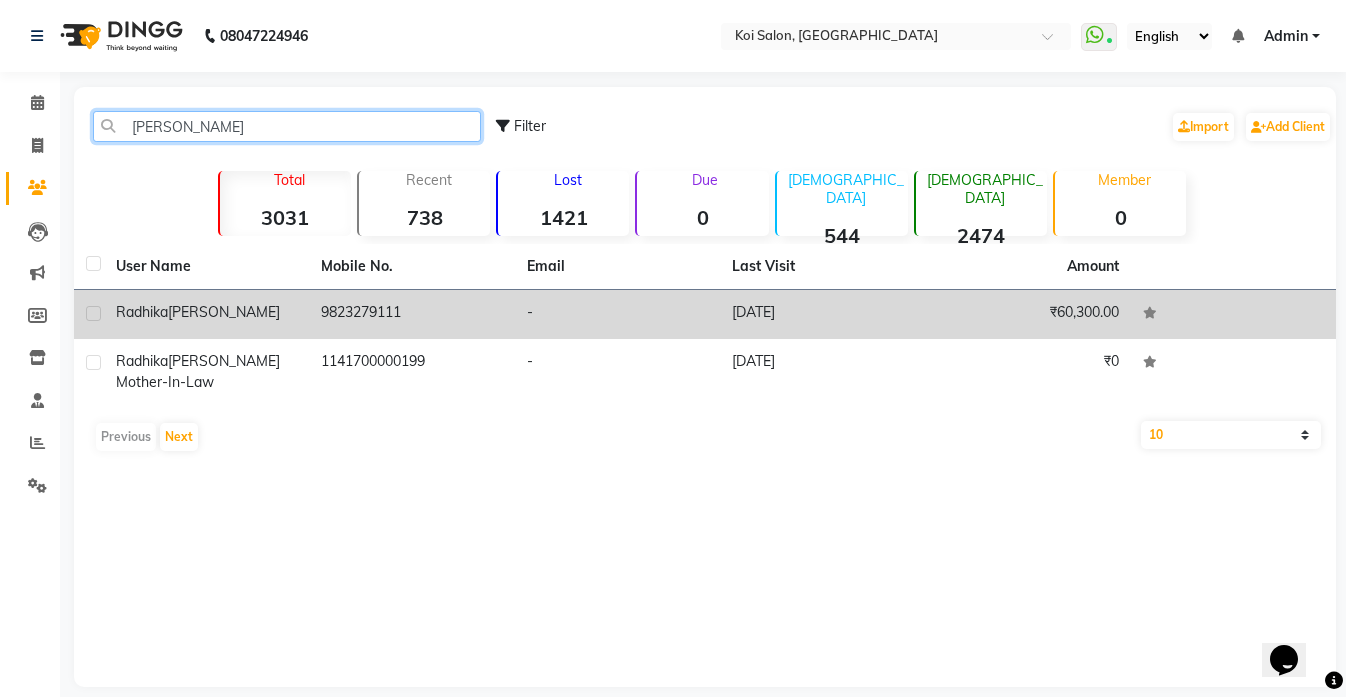 type on "[PERSON_NAME]" 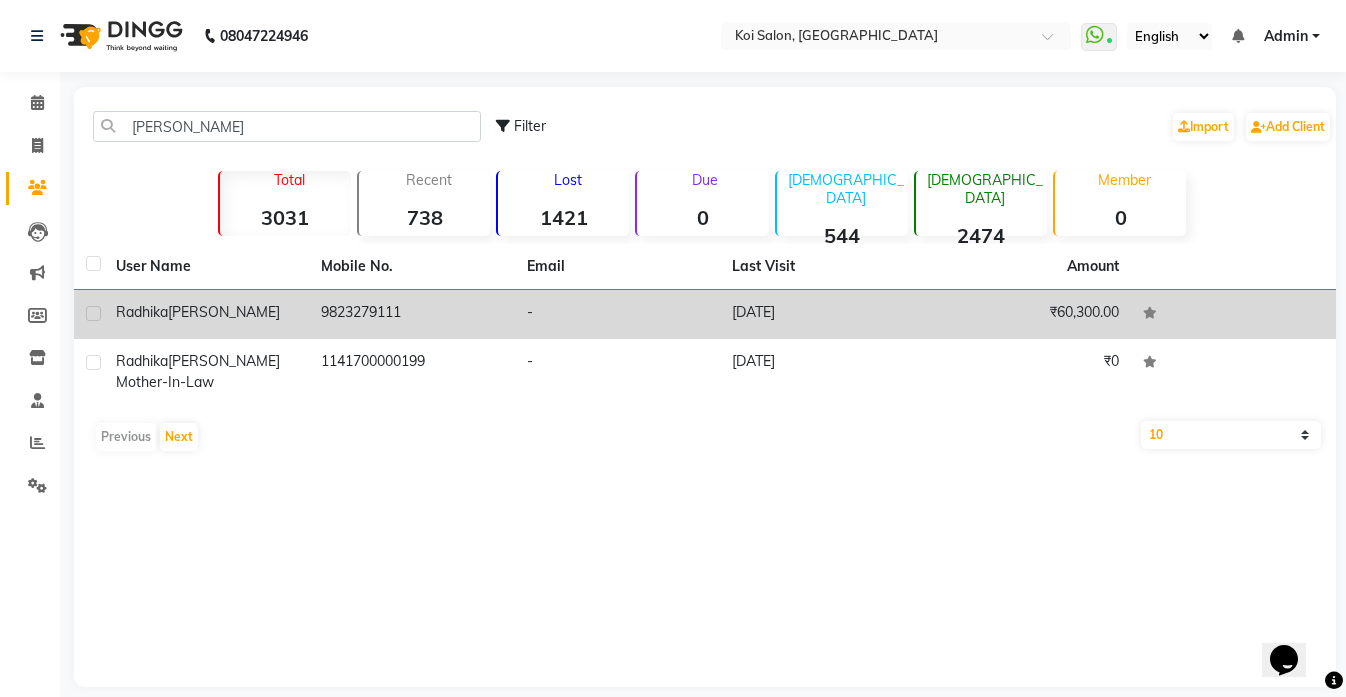 click on "[PERSON_NAME]" 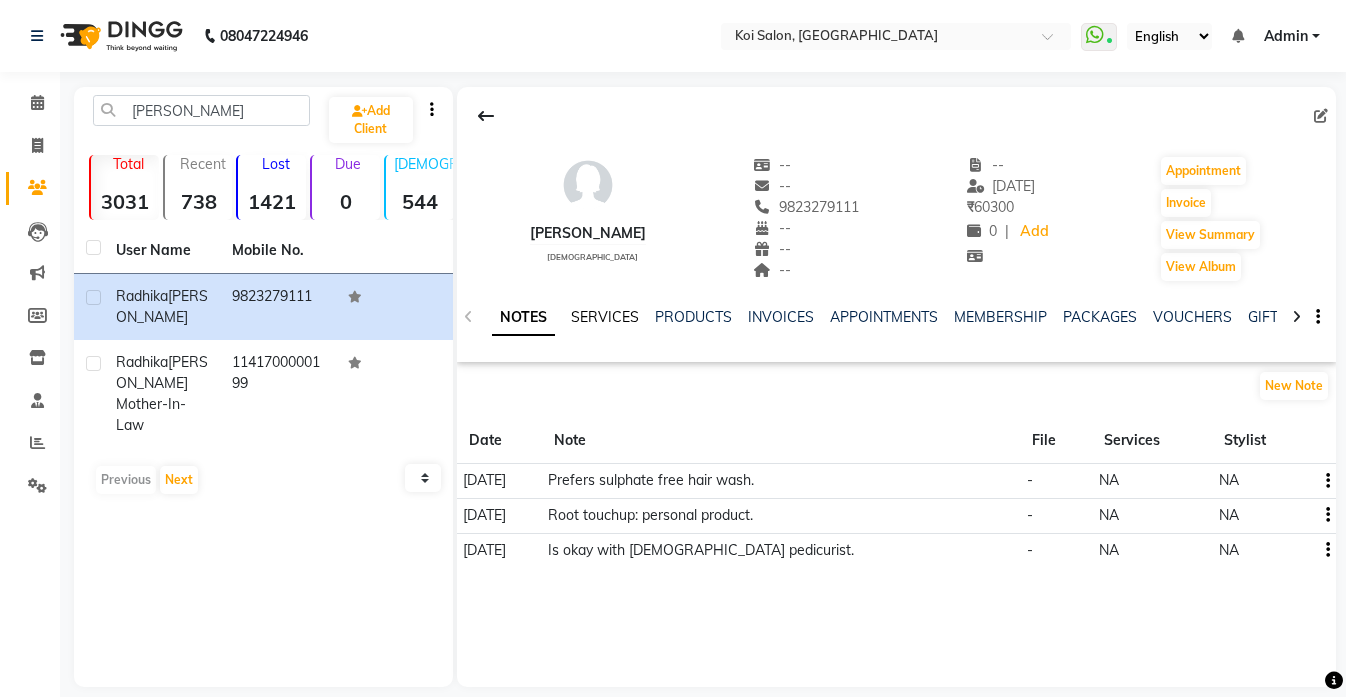 click on "SERVICES" 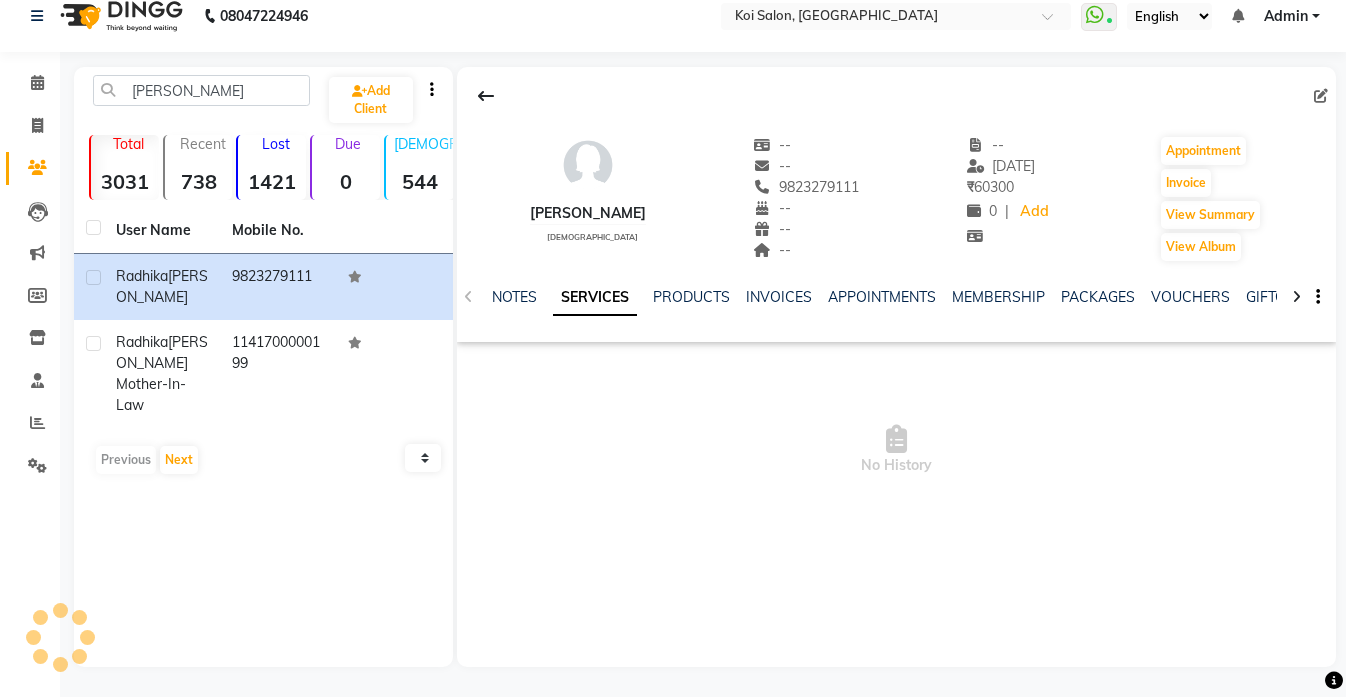 scroll, scrollTop: 63, scrollLeft: 0, axis: vertical 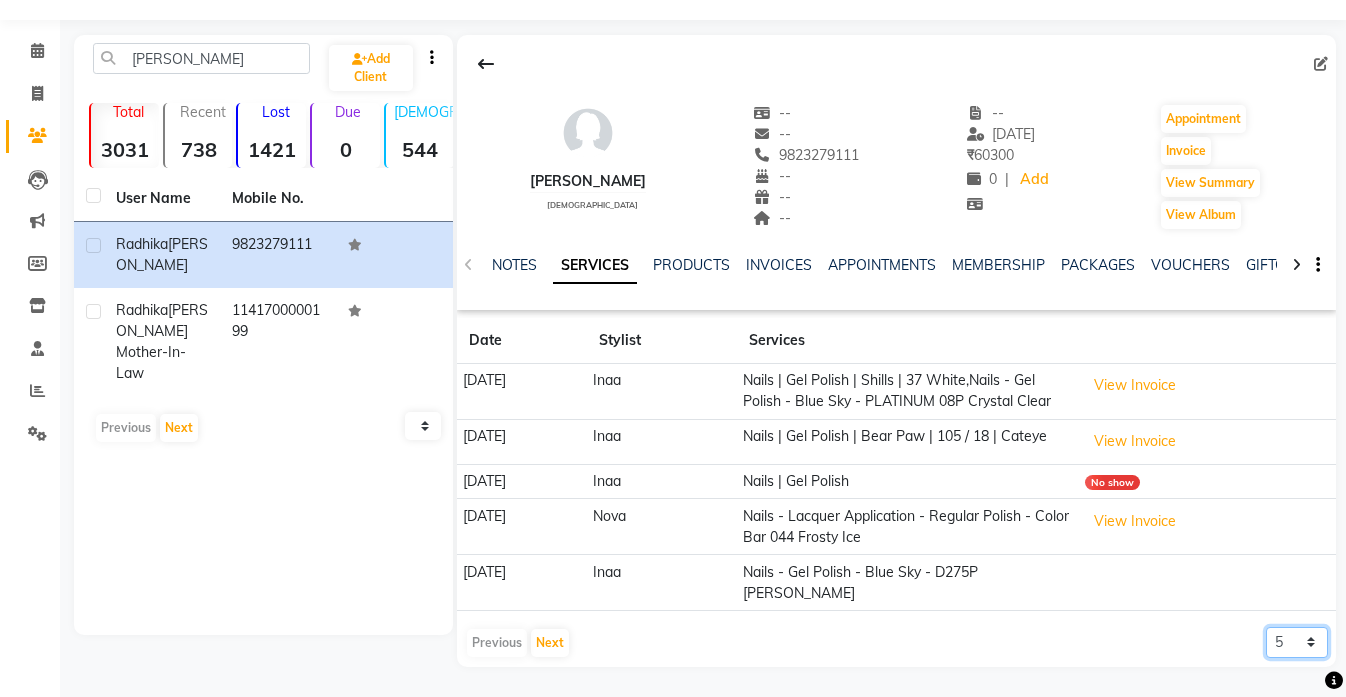 click on "5 10 50 100 500" 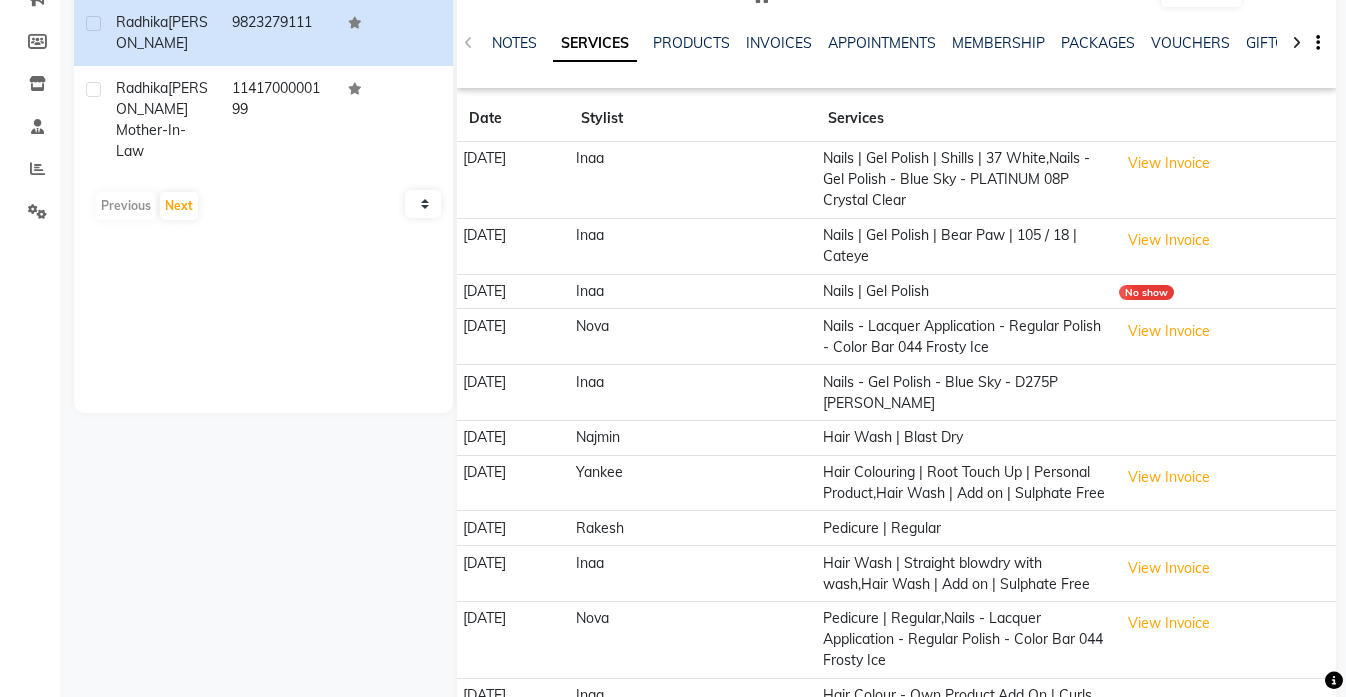 scroll, scrollTop: 281, scrollLeft: 0, axis: vertical 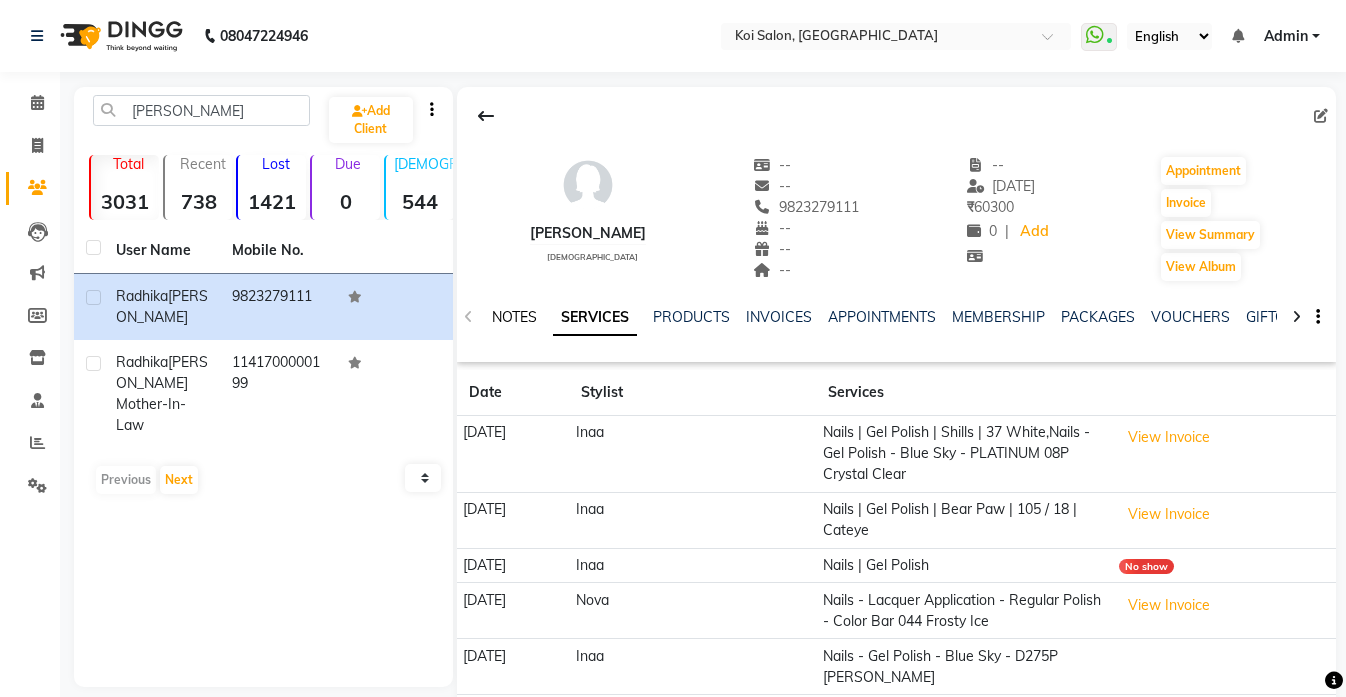 click on "NOTES" 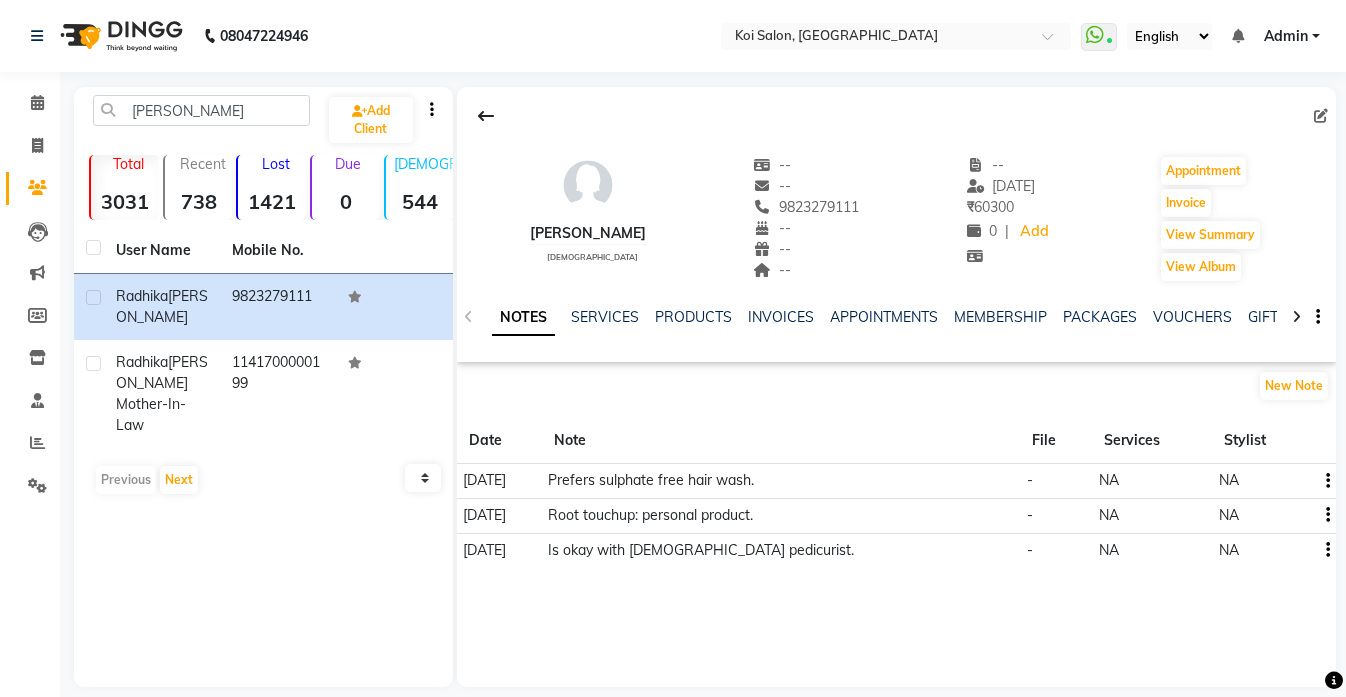 click 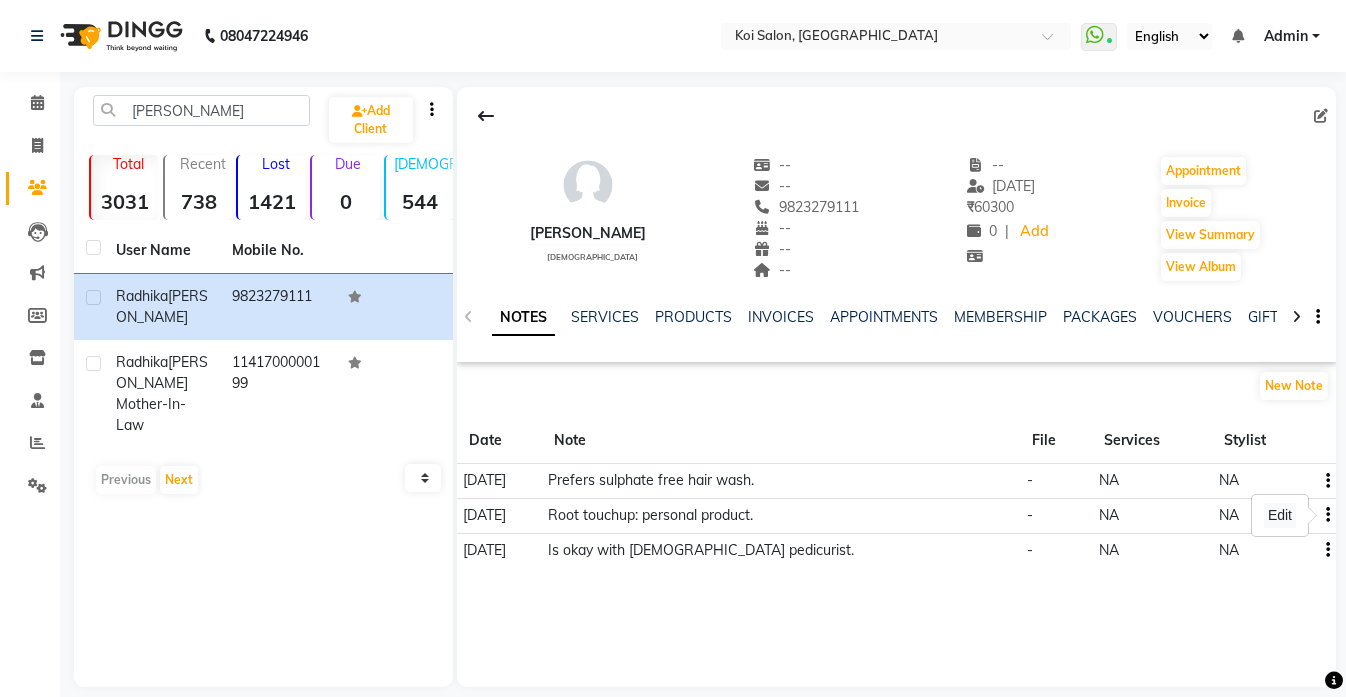 click on "Edit" at bounding box center (1280, 515) 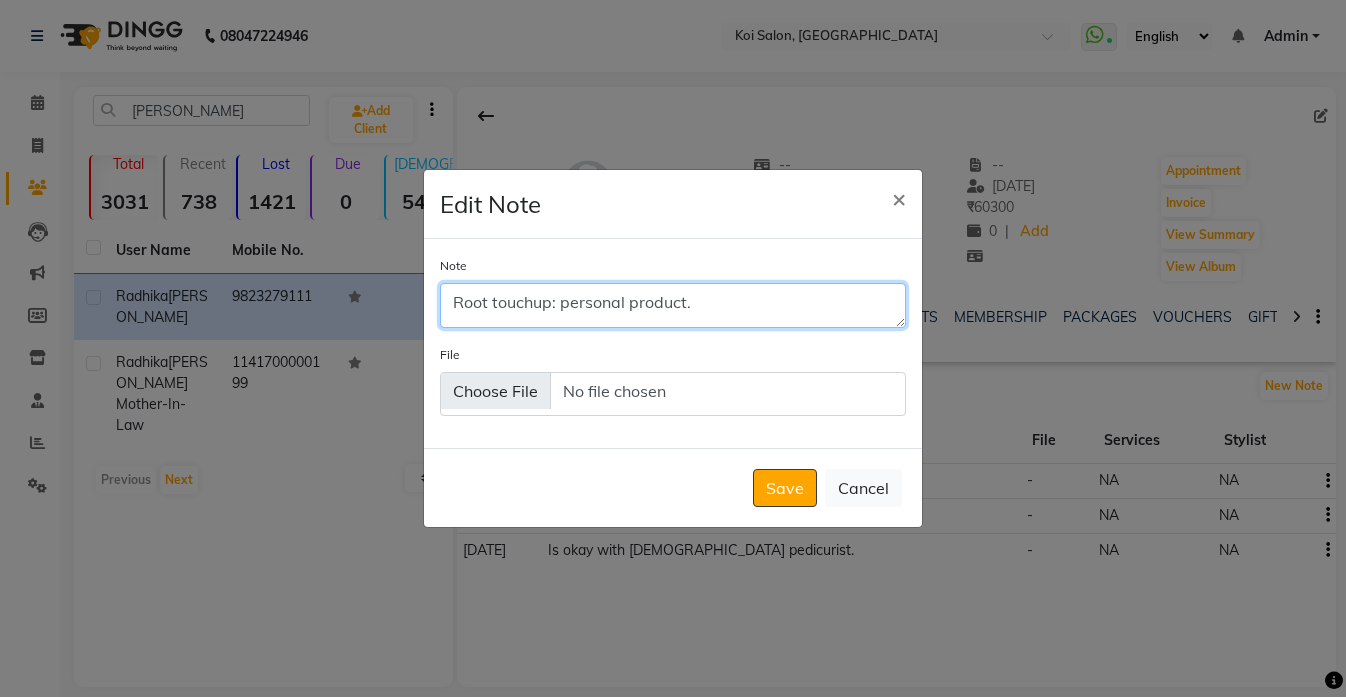 click on "Root touchup: personal product." at bounding box center (673, 305) 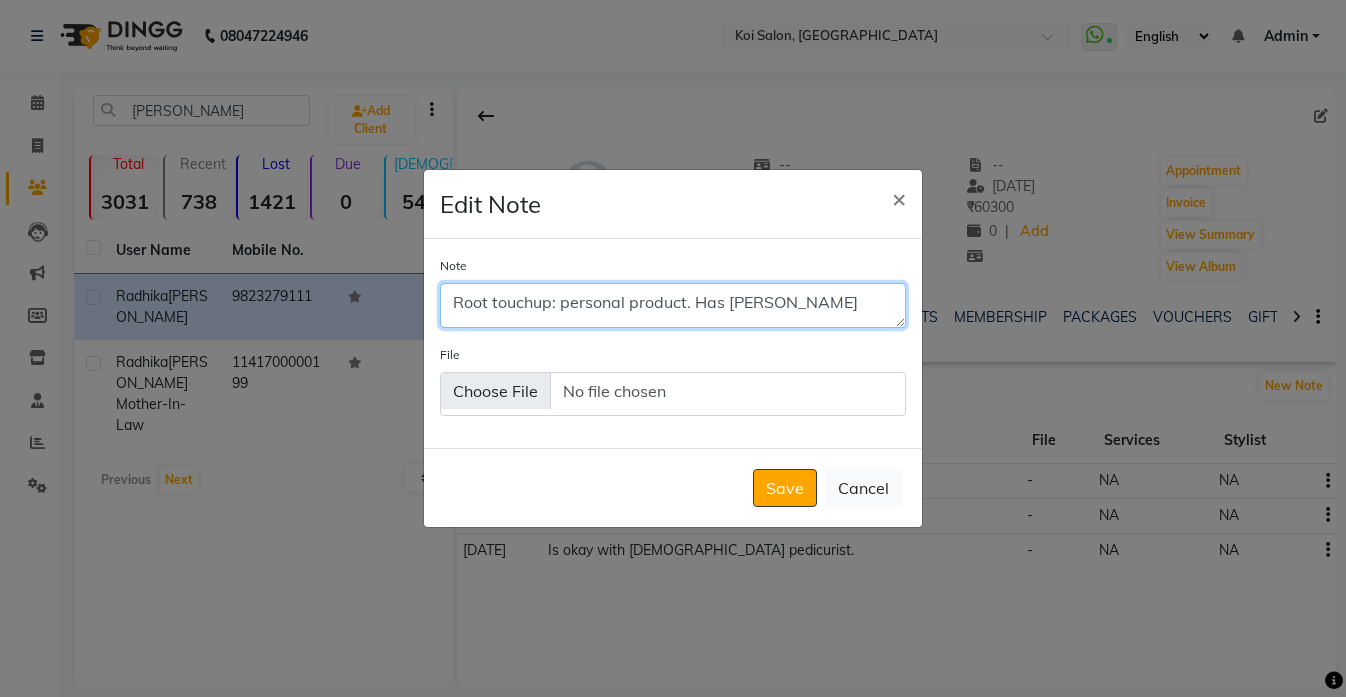drag, startPoint x: 801, startPoint y: 299, endPoint x: 694, endPoint y: 304, distance: 107.11676 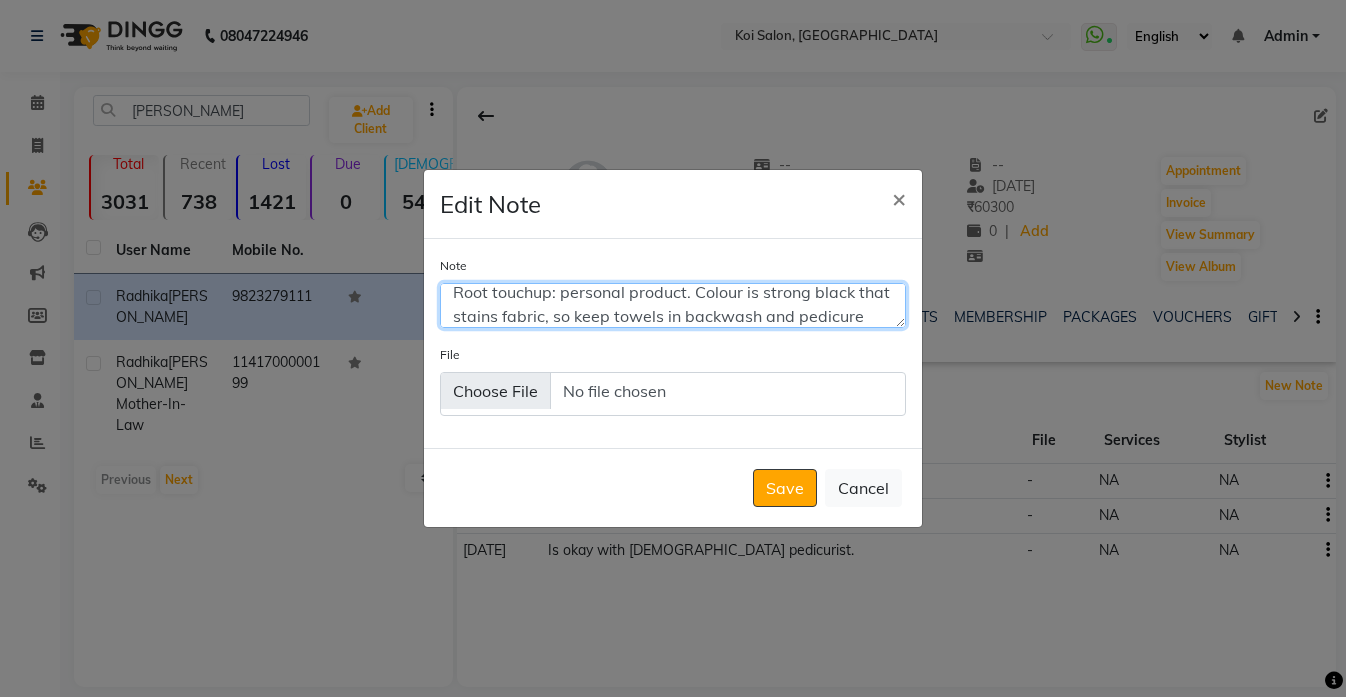 scroll, scrollTop: 34, scrollLeft: 0, axis: vertical 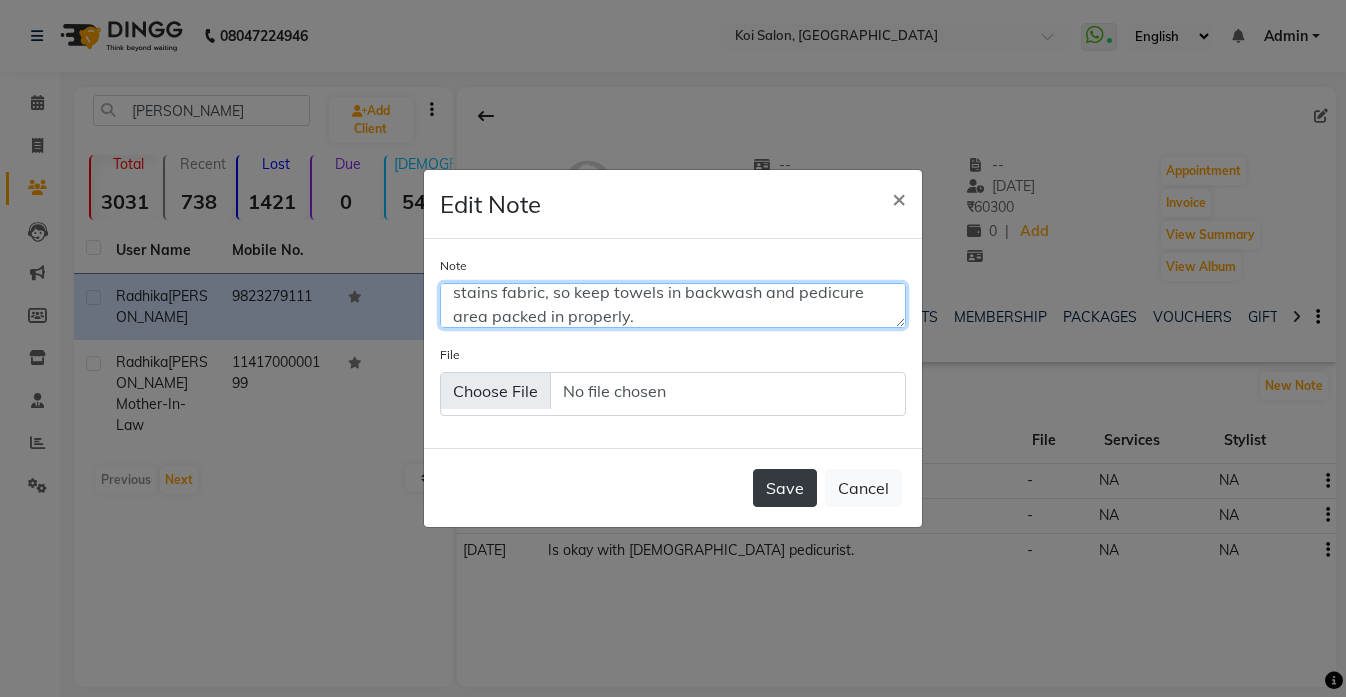 type on "Root touchup: personal product. Colour is strong black that stains fabric, so keep towels in backwash and pedicure area packed in properly." 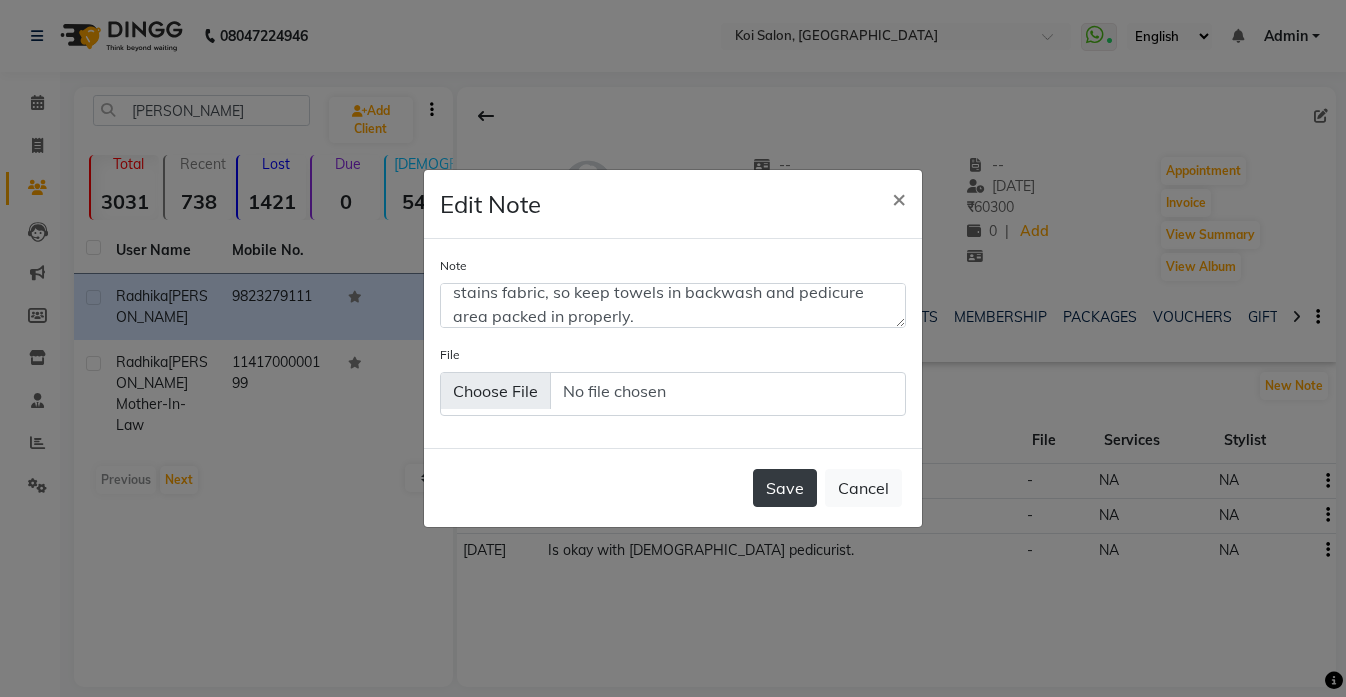 click on "Save" 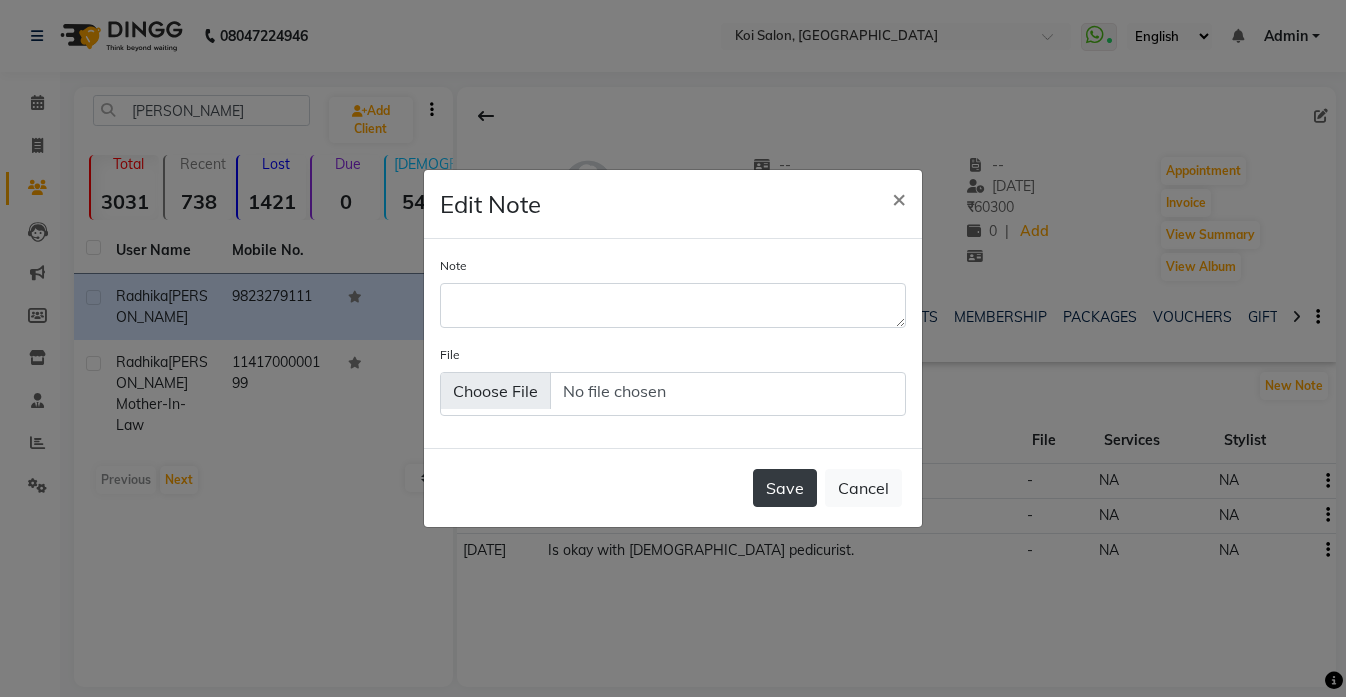 scroll, scrollTop: 0, scrollLeft: 0, axis: both 